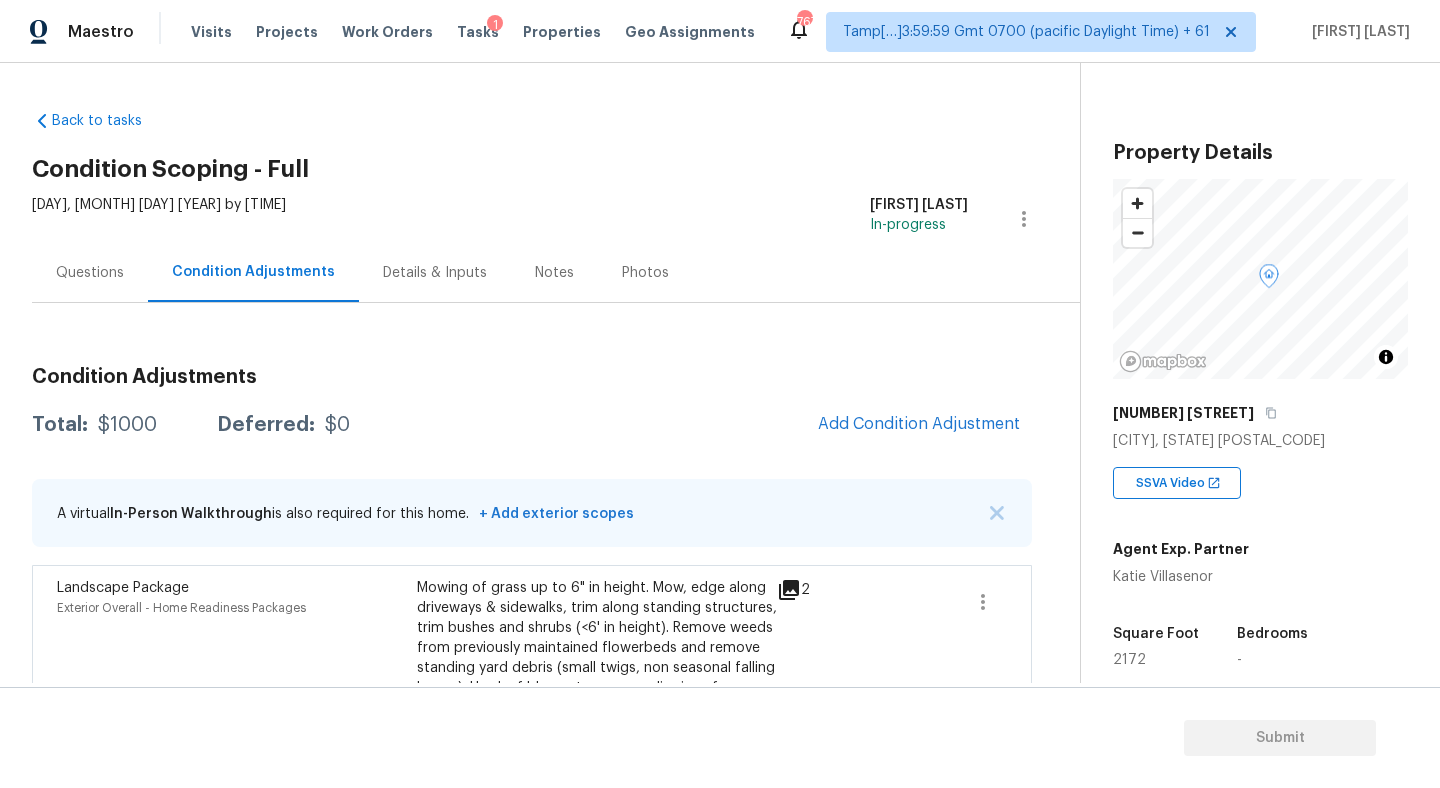 scroll, scrollTop: 0, scrollLeft: 0, axis: both 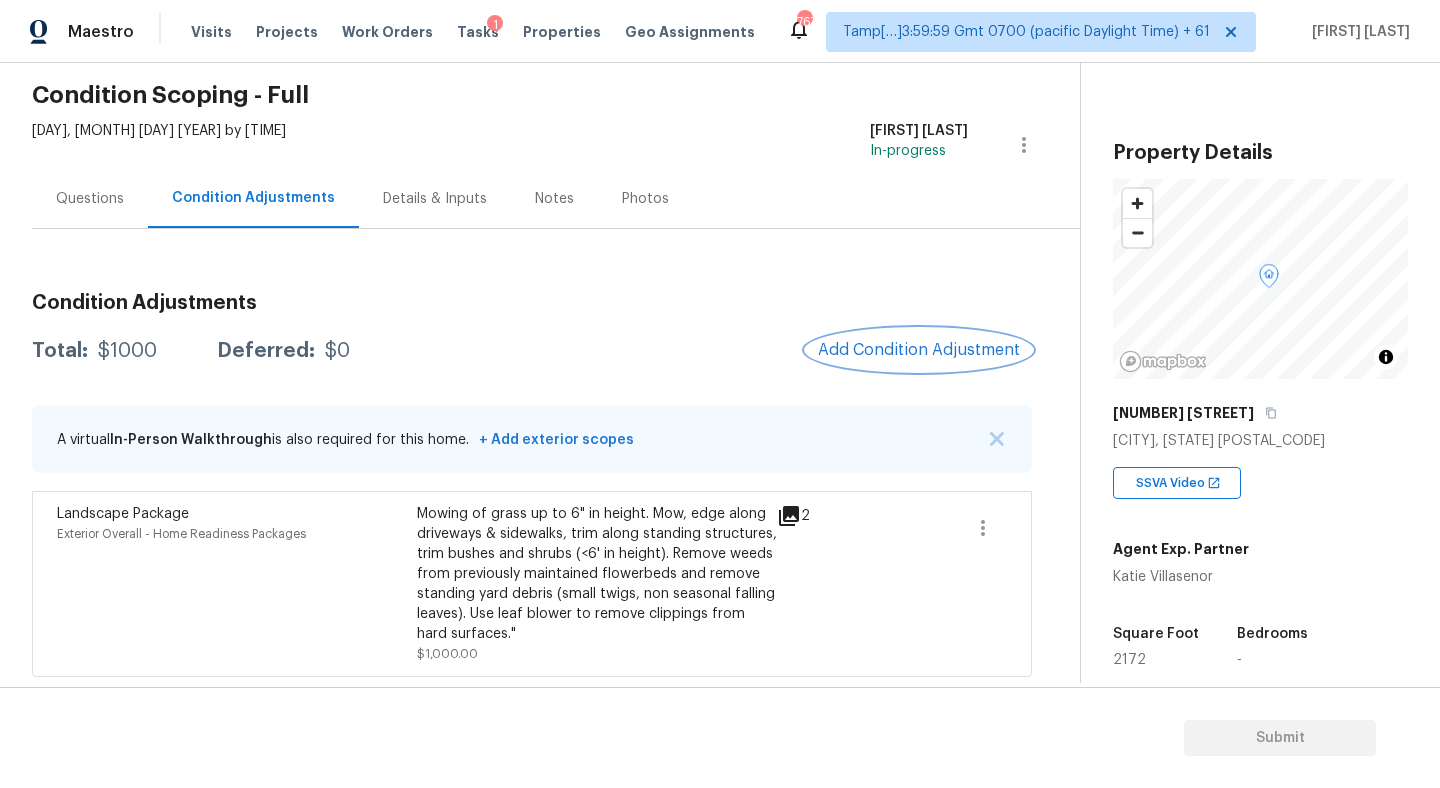 click on "Add Condition Adjustment" at bounding box center (919, 350) 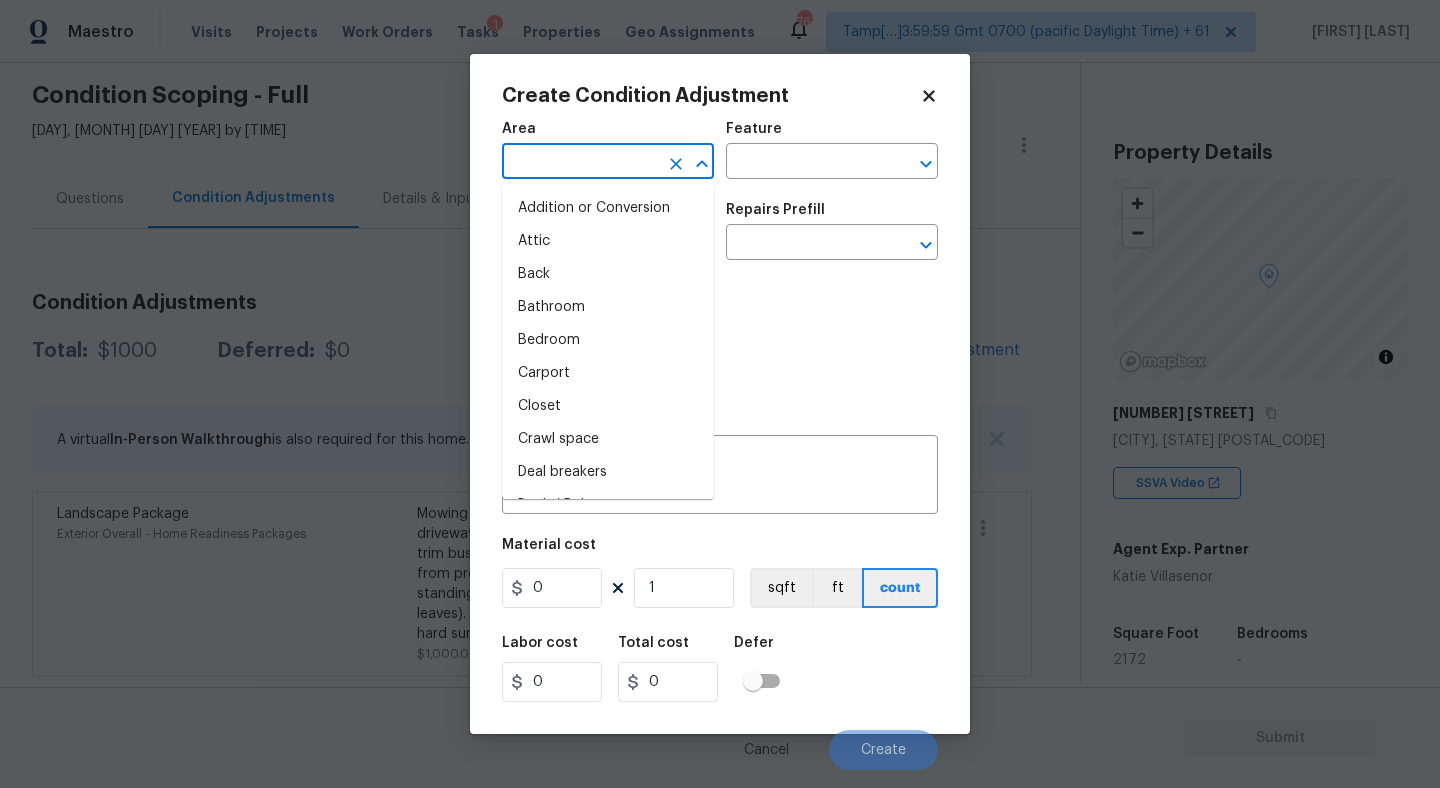 click at bounding box center [580, 163] 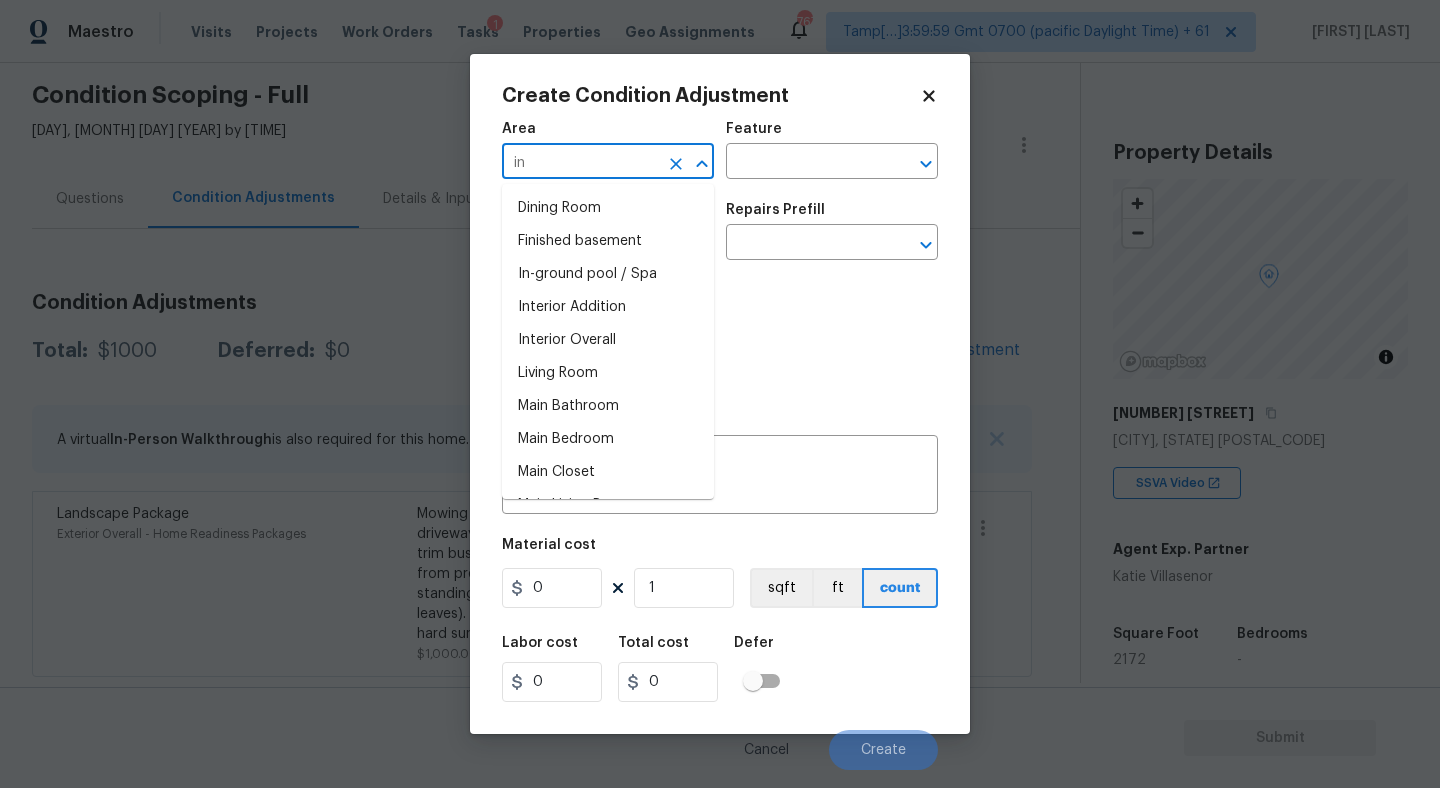 type on "i" 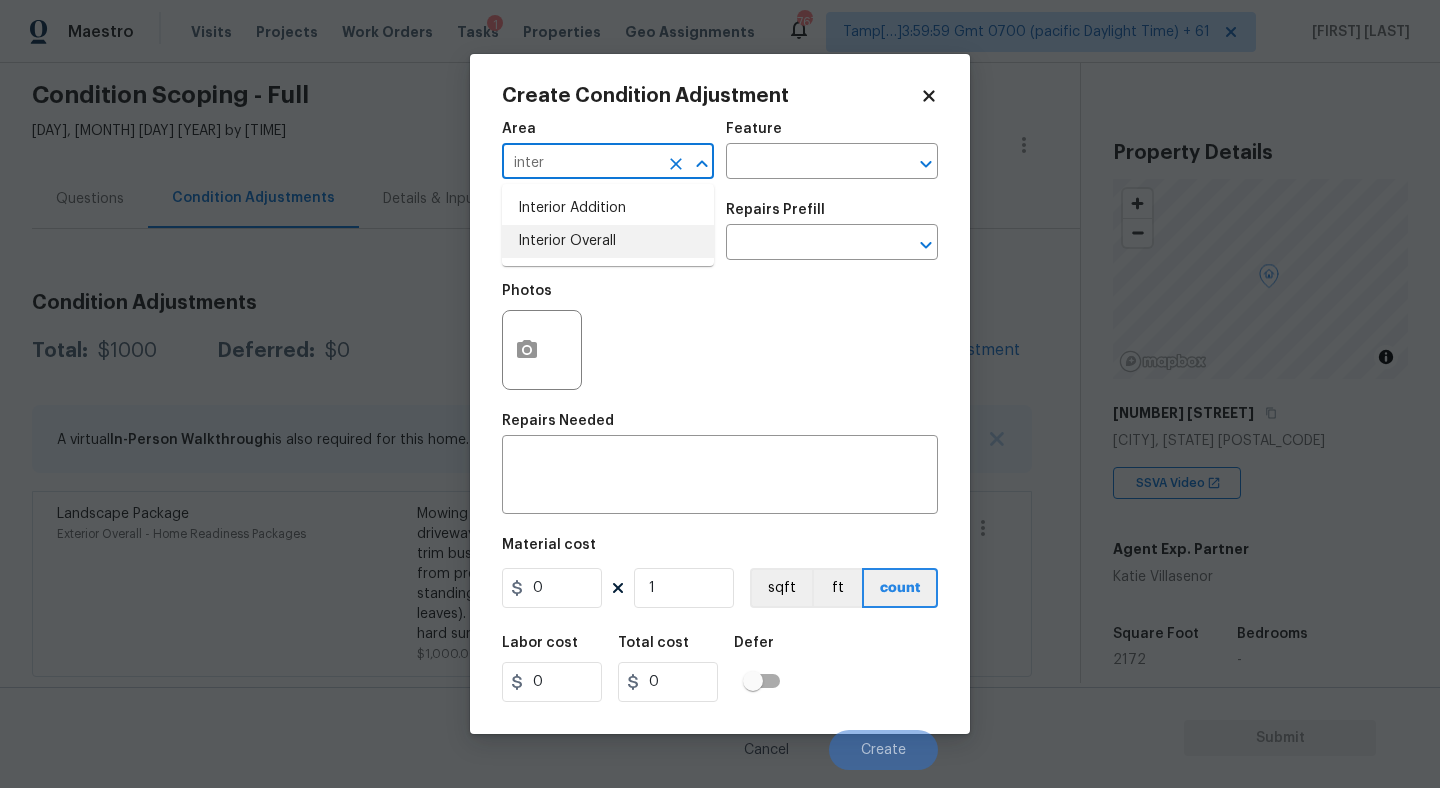 click on "Interior Overall" at bounding box center (608, 241) 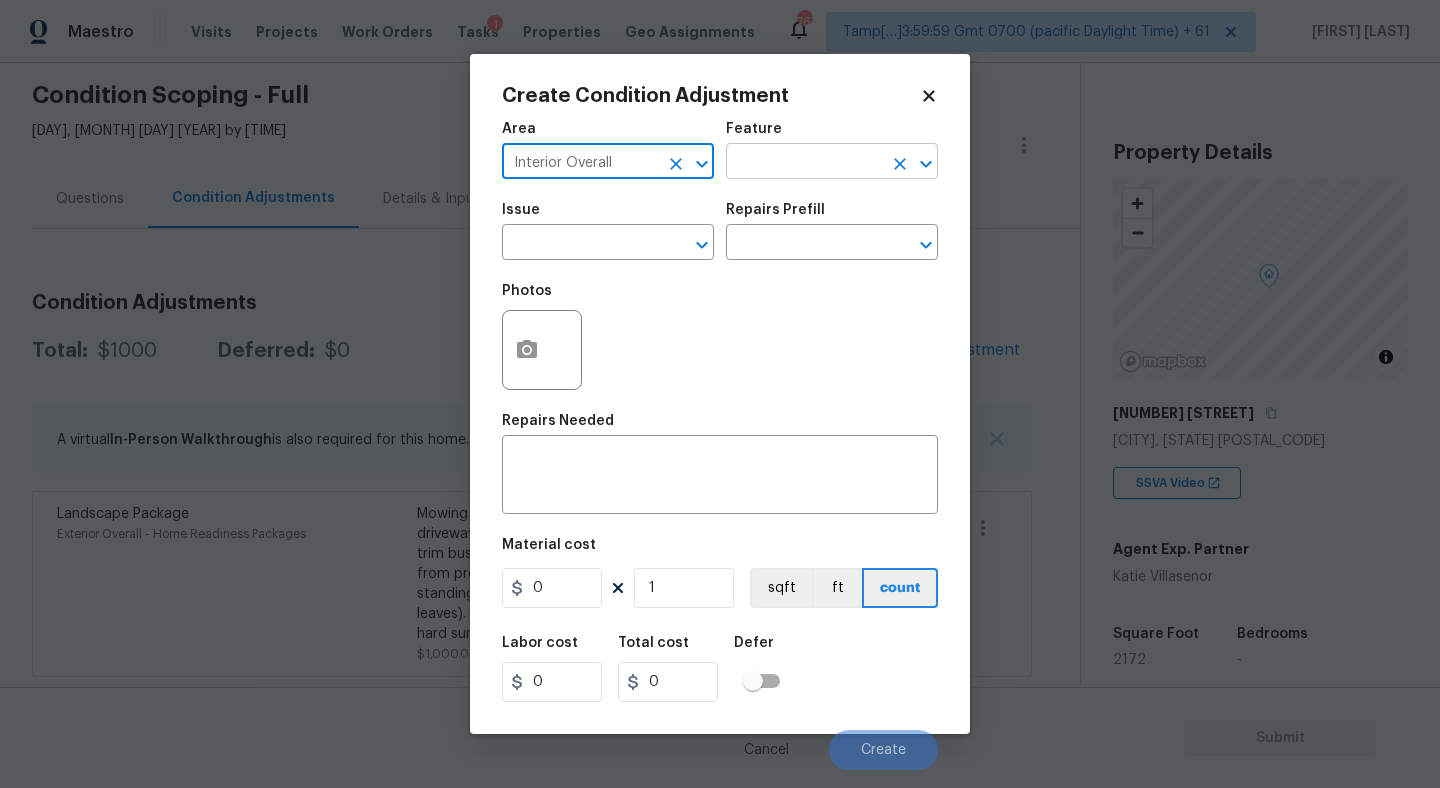 type on "Interior Overall" 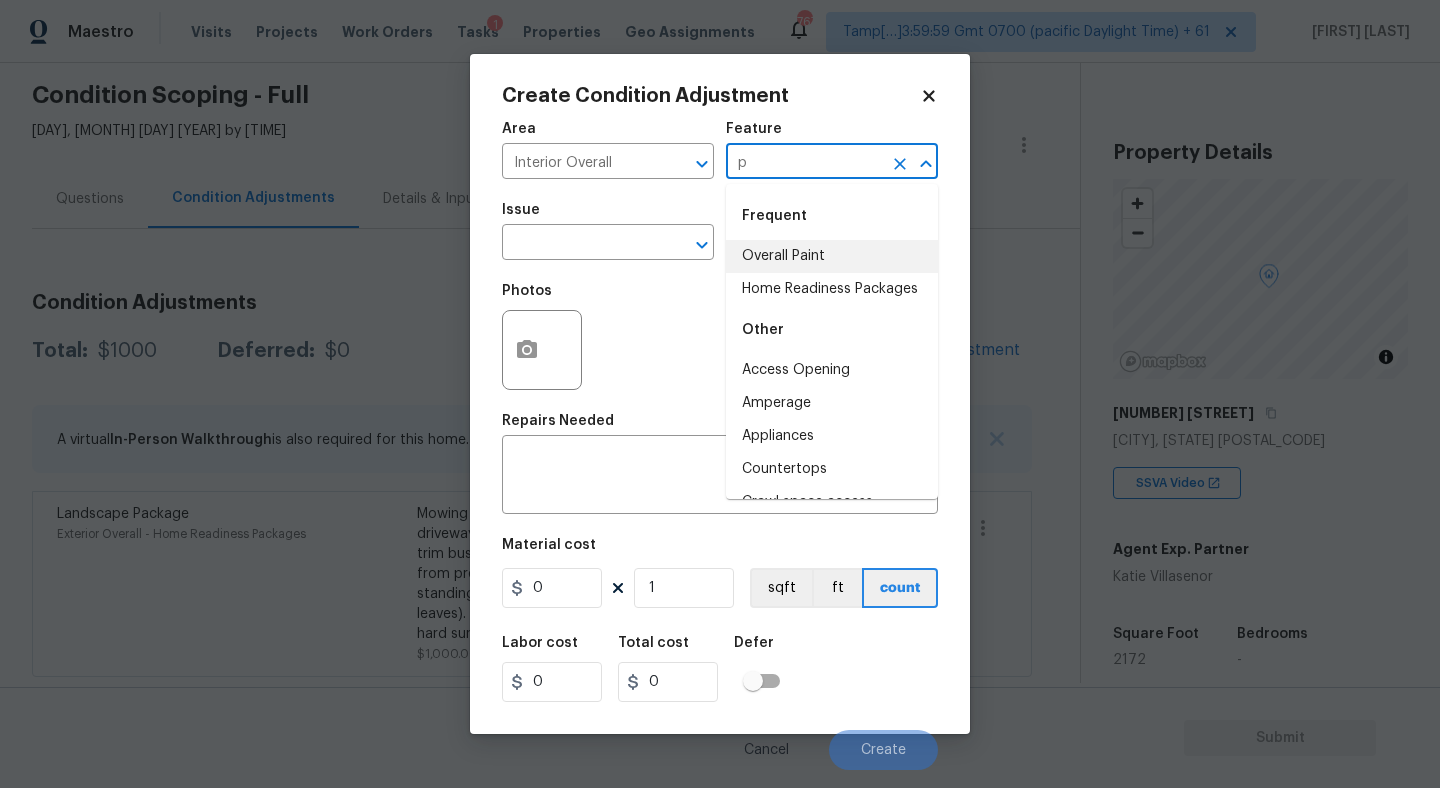 click on "Overall Paint" at bounding box center [832, 256] 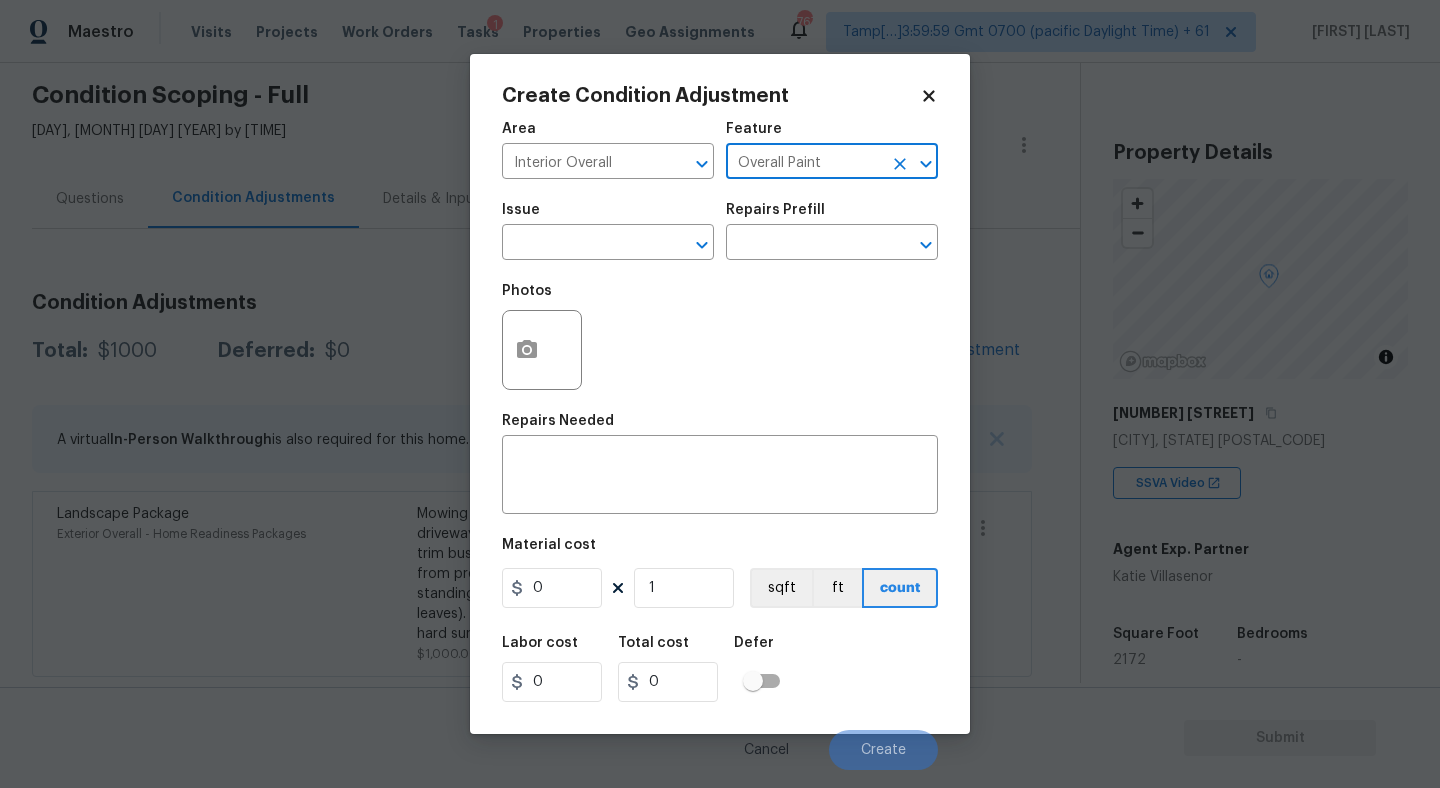 type on "Overall Paint" 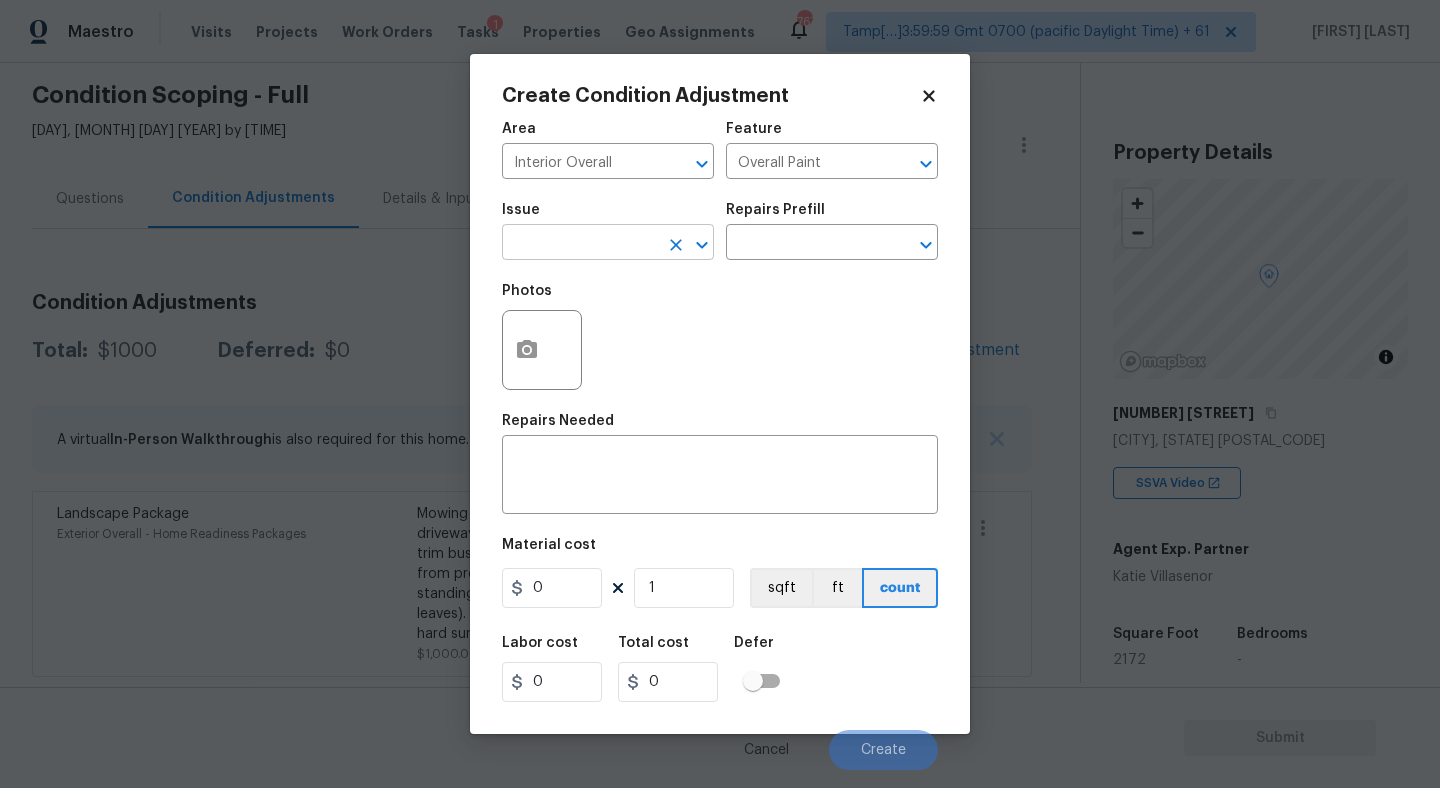 click at bounding box center [580, 244] 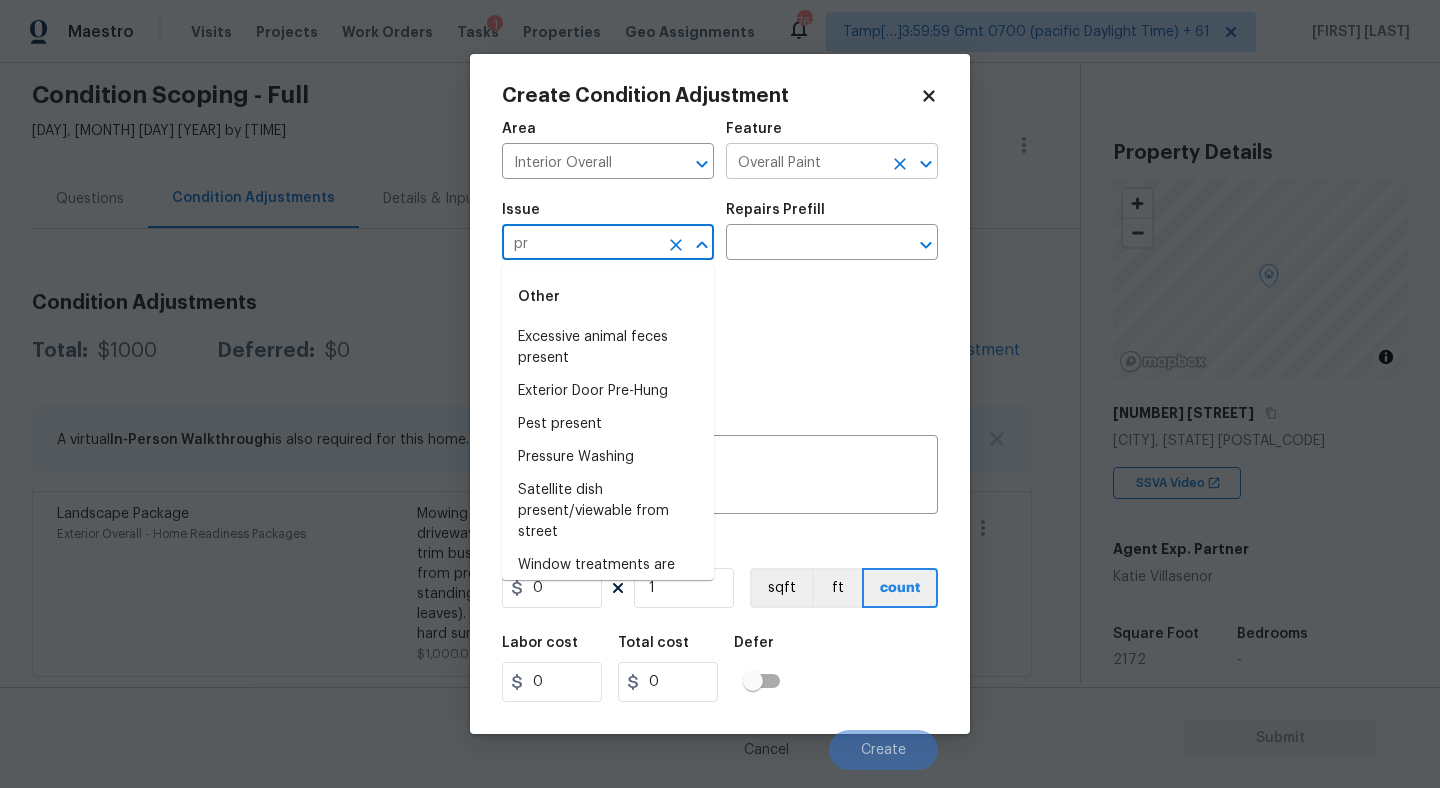 type on "pr" 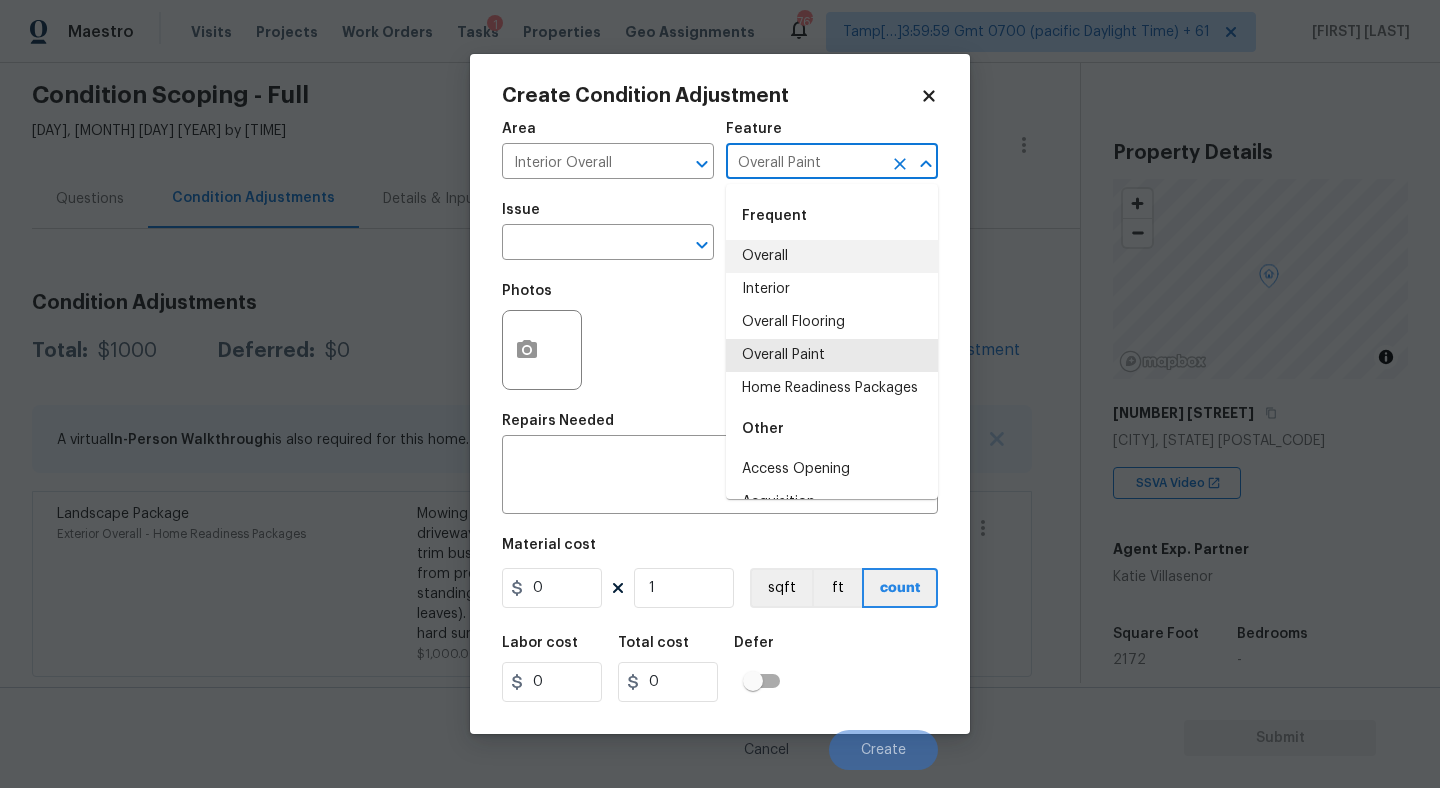 click on "Overall Paint" at bounding box center (804, 163) 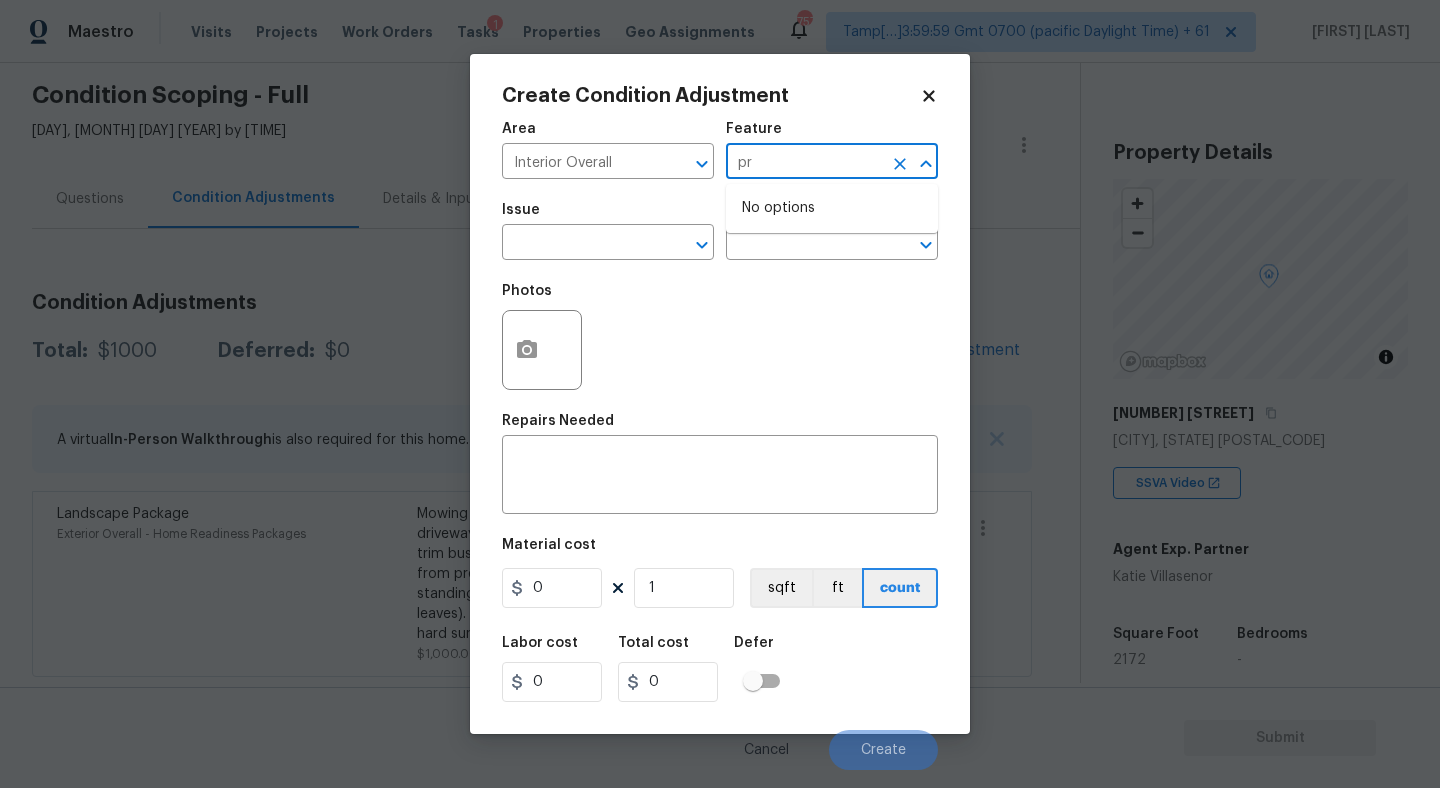 type on "p" 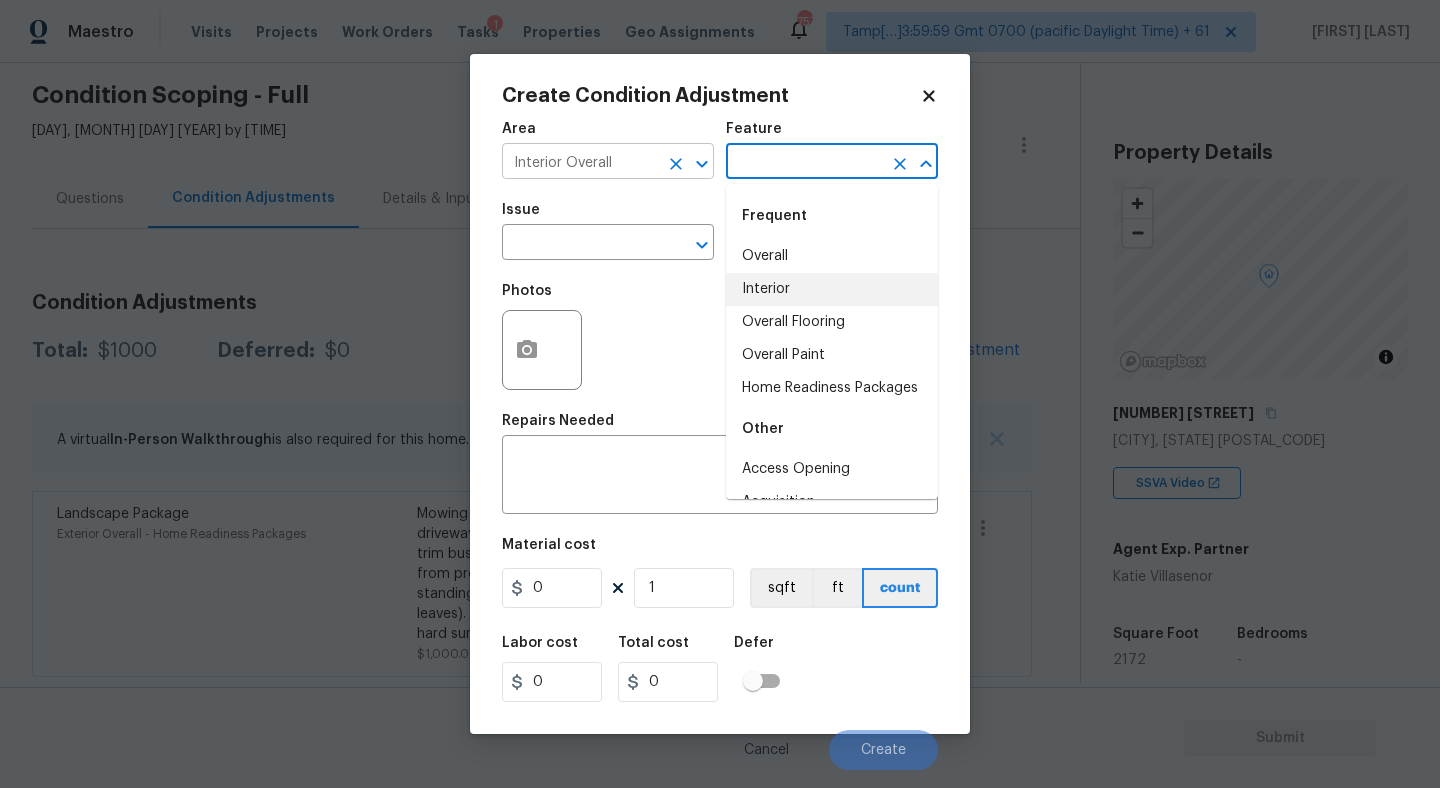 type 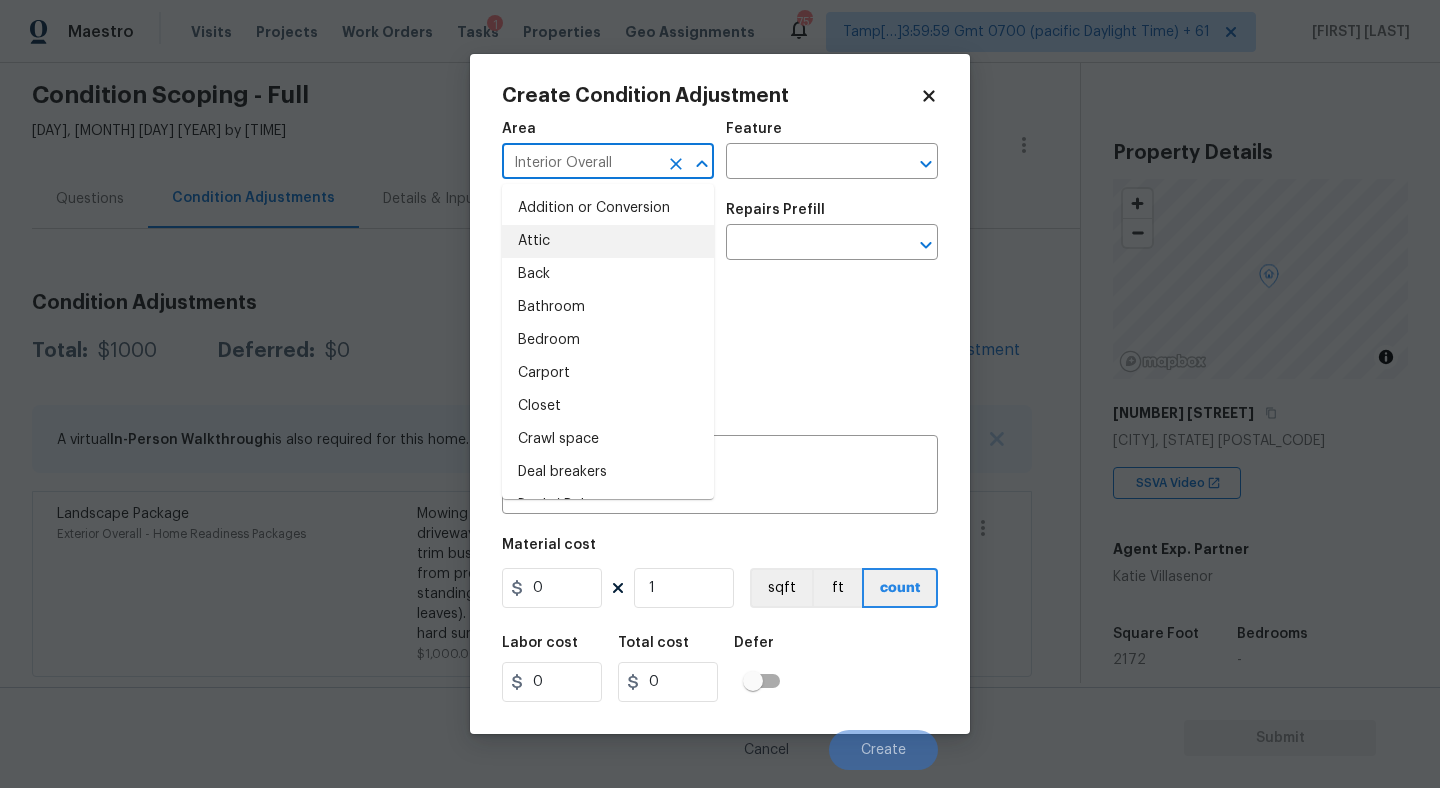 click on "Interior Overall" at bounding box center [580, 163] 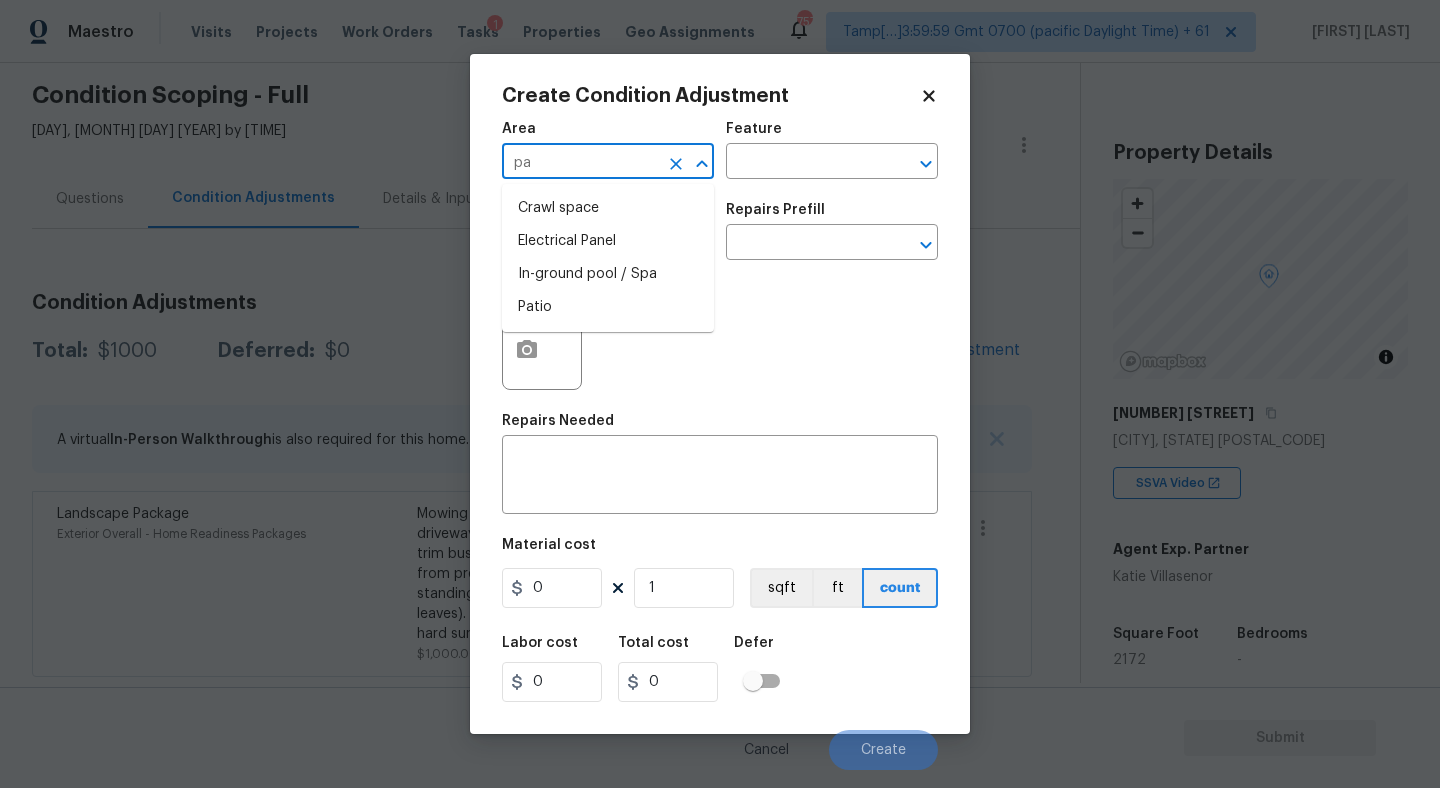 type on "p" 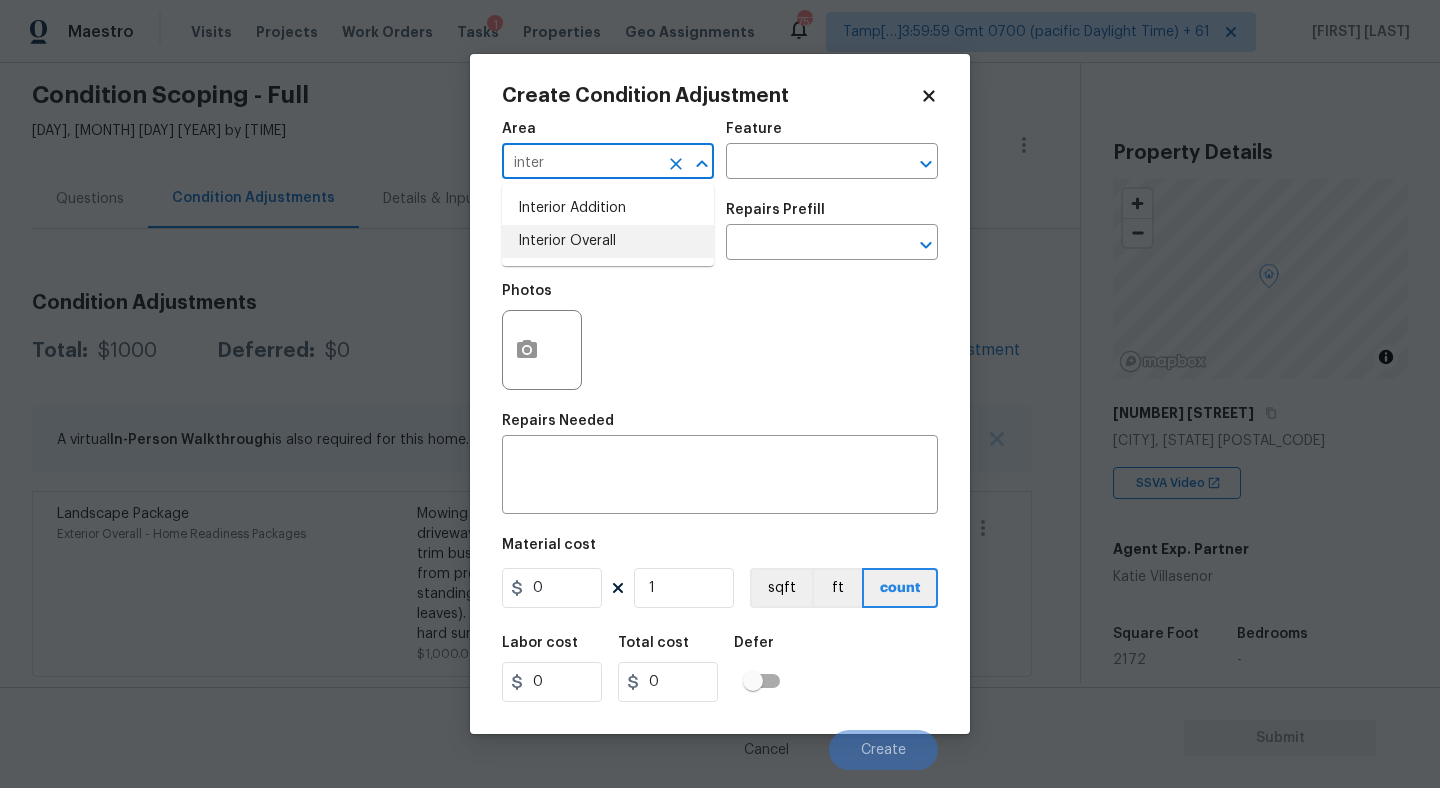 click on "Interior Overall" at bounding box center [608, 241] 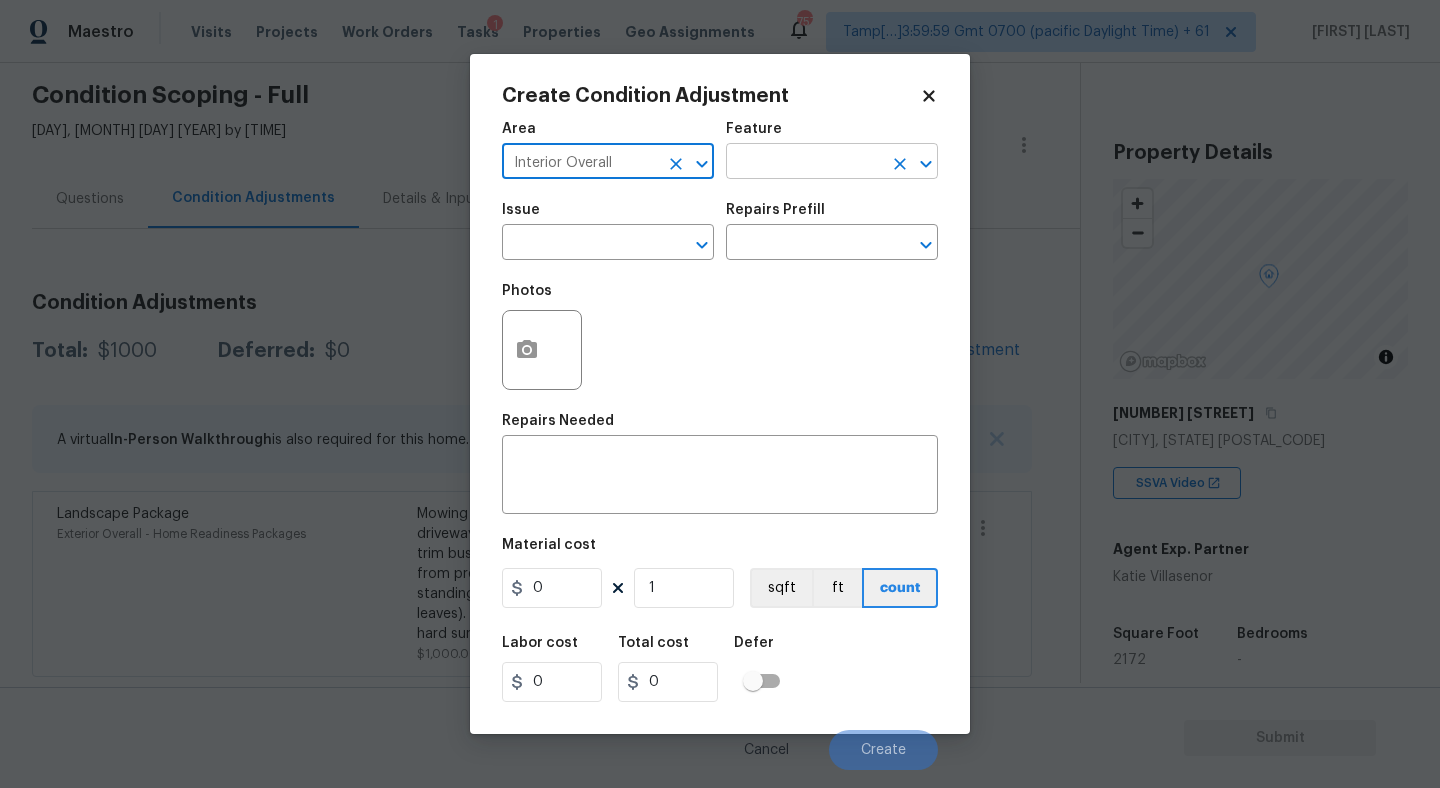 click at bounding box center [804, 163] 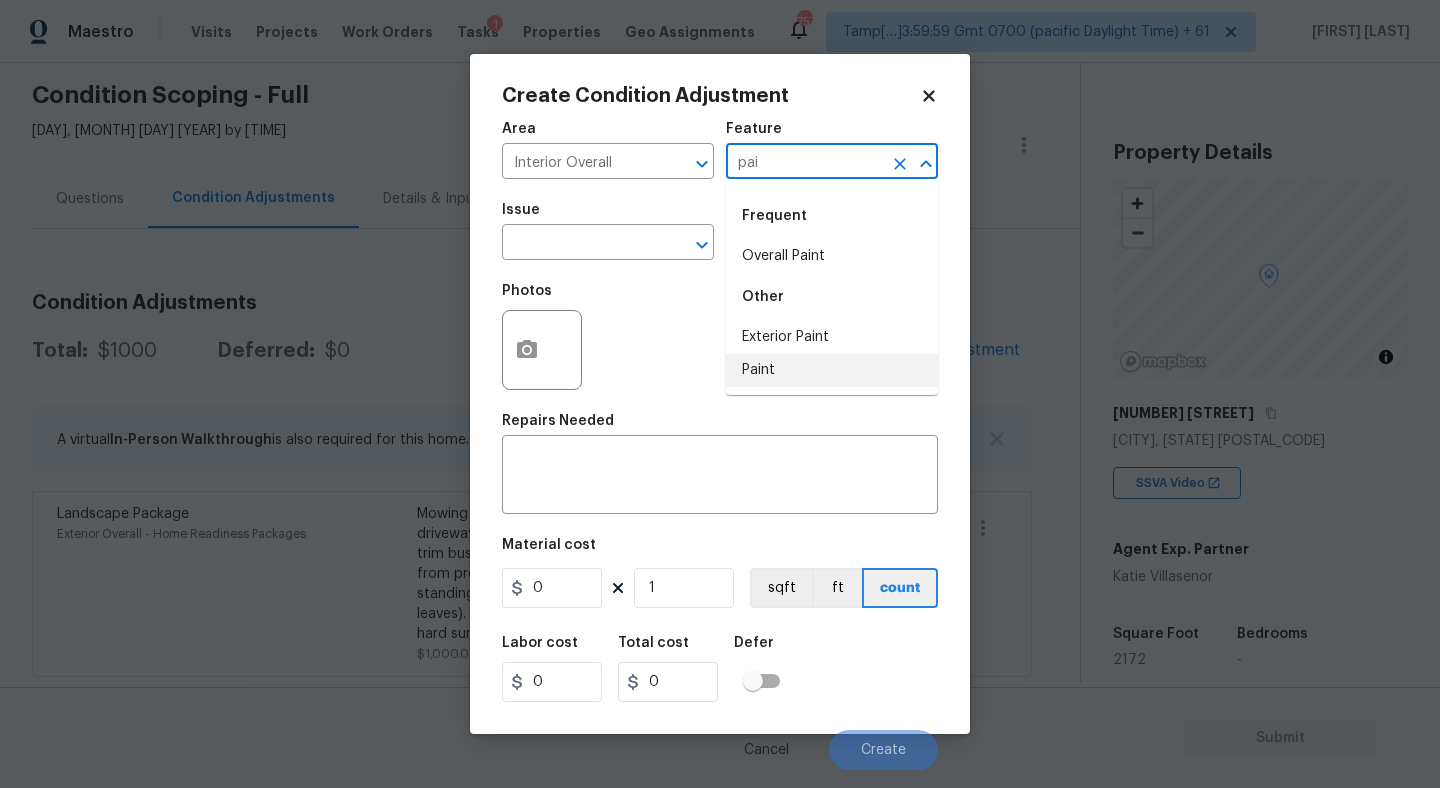 click on "Paint" at bounding box center [832, 370] 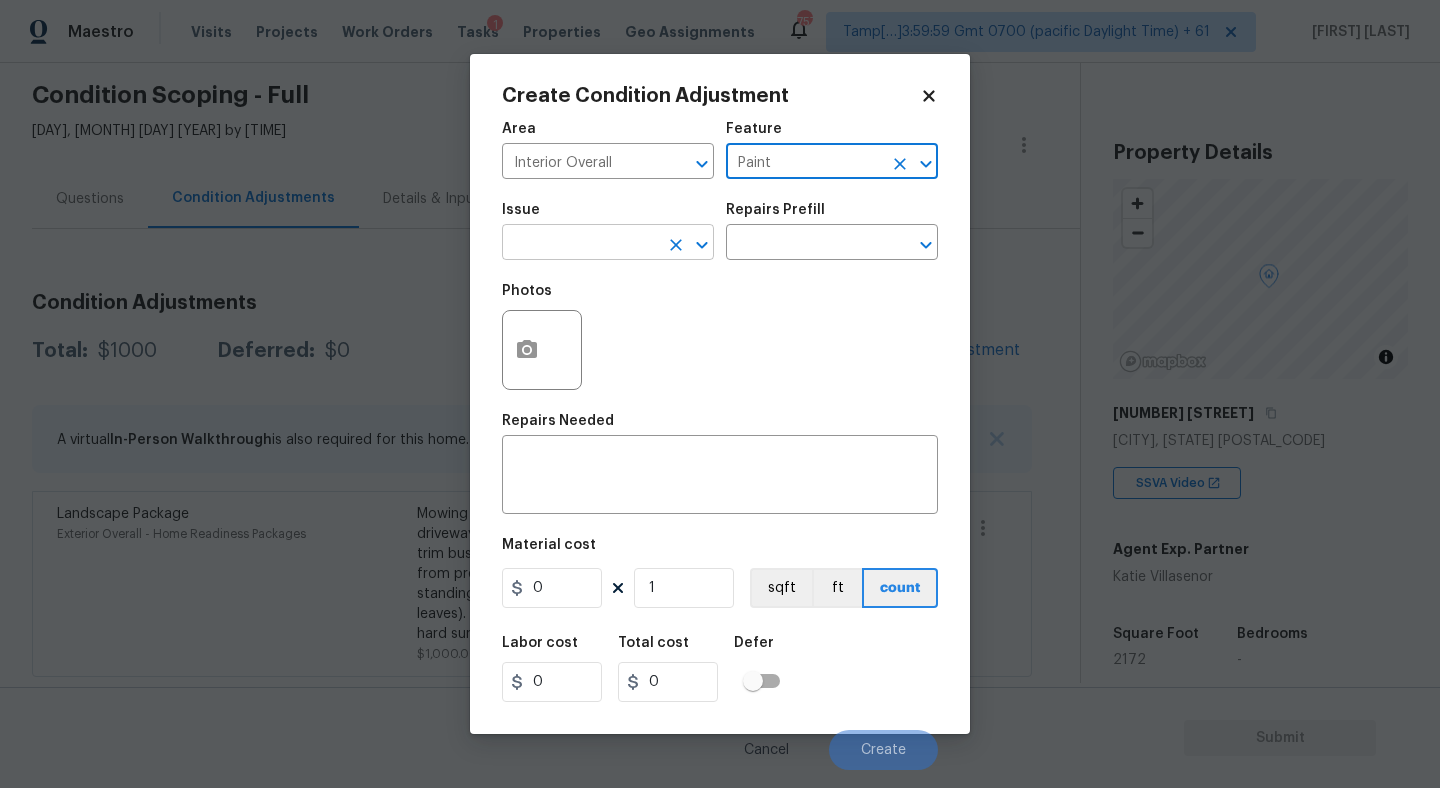 type on "Paint" 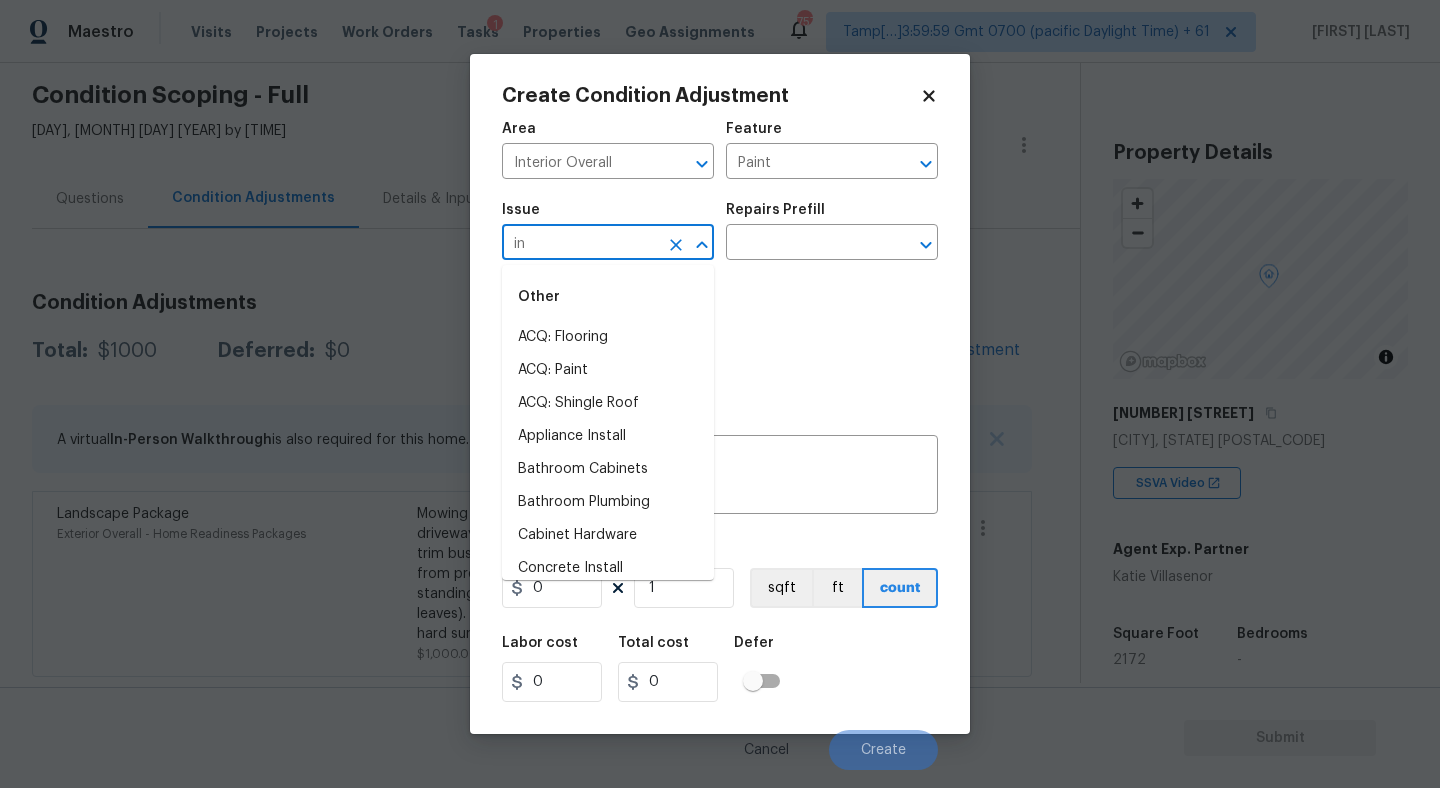 type on "i" 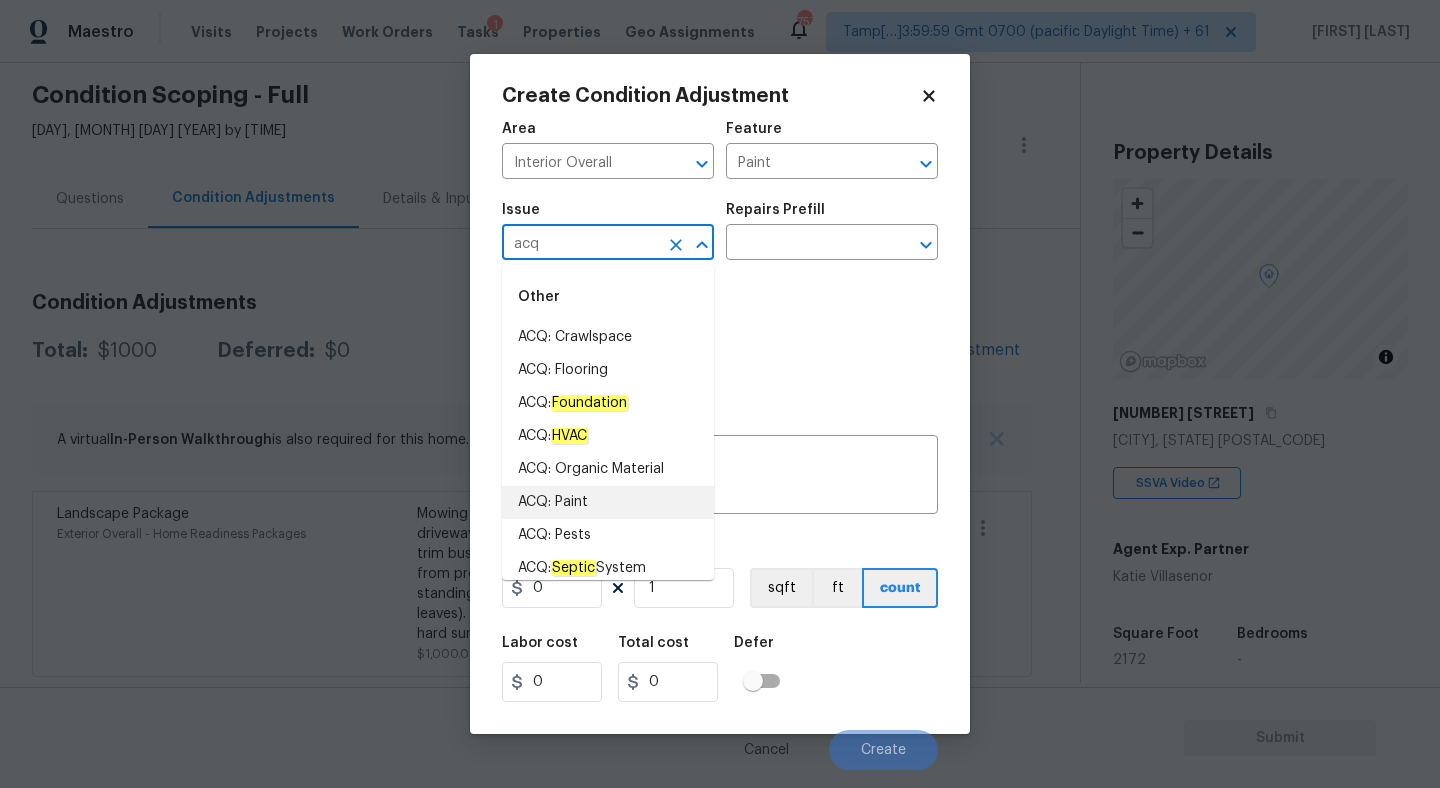 click on "ACQ: Paint" at bounding box center (608, 502) 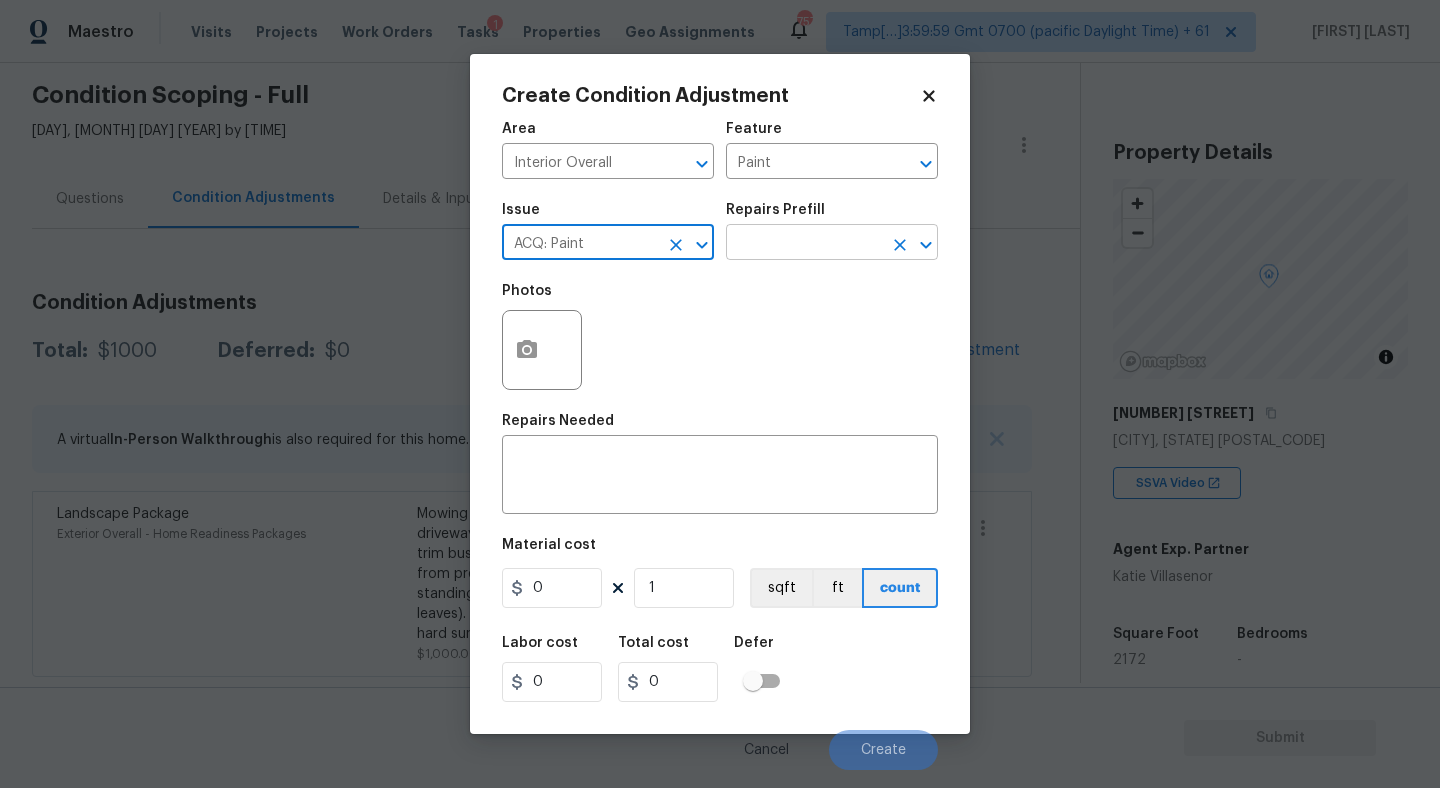 type on "ACQ: Paint" 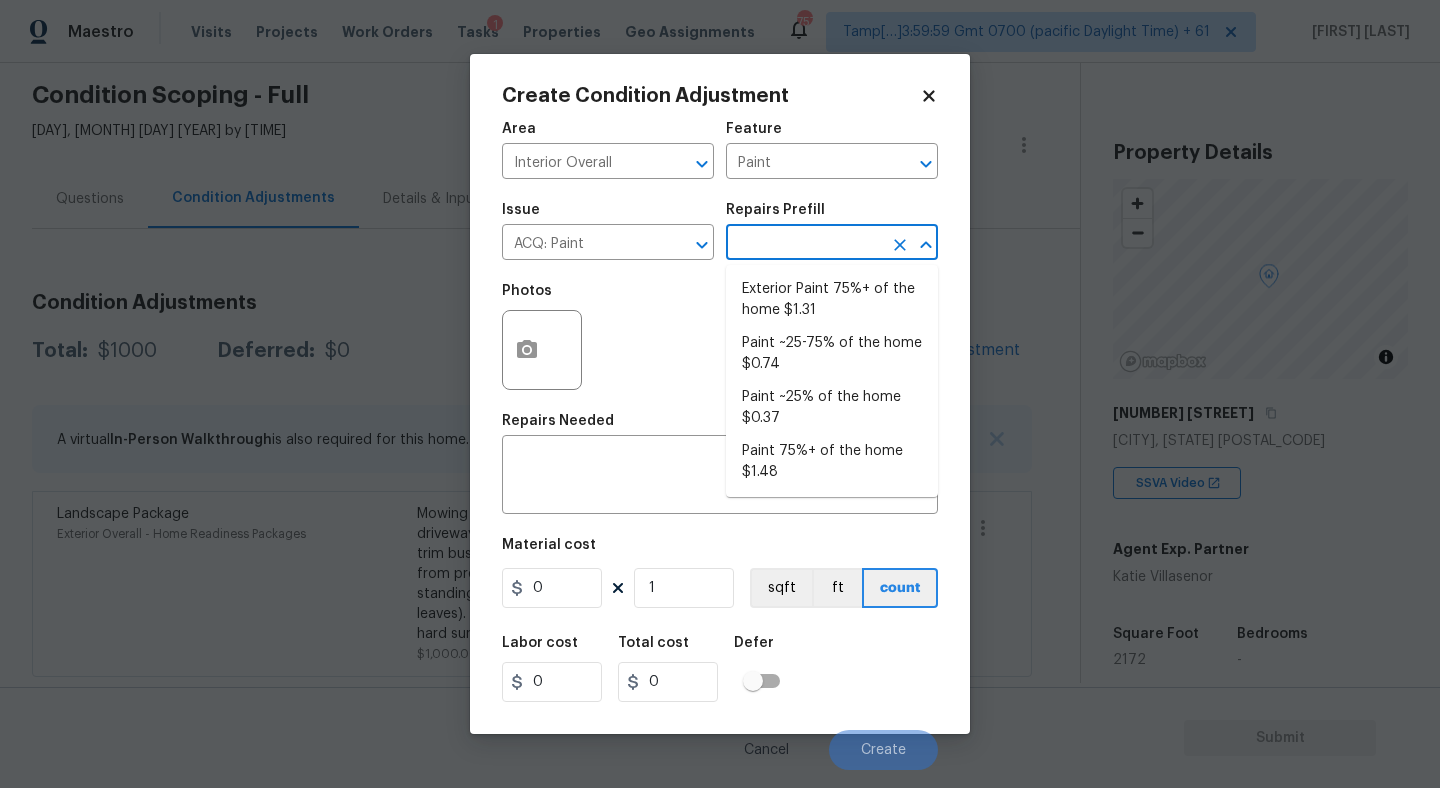 click at bounding box center [804, 244] 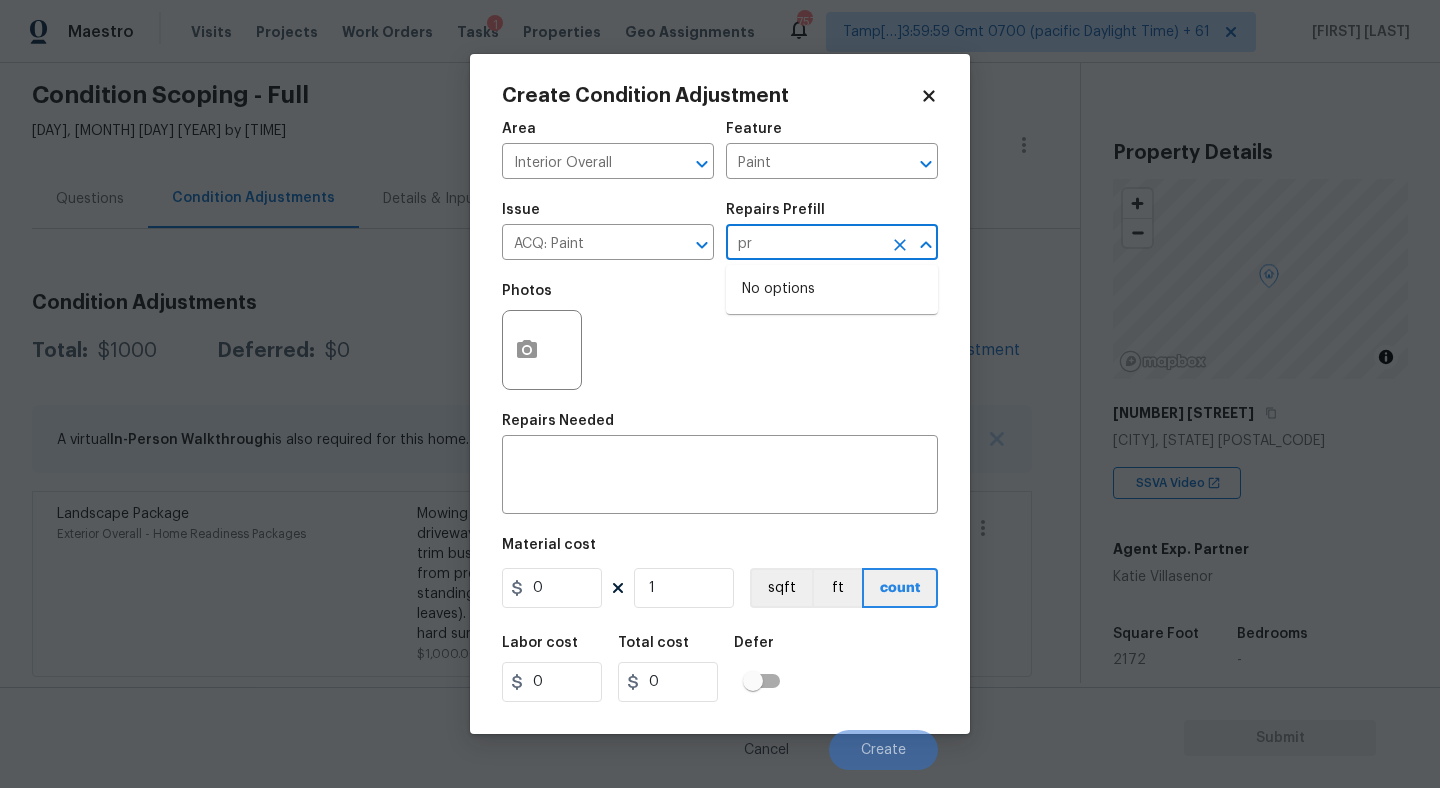 type on "p" 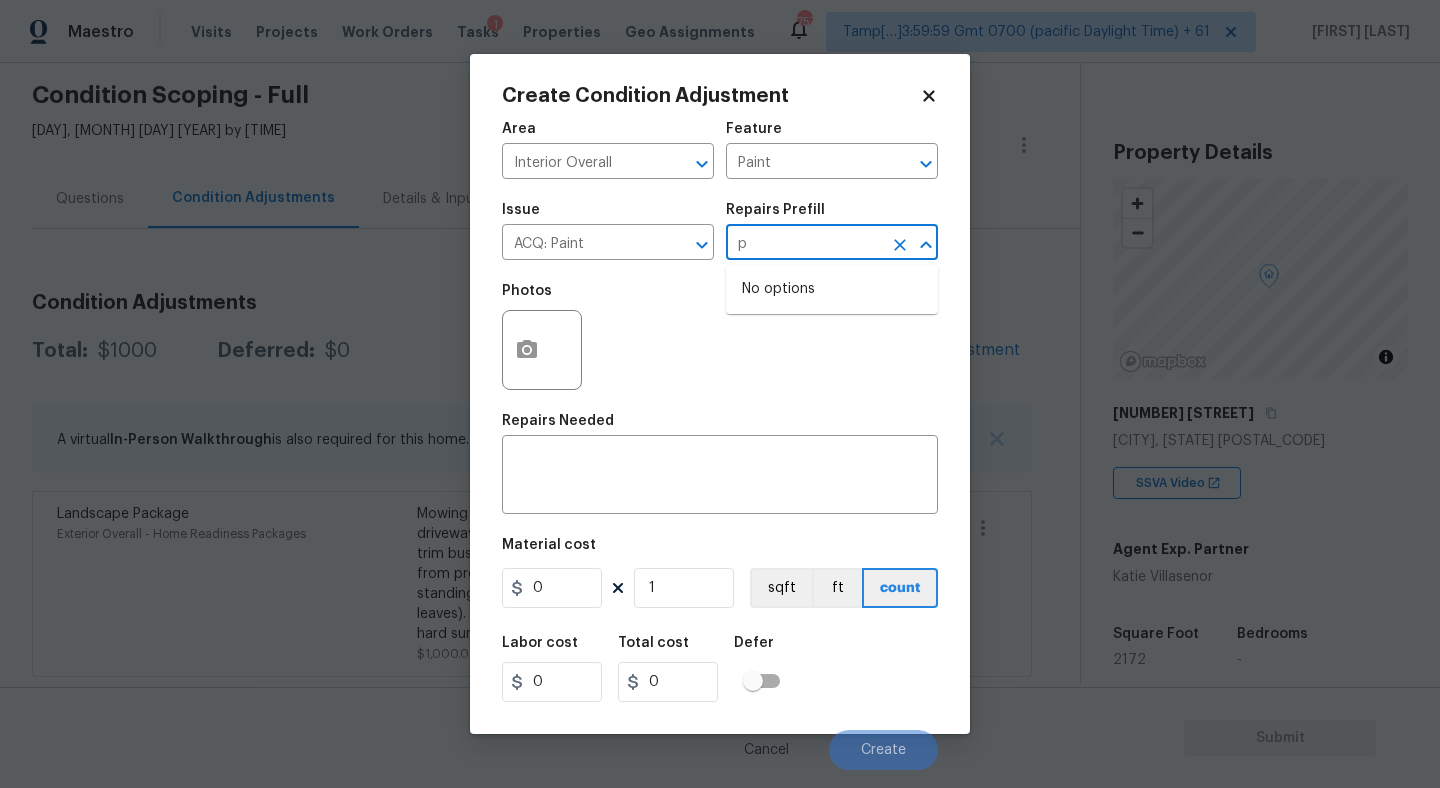type 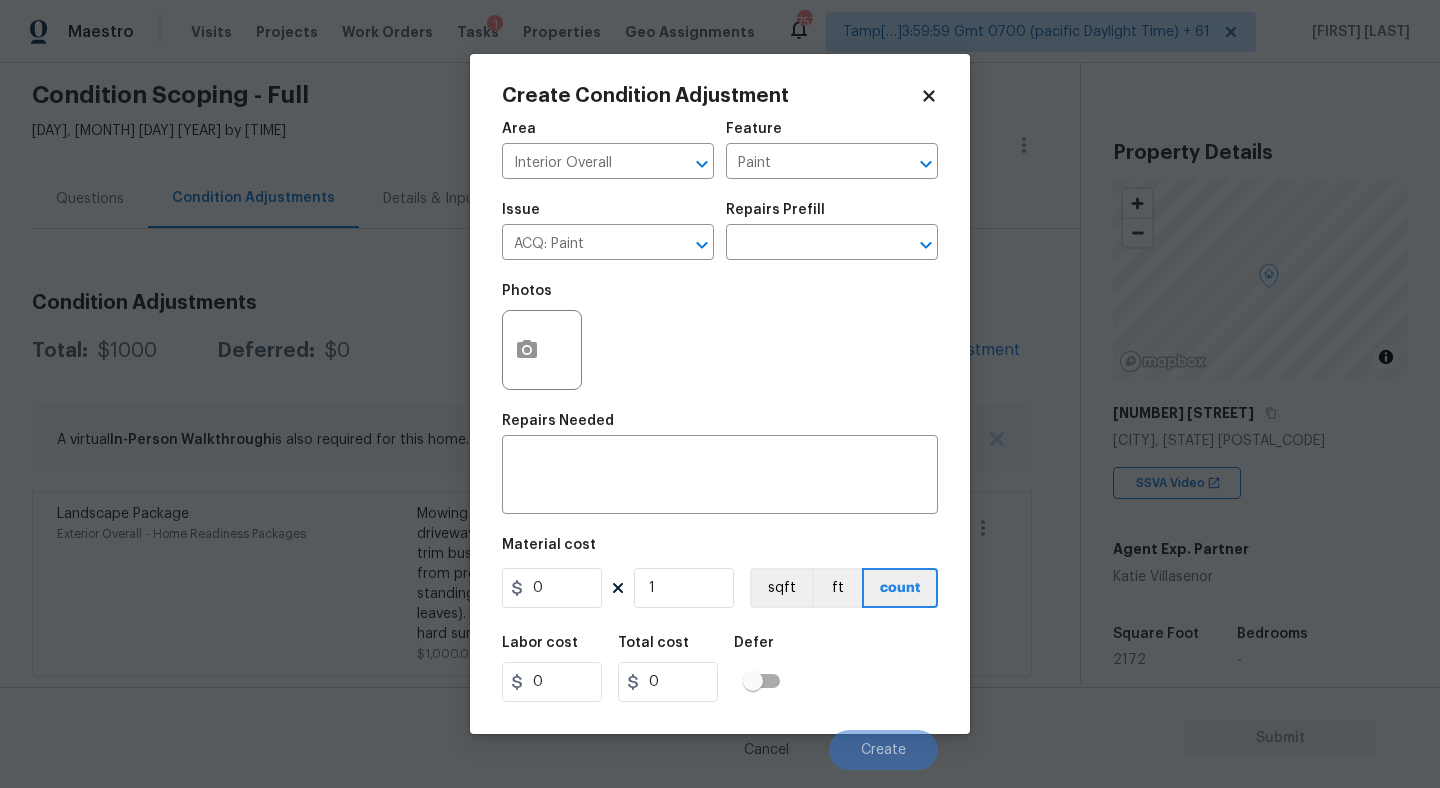 click on "Issue ACQ: Paint ​" at bounding box center (608, 231) 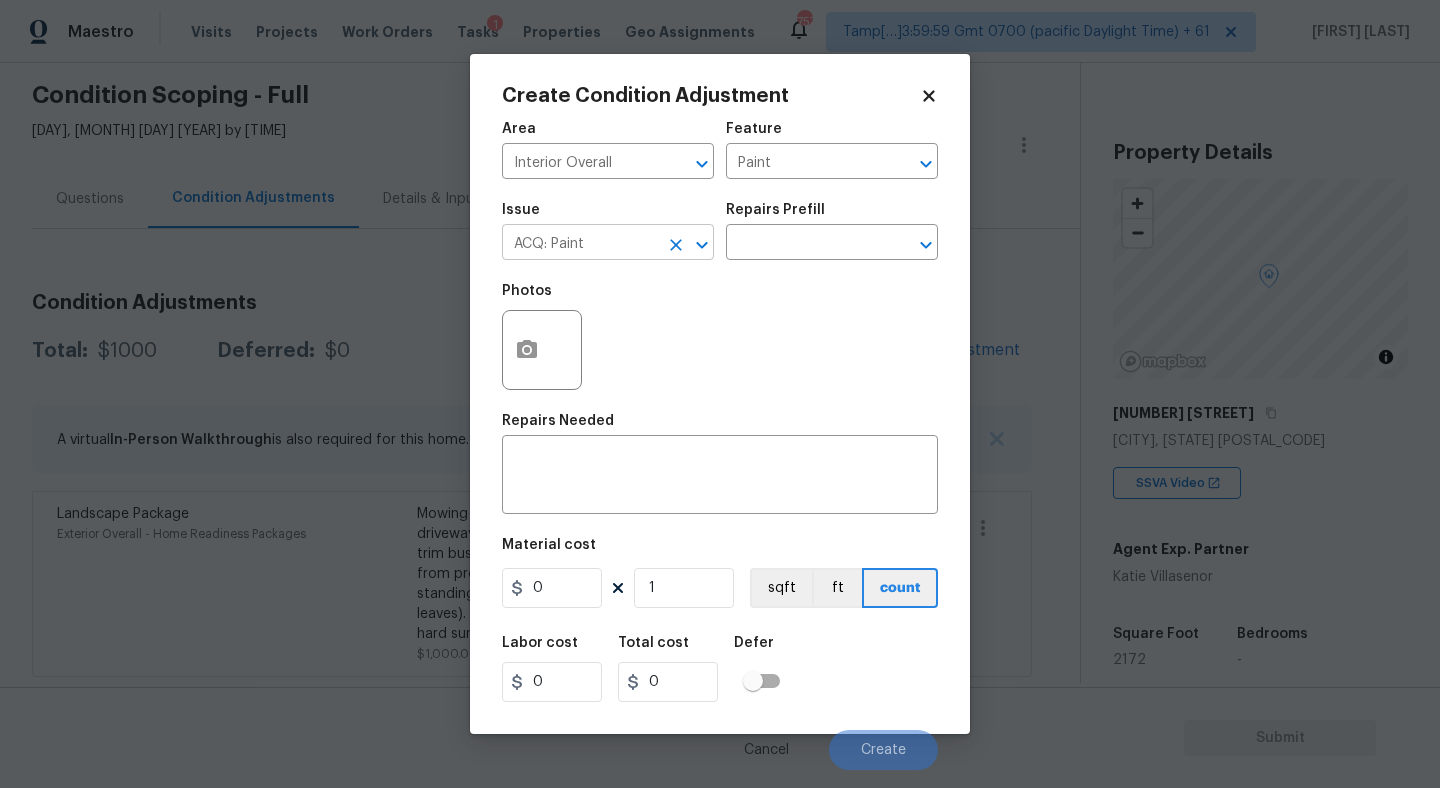 click on "ACQ: Paint" at bounding box center (580, 244) 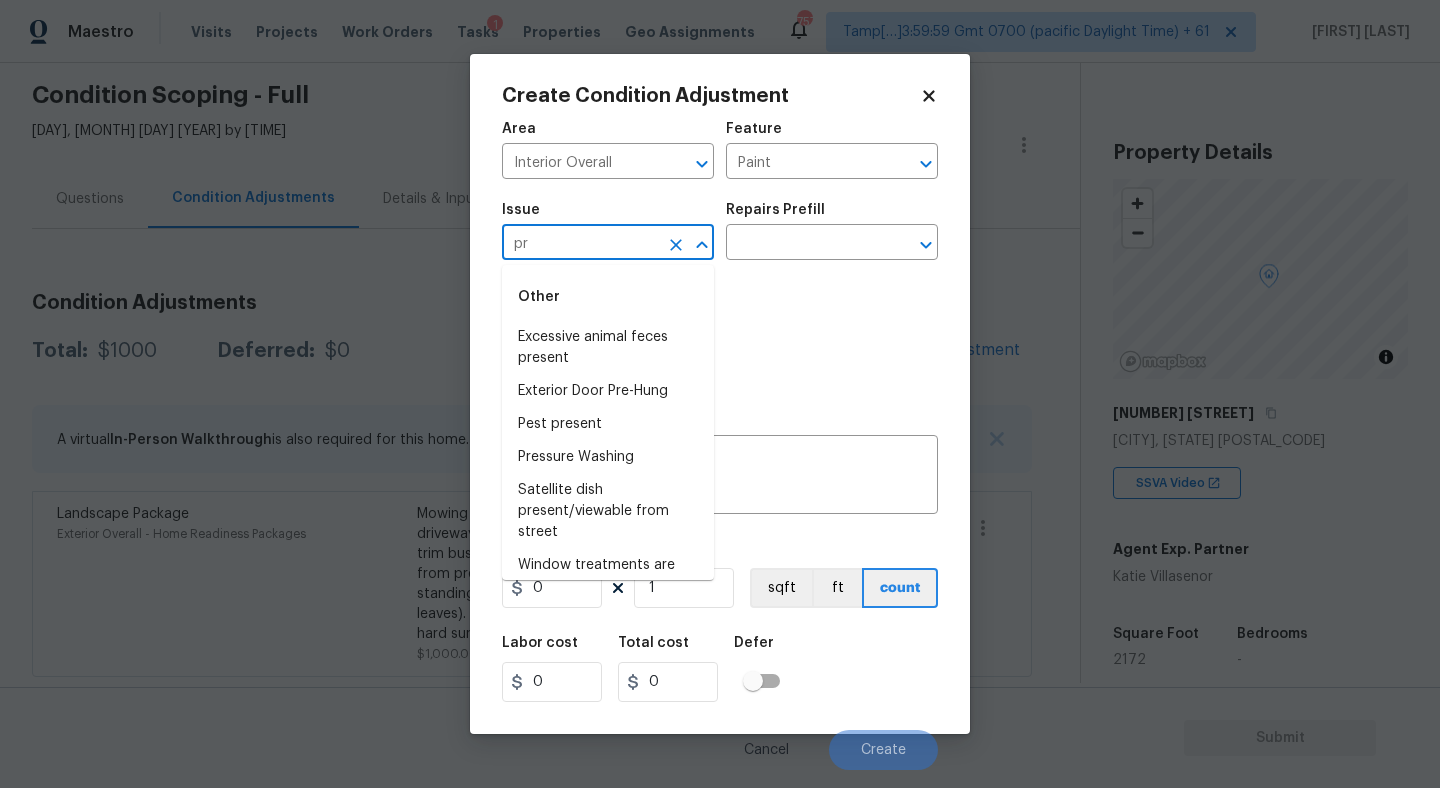 type on "p" 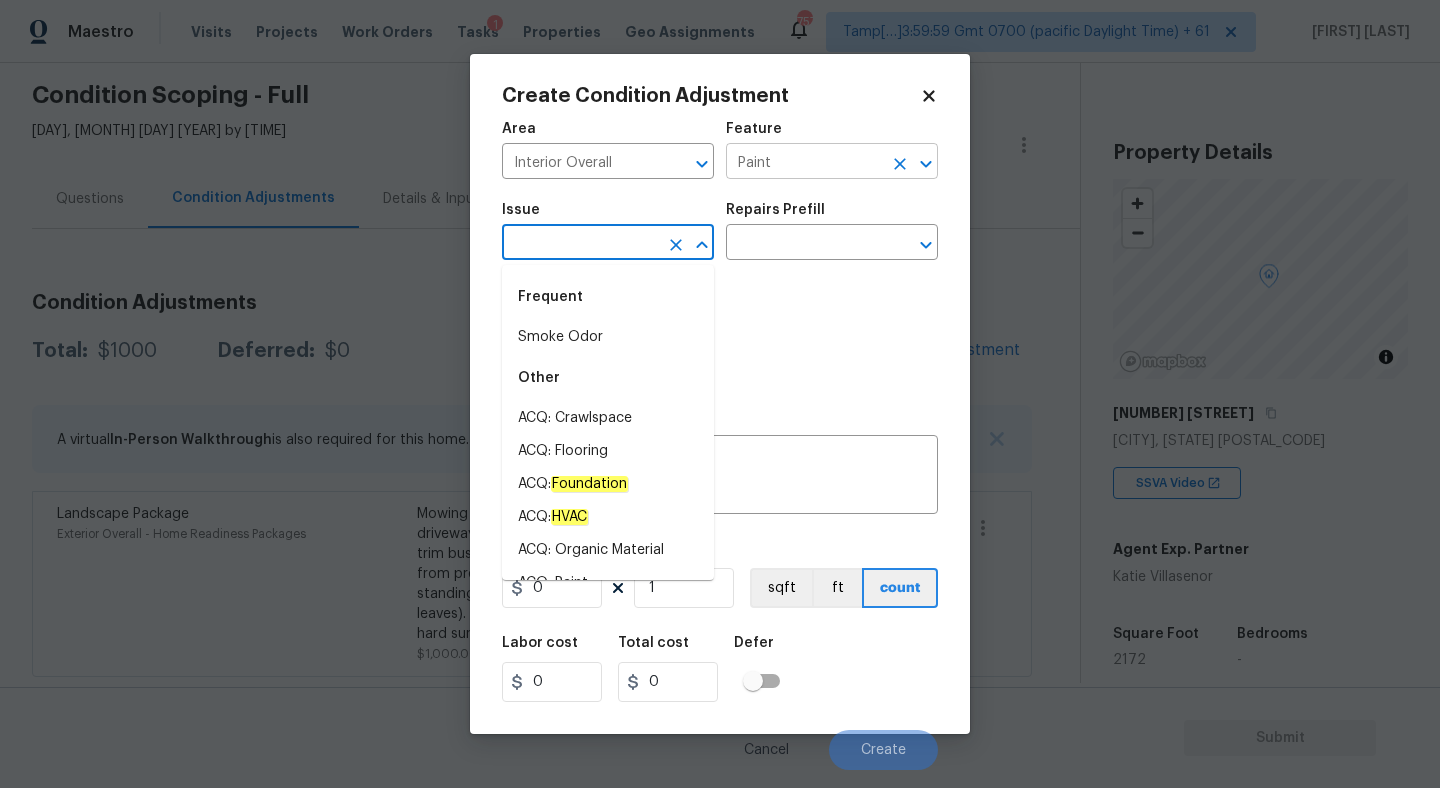 type 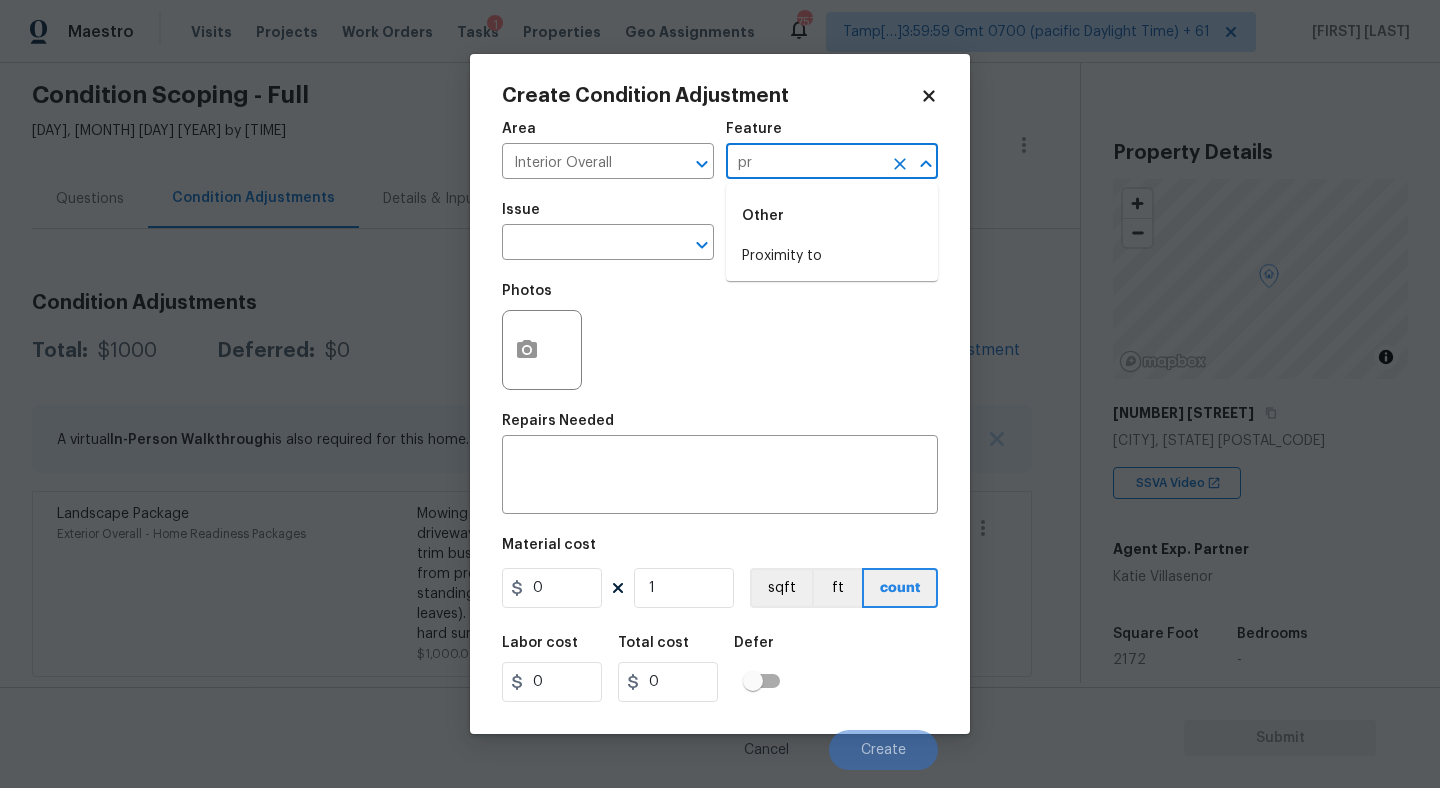 type on "p" 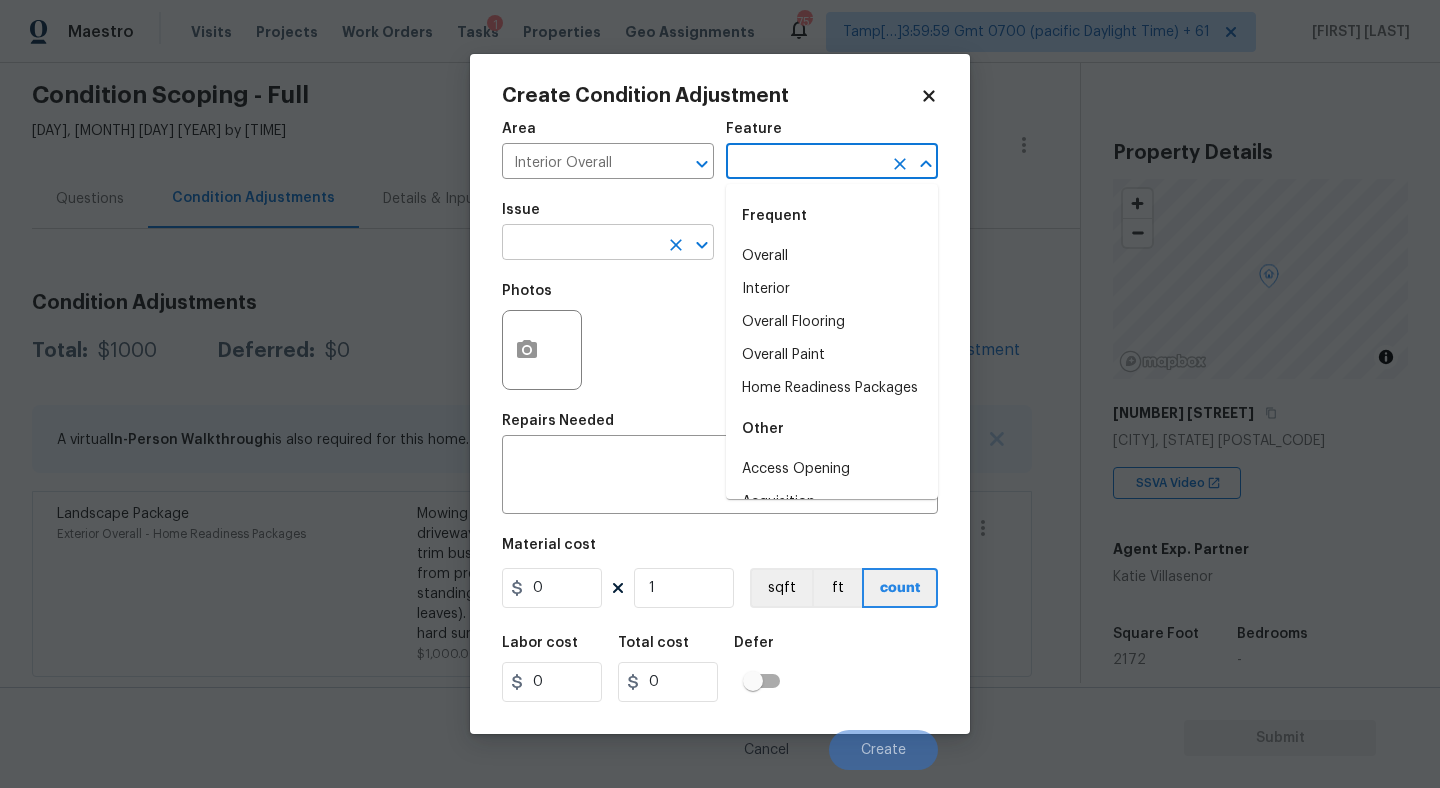 type 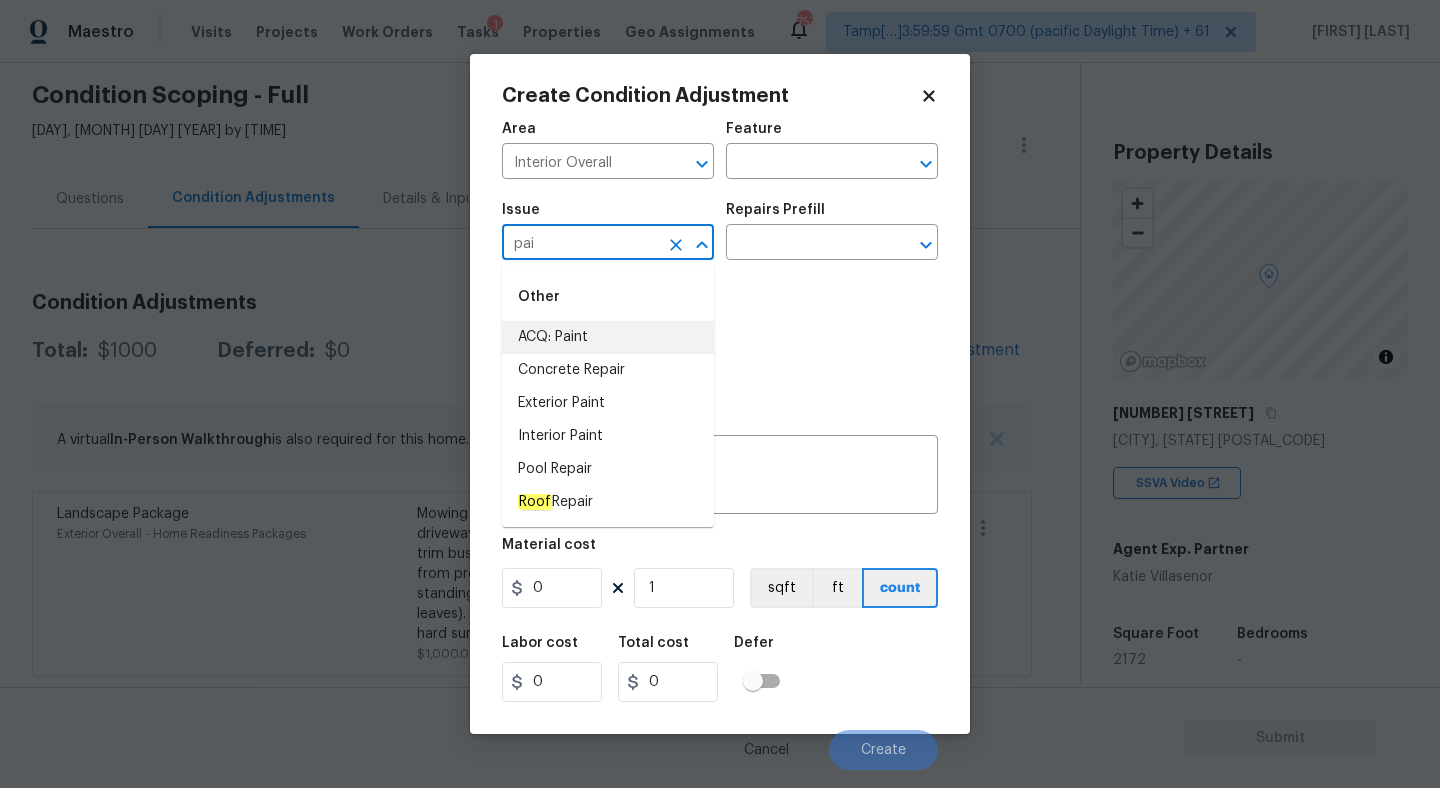 click on "ACQ: Paint" at bounding box center (608, 337) 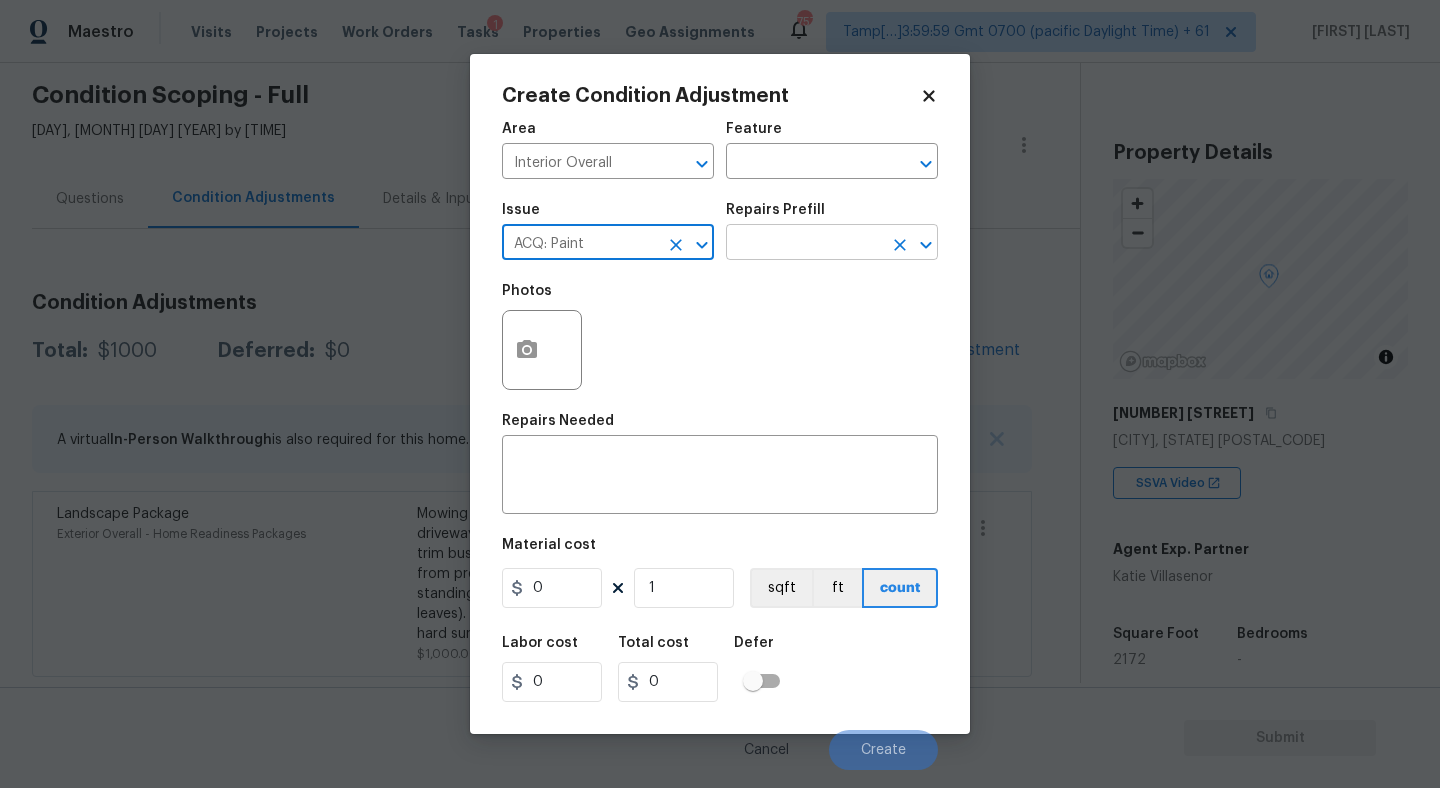 type on "ACQ: Paint" 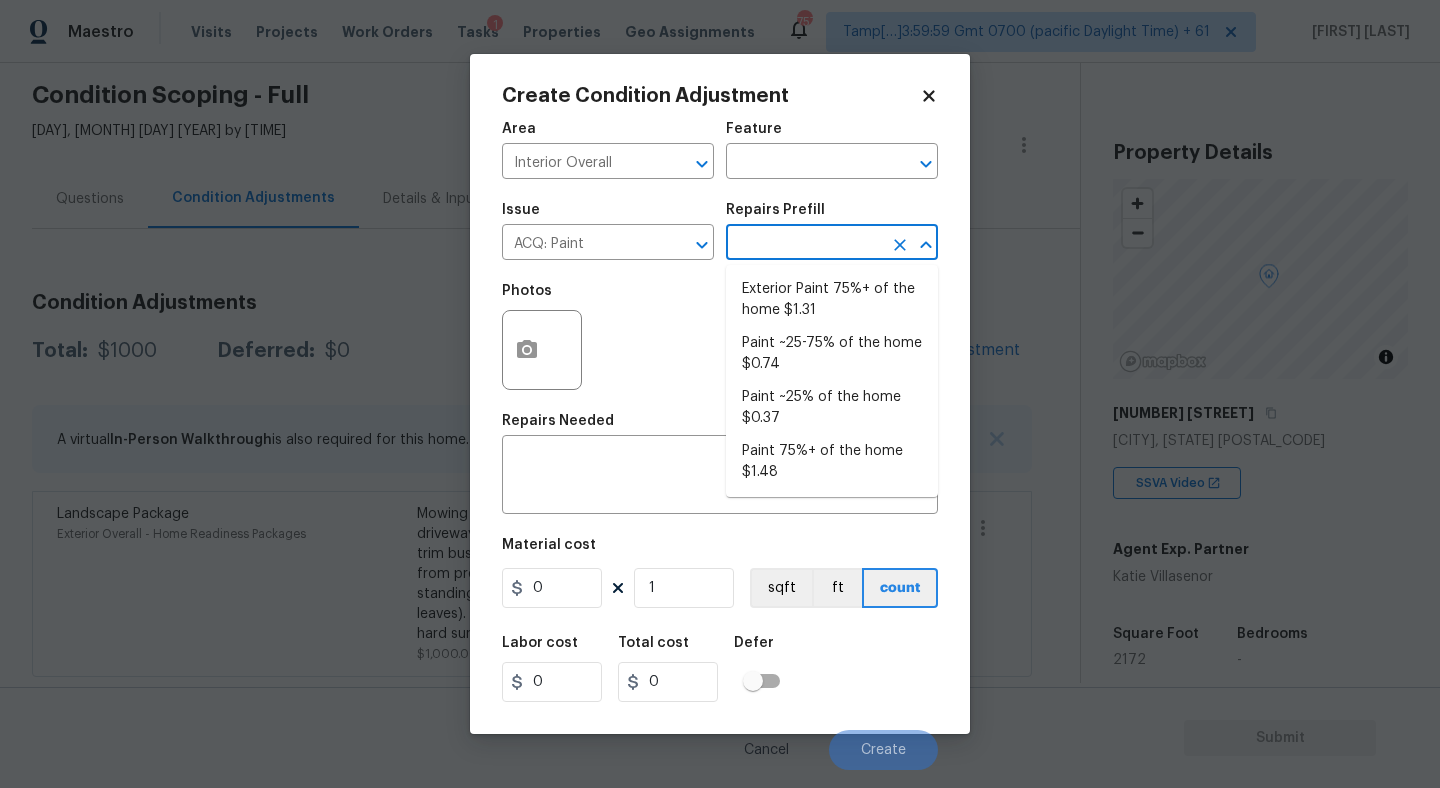 click at bounding box center (804, 244) 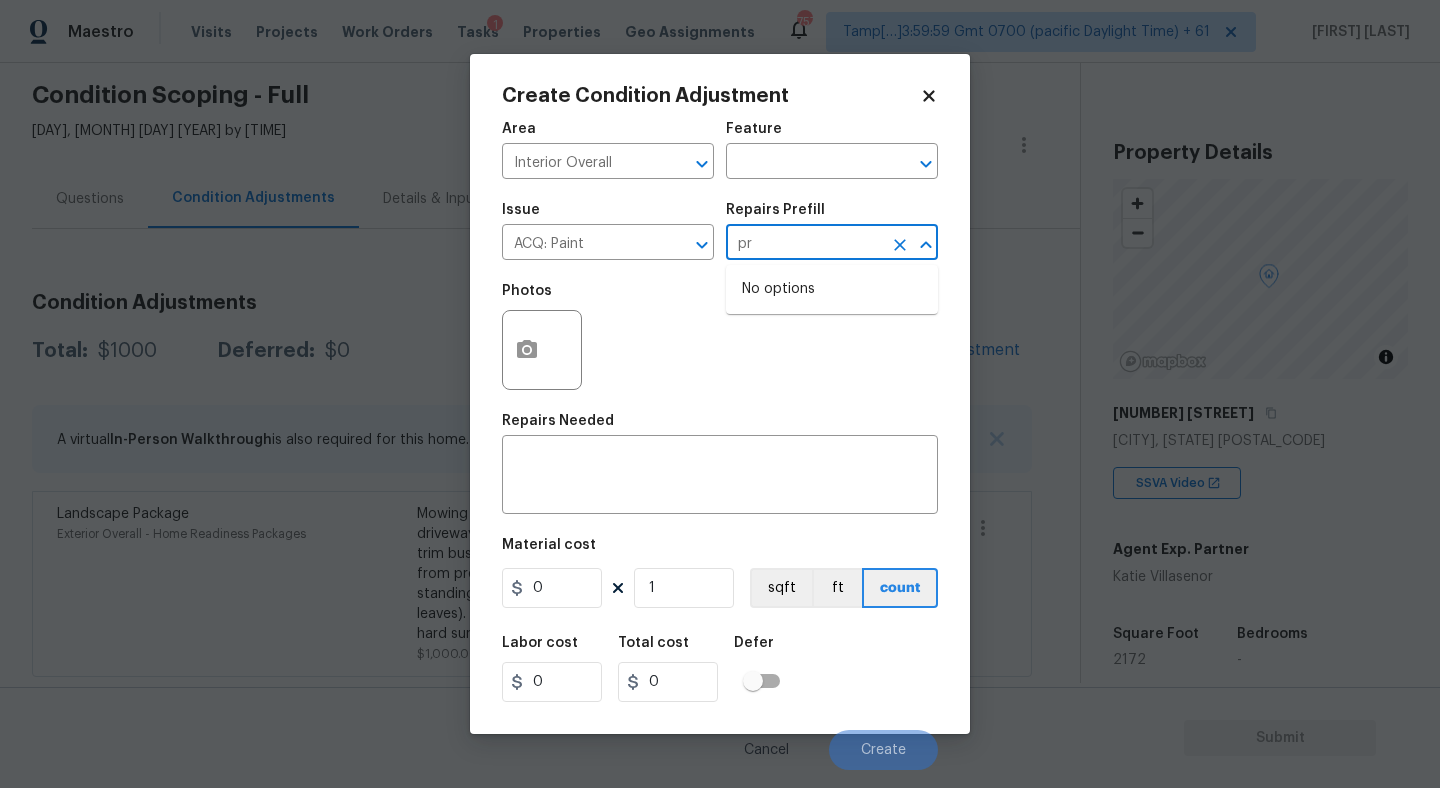 type on "p" 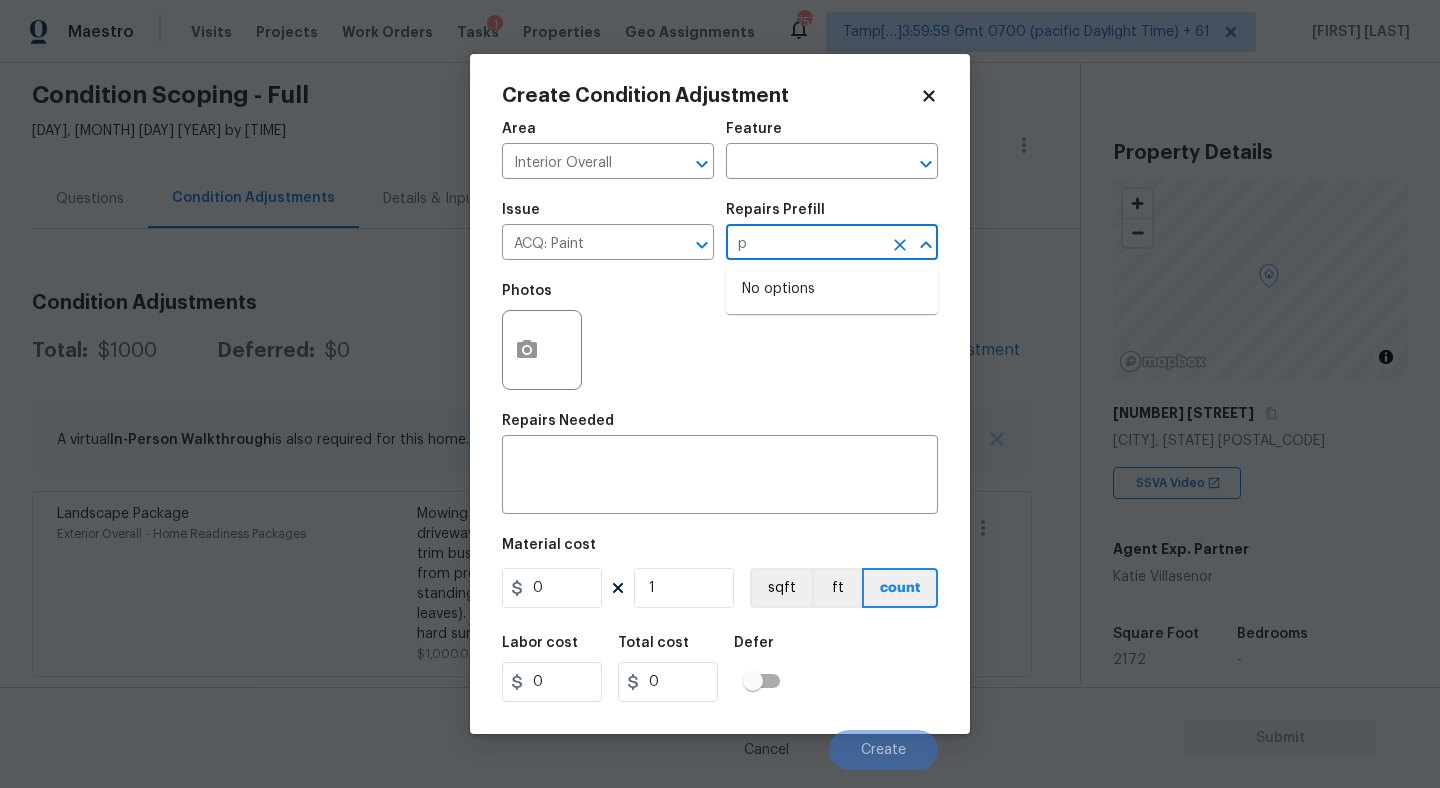 type 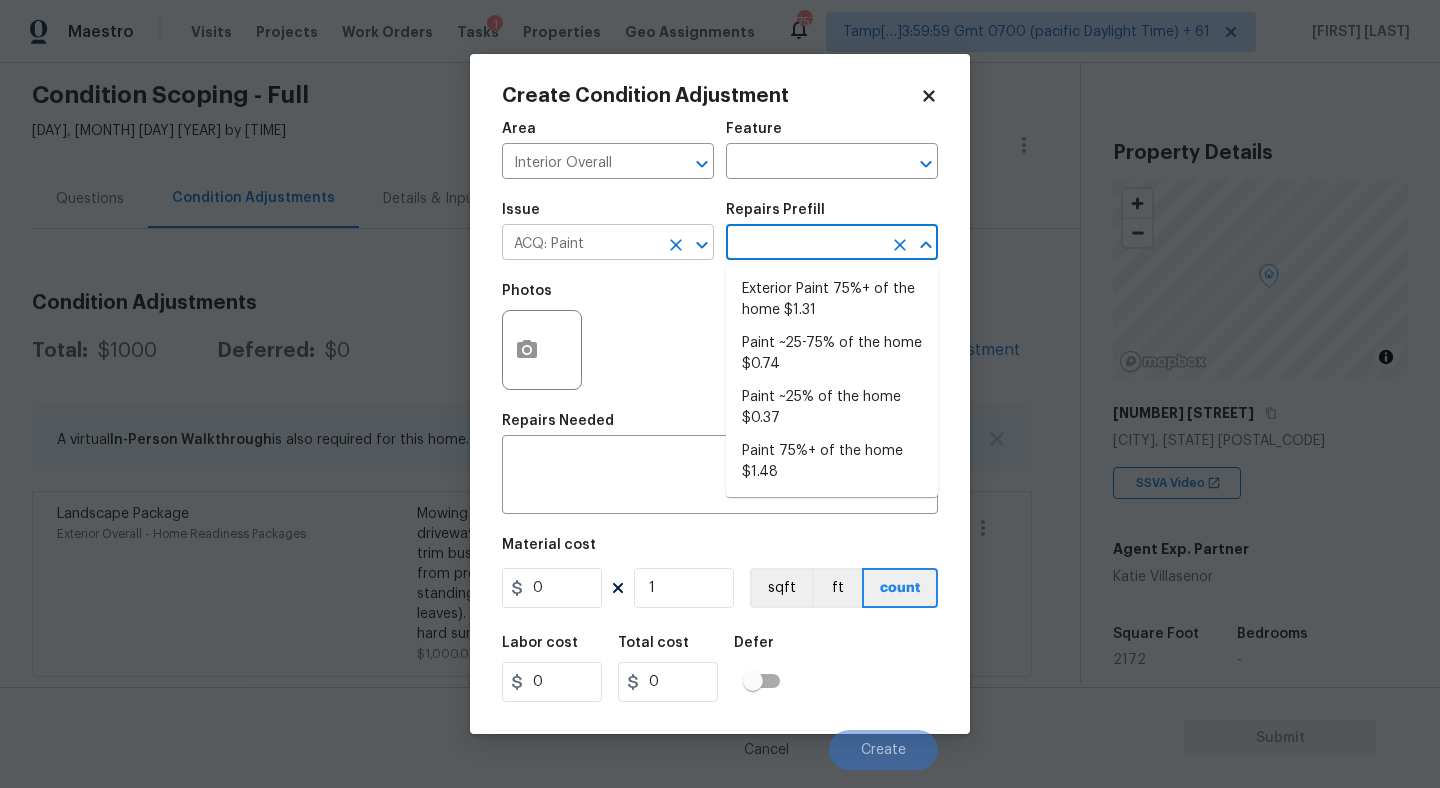 click on "ACQ: Paint" at bounding box center [580, 244] 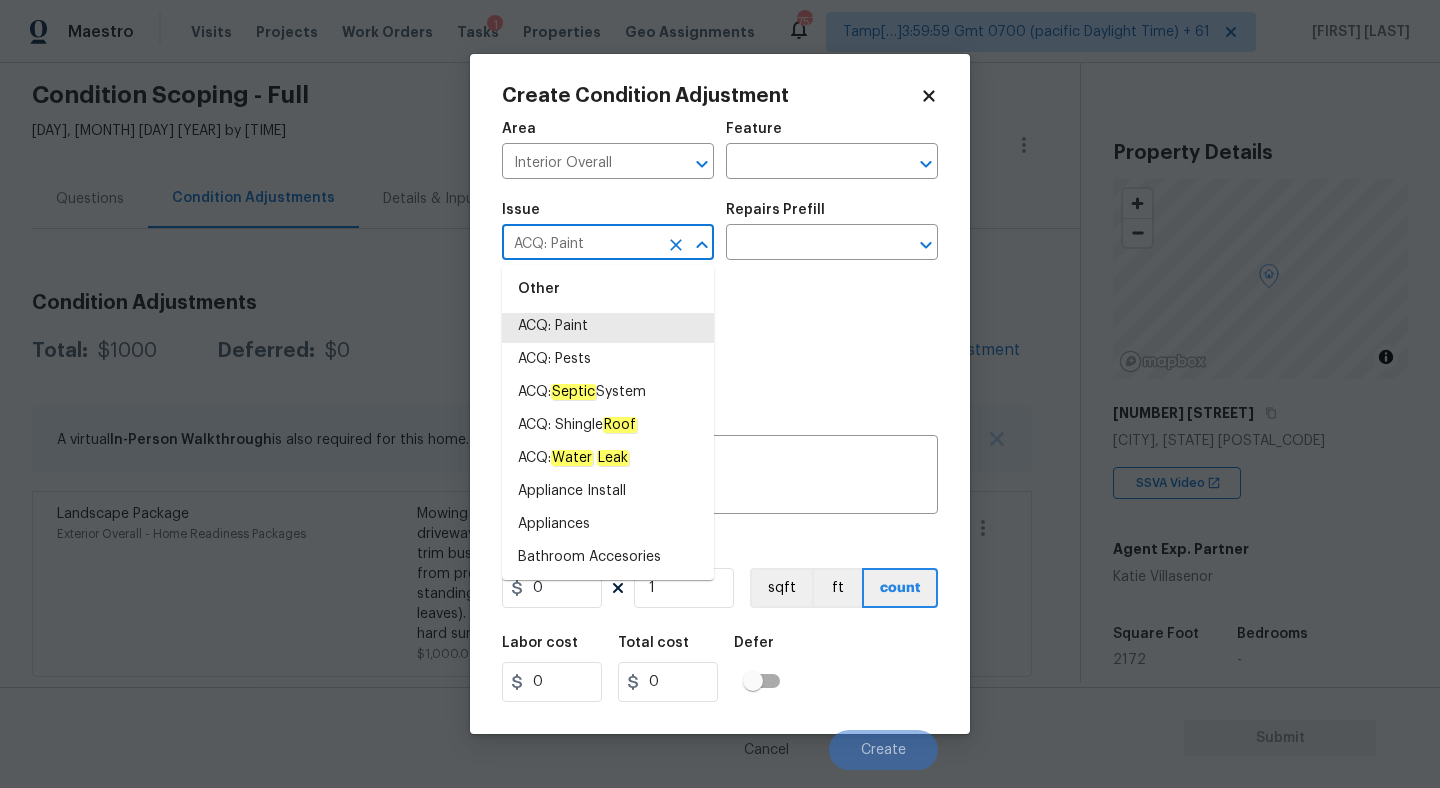 scroll, scrollTop: 197, scrollLeft: 0, axis: vertical 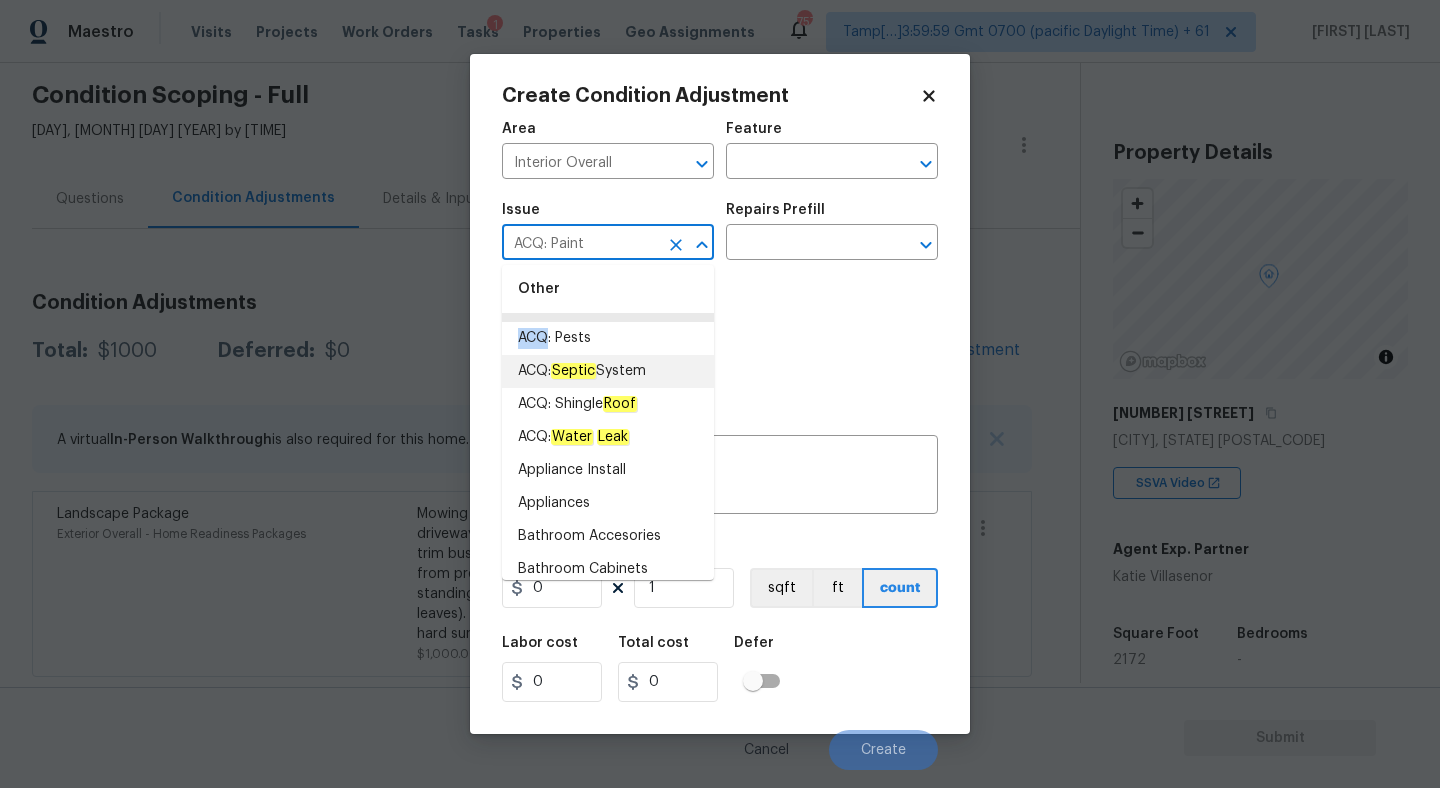 click on "ACQ:  Septic  System" at bounding box center [582, 371] 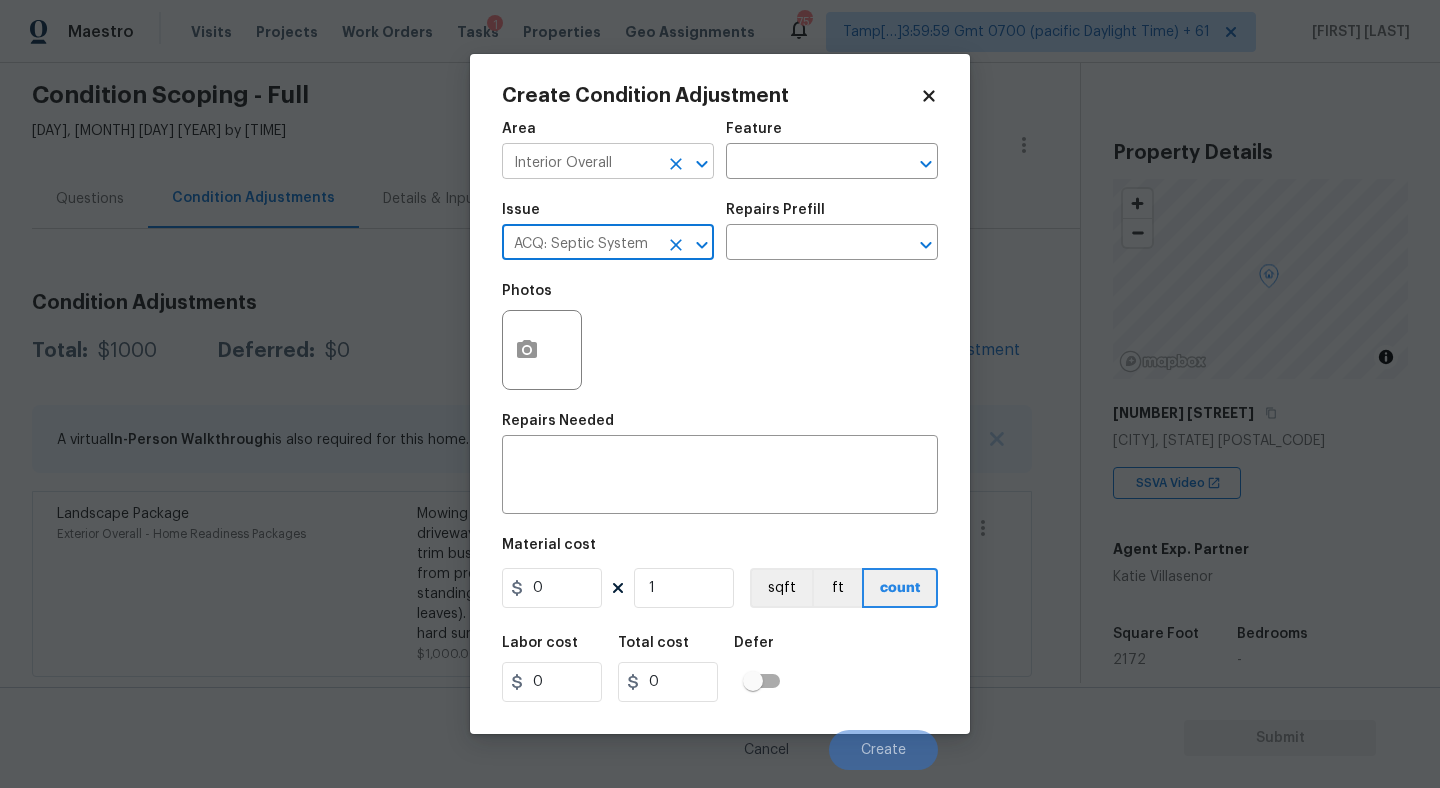 click 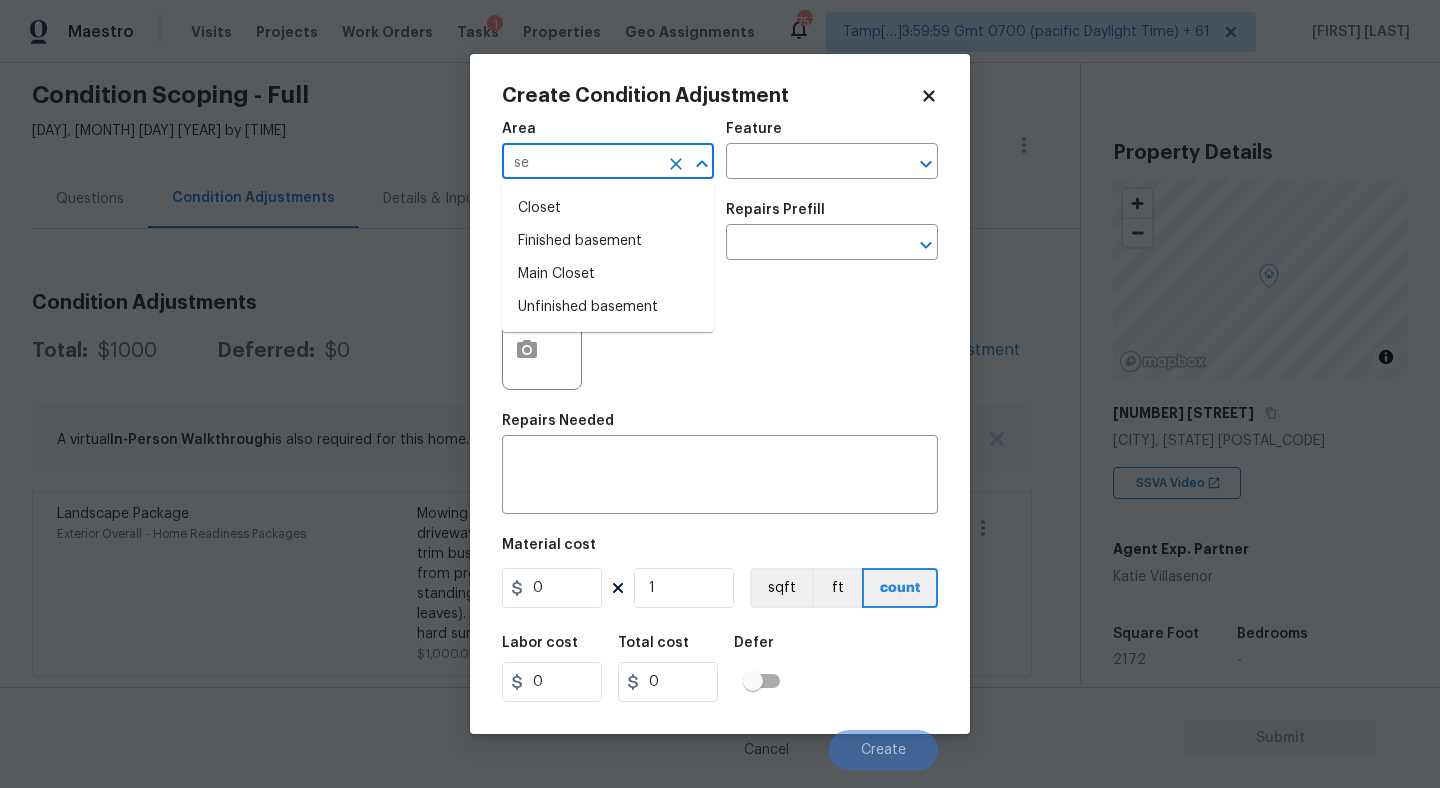 type on "s" 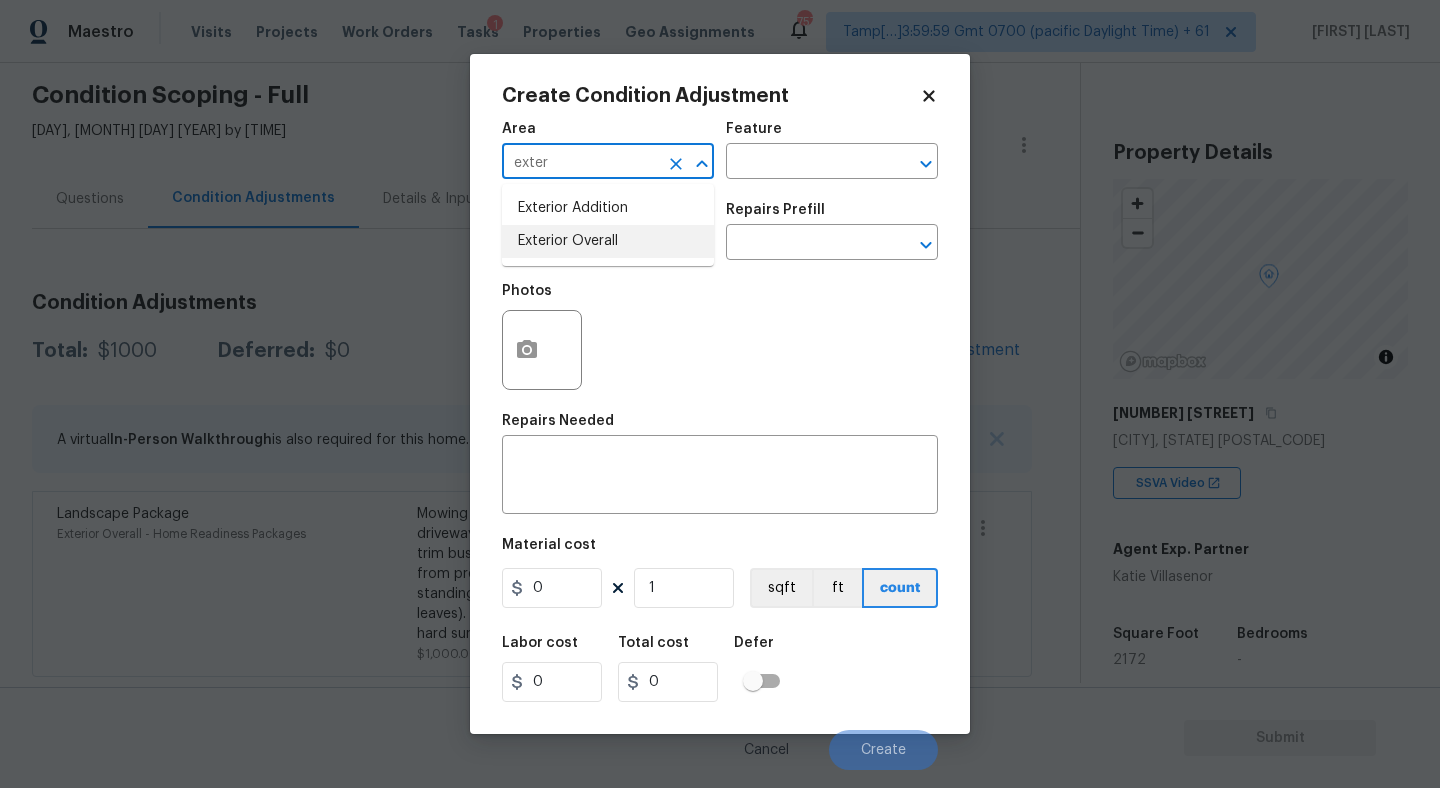 click on "Exterior Overall" at bounding box center (608, 241) 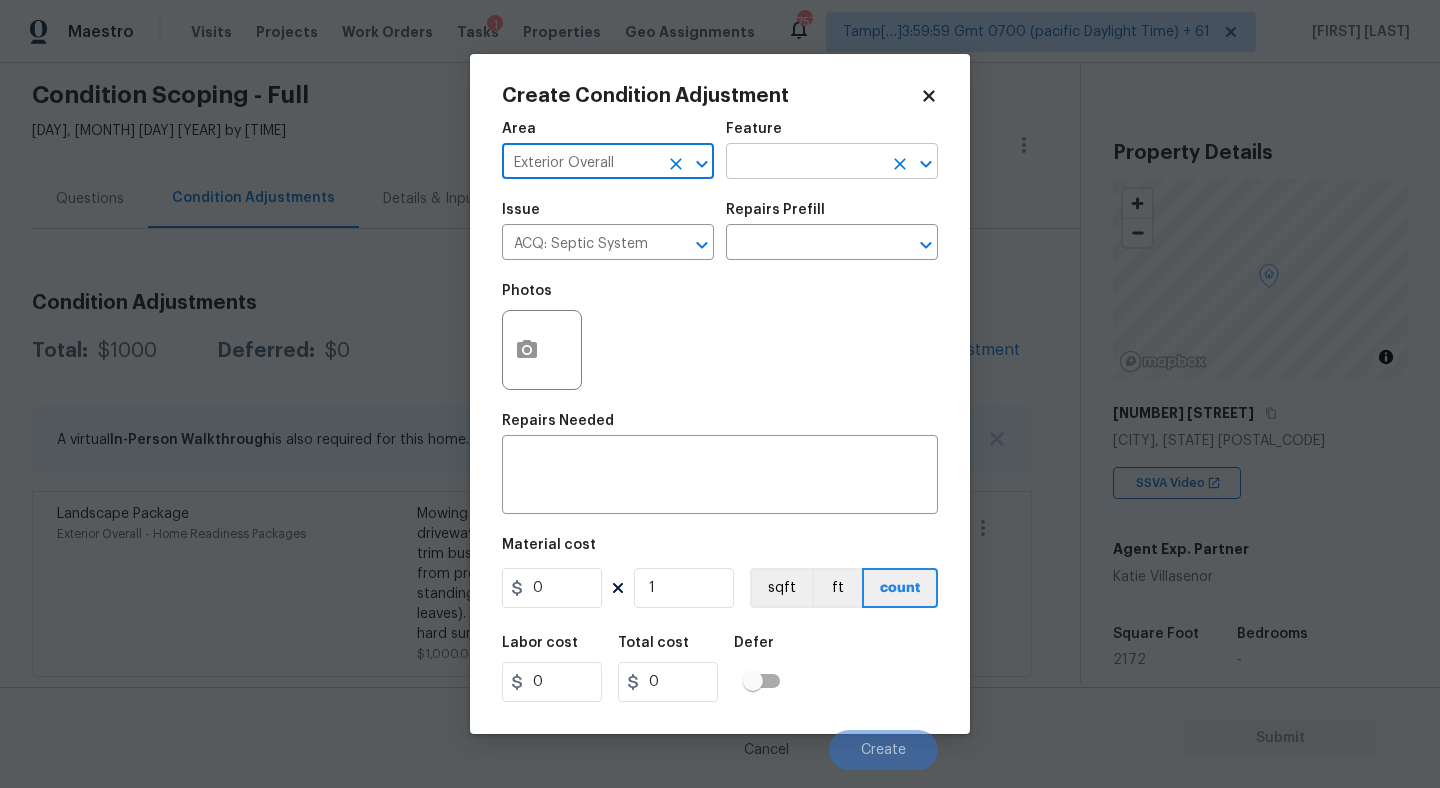 type on "Exterior Overall" 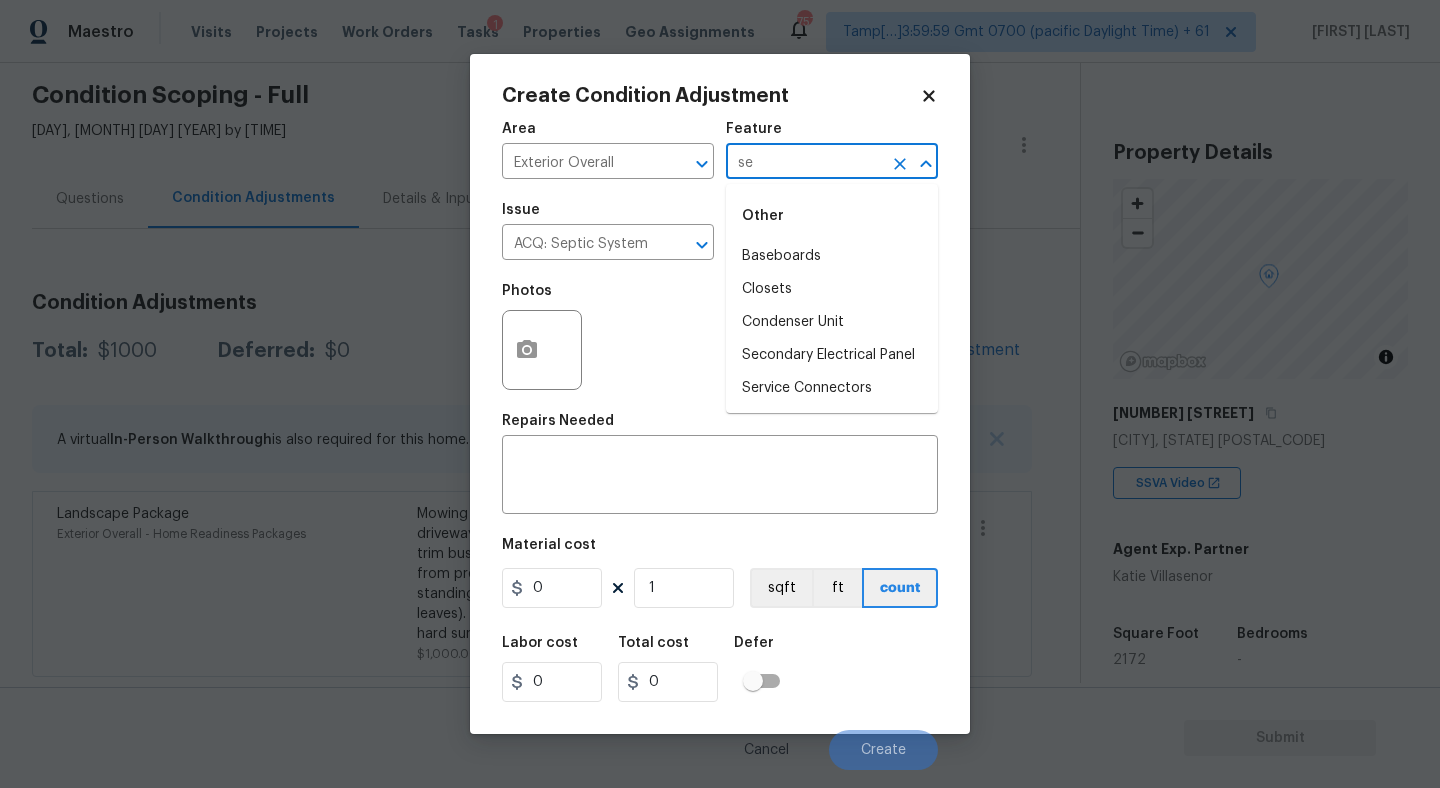 type on "s" 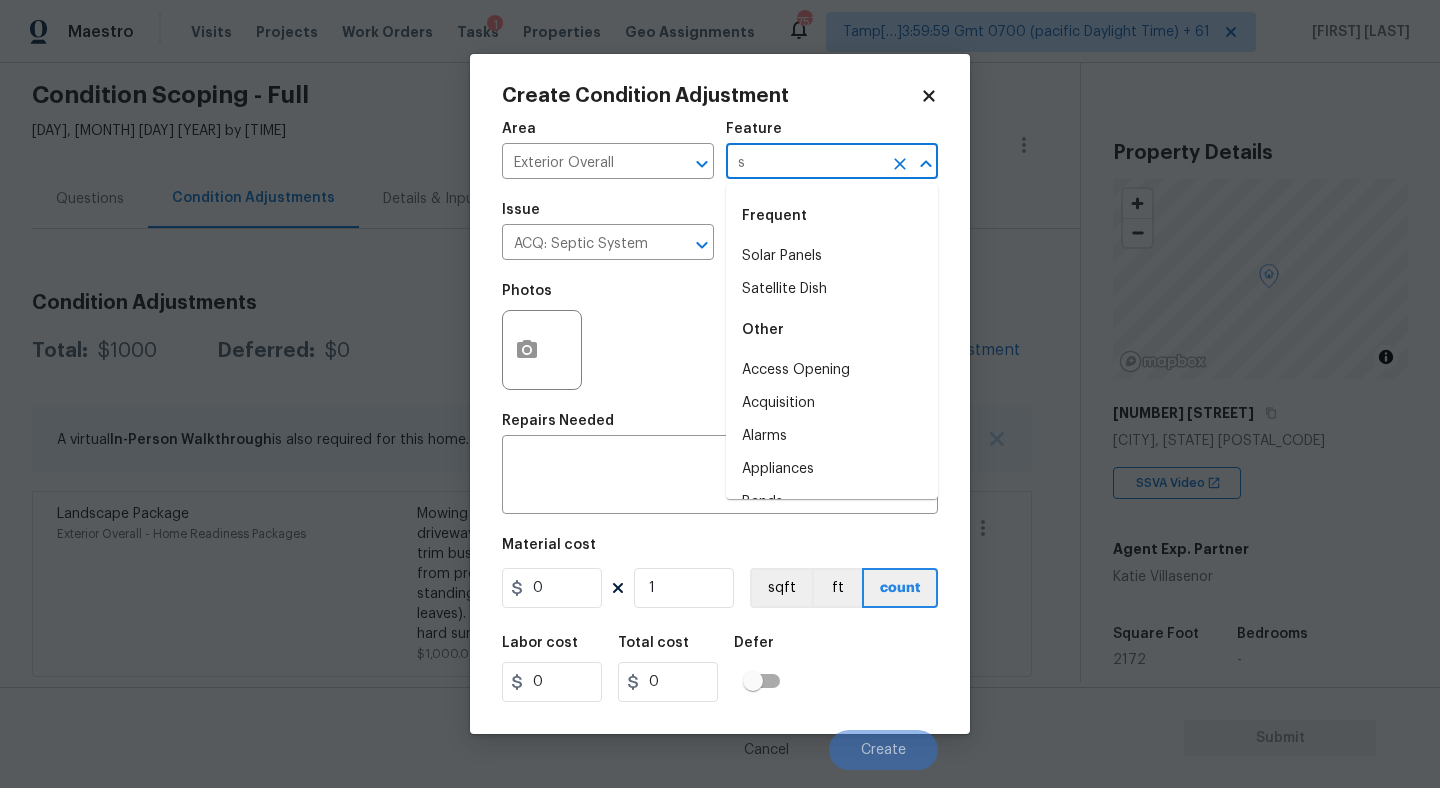 type 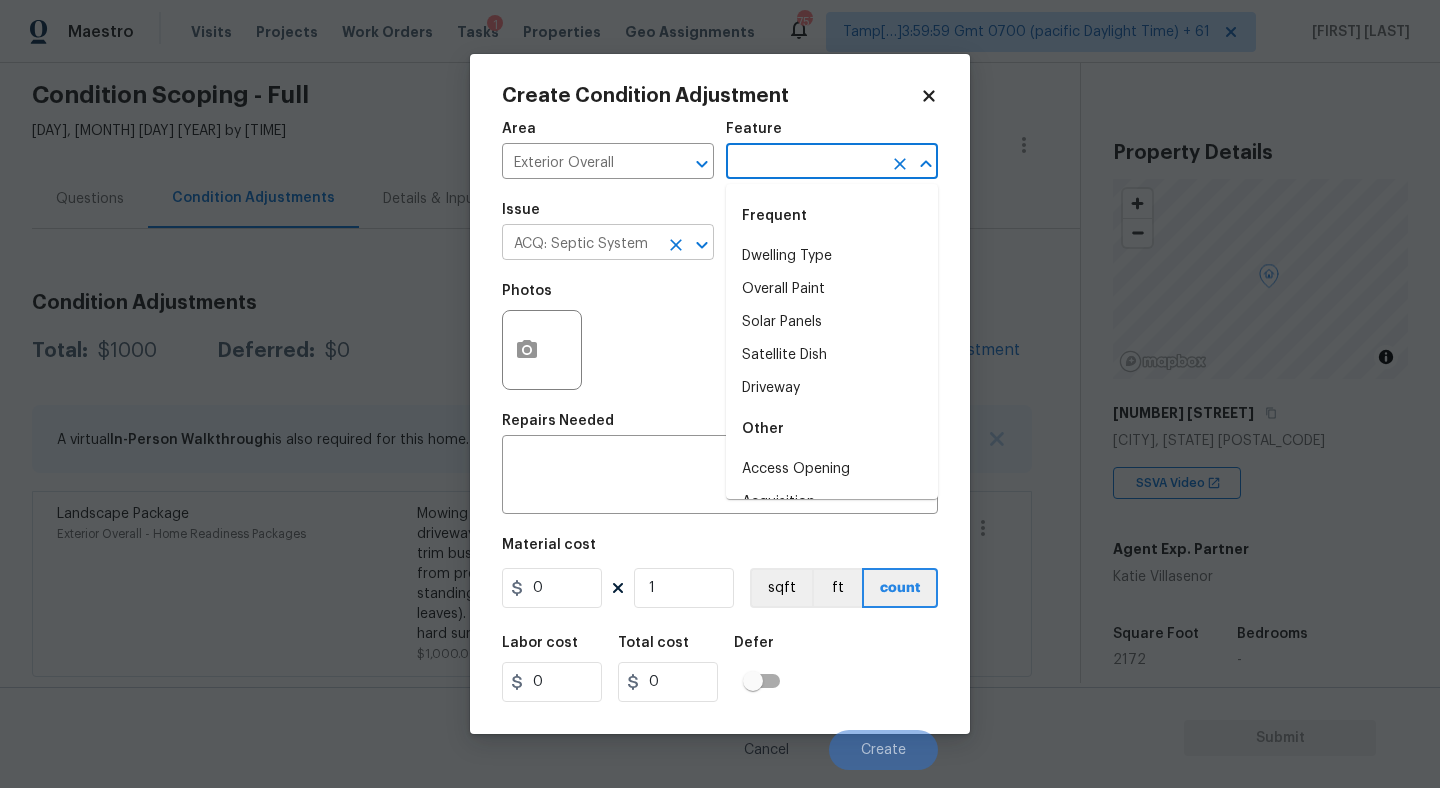 click 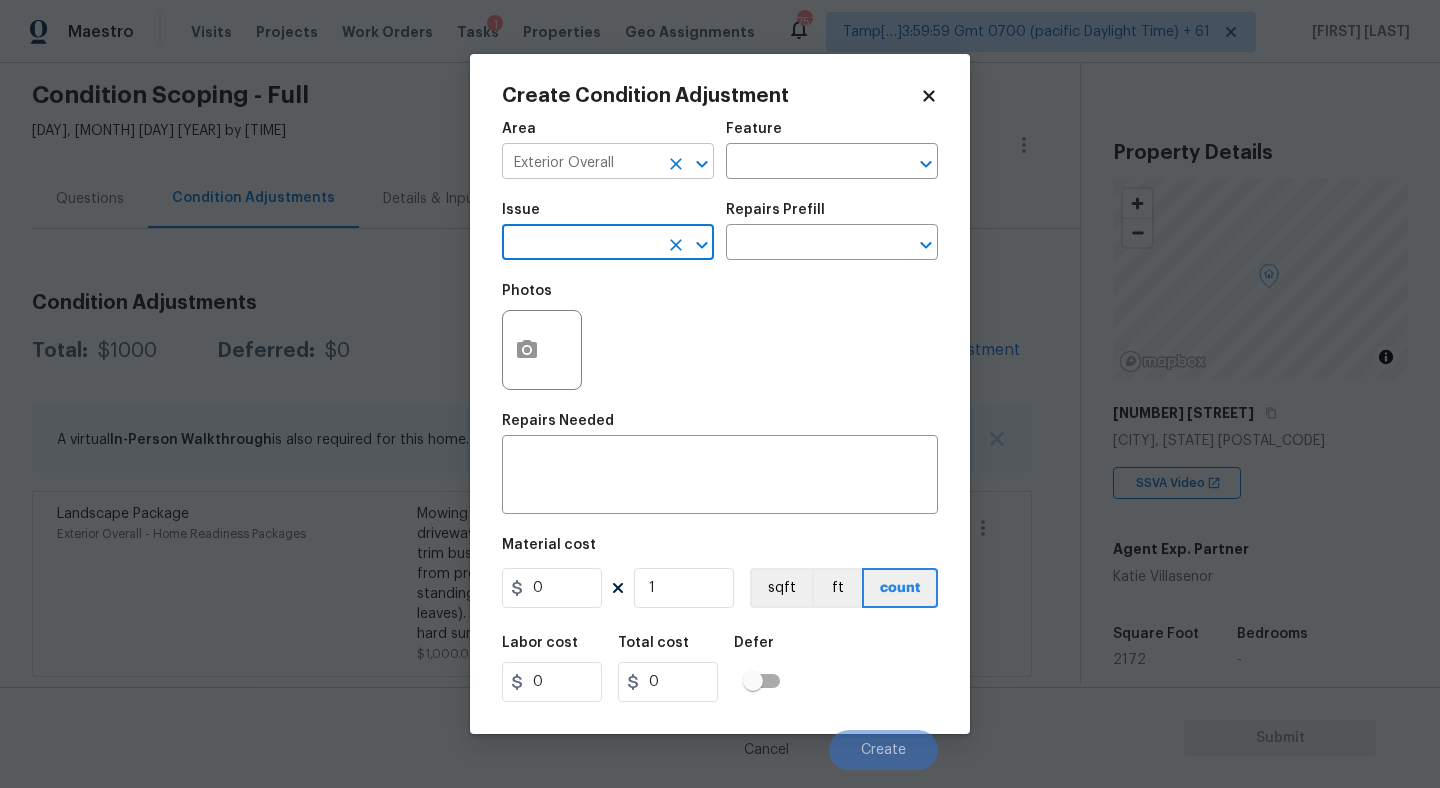 click 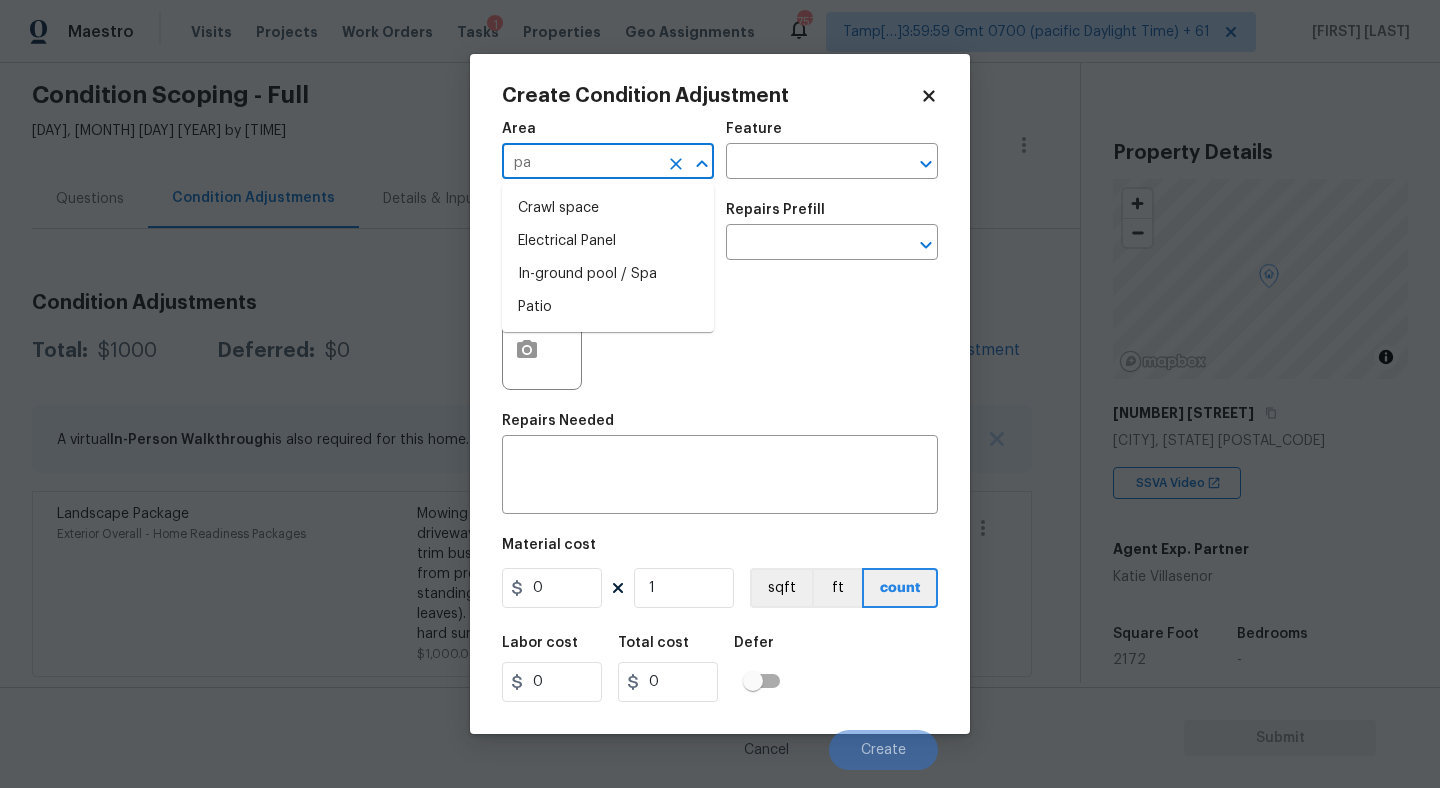 type on "p" 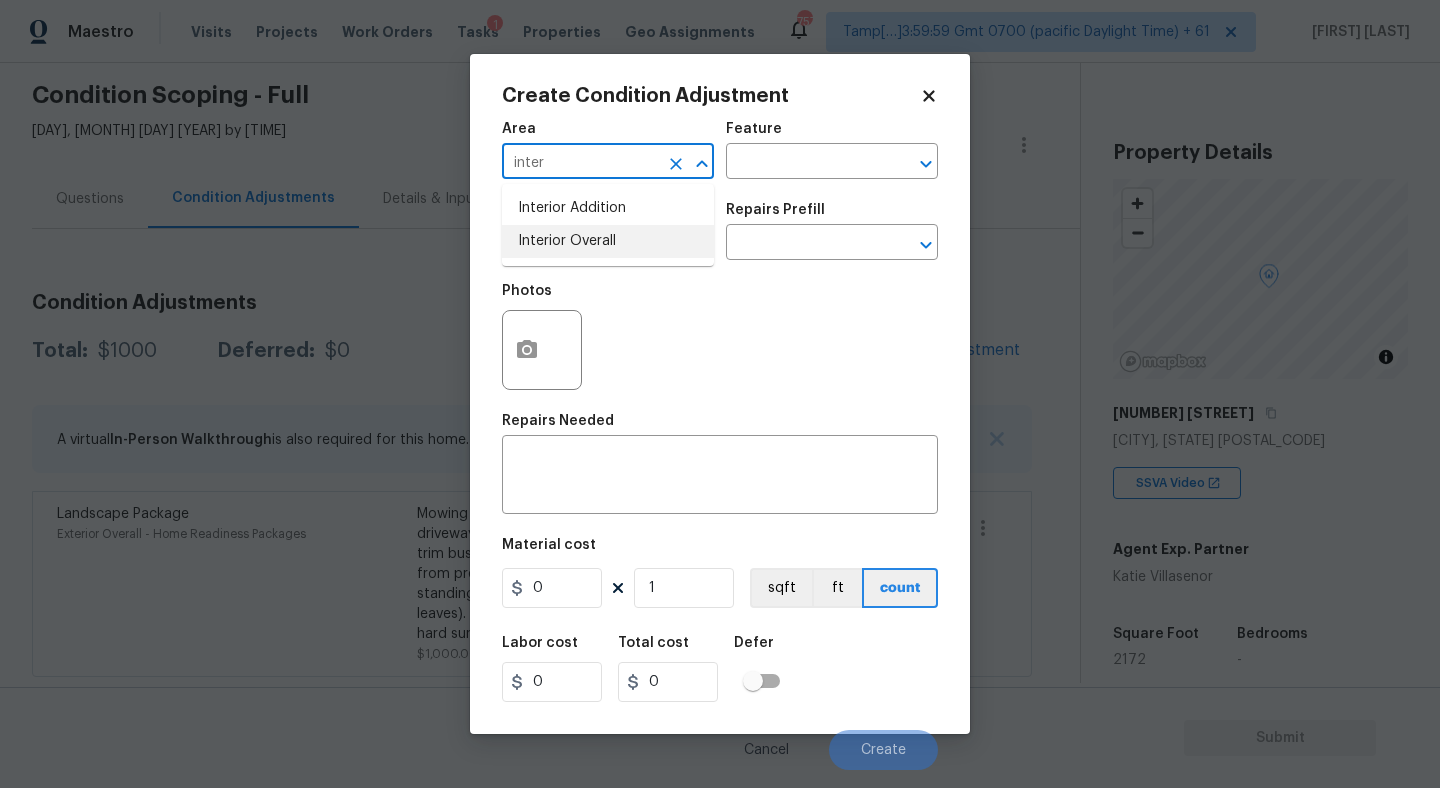 click on "Interior Overall" at bounding box center (608, 241) 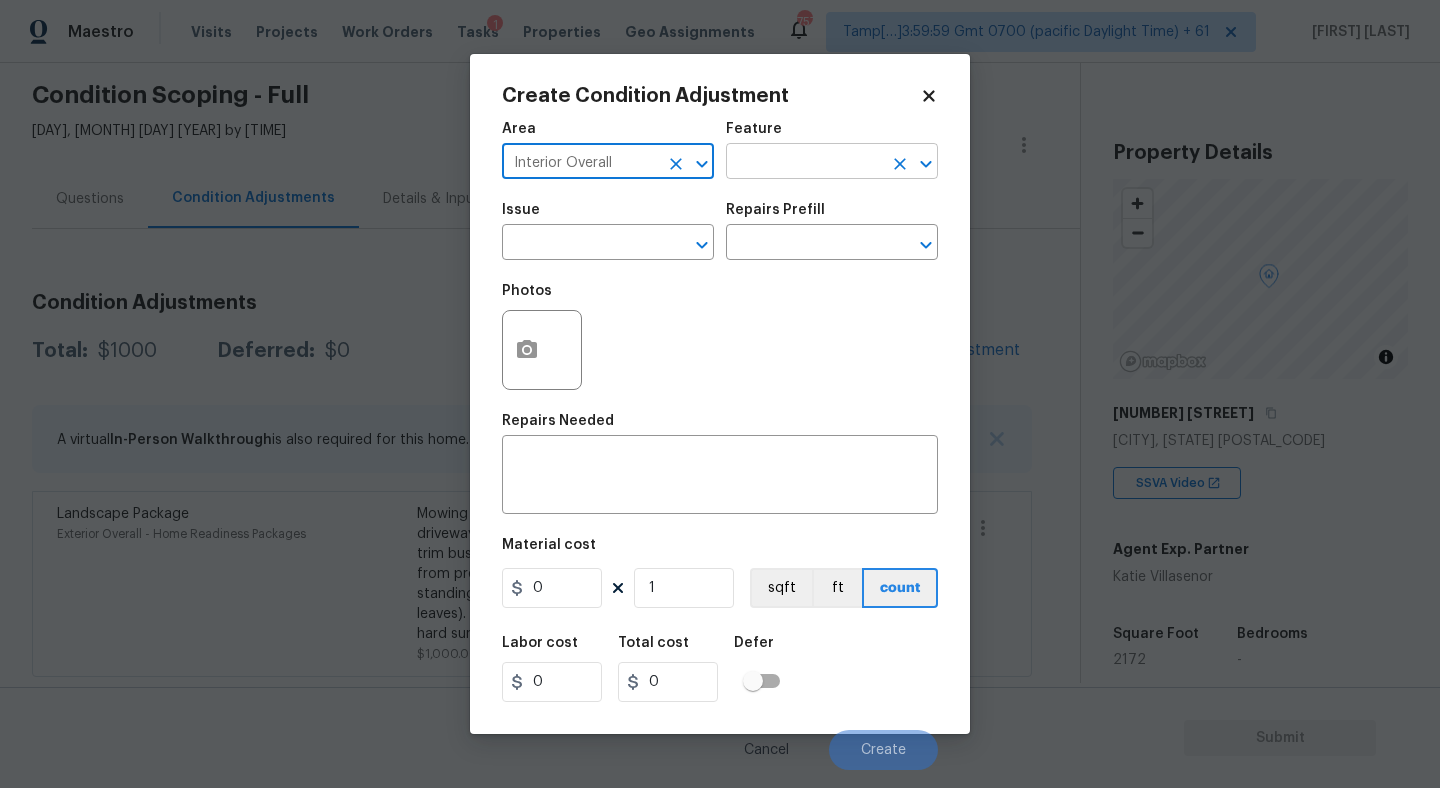 type on "Interior Overall" 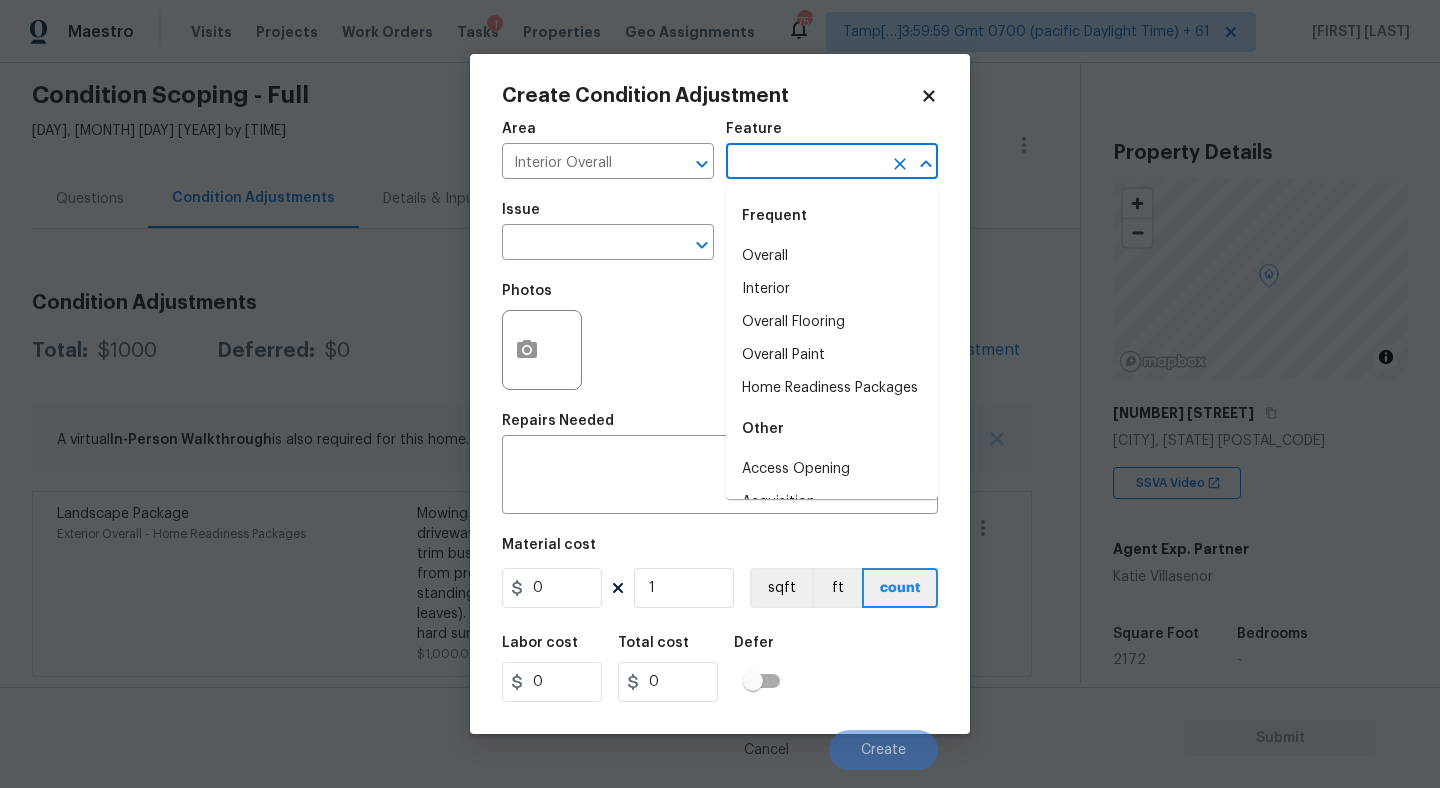 type on "j" 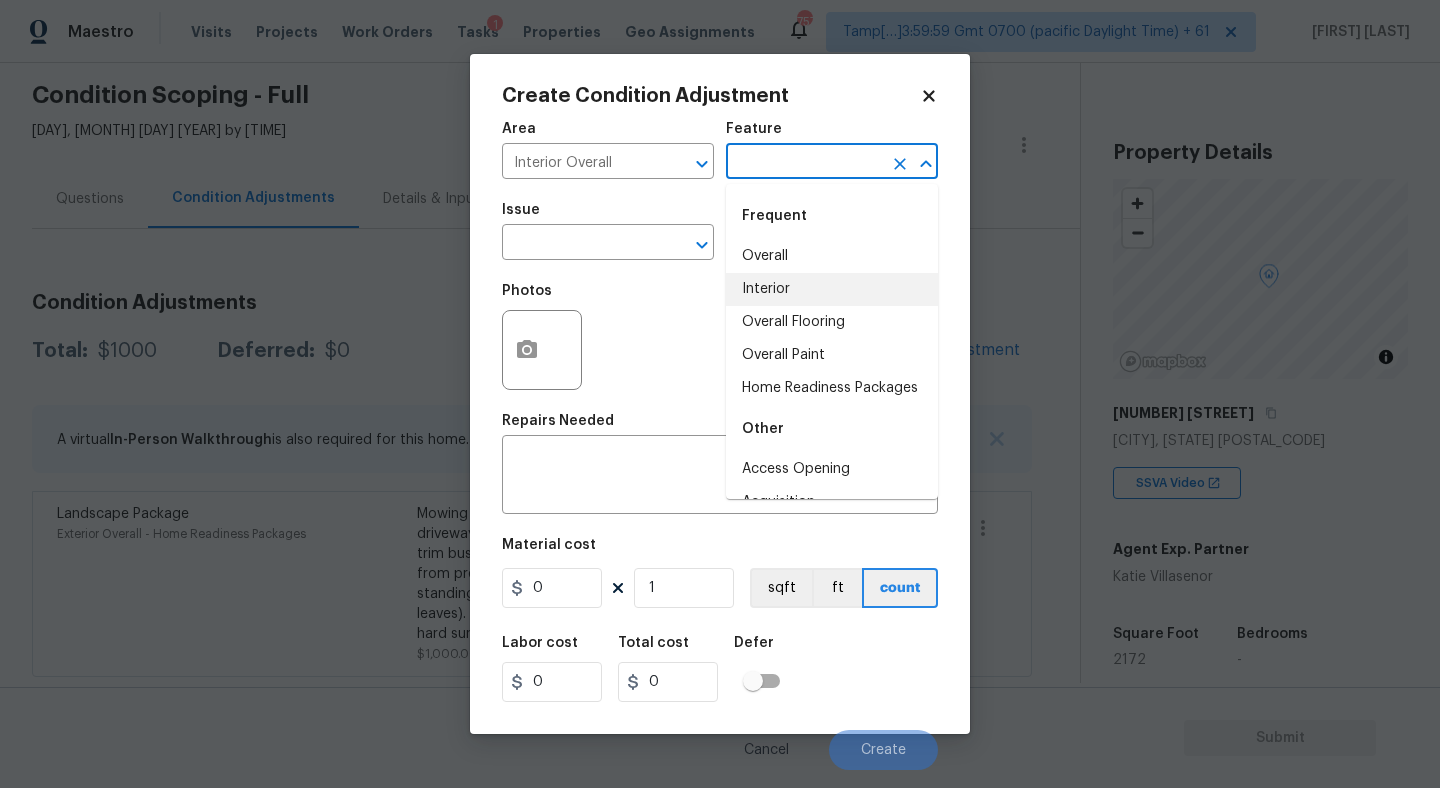 click on "Interior" at bounding box center [832, 289] 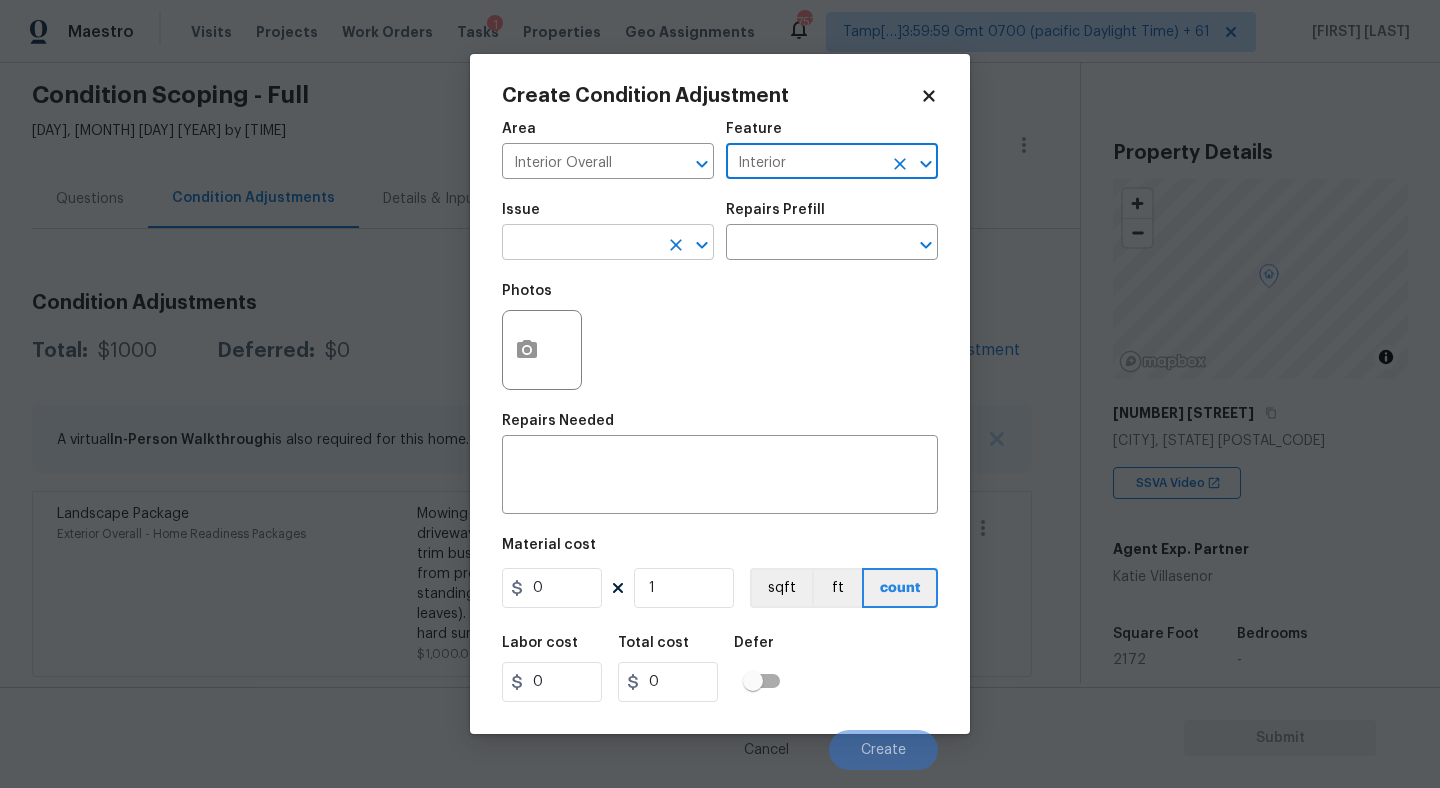 click at bounding box center (580, 244) 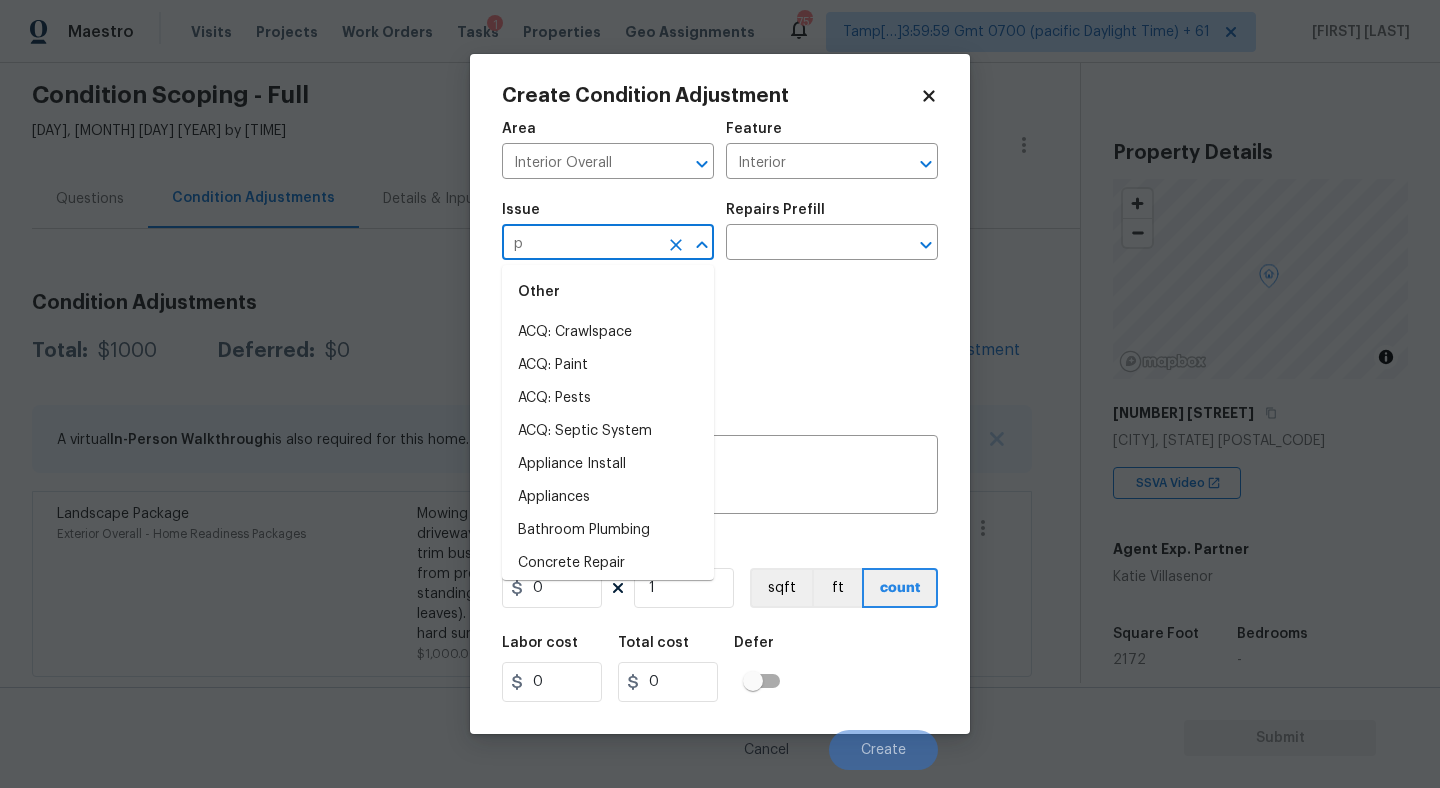 scroll, scrollTop: 0, scrollLeft: 0, axis: both 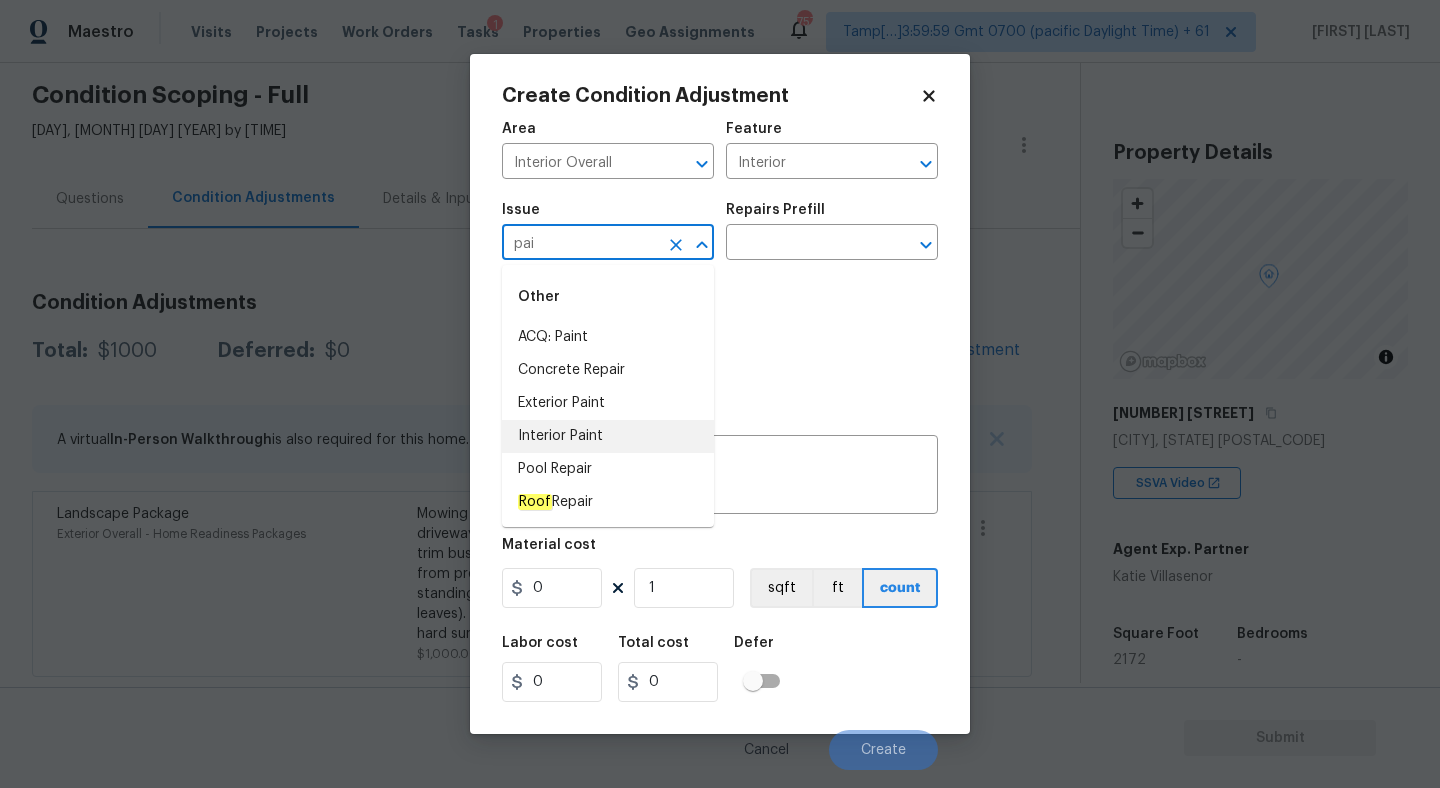 click on "Interior Paint" at bounding box center (608, 436) 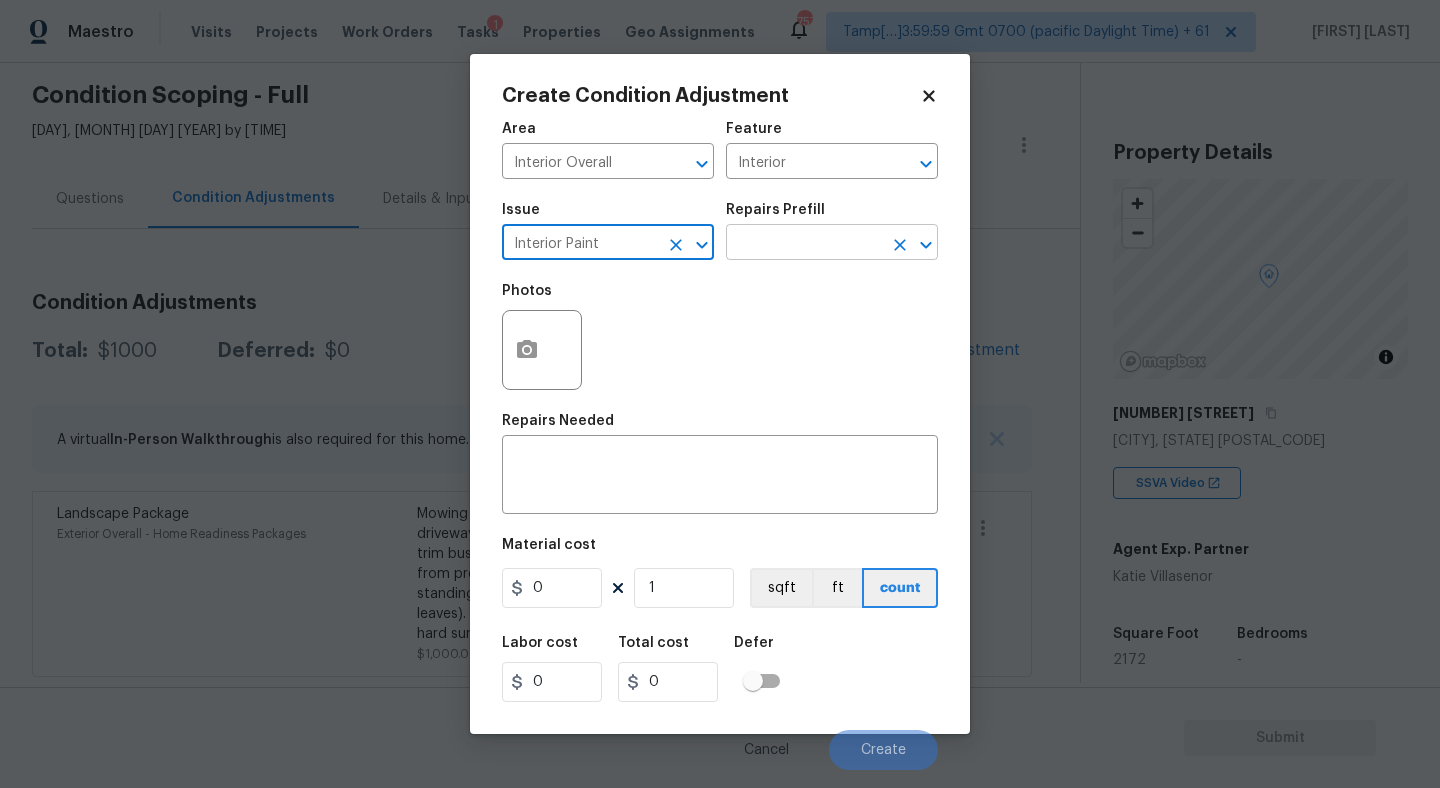 type on "Interior Paint" 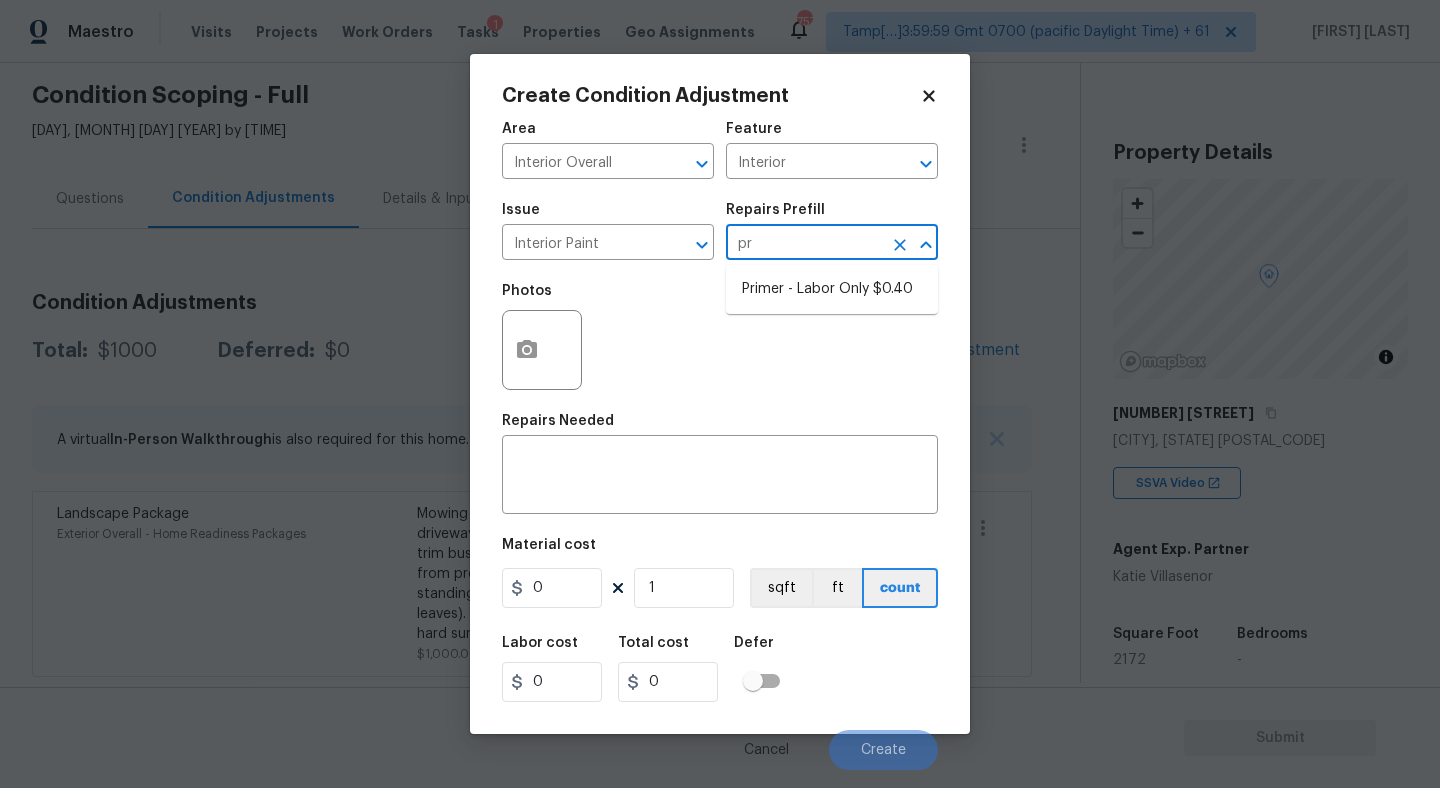 type on "pri" 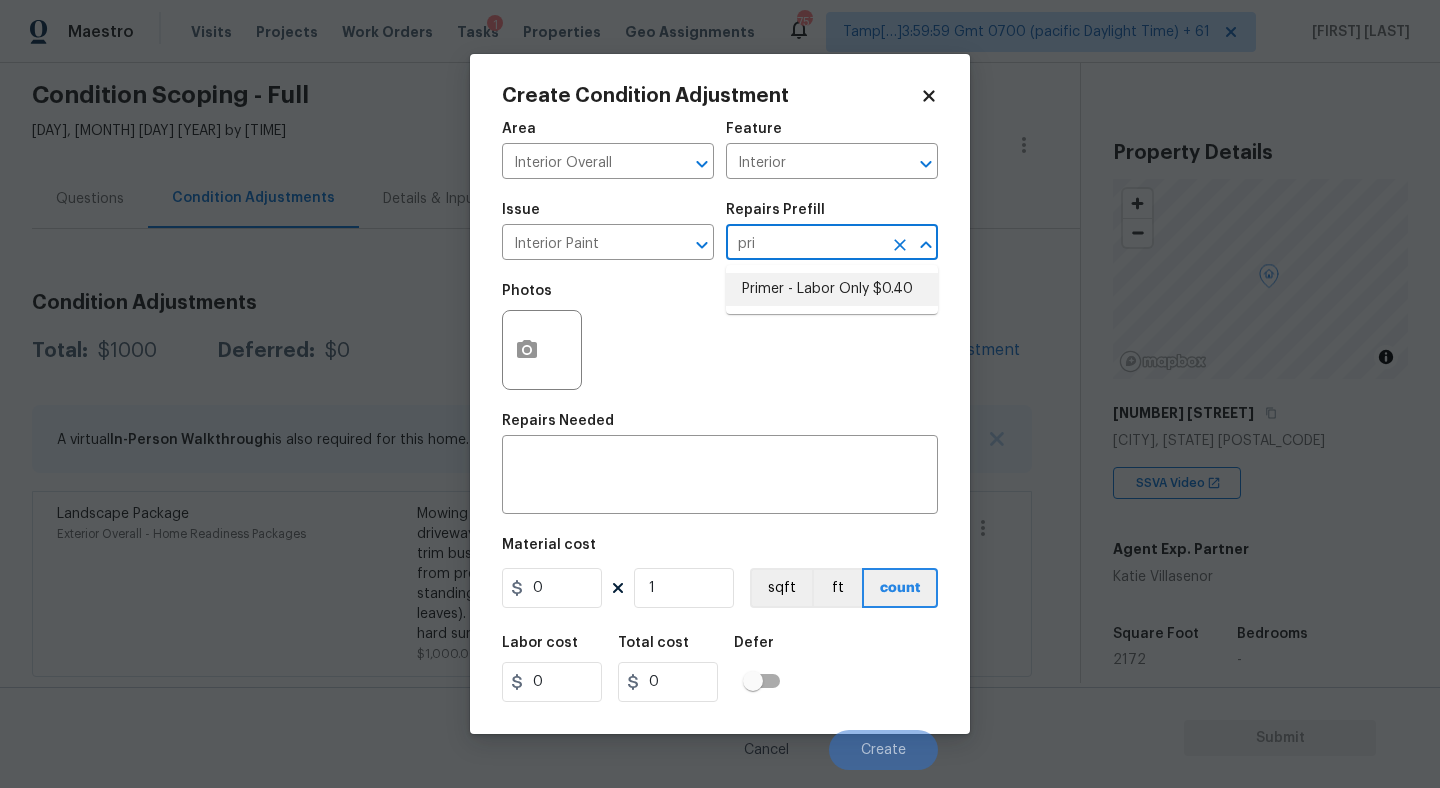 click on "Primer - Labor Only $0.40" at bounding box center [832, 289] 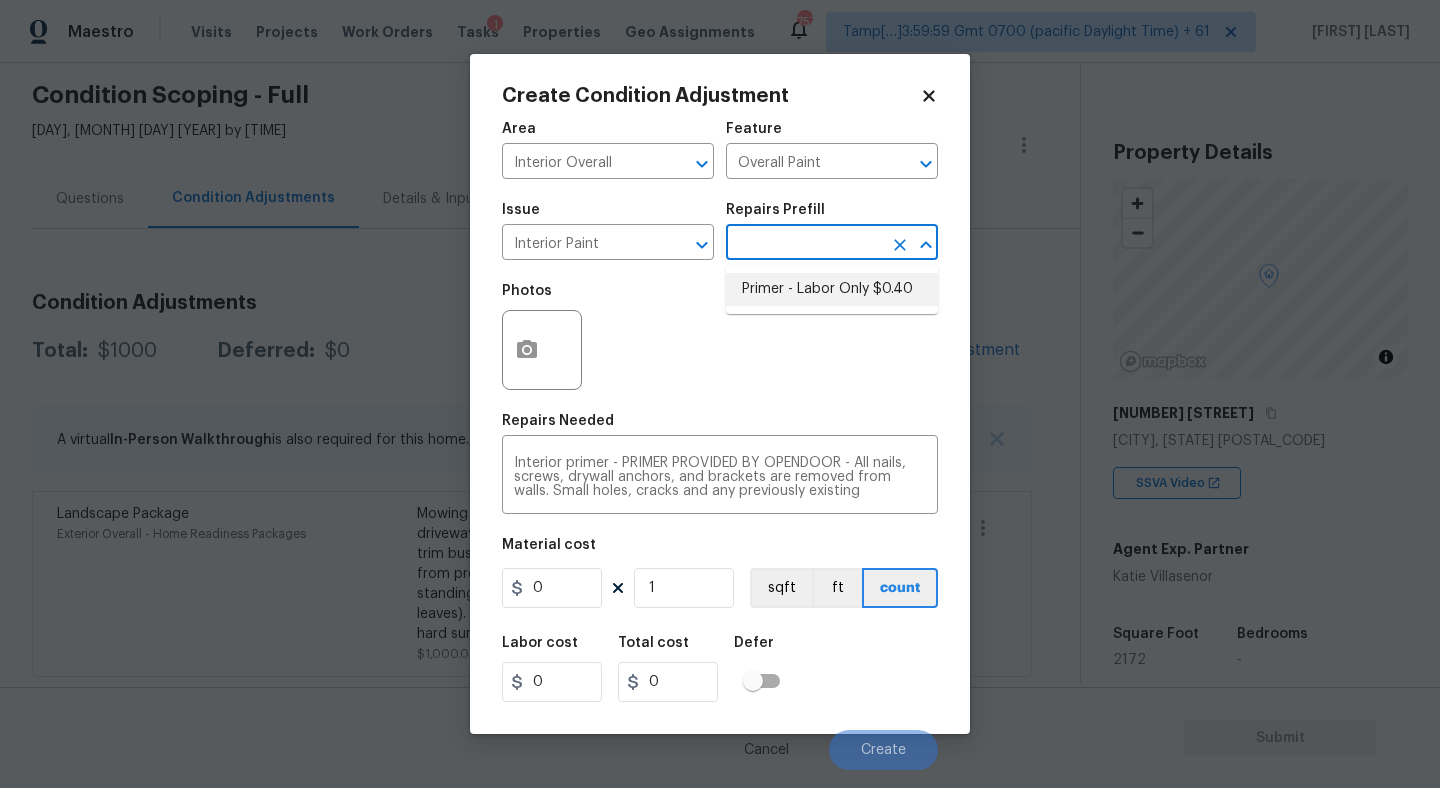 type on "0.4" 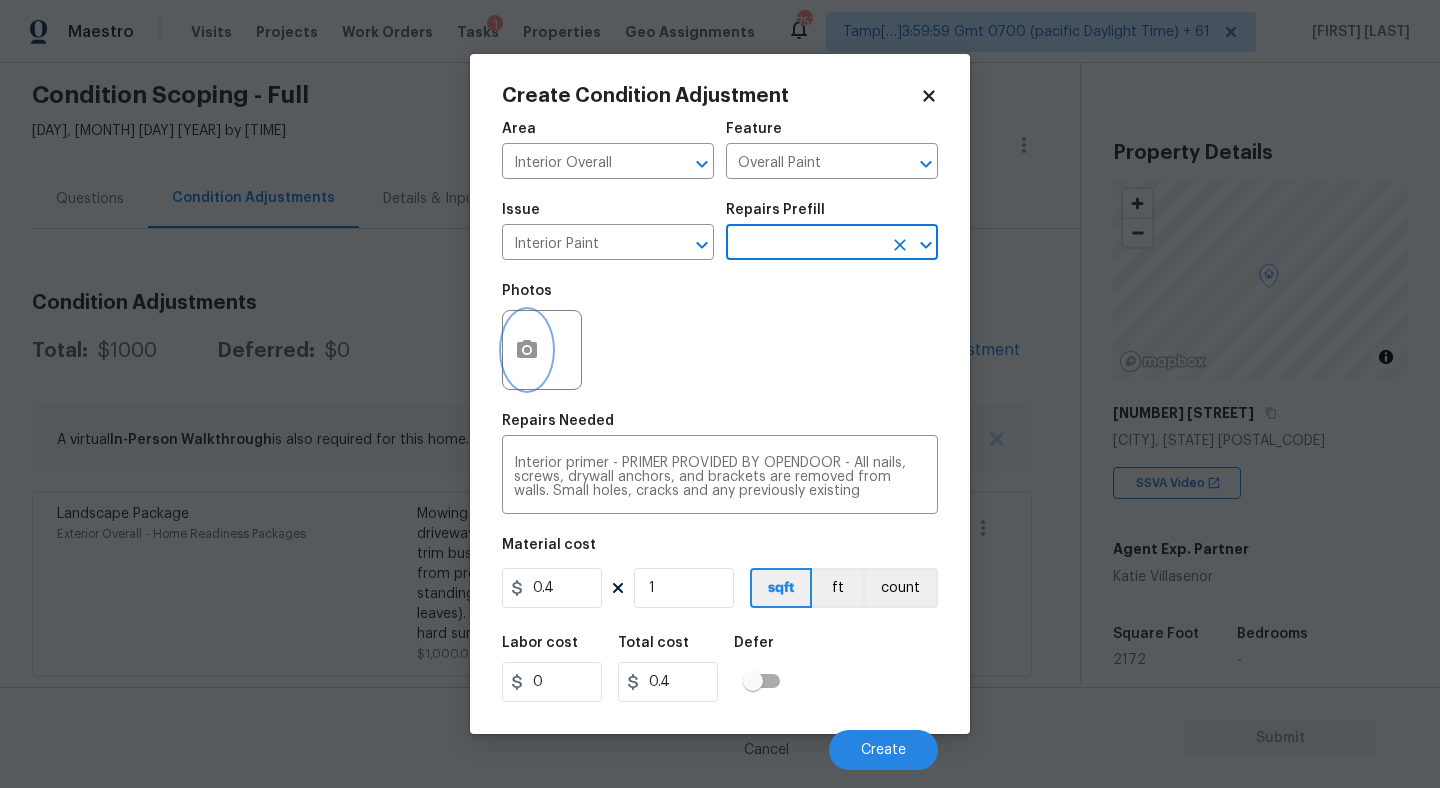 click 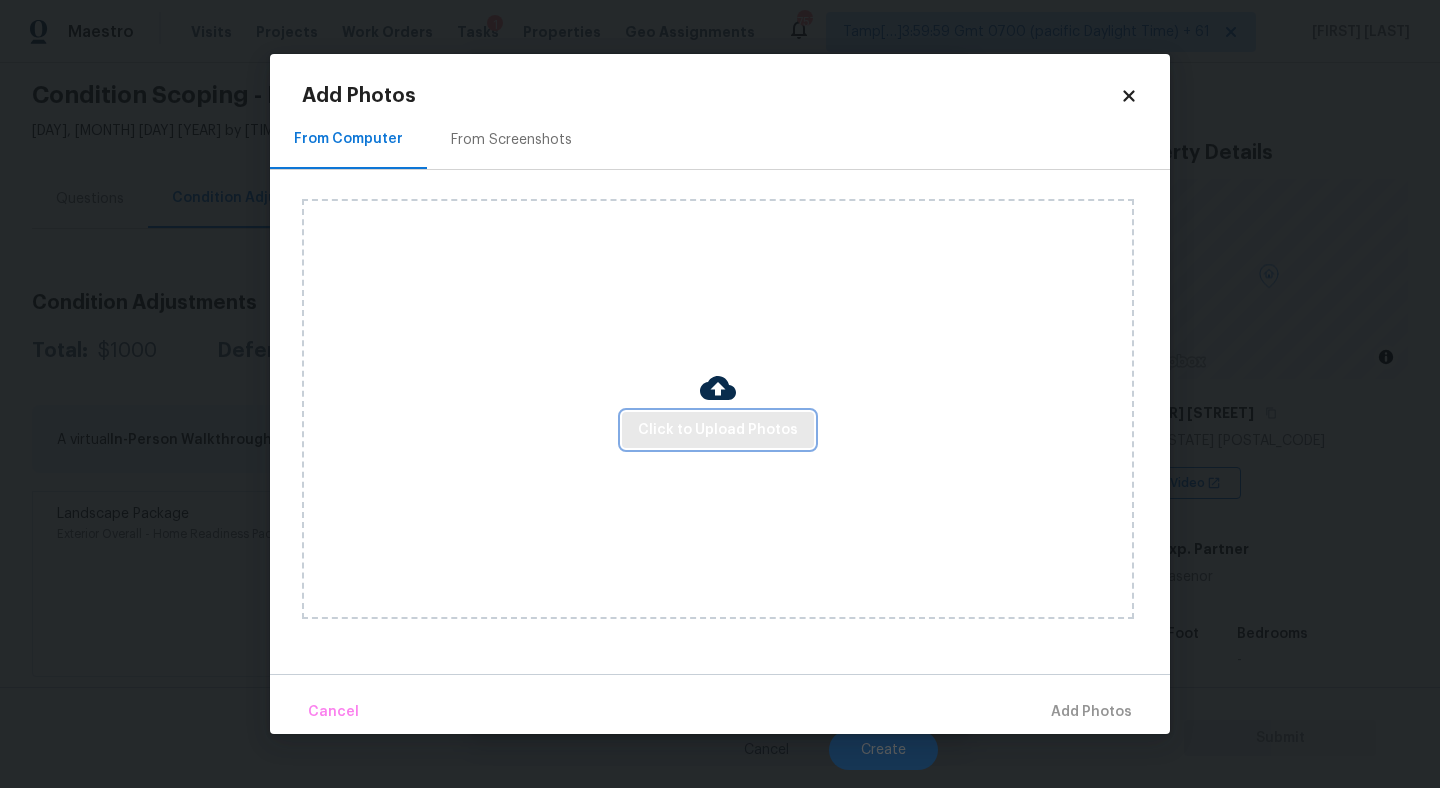 click on "Click to Upload Photos" at bounding box center (718, 430) 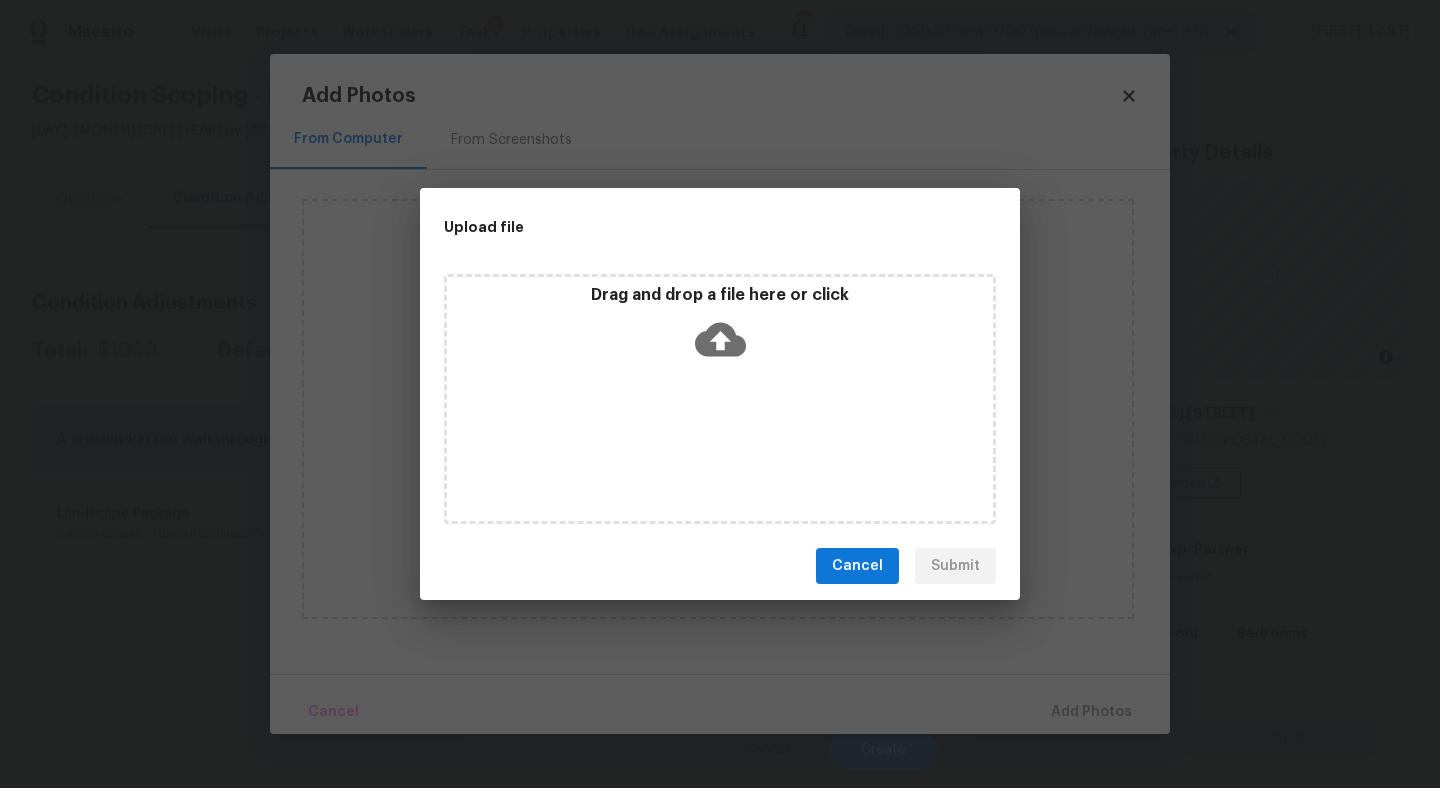 click 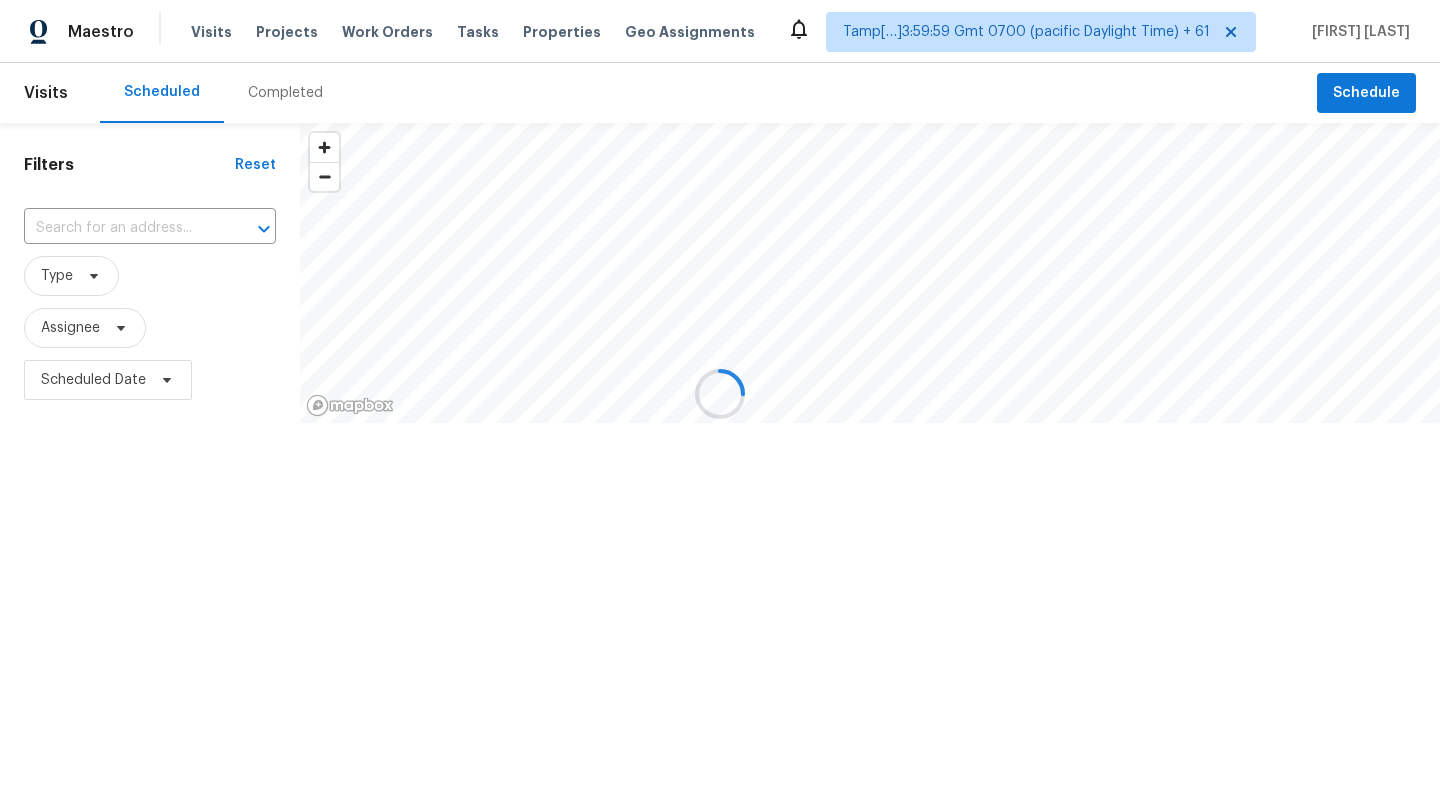 scroll, scrollTop: 0, scrollLeft: 0, axis: both 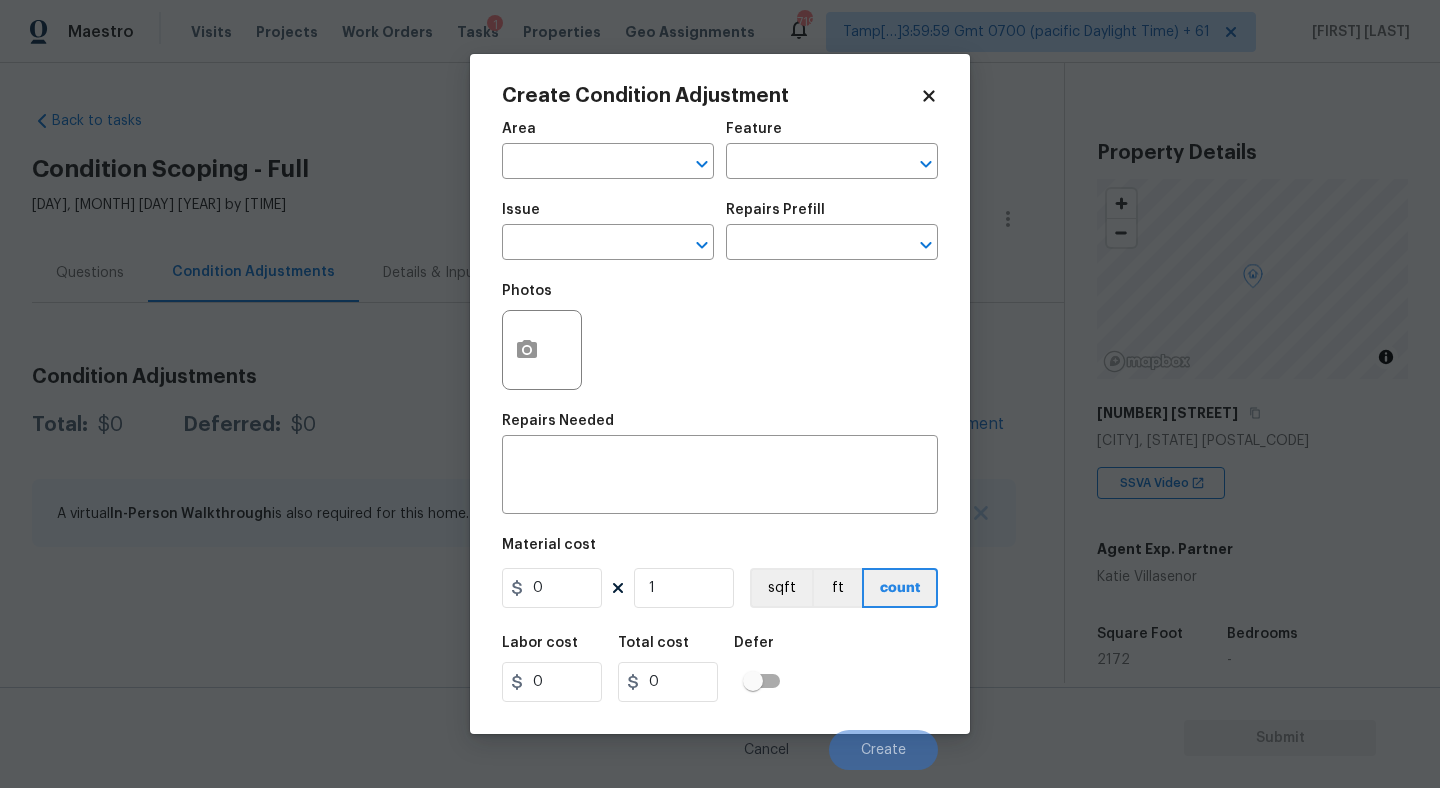 click on "Create Condition Adjustment Area ​ Feature ​ Issue ​ Repairs Prefill ​ Photos Repairs Needed x ​ Material cost 0 1 sqft ft count Labor cost 0 Total cost 0 Defer Cancel Create" at bounding box center (720, 394) 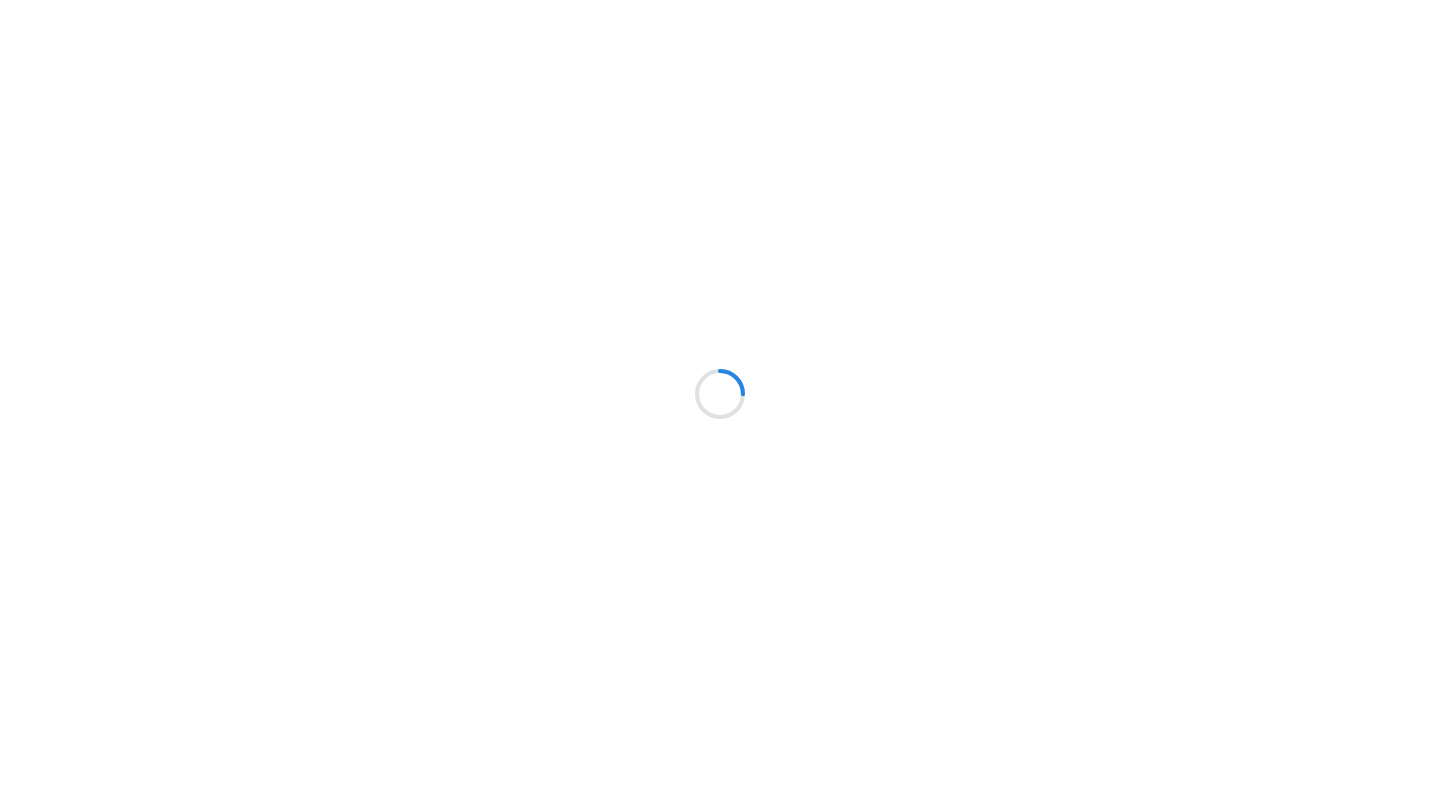 scroll, scrollTop: 0, scrollLeft: 0, axis: both 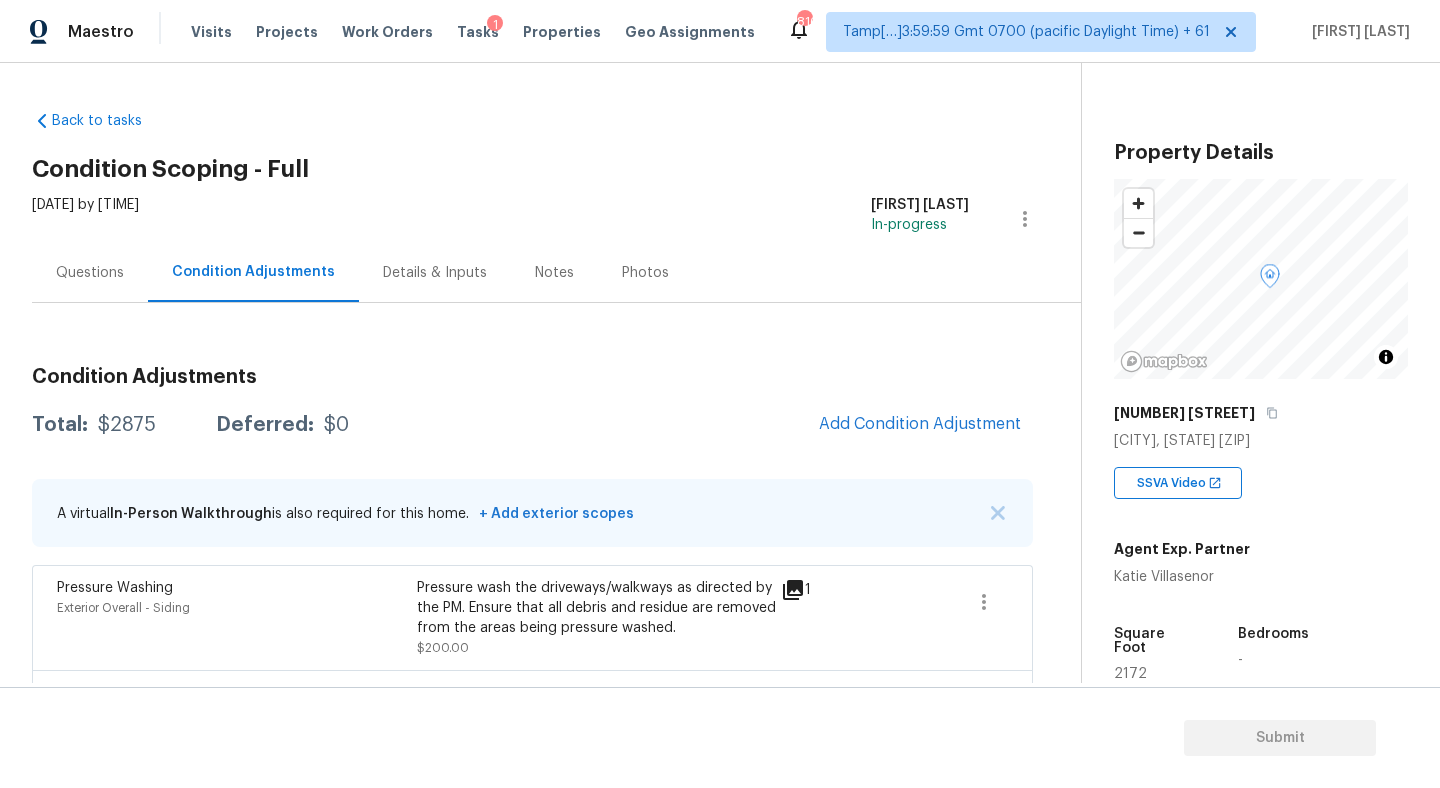 click on "Questions" at bounding box center [90, 273] 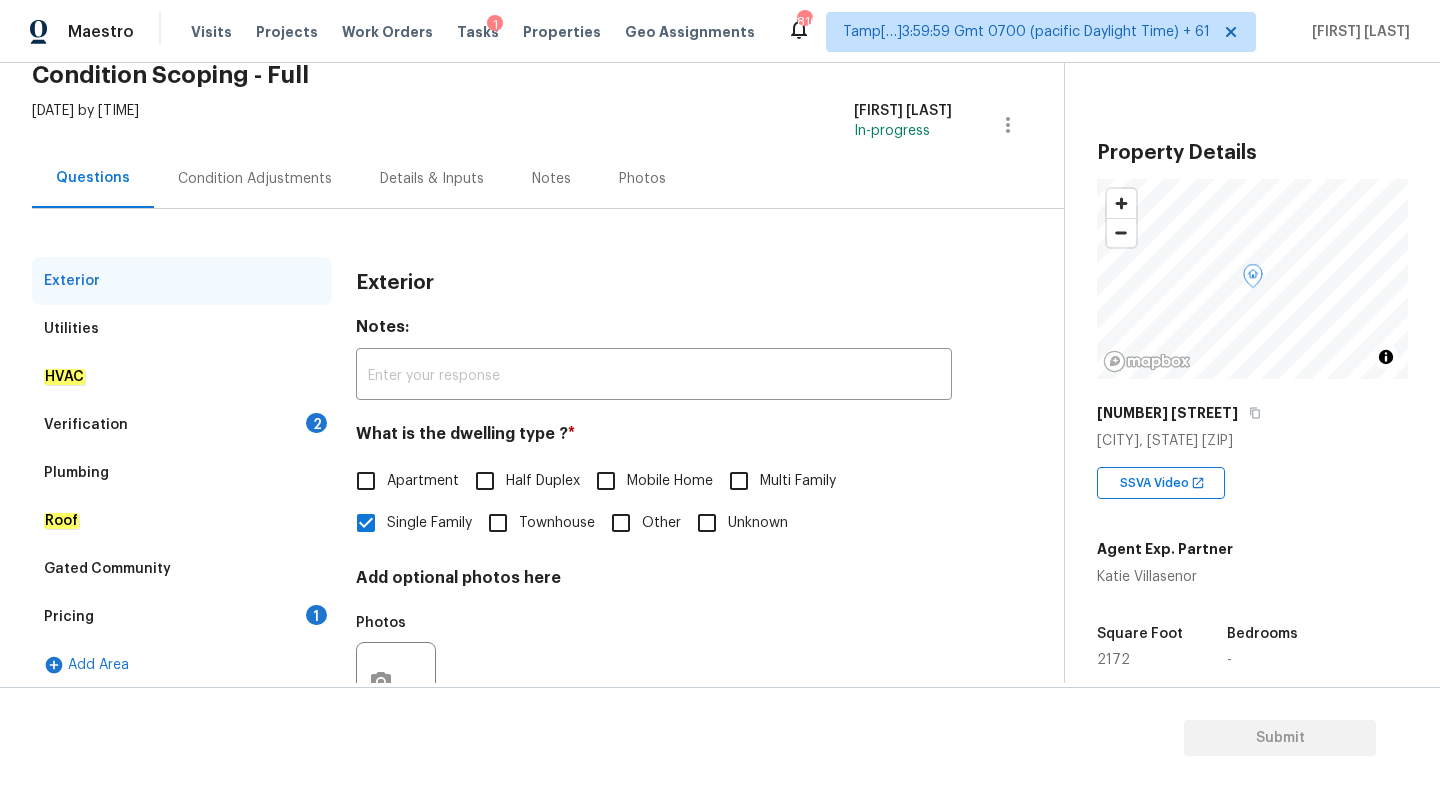 scroll, scrollTop: 175, scrollLeft: 0, axis: vertical 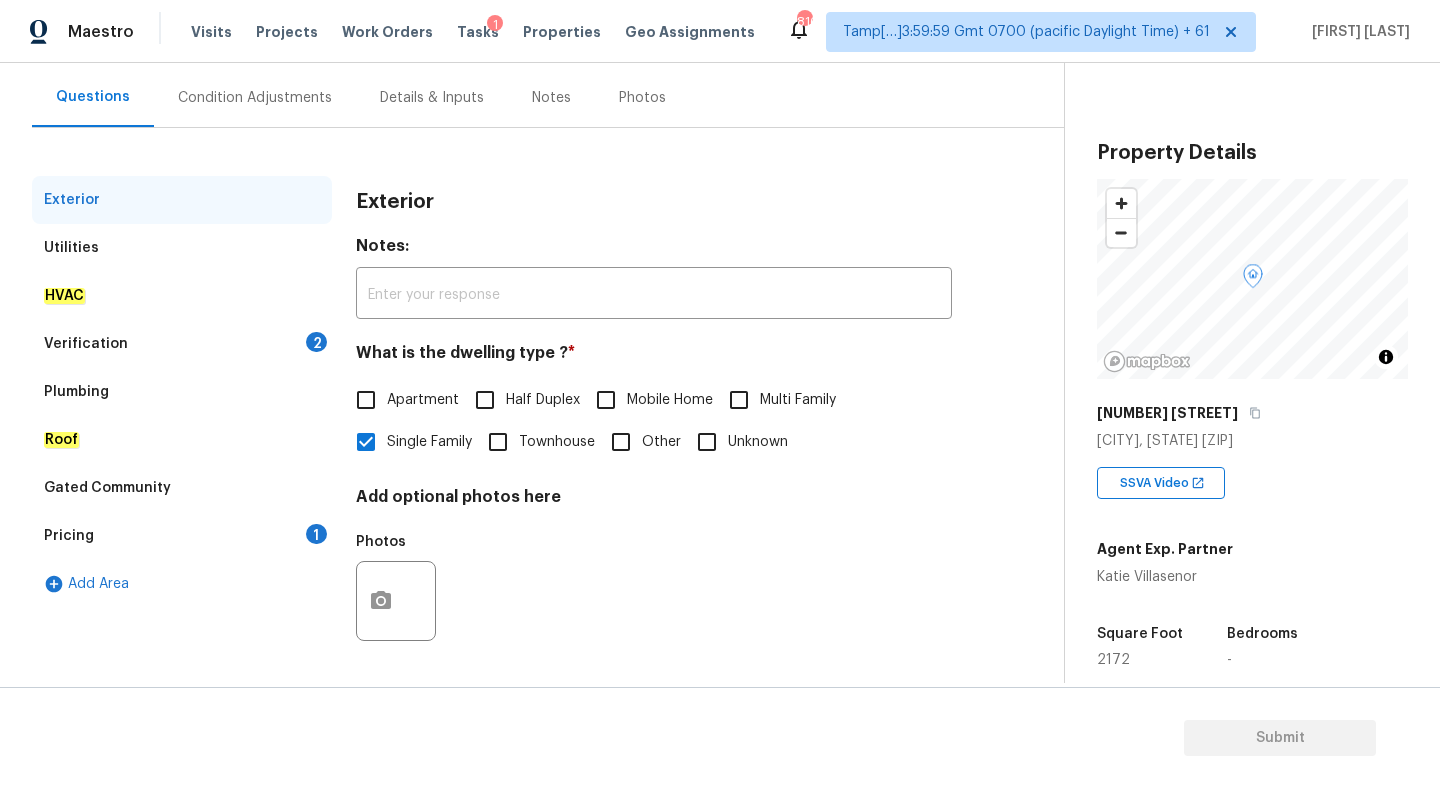 click on "Utilities" at bounding box center (182, 248) 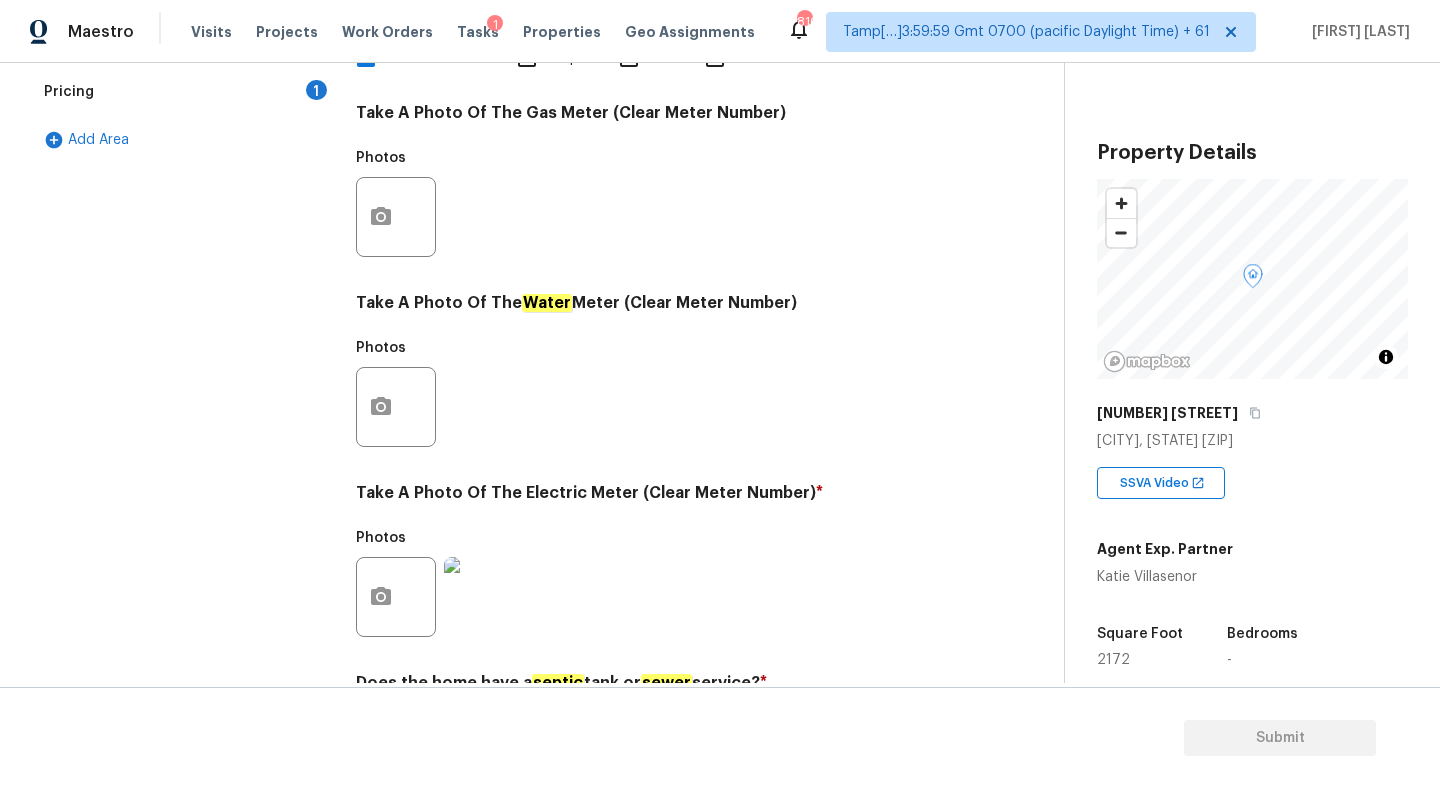 scroll, scrollTop: 717, scrollLeft: 0, axis: vertical 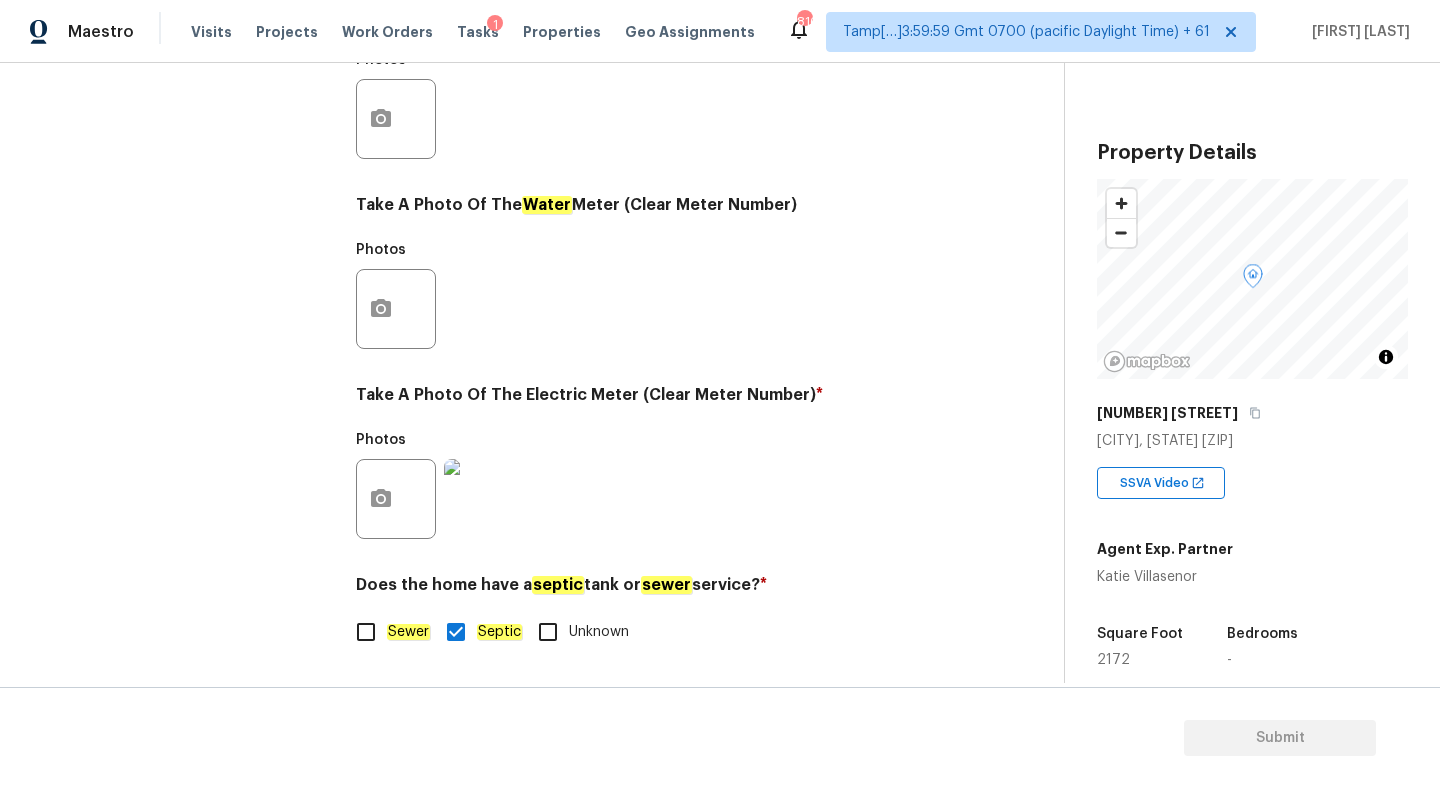 click at bounding box center [484, 499] 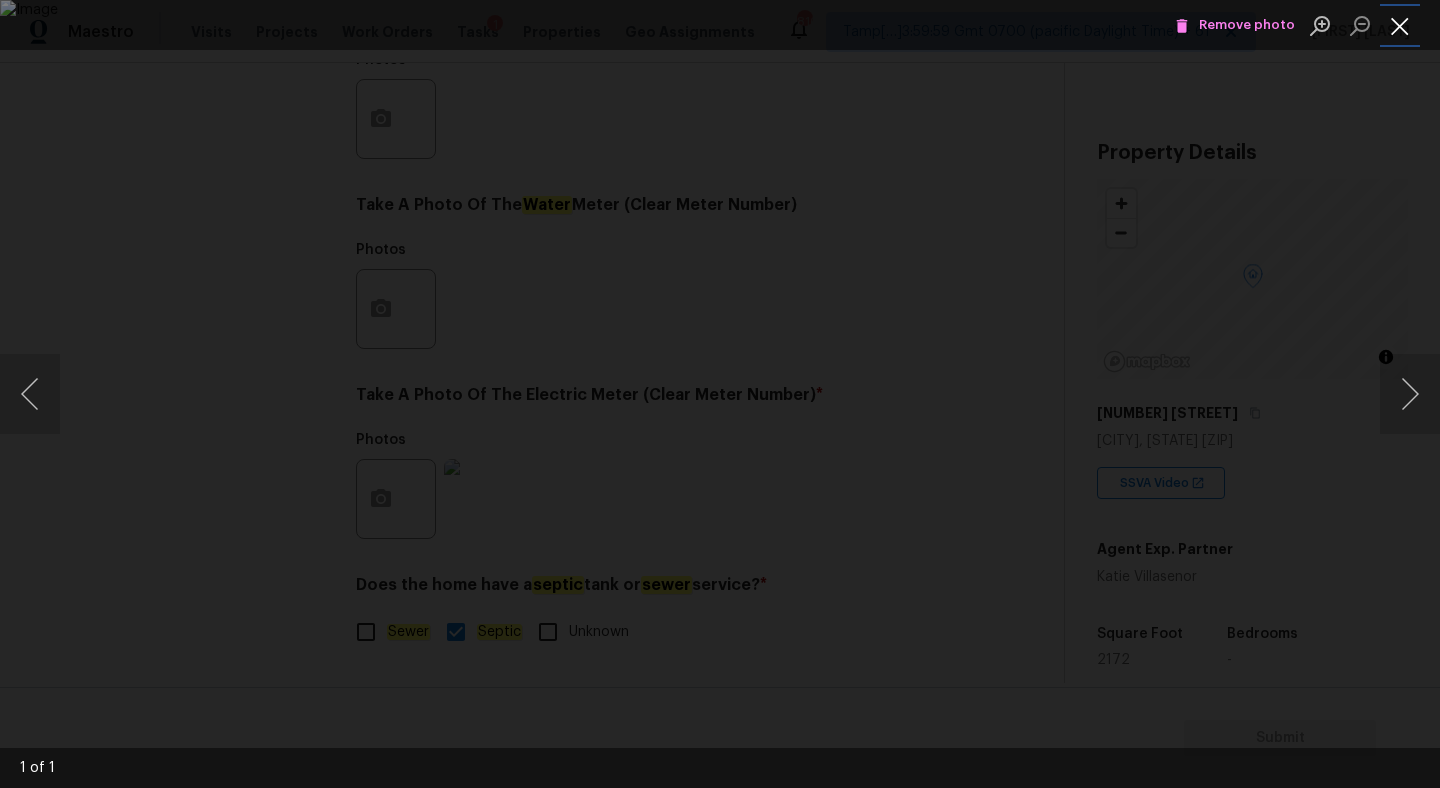 click at bounding box center [1400, 25] 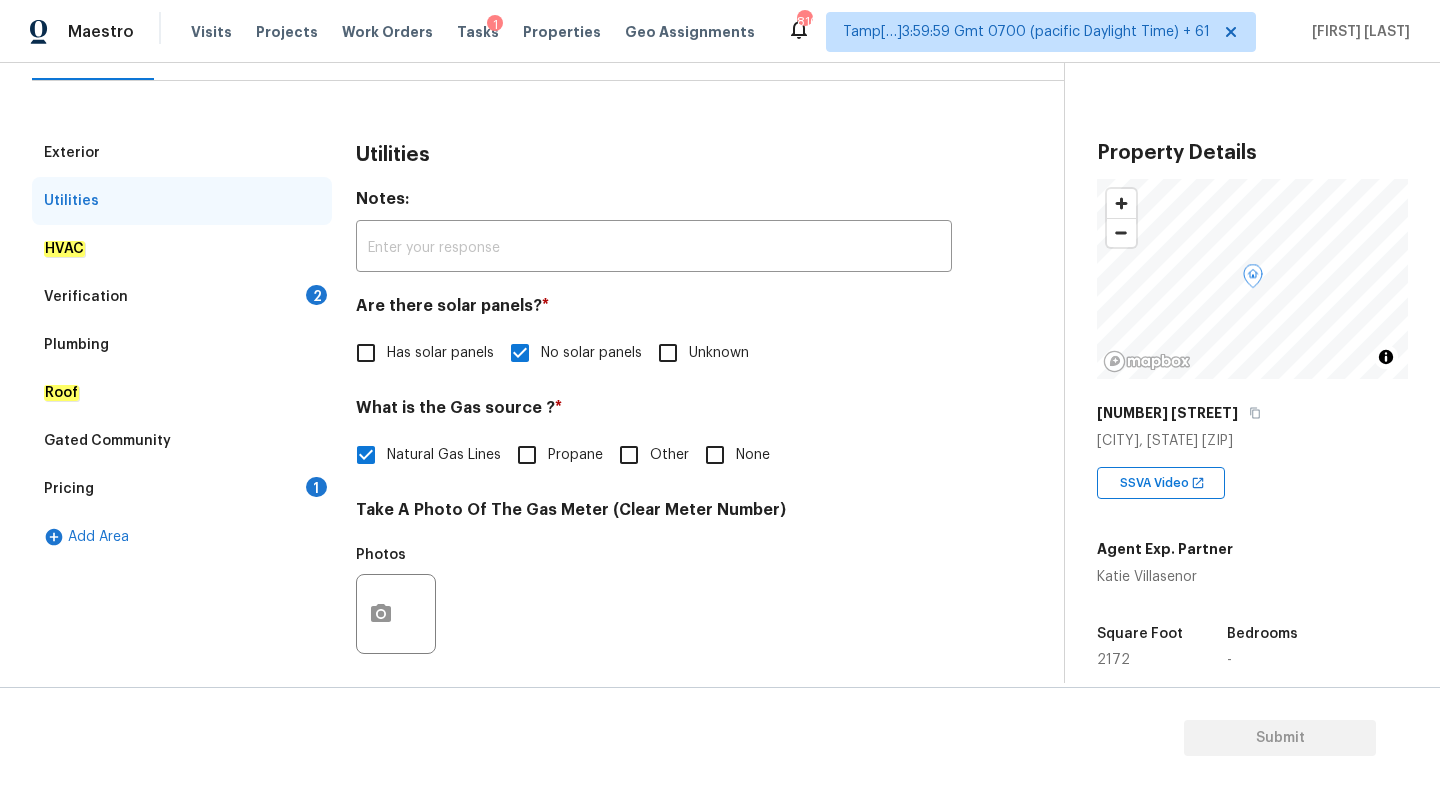 scroll, scrollTop: 143, scrollLeft: 0, axis: vertical 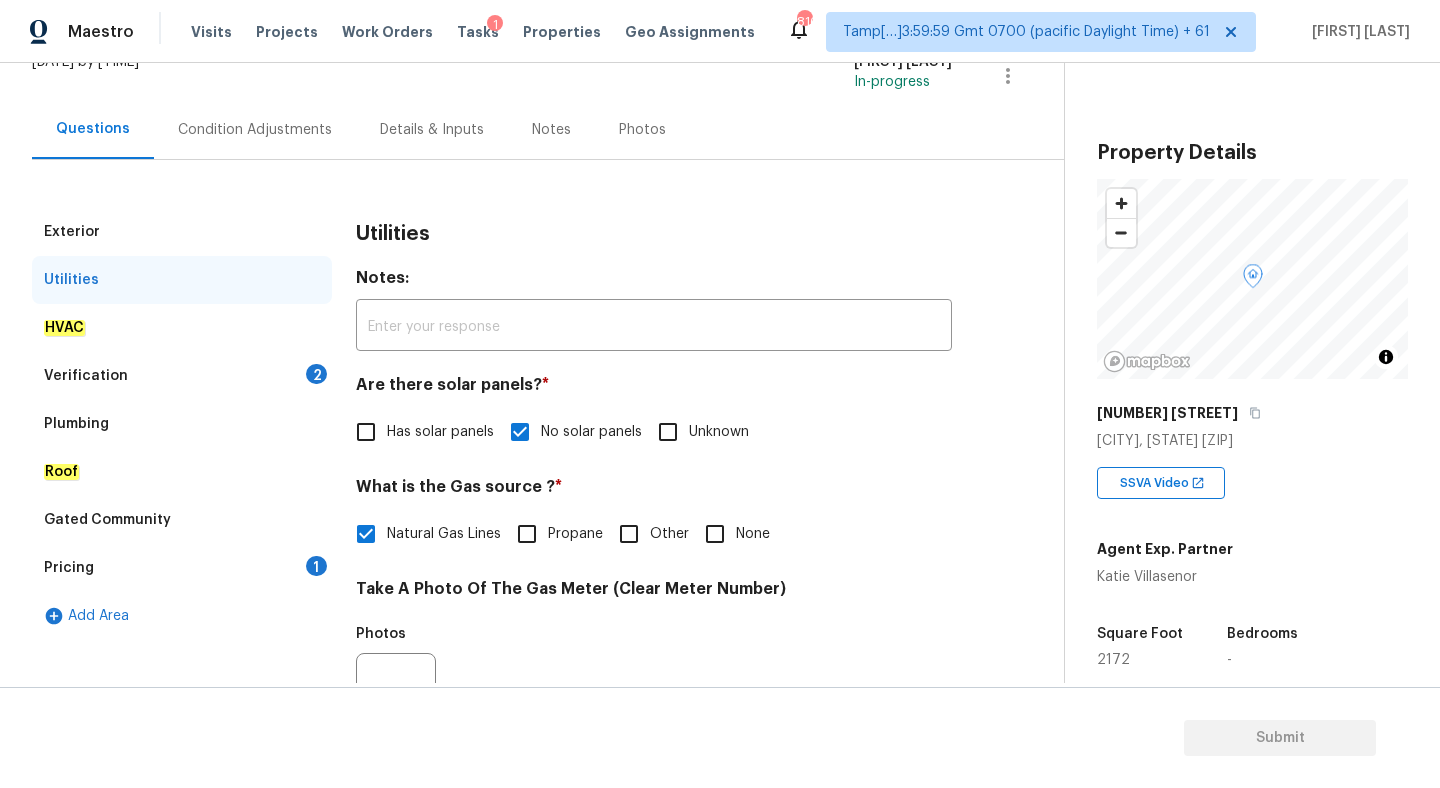 click on "HVAC" at bounding box center (182, 328) 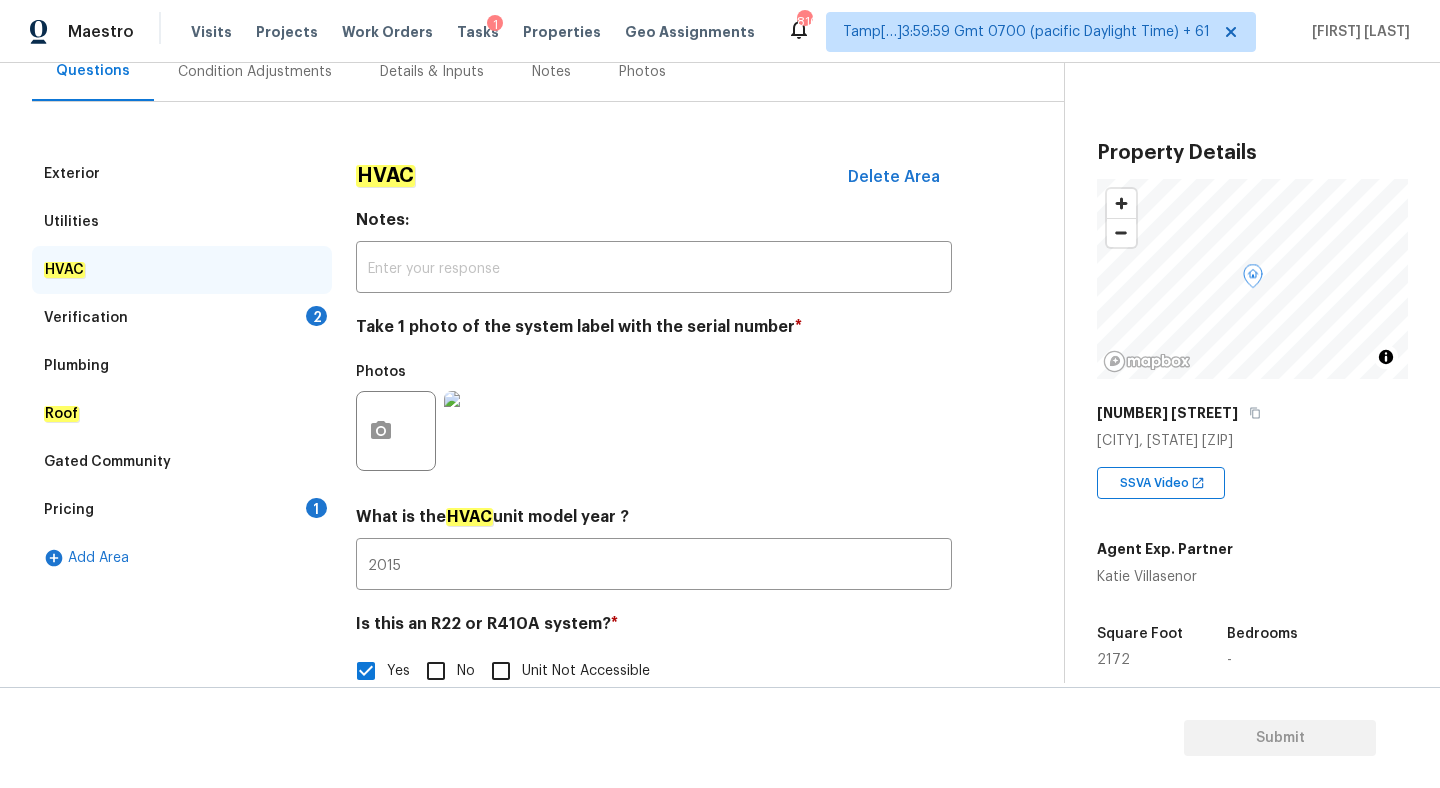 scroll, scrollTop: 210, scrollLeft: 0, axis: vertical 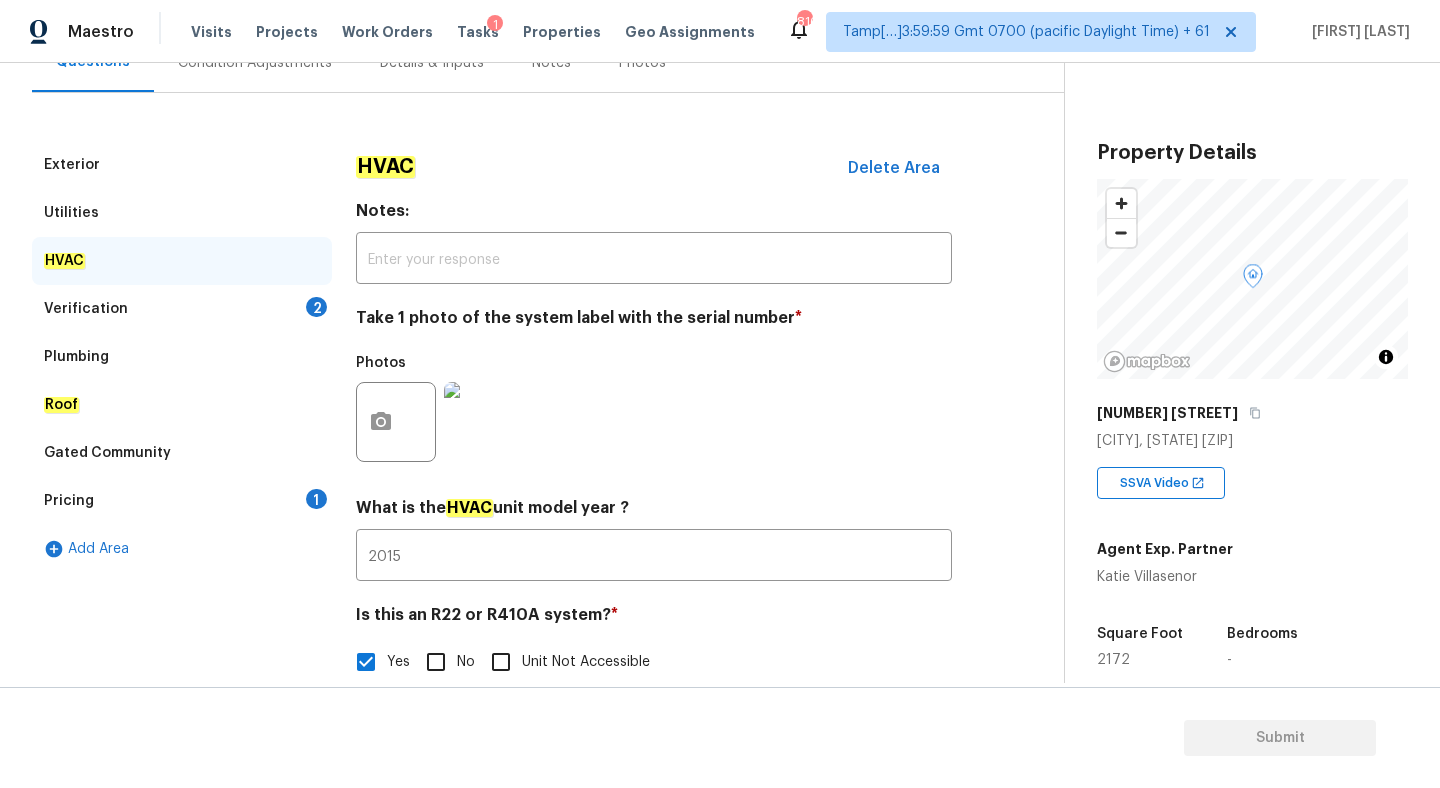 click at bounding box center (484, 422) 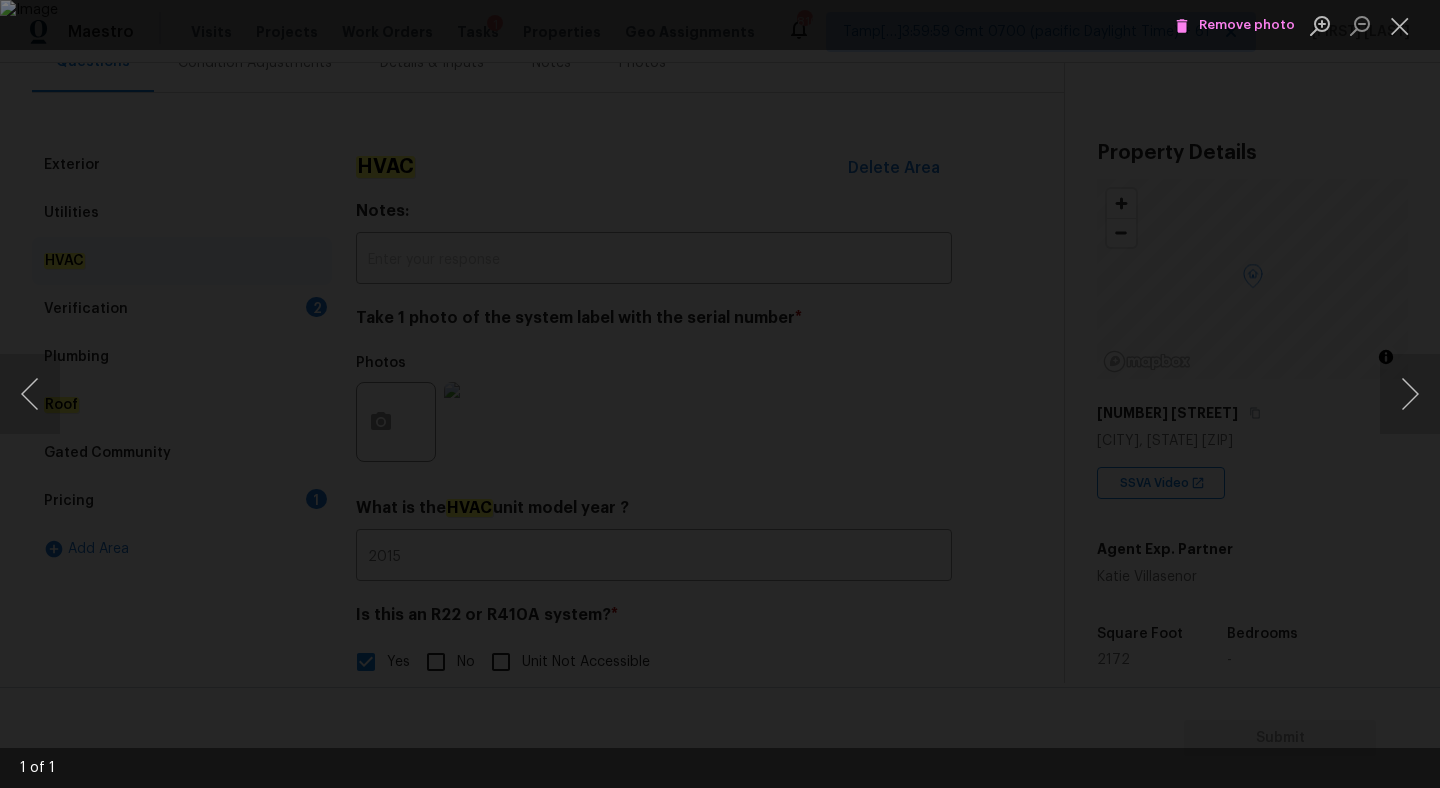 click at bounding box center (1400, 25) 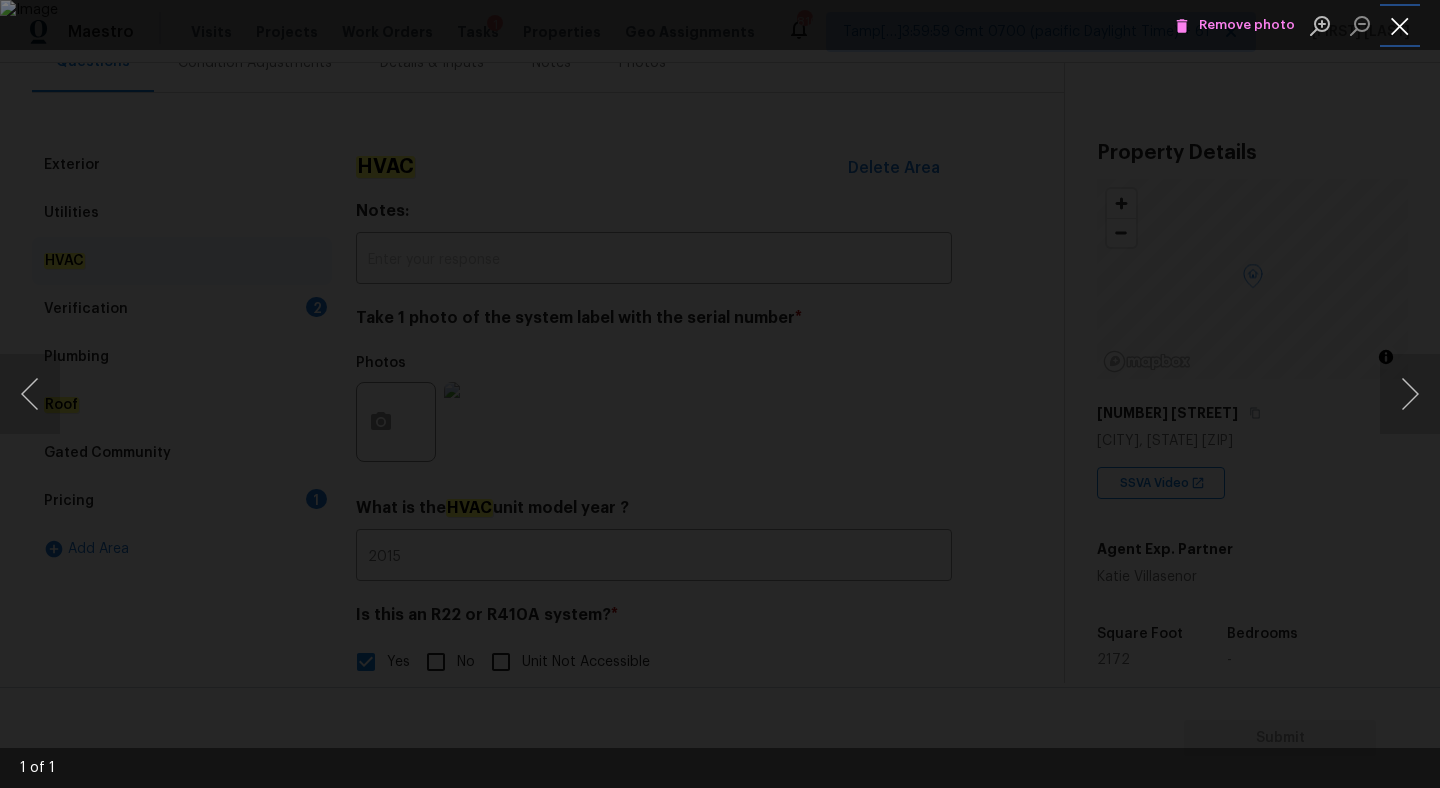 click at bounding box center [1400, 25] 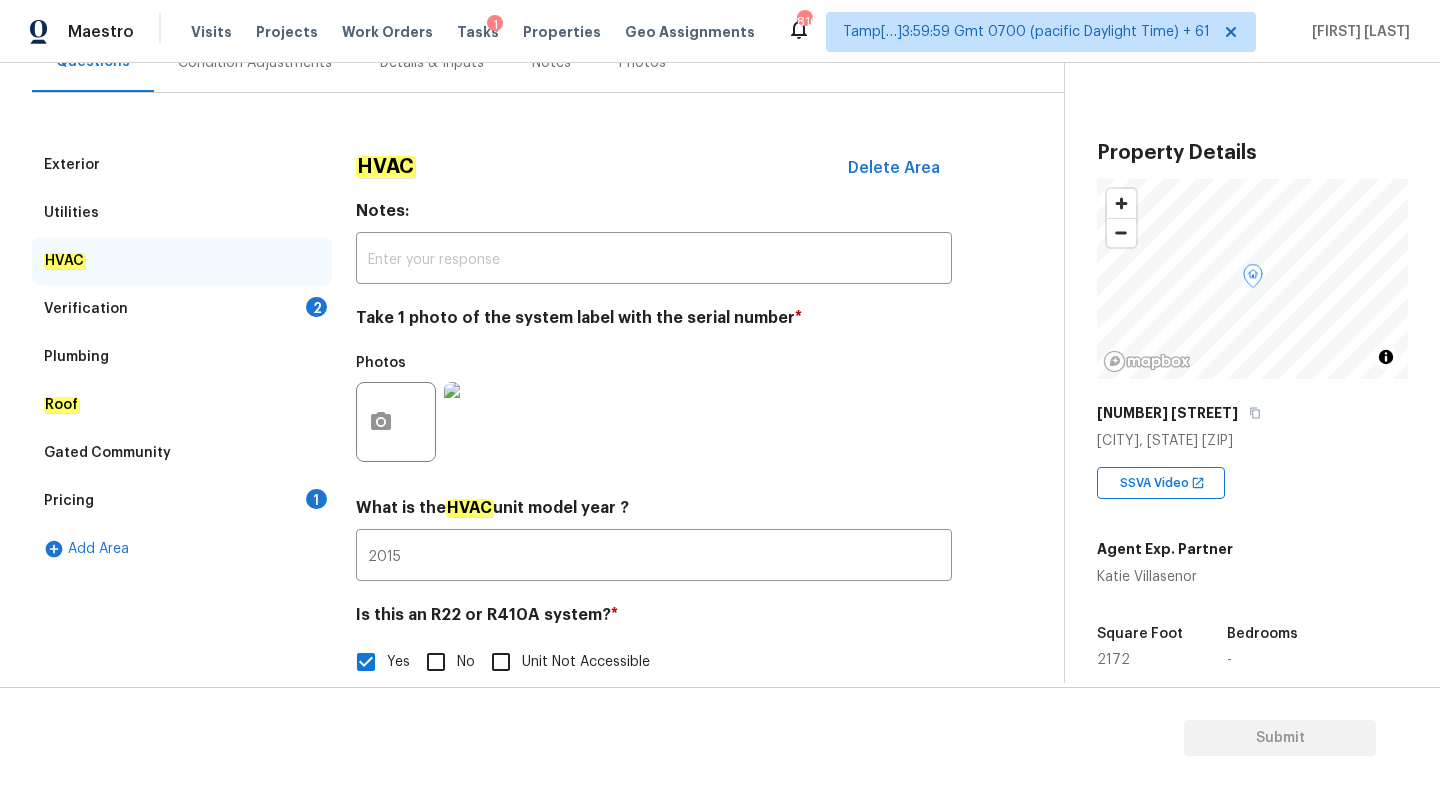 scroll, scrollTop: 241, scrollLeft: 0, axis: vertical 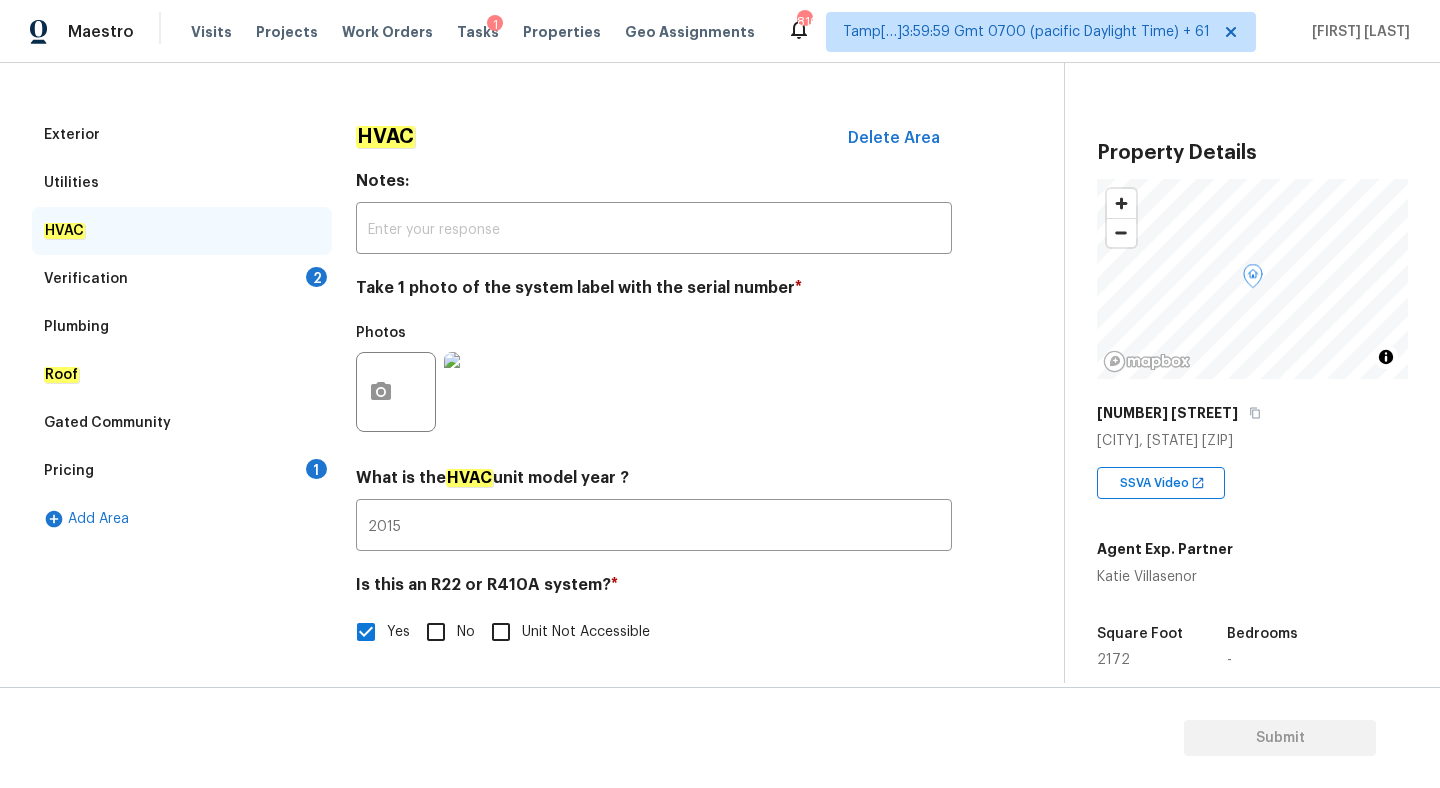 click on "Verification 2" at bounding box center (182, 279) 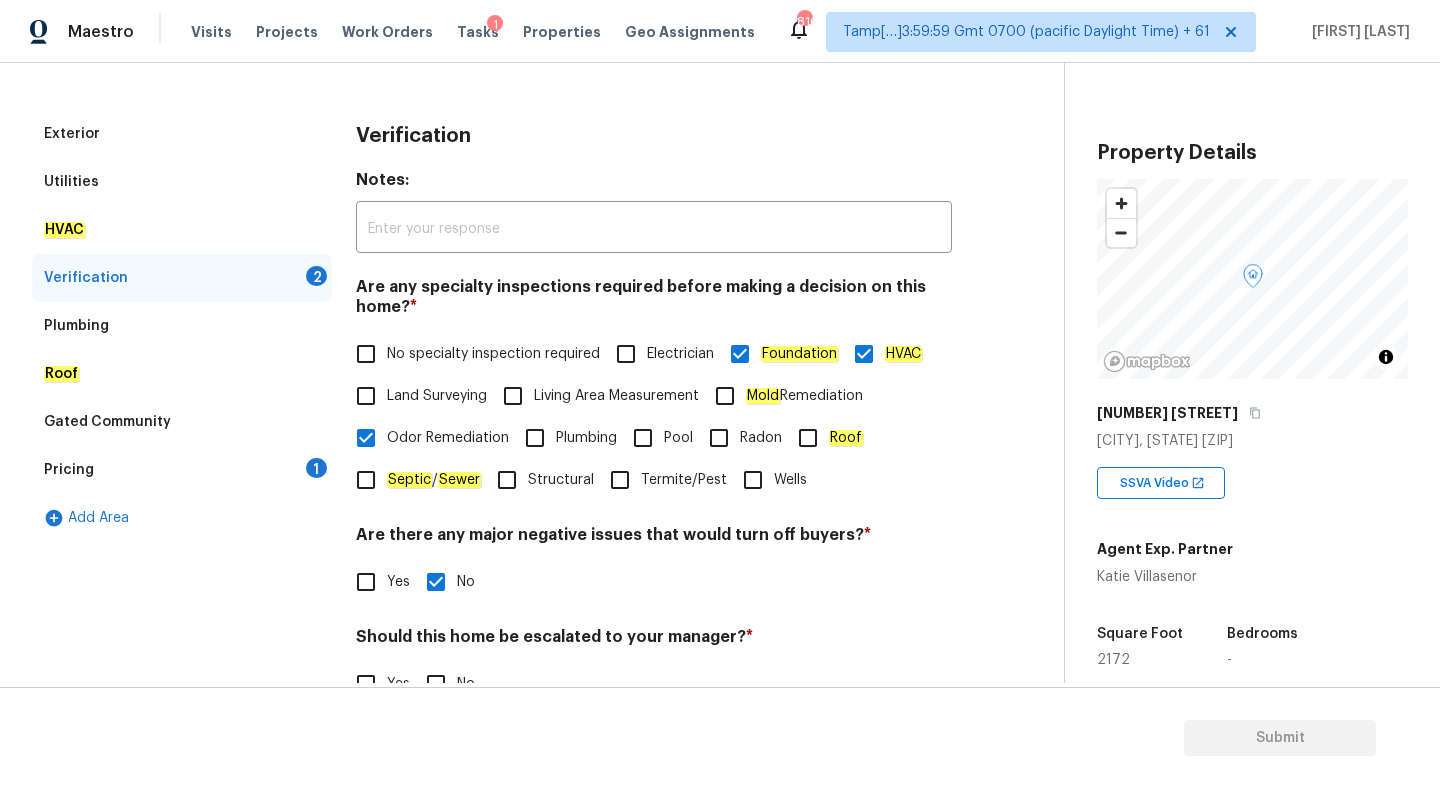 click on "HVAC" at bounding box center (864, 354) 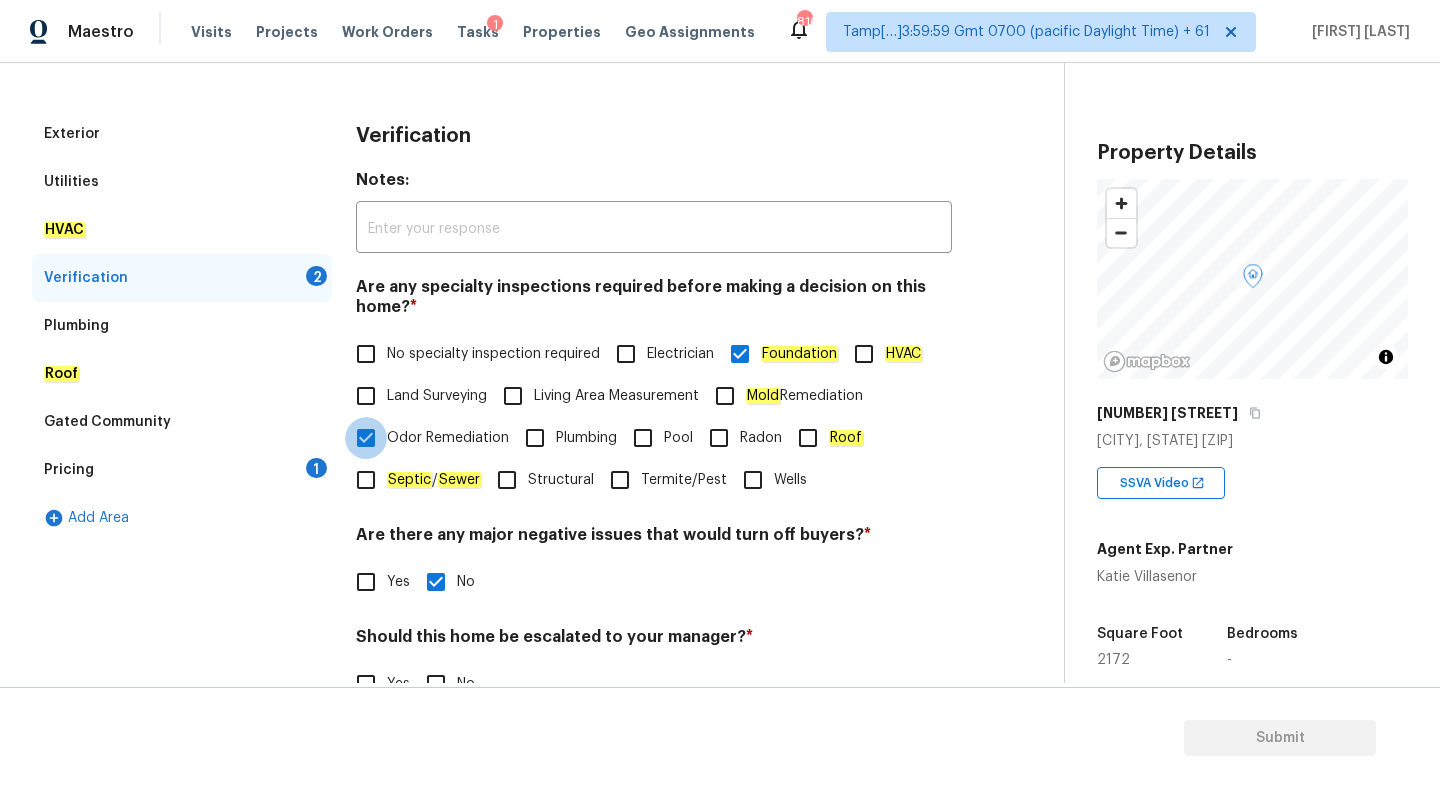 click on "Odor Remediation" at bounding box center (366, 438) 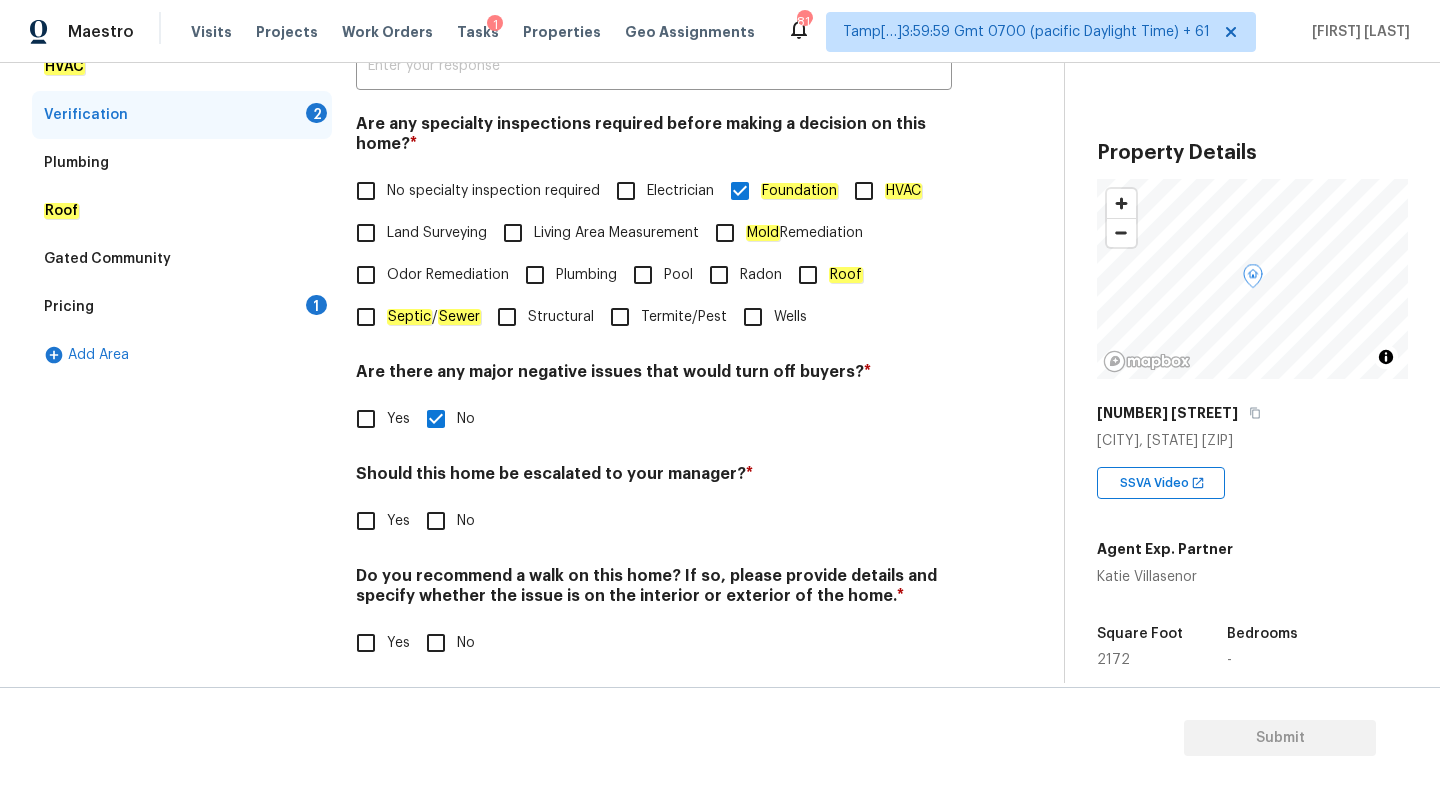 scroll, scrollTop: 415, scrollLeft: 0, axis: vertical 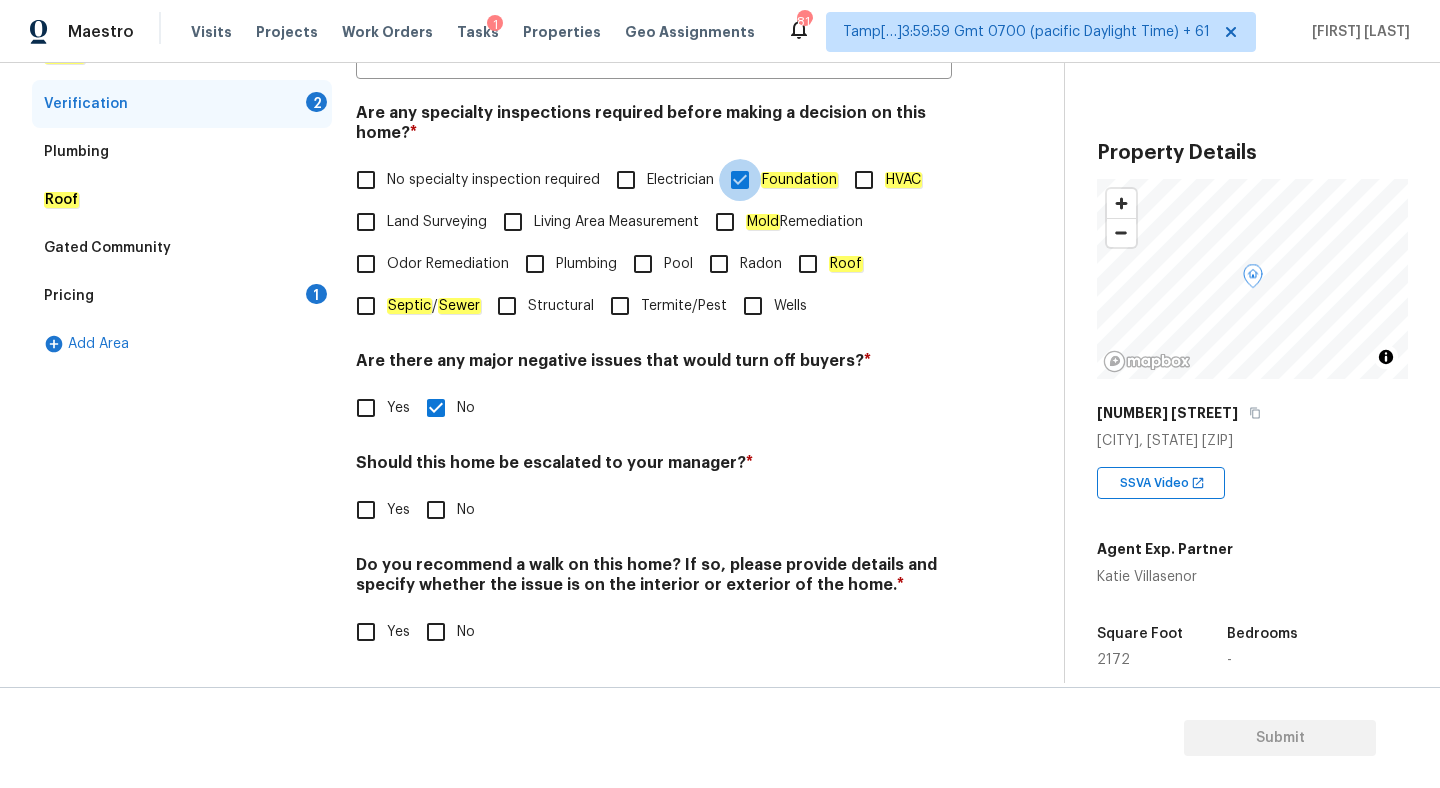click on "Foundation" at bounding box center [740, 180] 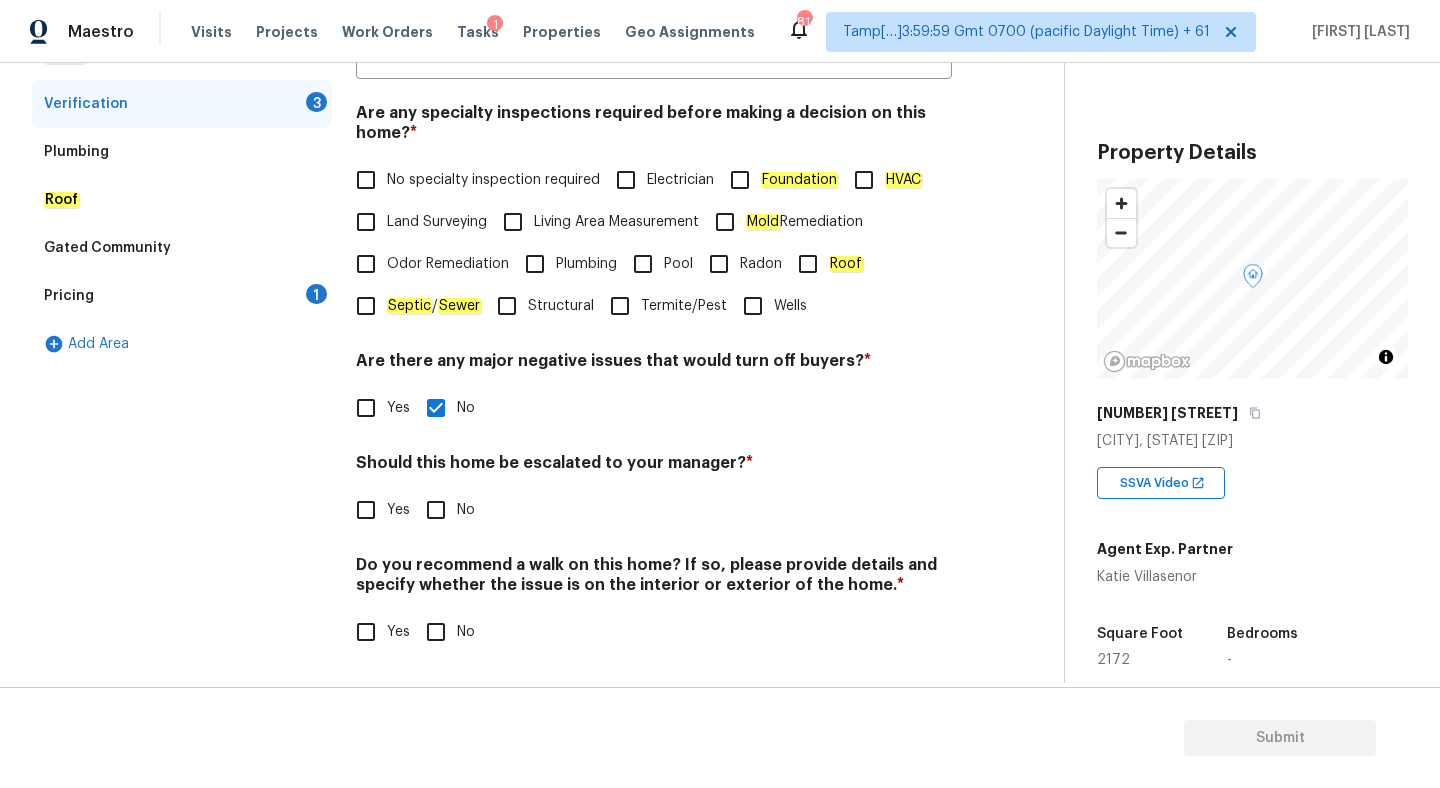 click on "No specialty inspection required" at bounding box center [366, 180] 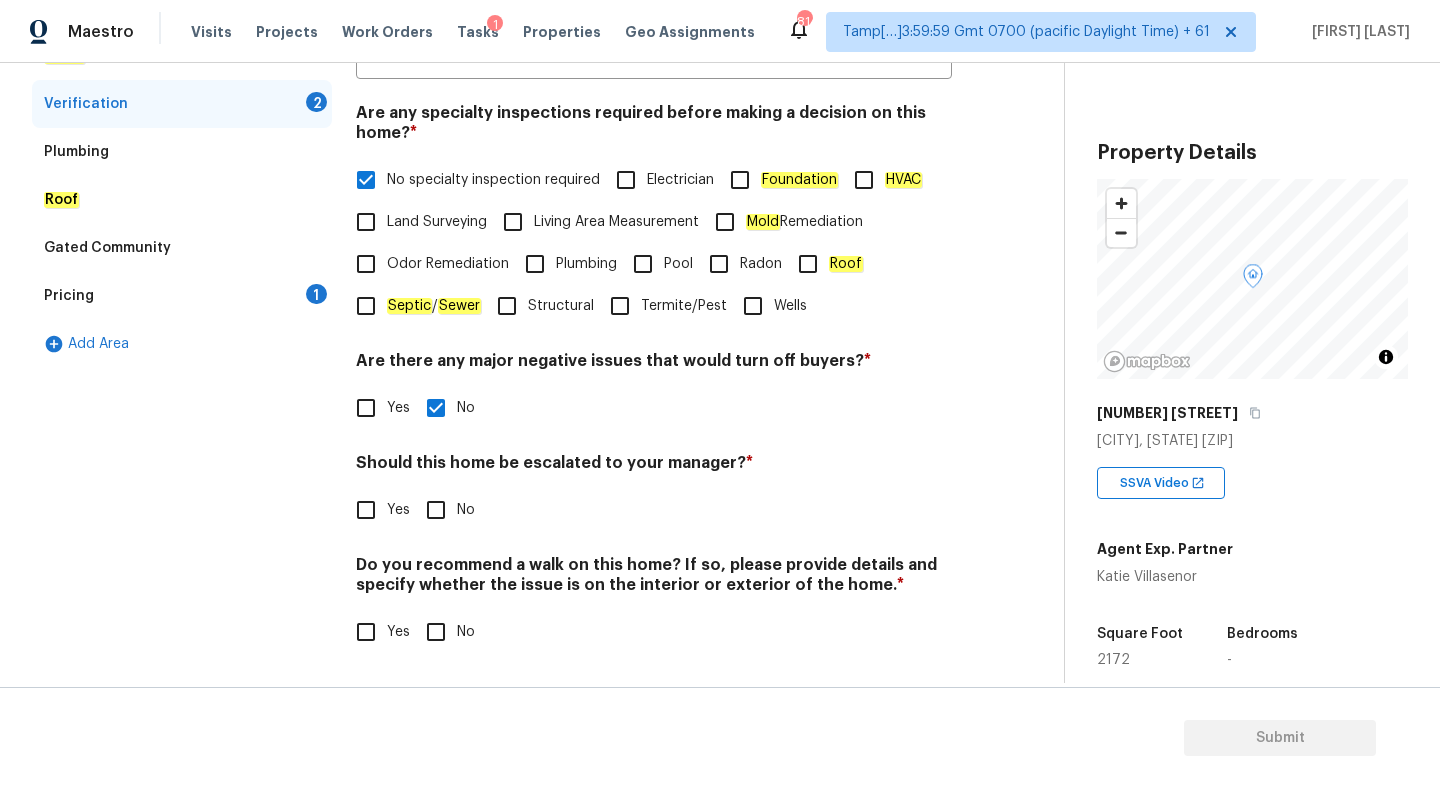 click on "Yes" at bounding box center (366, 510) 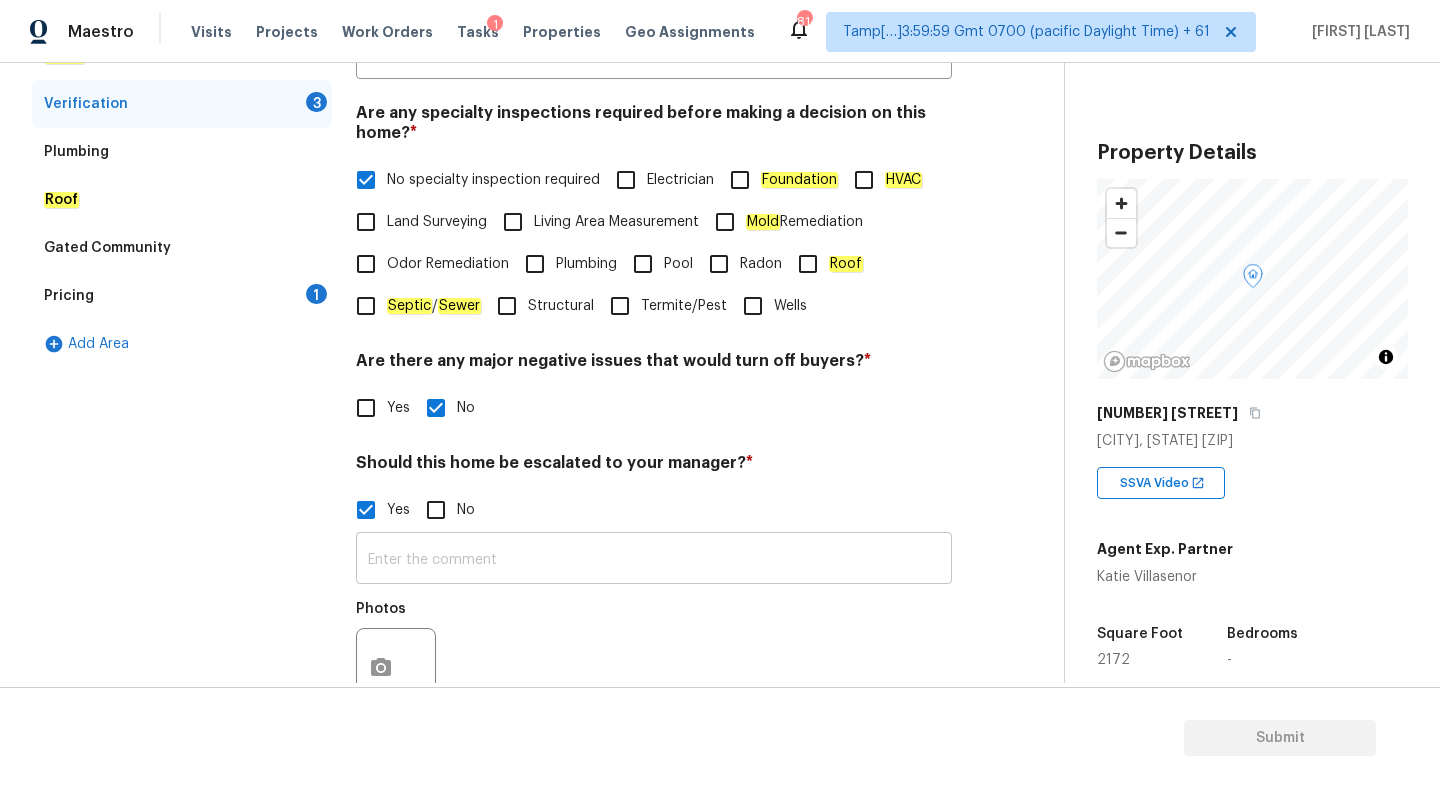 click at bounding box center [654, 560] 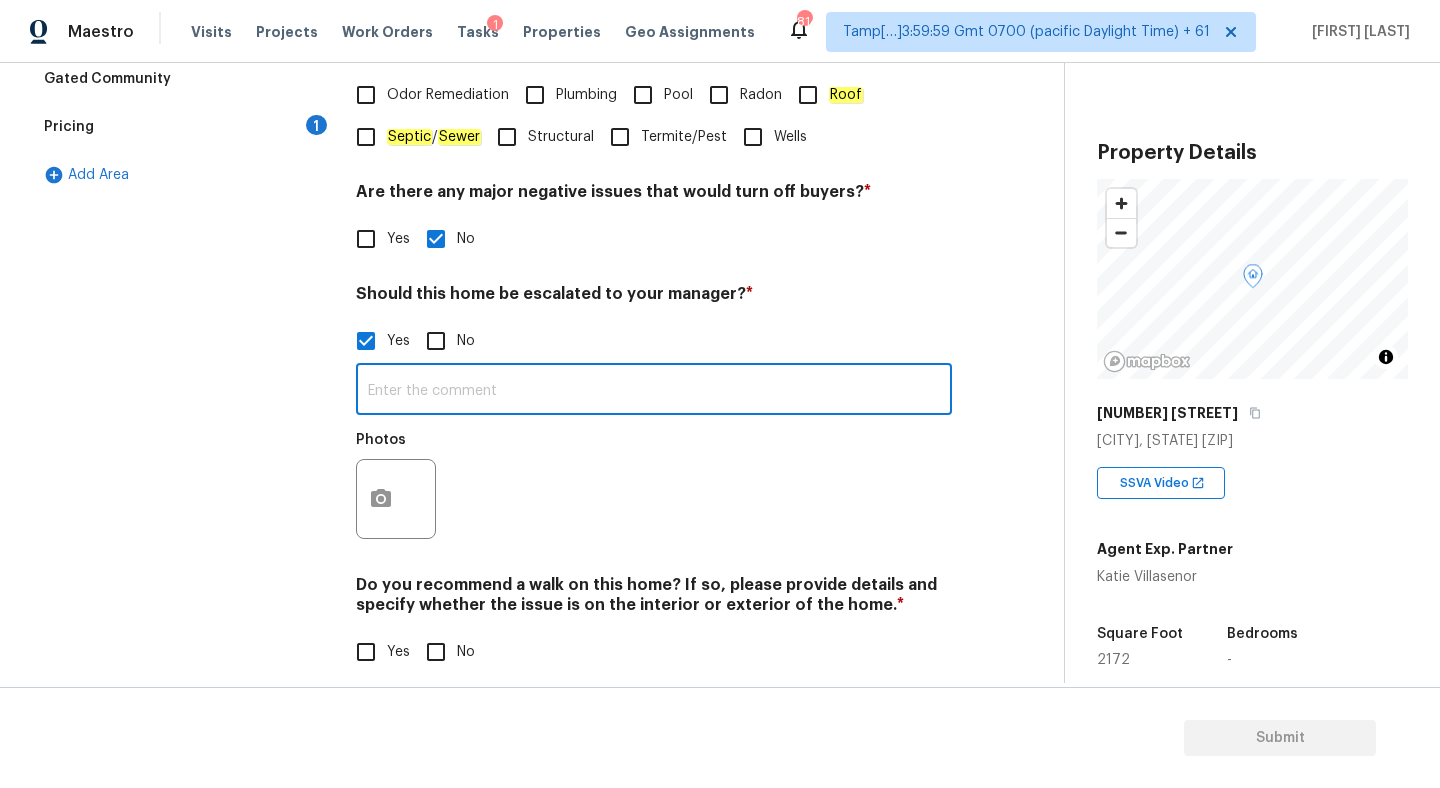 scroll, scrollTop: 605, scrollLeft: 0, axis: vertical 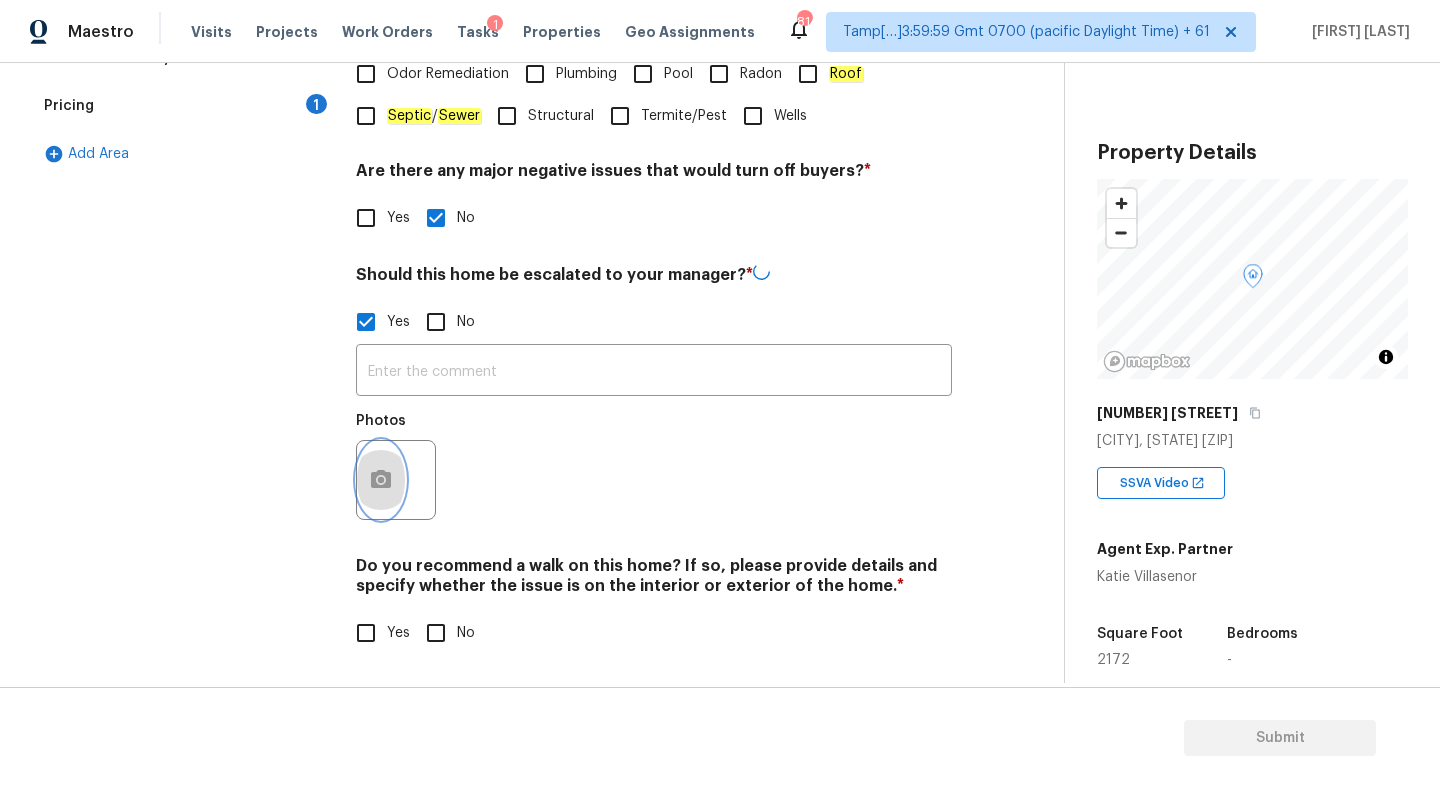 click 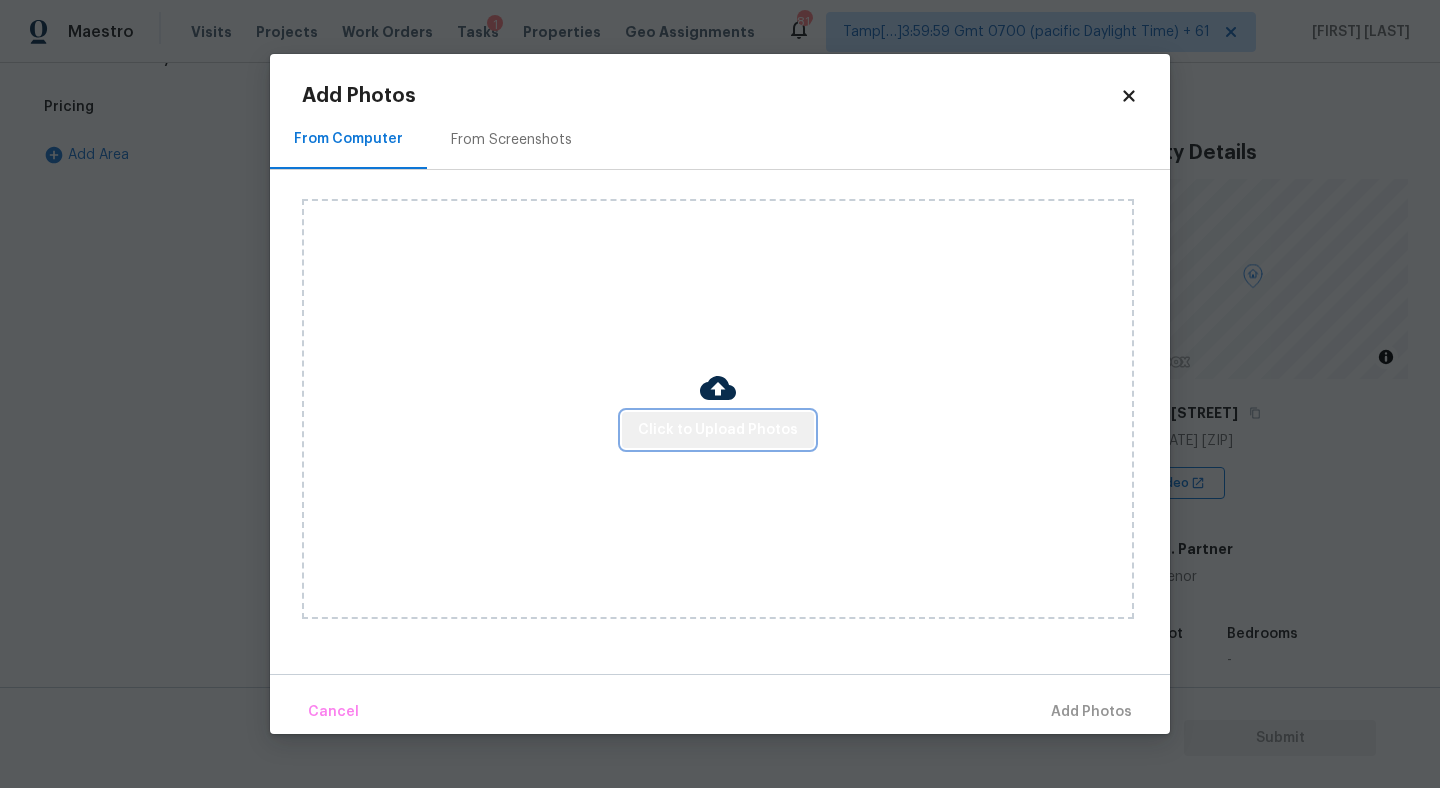 click on "Click to Upload Photos" at bounding box center (718, 430) 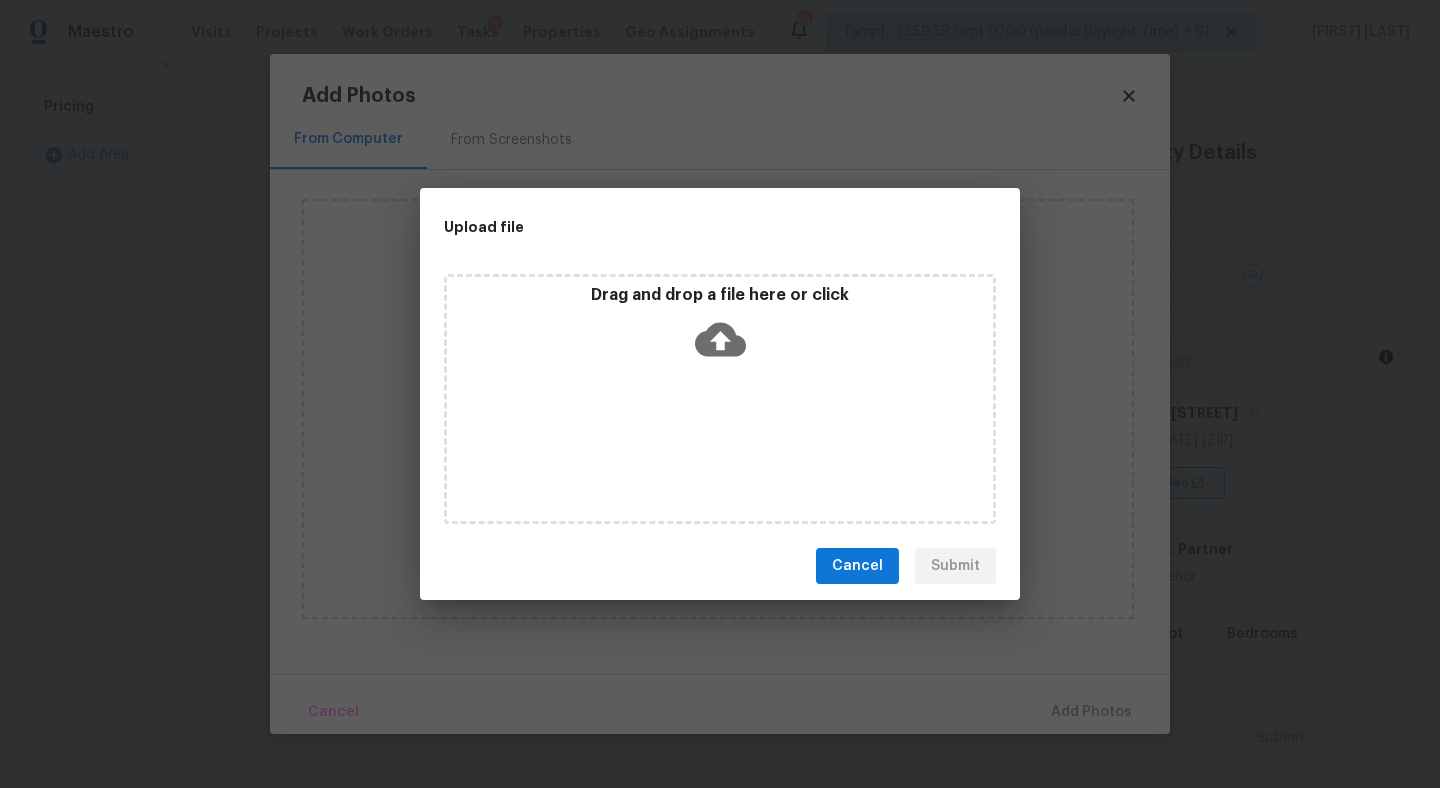 click on "Cancel" at bounding box center (857, 566) 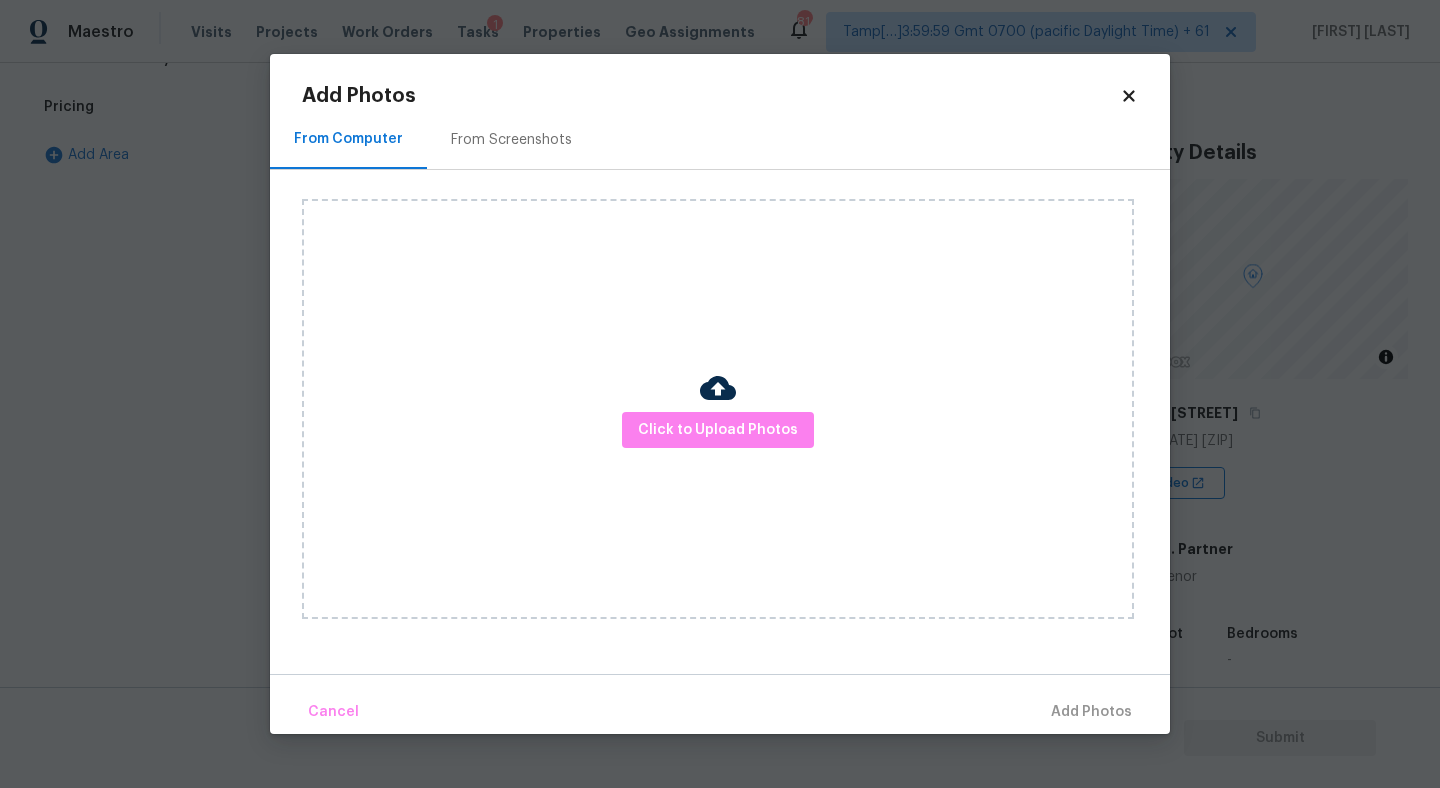 click on "Maestro Visits Projects Work Orders Tasks 1 Properties Geo Assignments 814 Tamp[…] [TIME] Gmt [TIME] ([TIME]) + 61 [FIRST] [LAST] Back to tasks Condition Scoping - Full [DATE] by [TIME]   [FIRST] [LAST] In-progress Questions Condition Adjustments Details & Inputs Notes Photos Exterior Utilities HVAC Verification 3 Plumbing Roof Gated Community Pricing 1 Add Area Verification Notes: ​ Are any specialty inspections required before making a decision on this home?  * No specialty inspection required Electrician Foundation HVAC Land Surveying Living Area Measurement Mold  Remediation Odor Remediation Plumbing Pool Radon Roof Septic / Sewer Structural Termite/Pest Wells Are there any major negative issues that would turn off buyers?  * Yes No Should this home be escalated to your manager?  * Yes No ​ Photos Do you recommend a walk on this home? If so, please provide details and specify whether the issue is on the interior or exterior of the home.  * Yes No Property Details © Mapbox     2172" at bounding box center (720, 394) 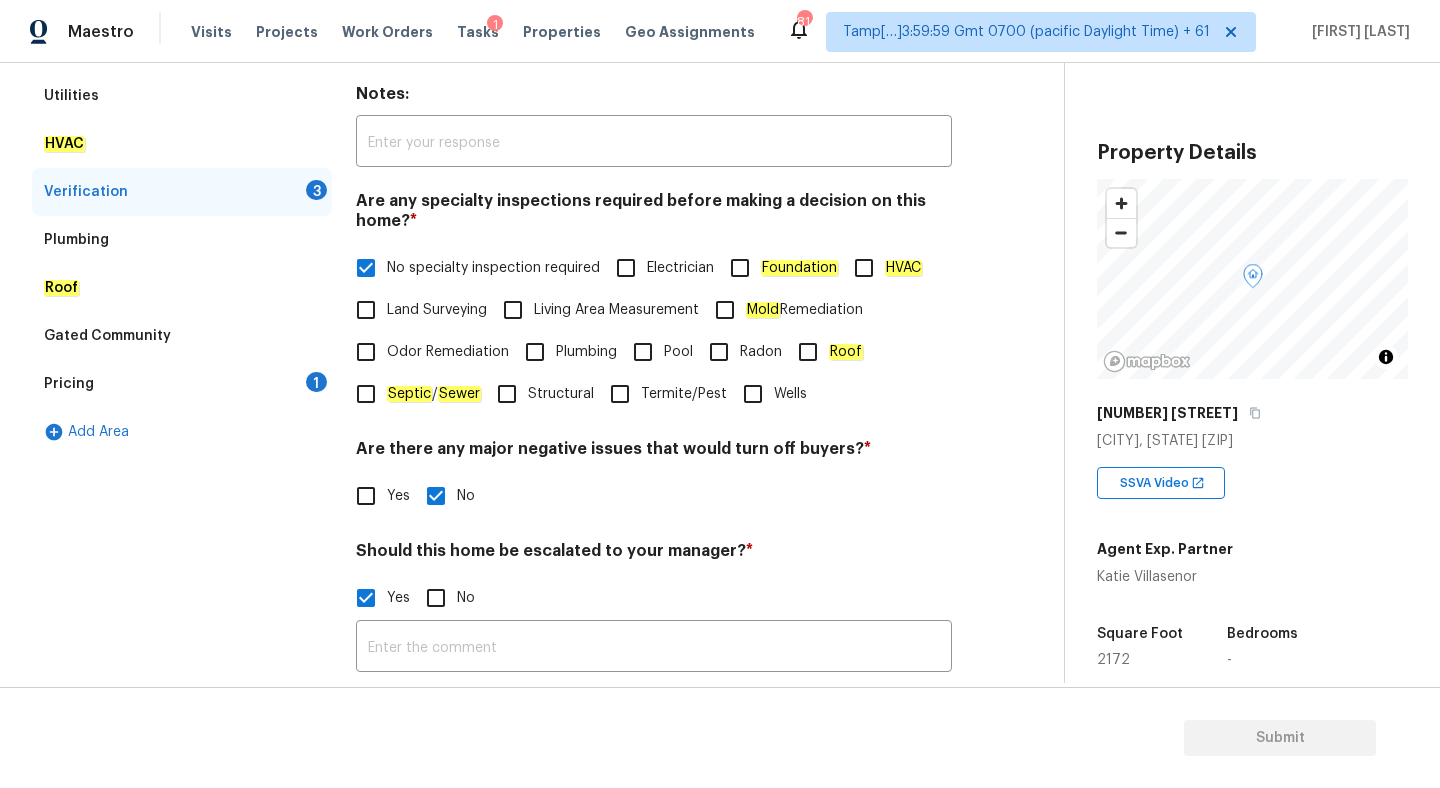 scroll, scrollTop: 412, scrollLeft: 0, axis: vertical 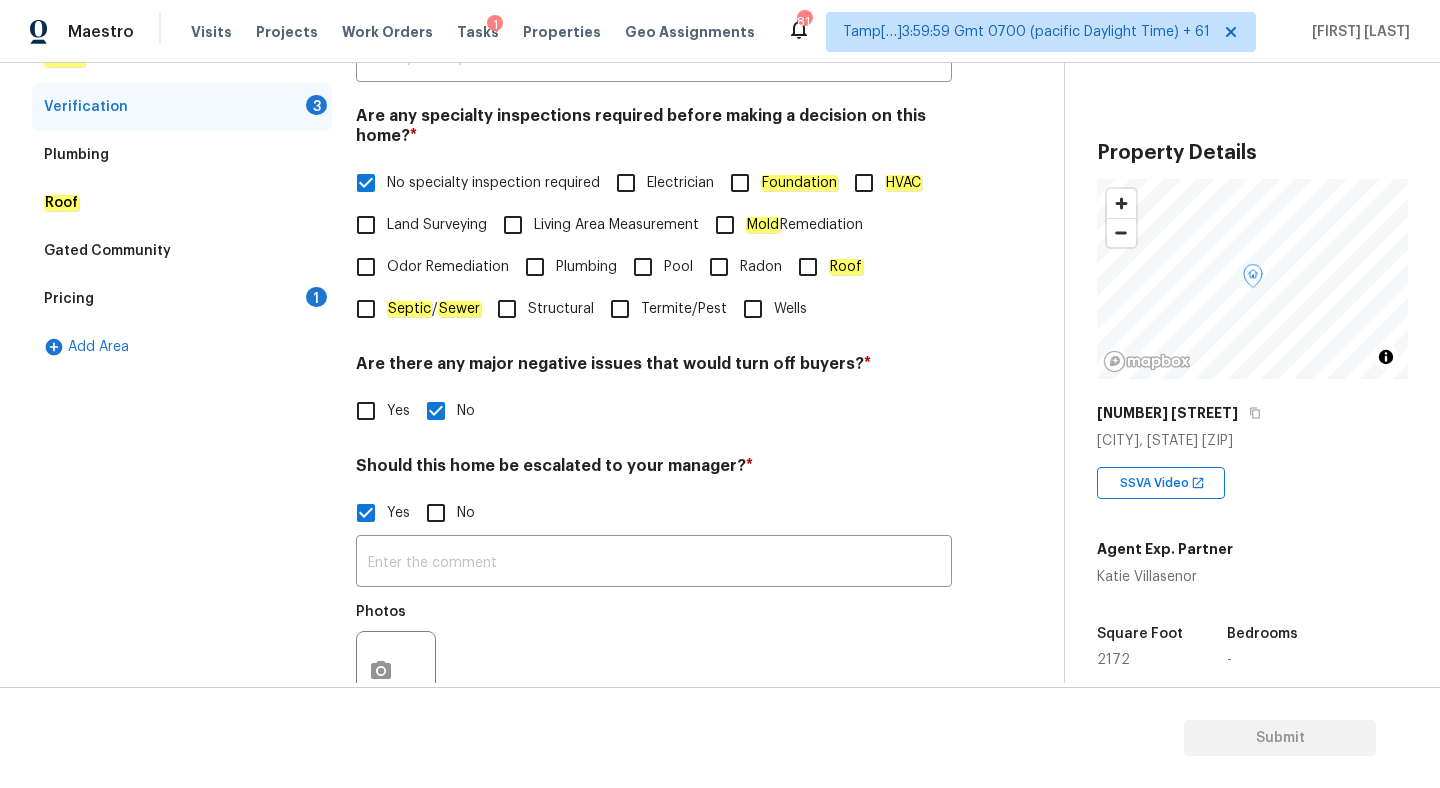 click on "Pricing 1" at bounding box center [182, 299] 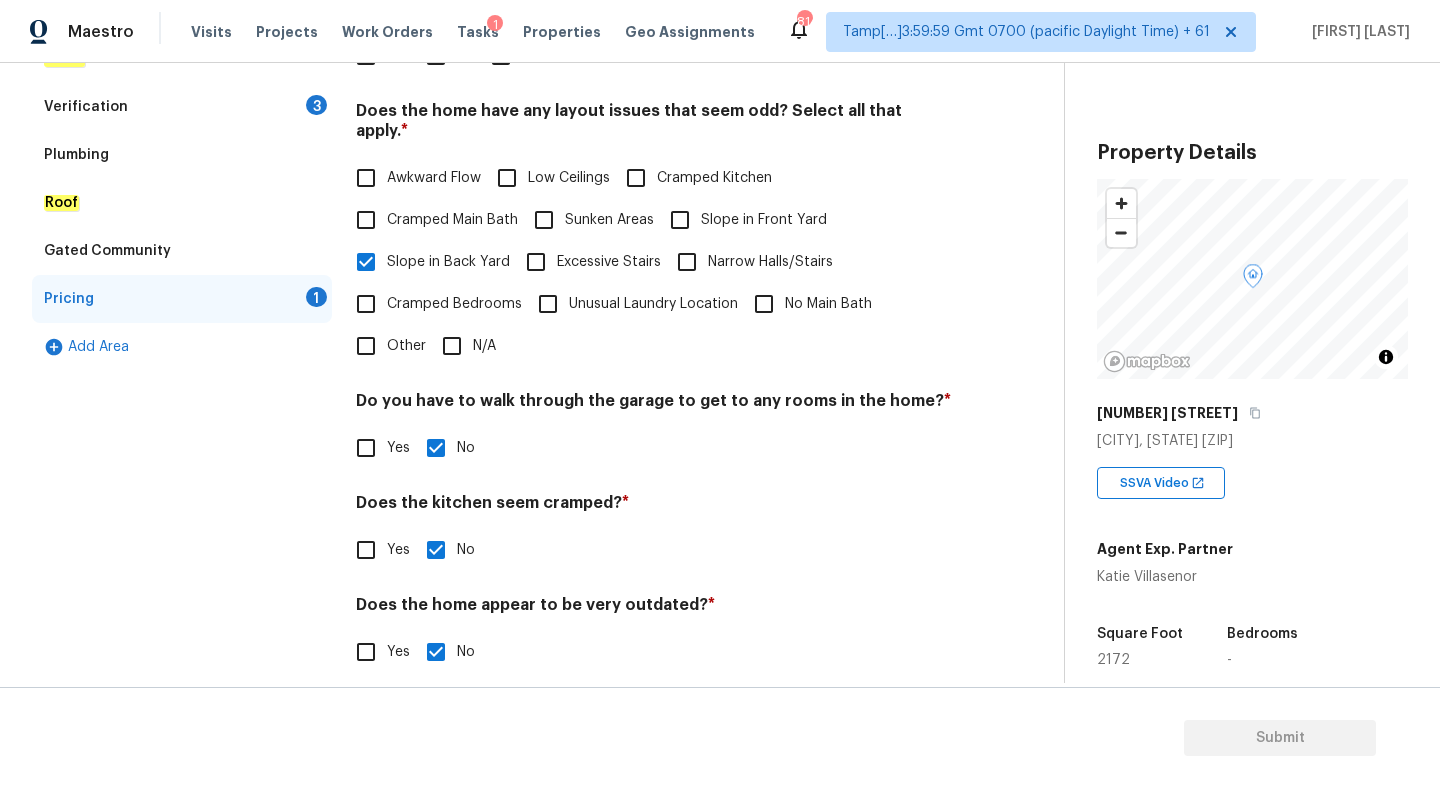 scroll, scrollTop: 334, scrollLeft: 0, axis: vertical 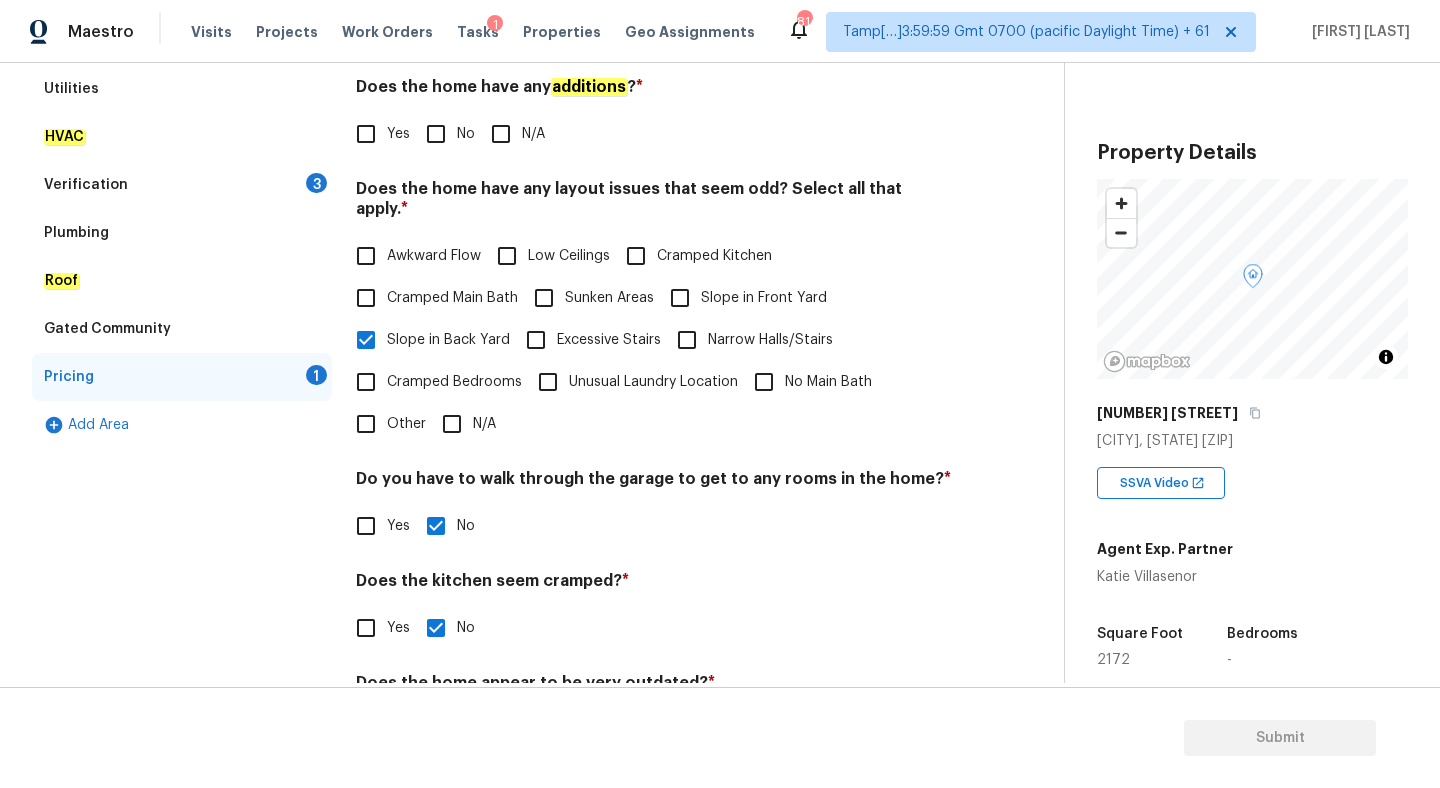 click on "Verification 3" at bounding box center [182, 185] 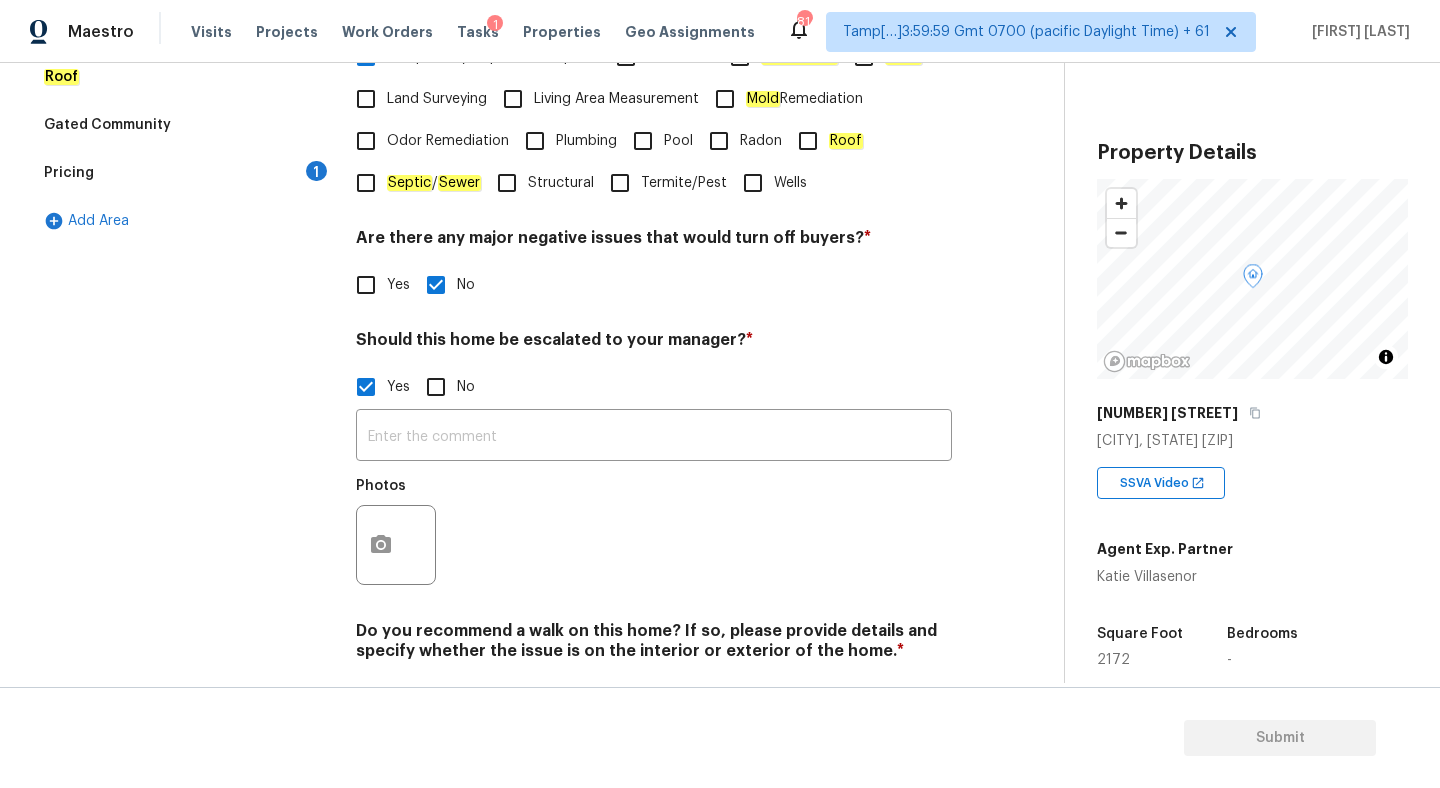 scroll, scrollTop: 583, scrollLeft: 0, axis: vertical 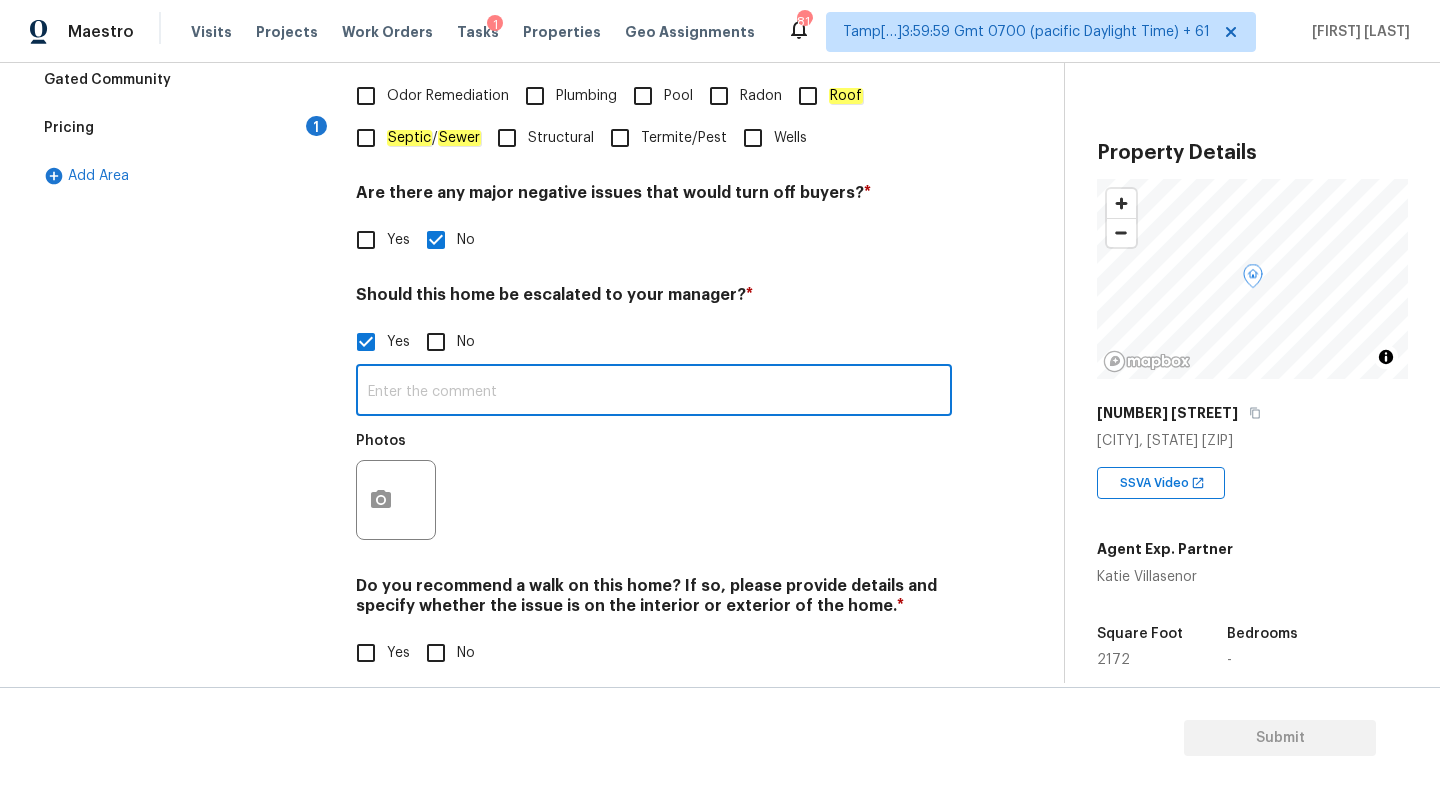 click at bounding box center (654, 392) 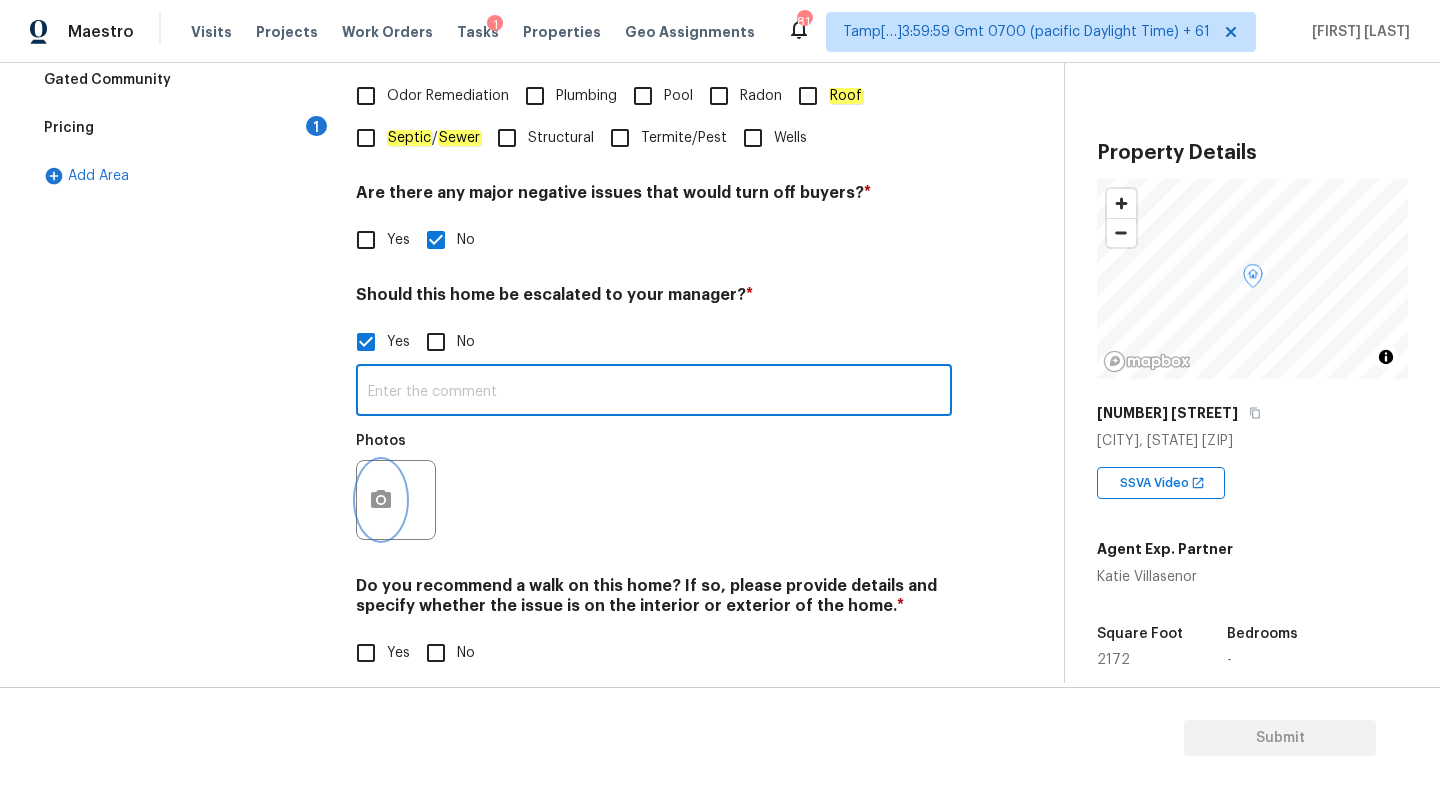 click 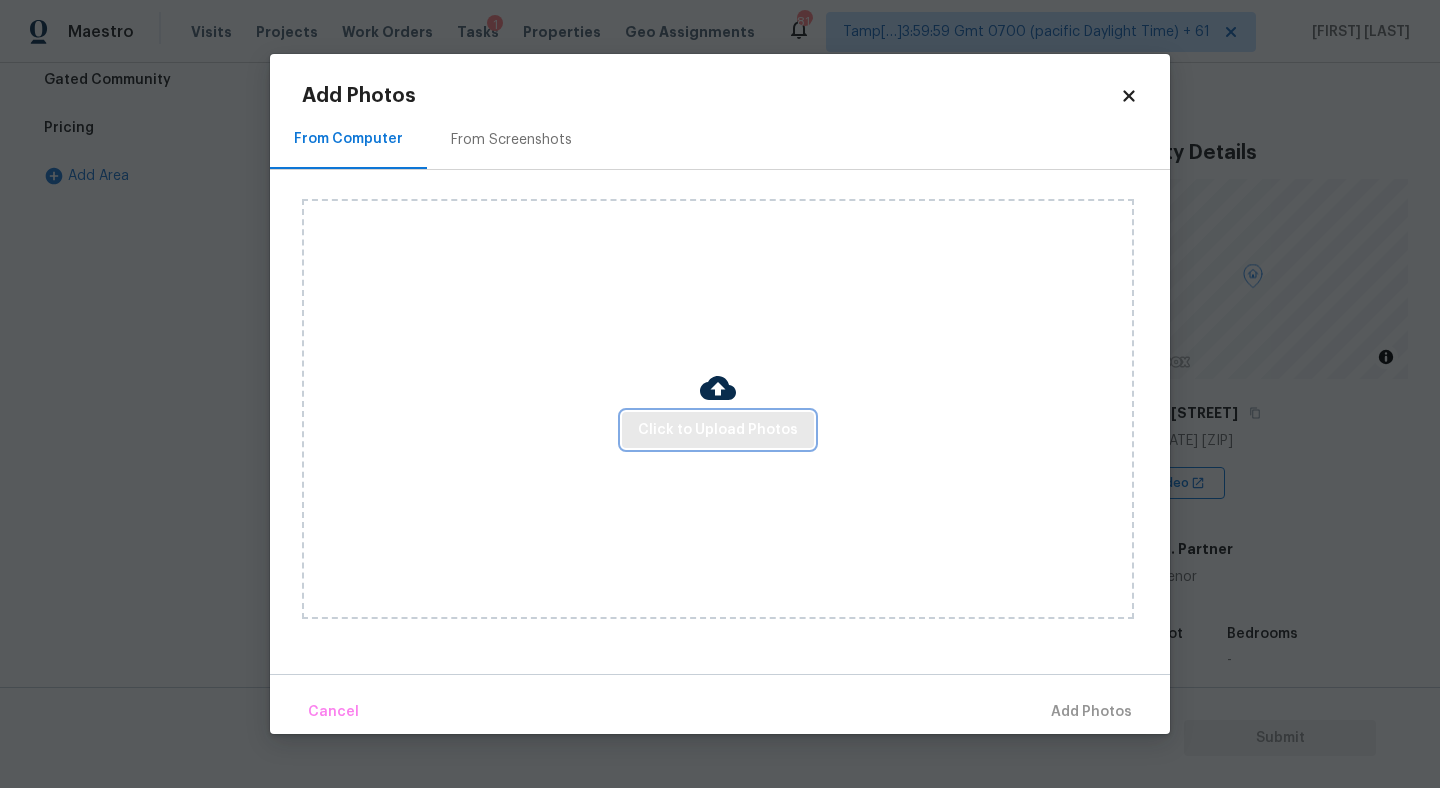 click on "Click to Upload Photos" at bounding box center (718, 430) 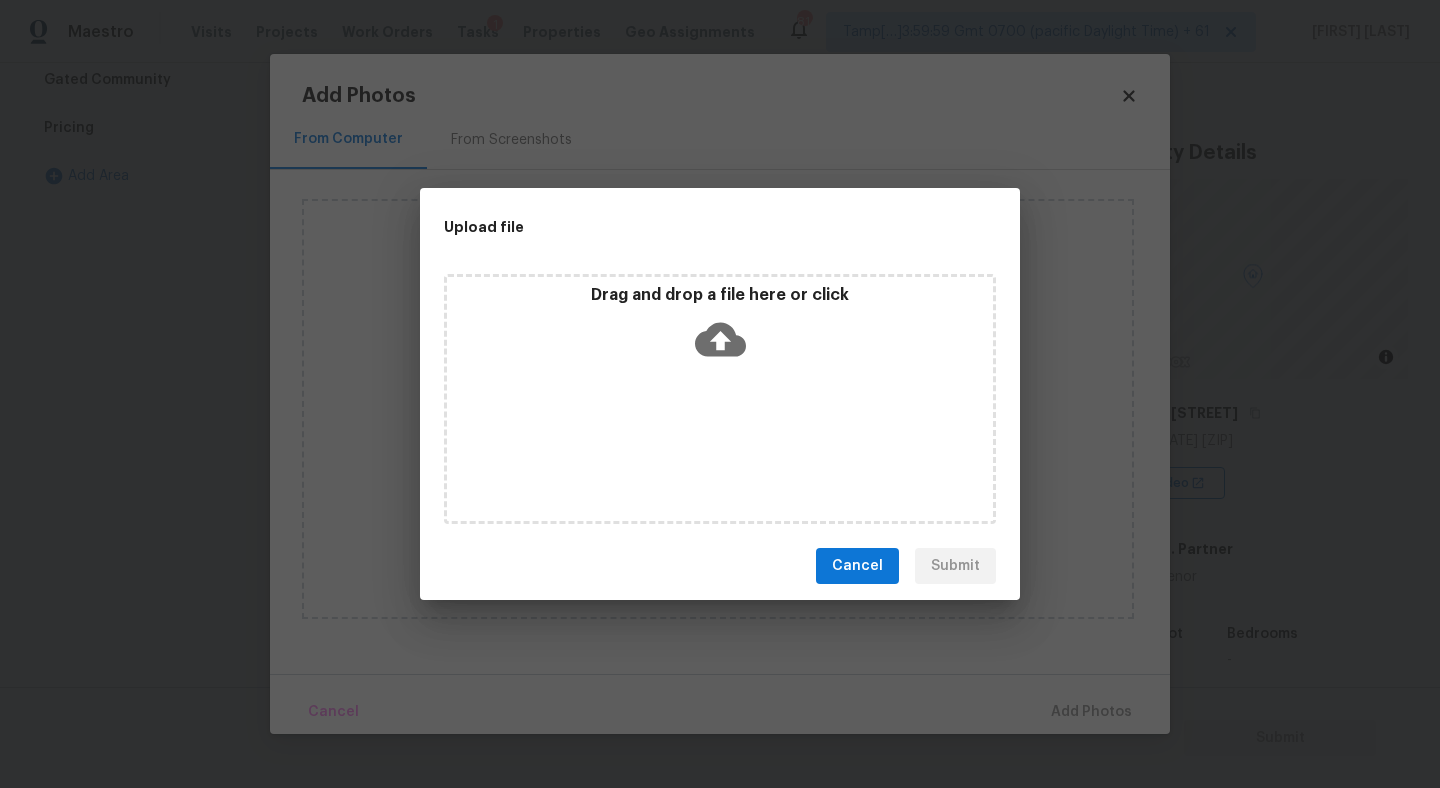 click 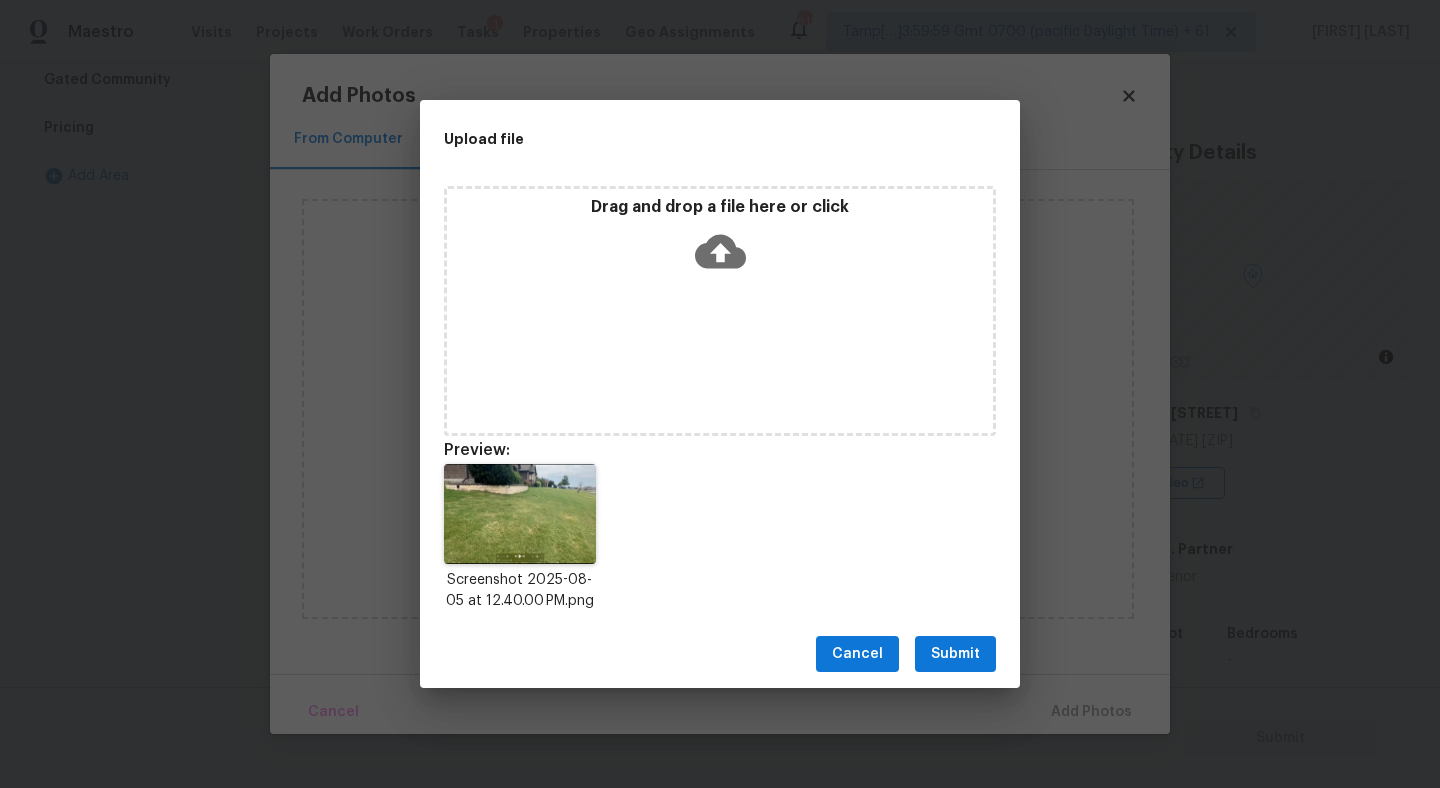 click on "Submit" at bounding box center [955, 654] 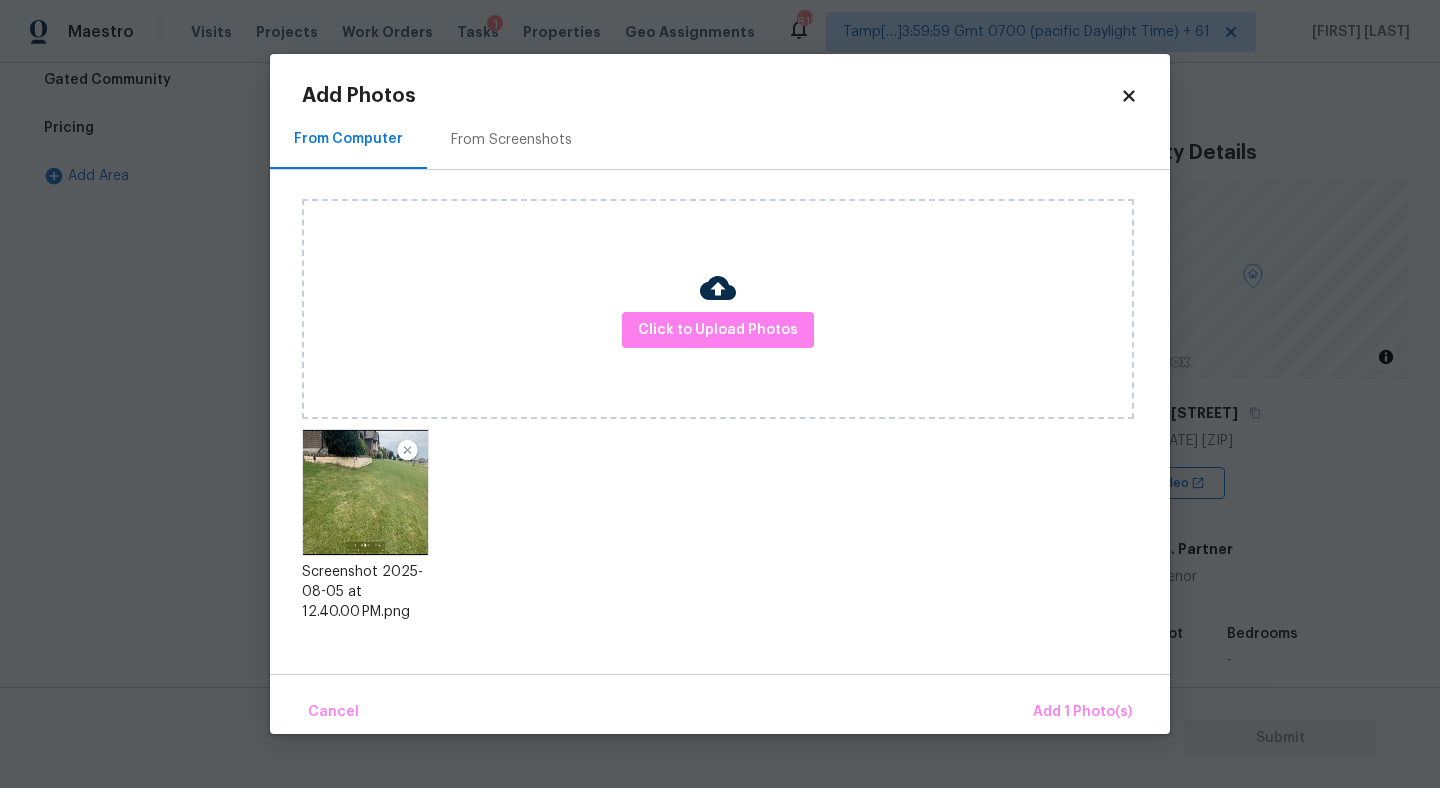 click at bounding box center [365, 492] 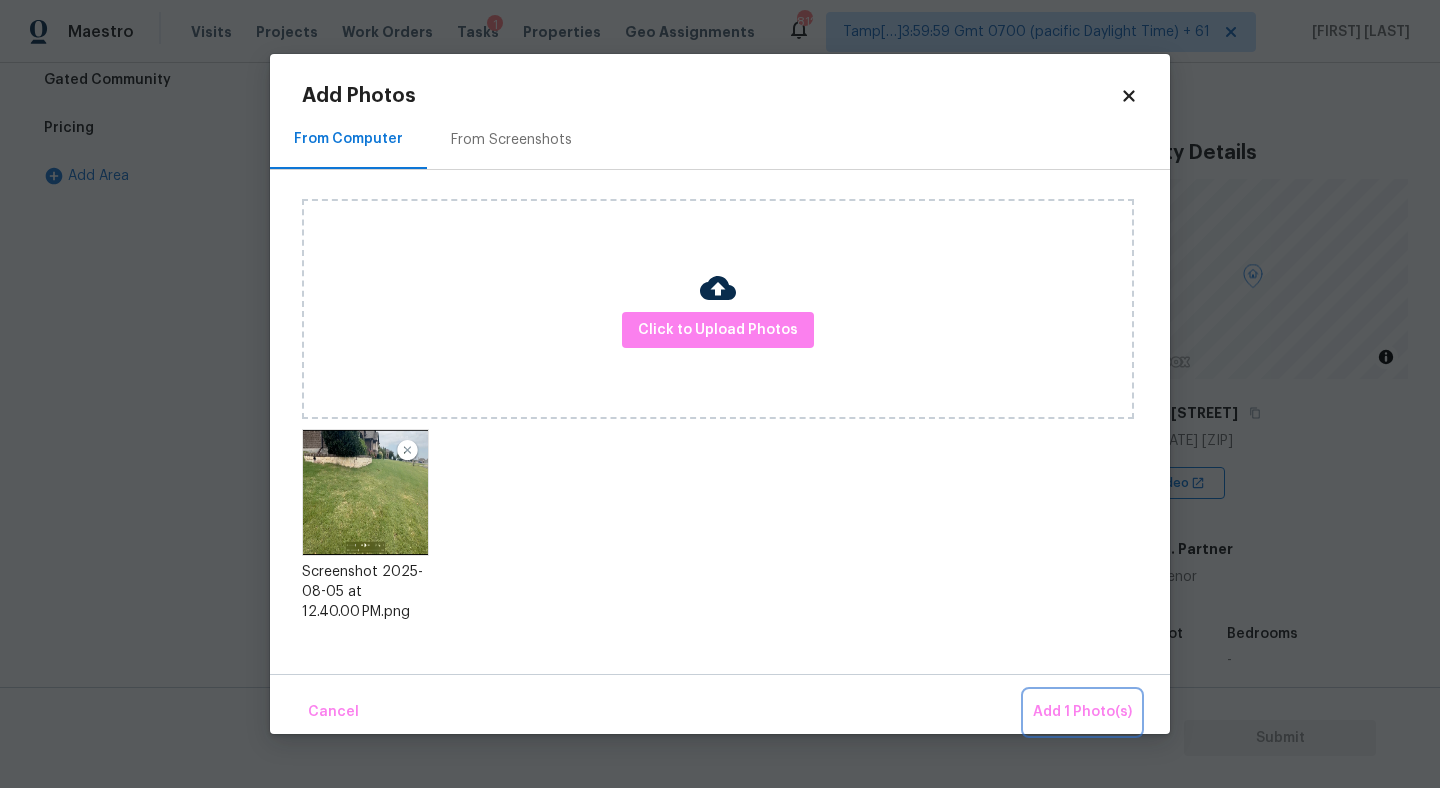 click on "Add 1 Photo(s)" at bounding box center [1082, 712] 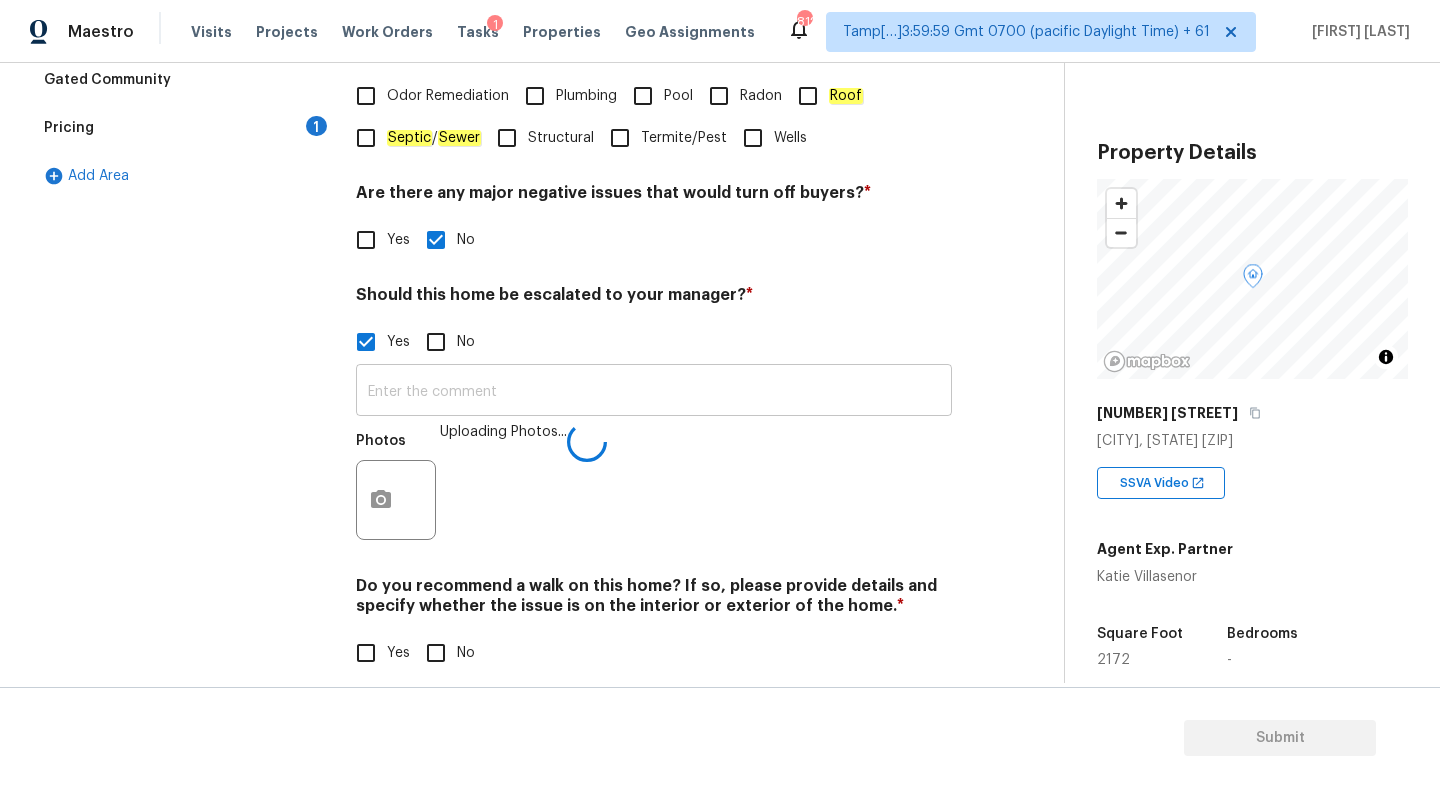 click at bounding box center [654, 392] 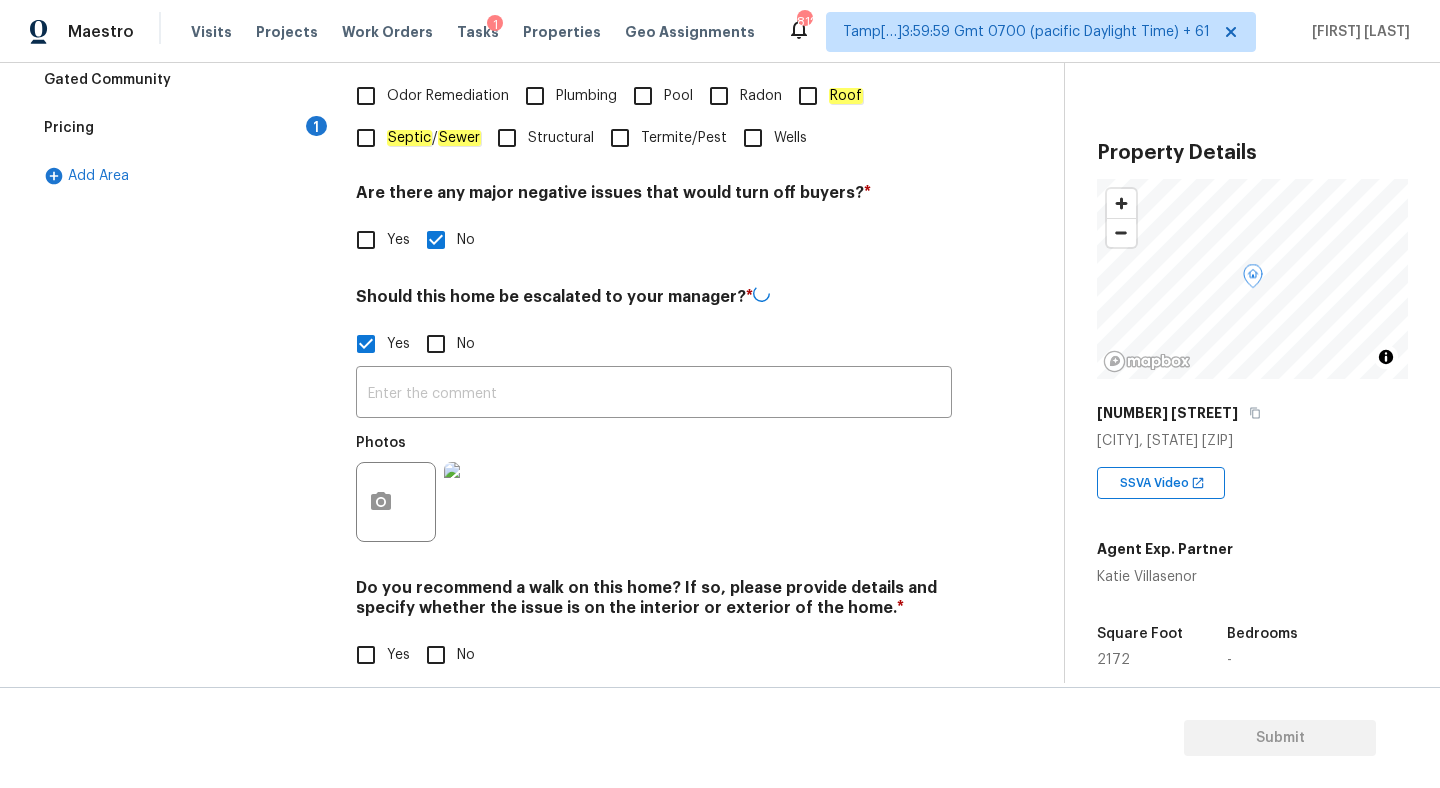 click at bounding box center (484, 502) 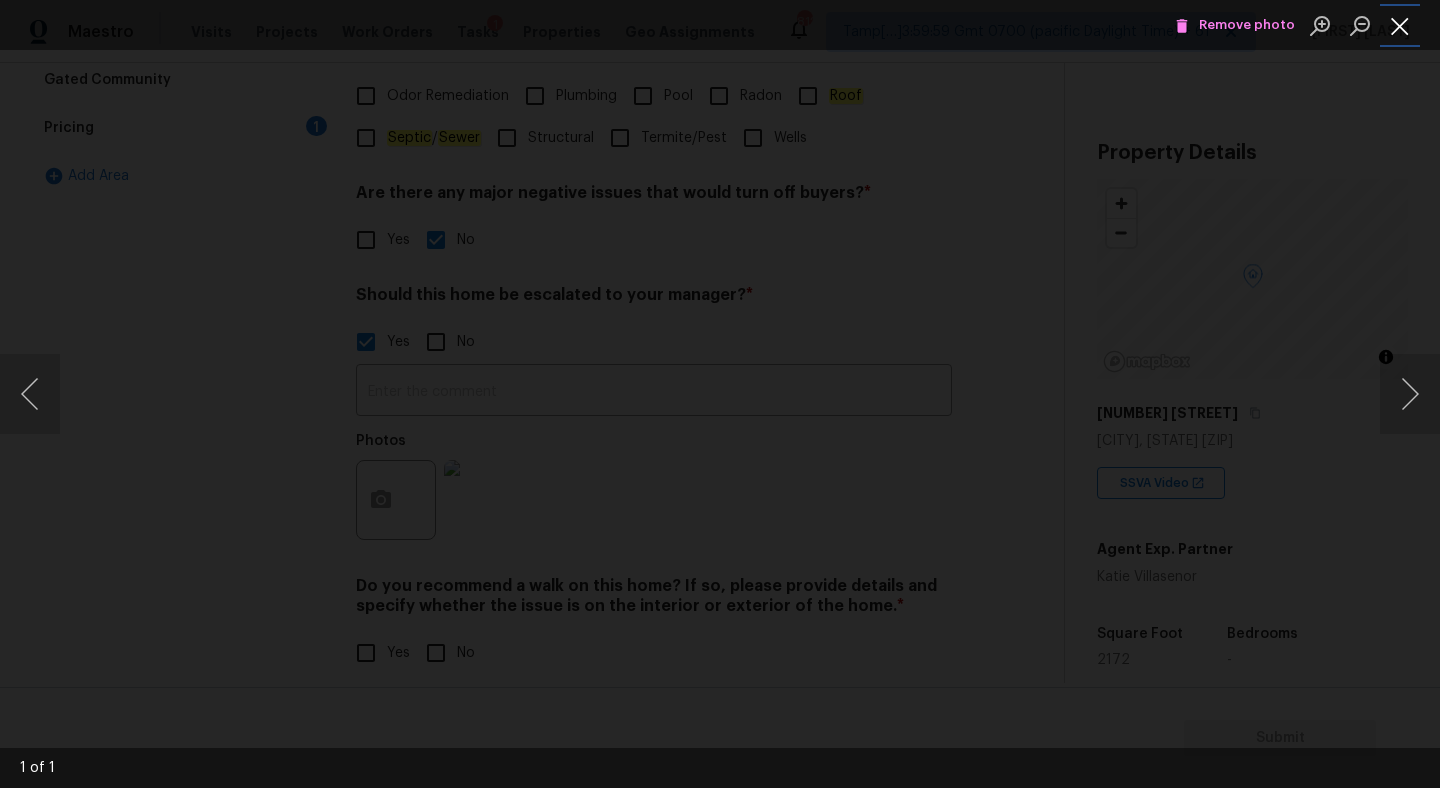 click at bounding box center [1400, 25] 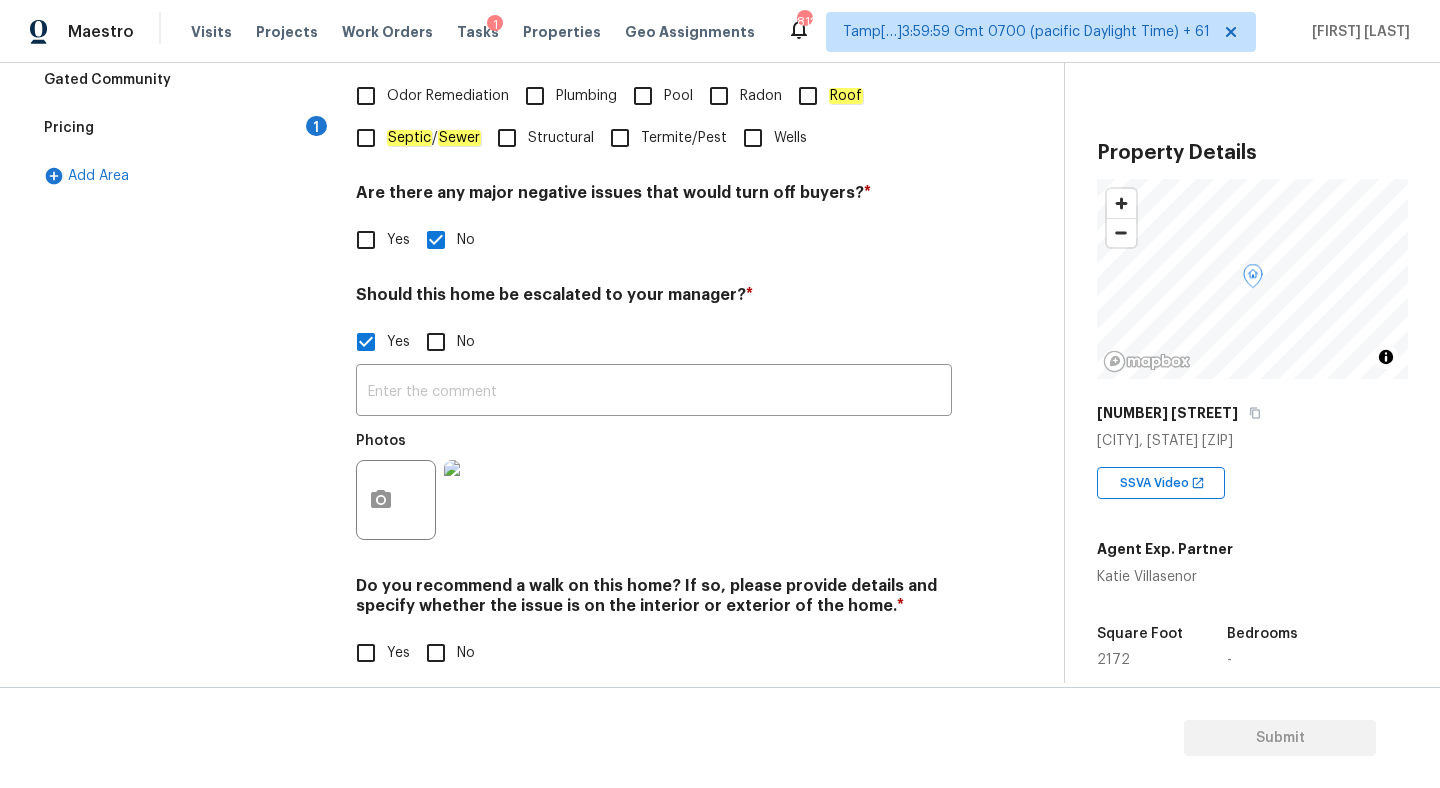 click on "​ Photos" at bounding box center (654, 457) 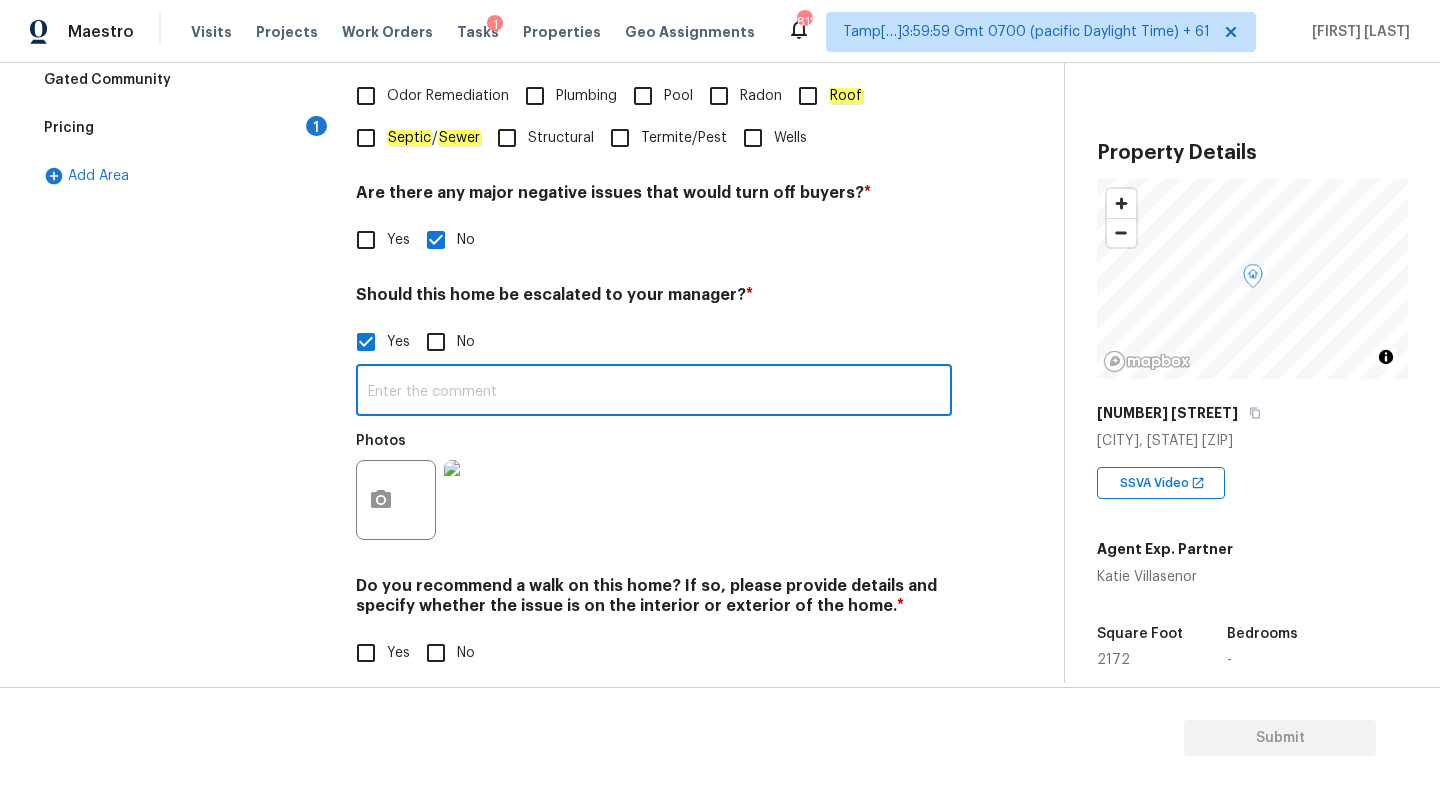 click at bounding box center (654, 392) 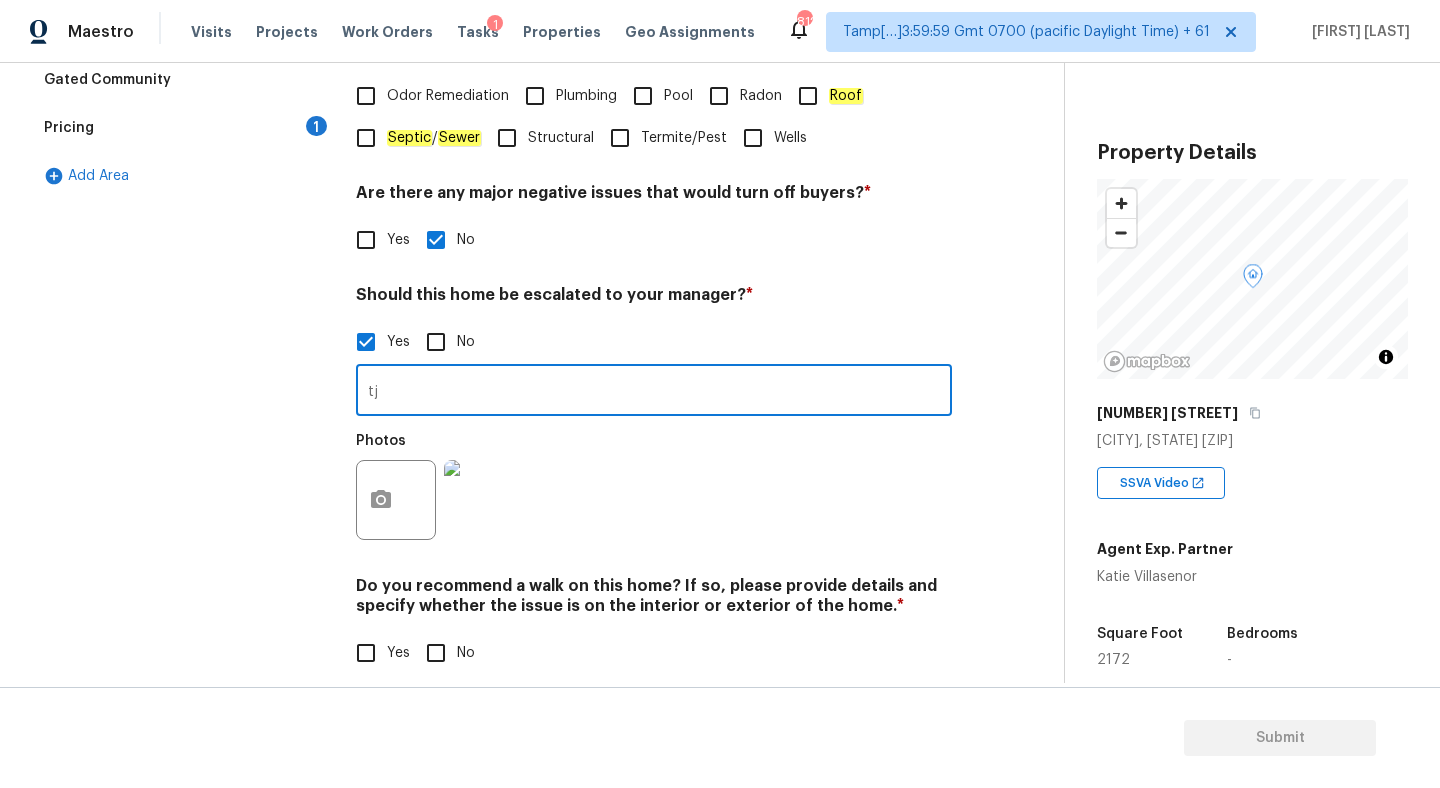type on "t" 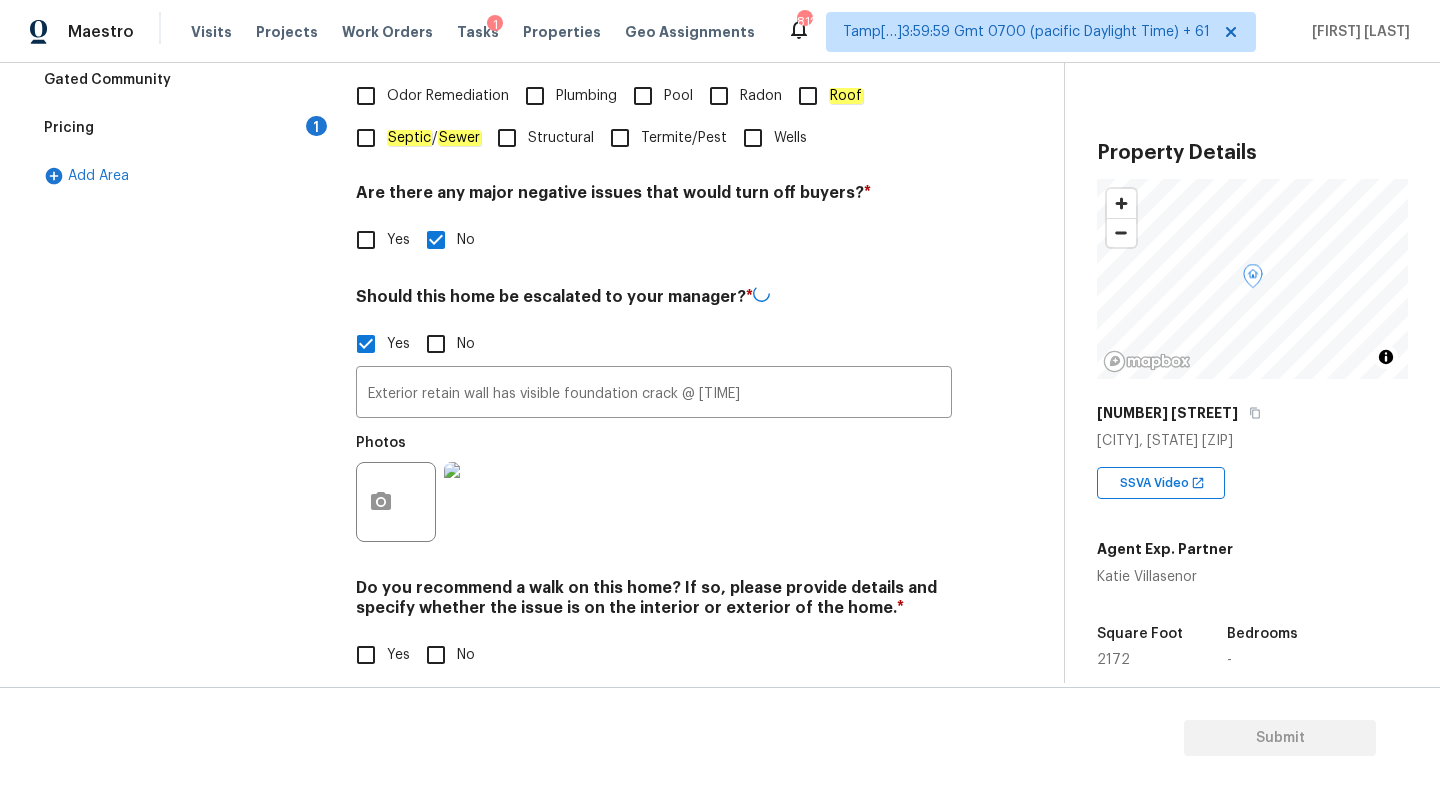 click at bounding box center (484, 502) 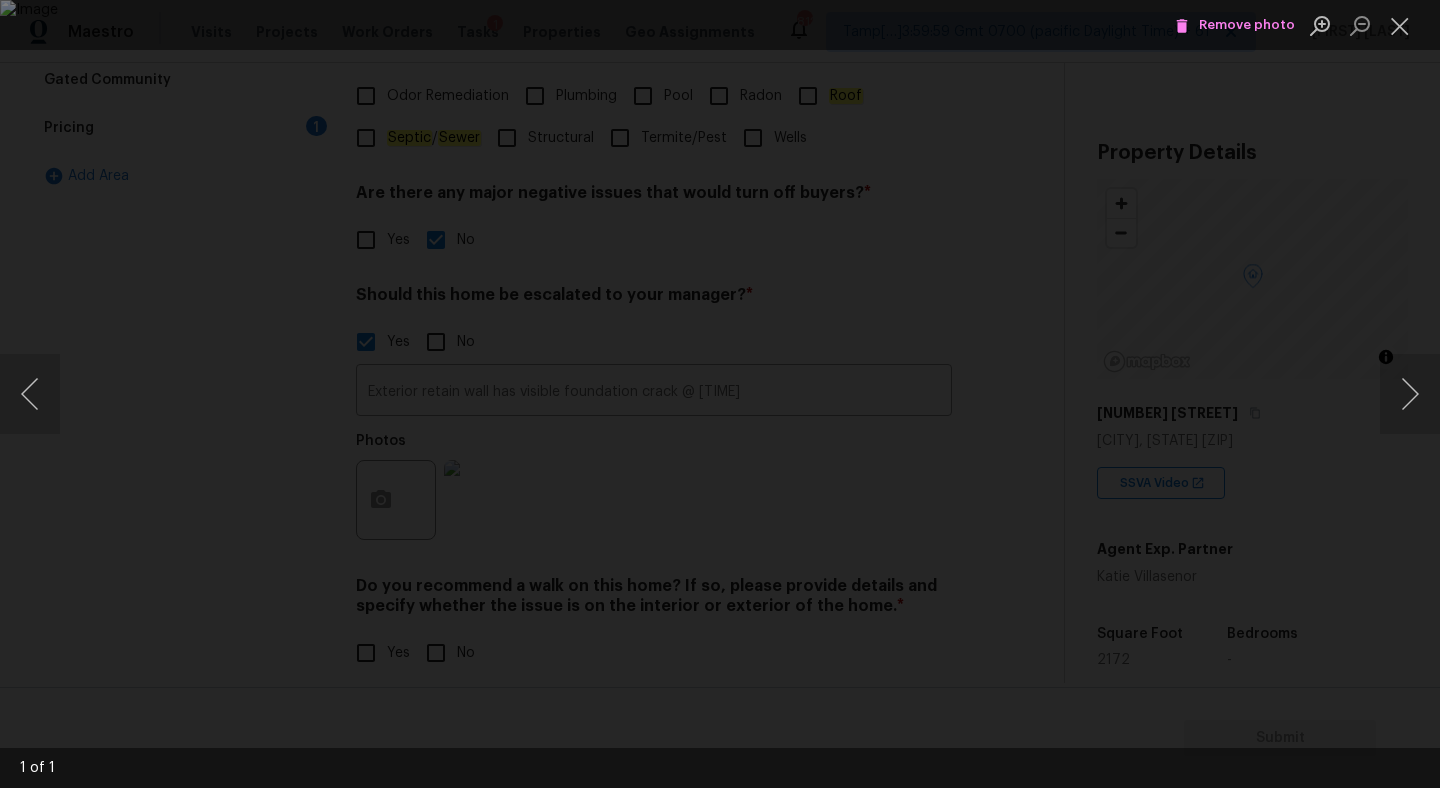 click at bounding box center (720, 394) 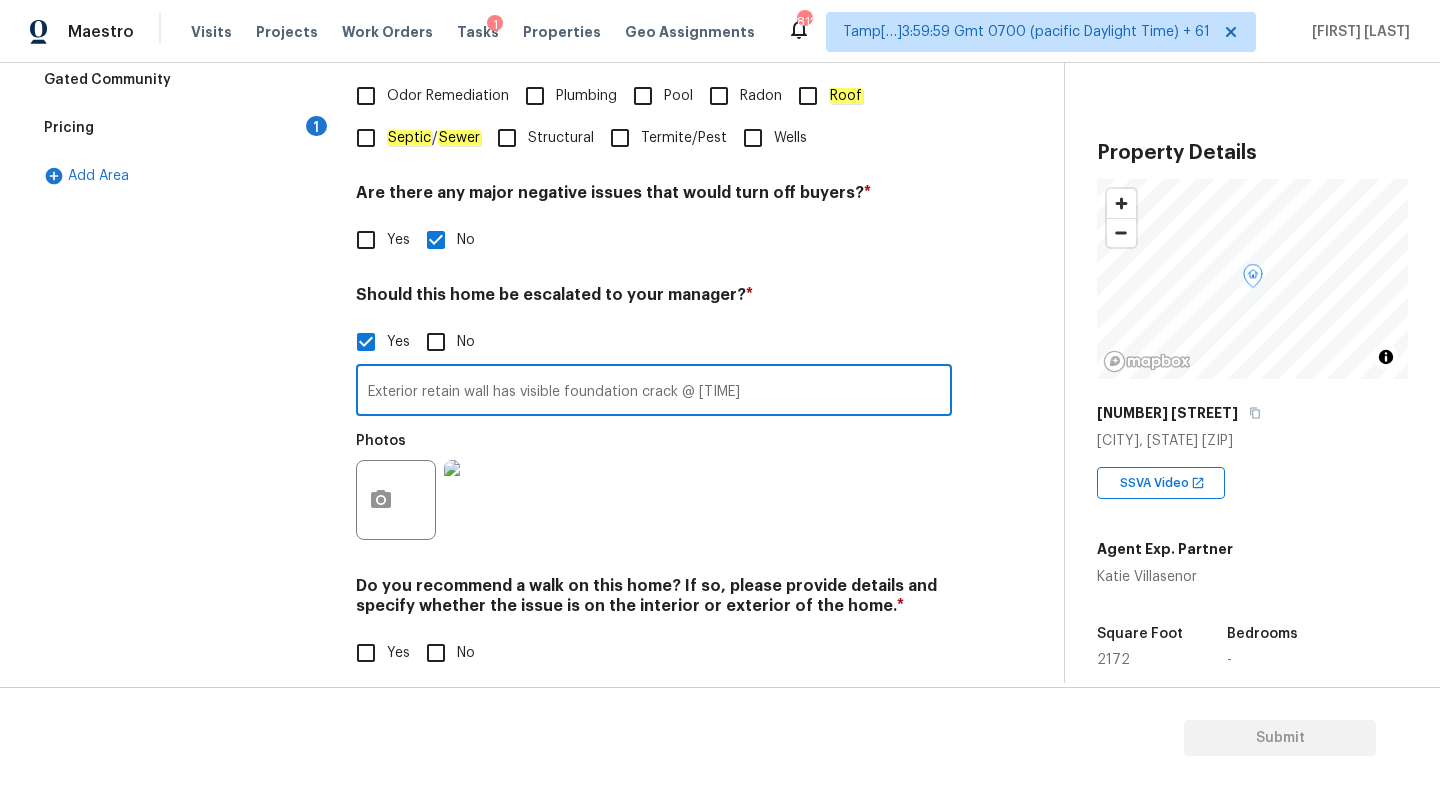 click on "Exterior retain wall has visible foundation crack @ 03:51" at bounding box center (654, 392) 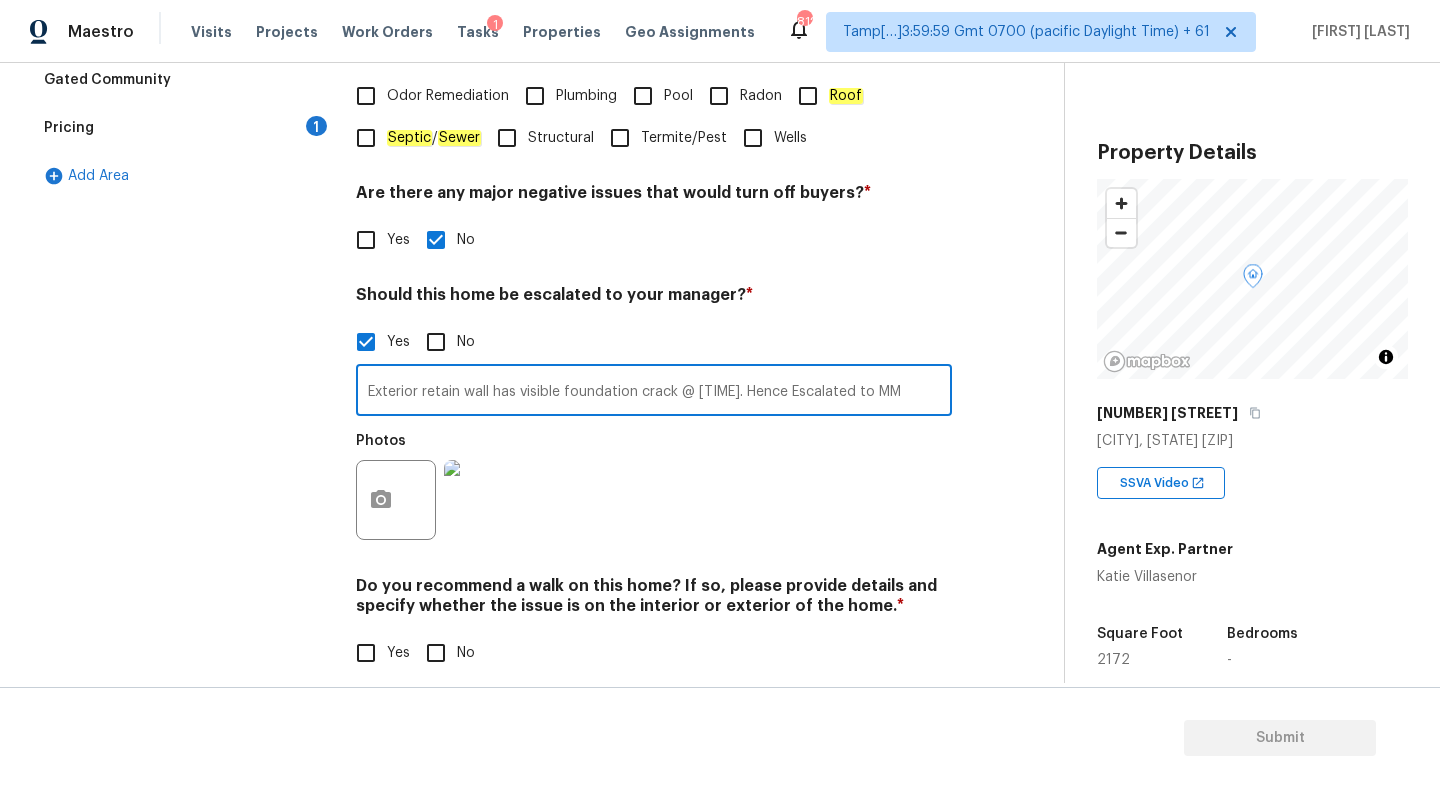 type on "Exterior retain wall has visible foundation crack @ 03:51. Hence Escalated to MM" 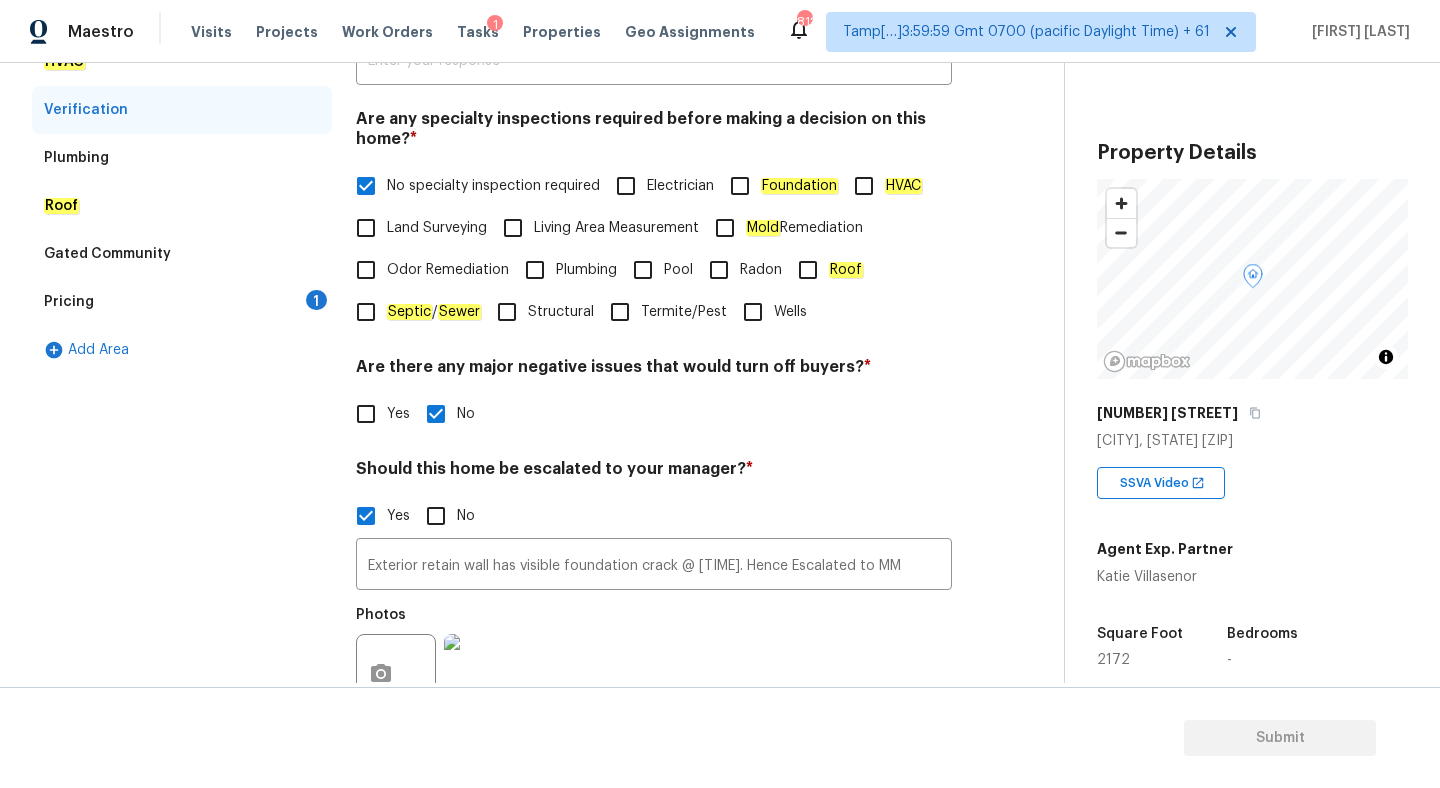 scroll, scrollTop: 304, scrollLeft: 0, axis: vertical 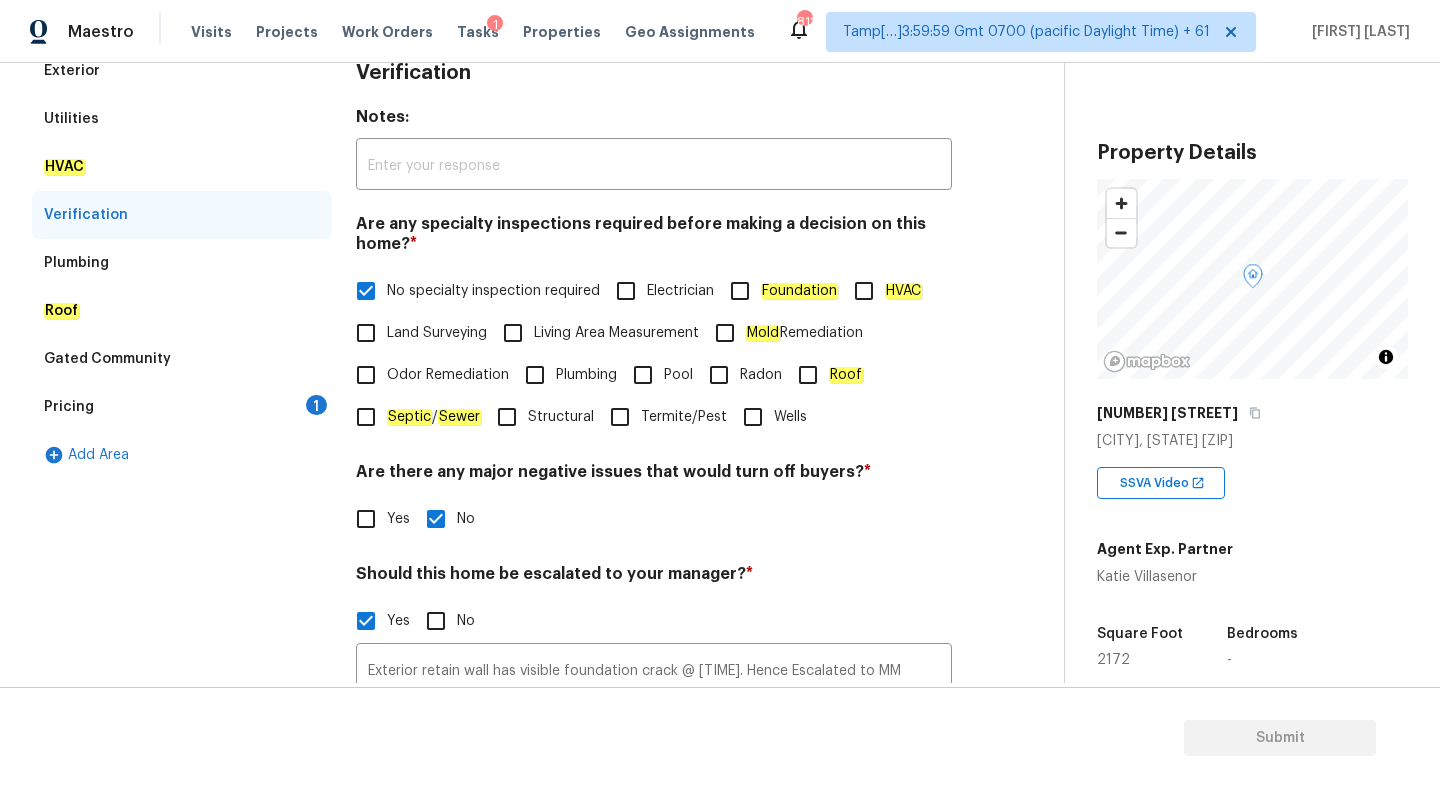 click on "Plumbing" at bounding box center (182, 263) 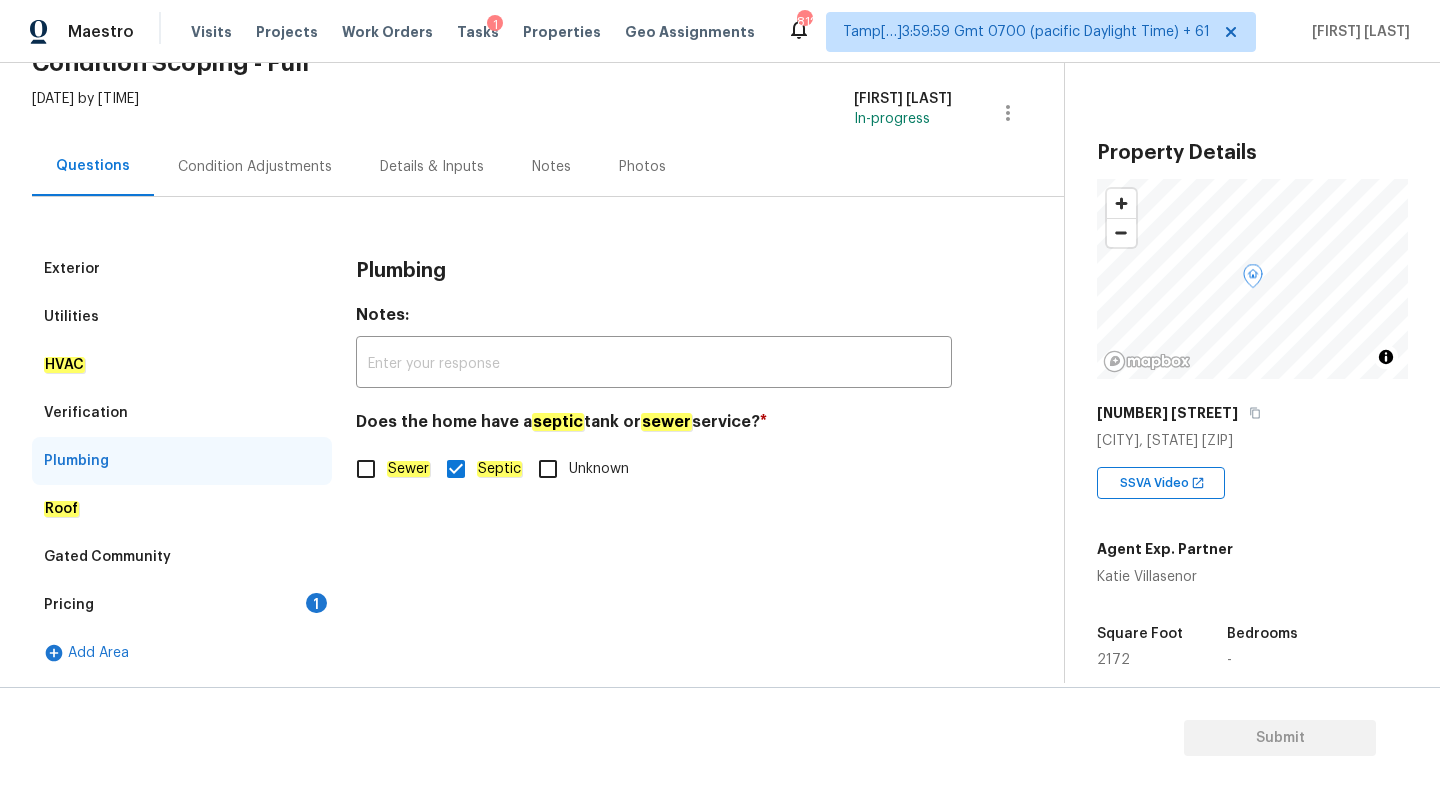 click on "Roof" at bounding box center [182, 509] 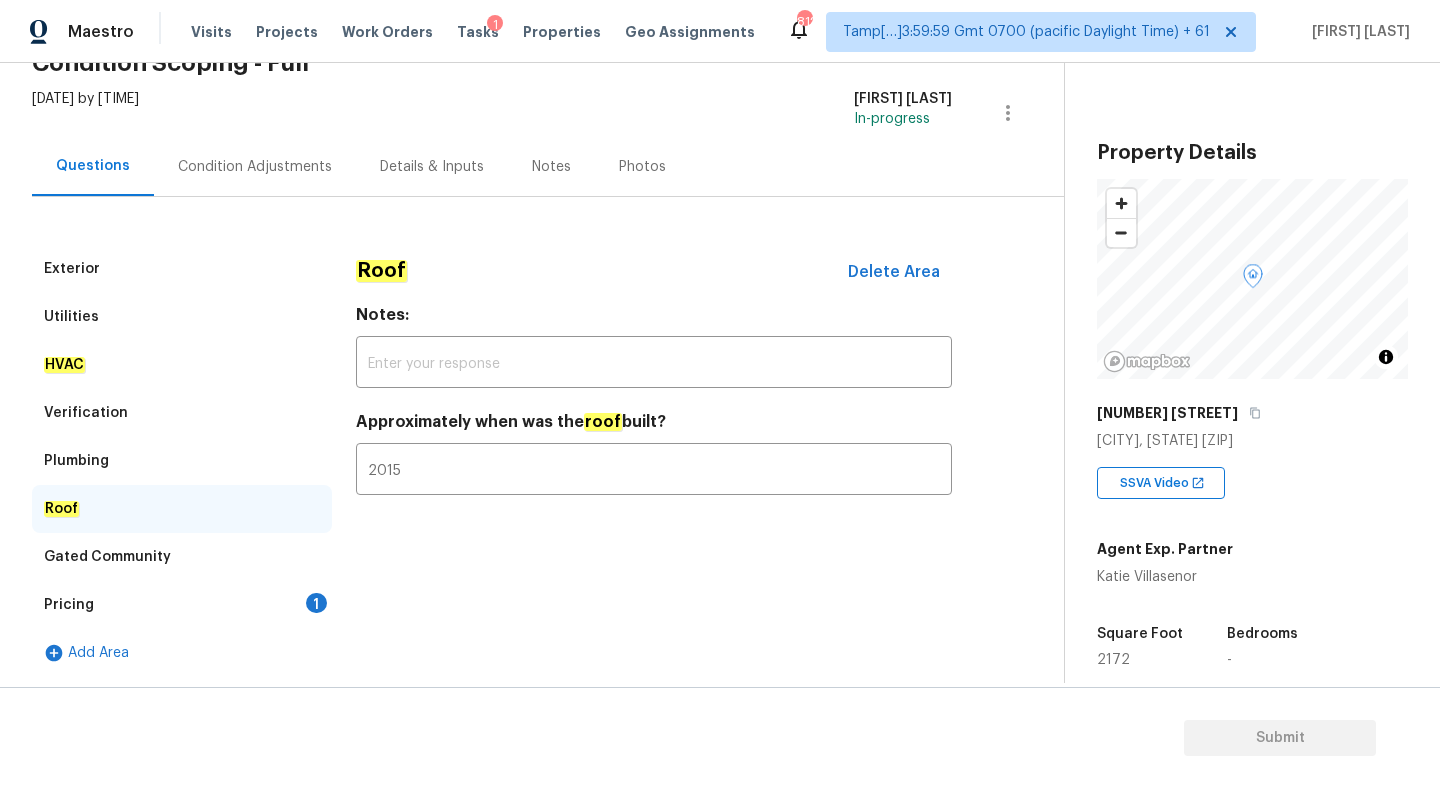 click on "Gated Community" at bounding box center [182, 557] 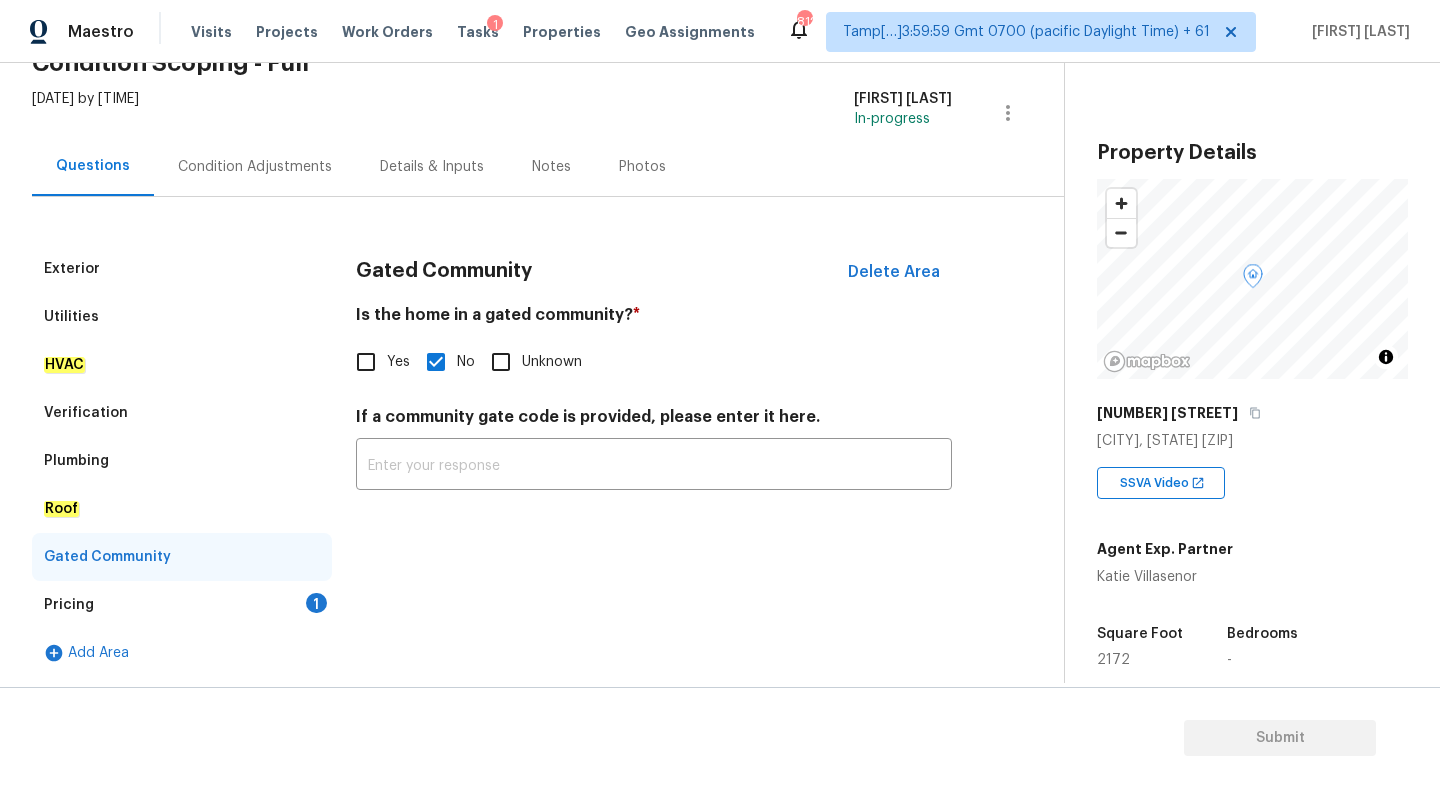 click on "Pricing 1" at bounding box center [182, 605] 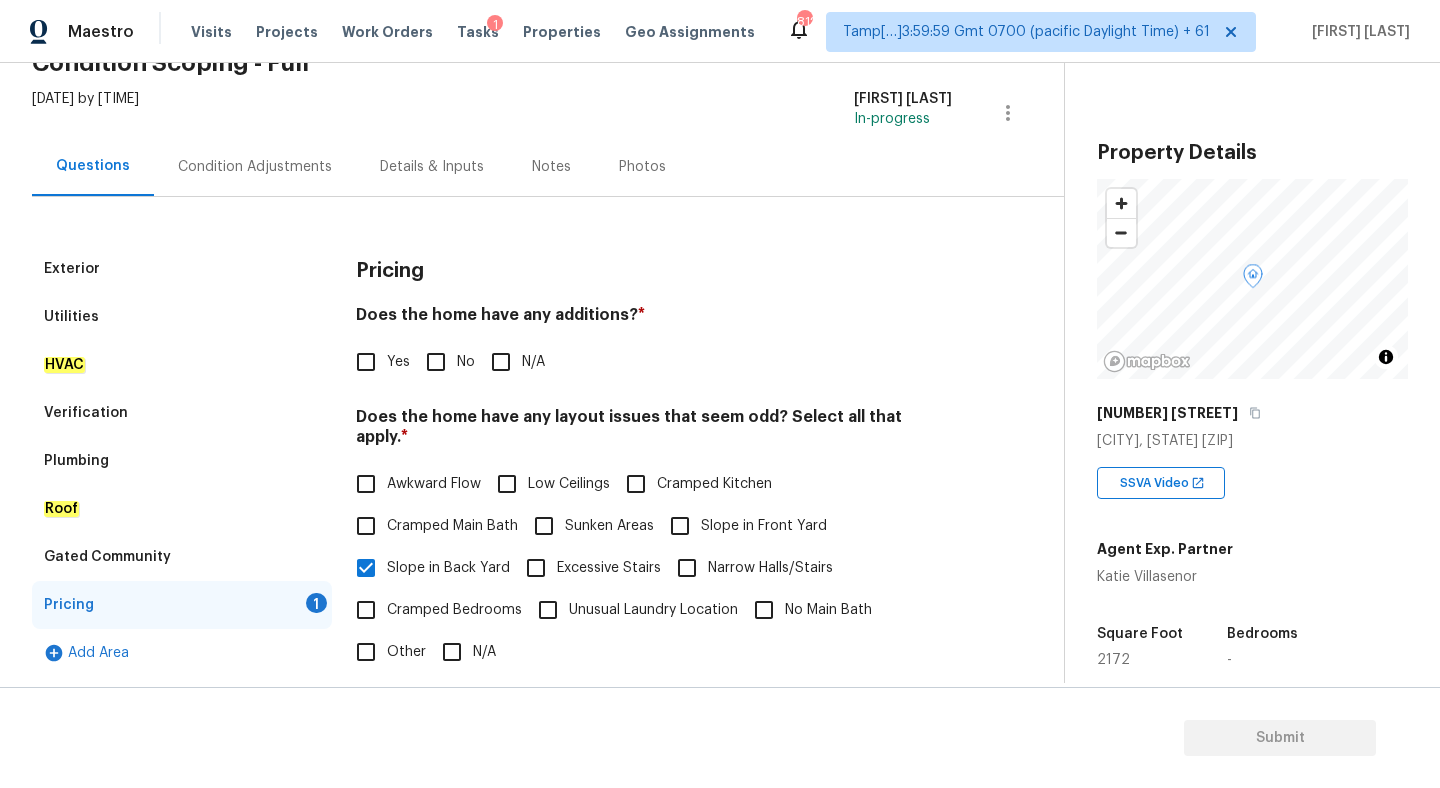 scroll, scrollTop: 304, scrollLeft: 0, axis: vertical 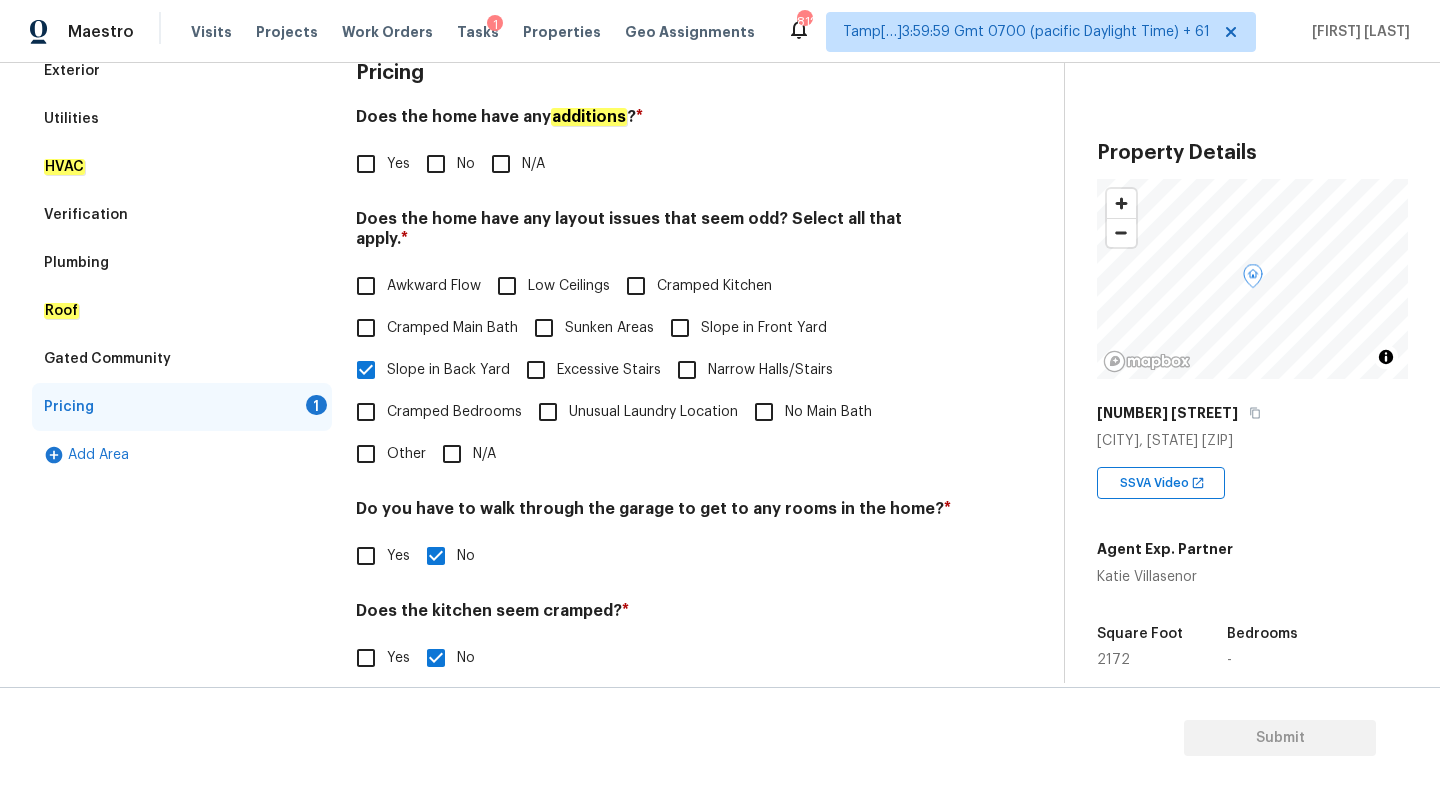 click on "Verification" at bounding box center [182, 215] 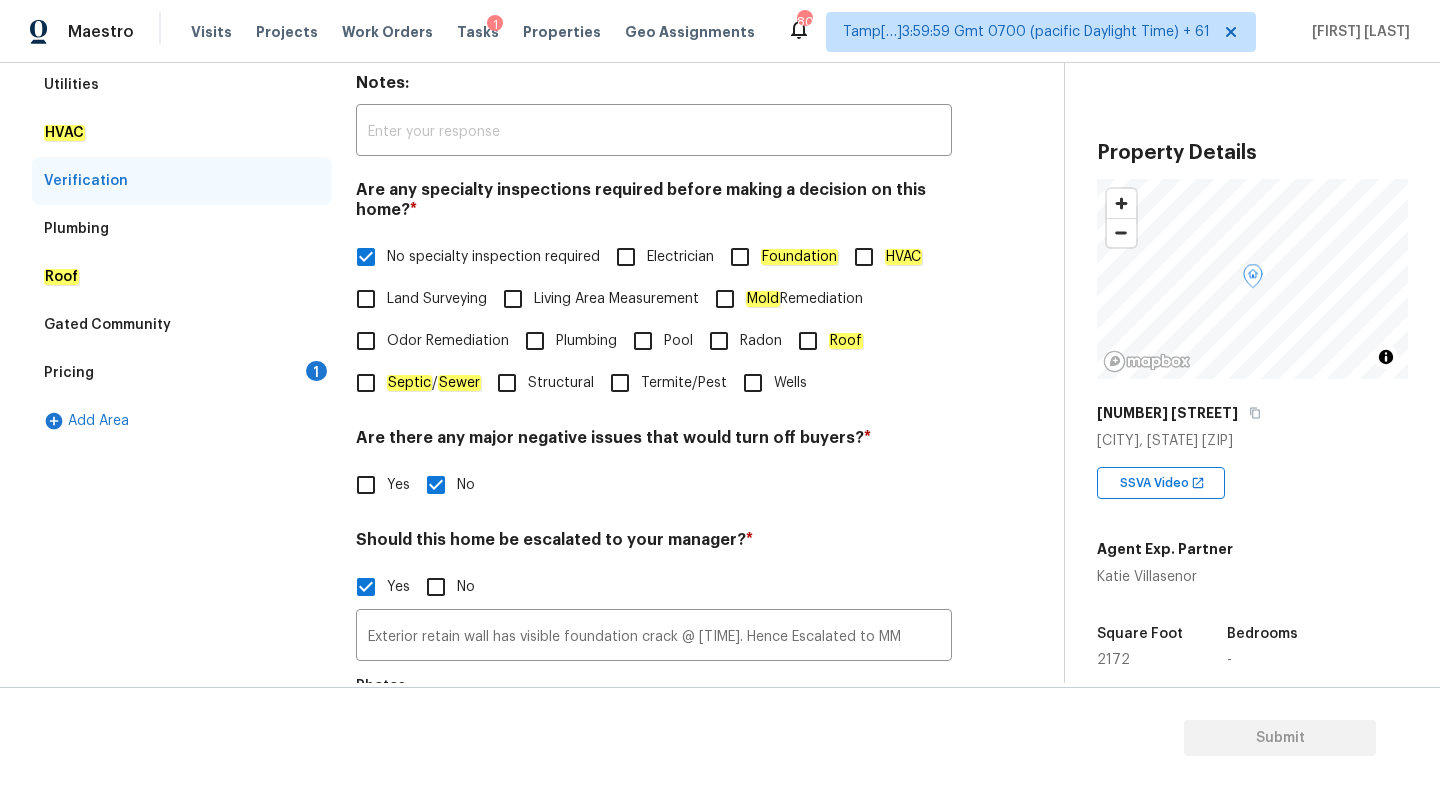scroll, scrollTop: 318, scrollLeft: 0, axis: vertical 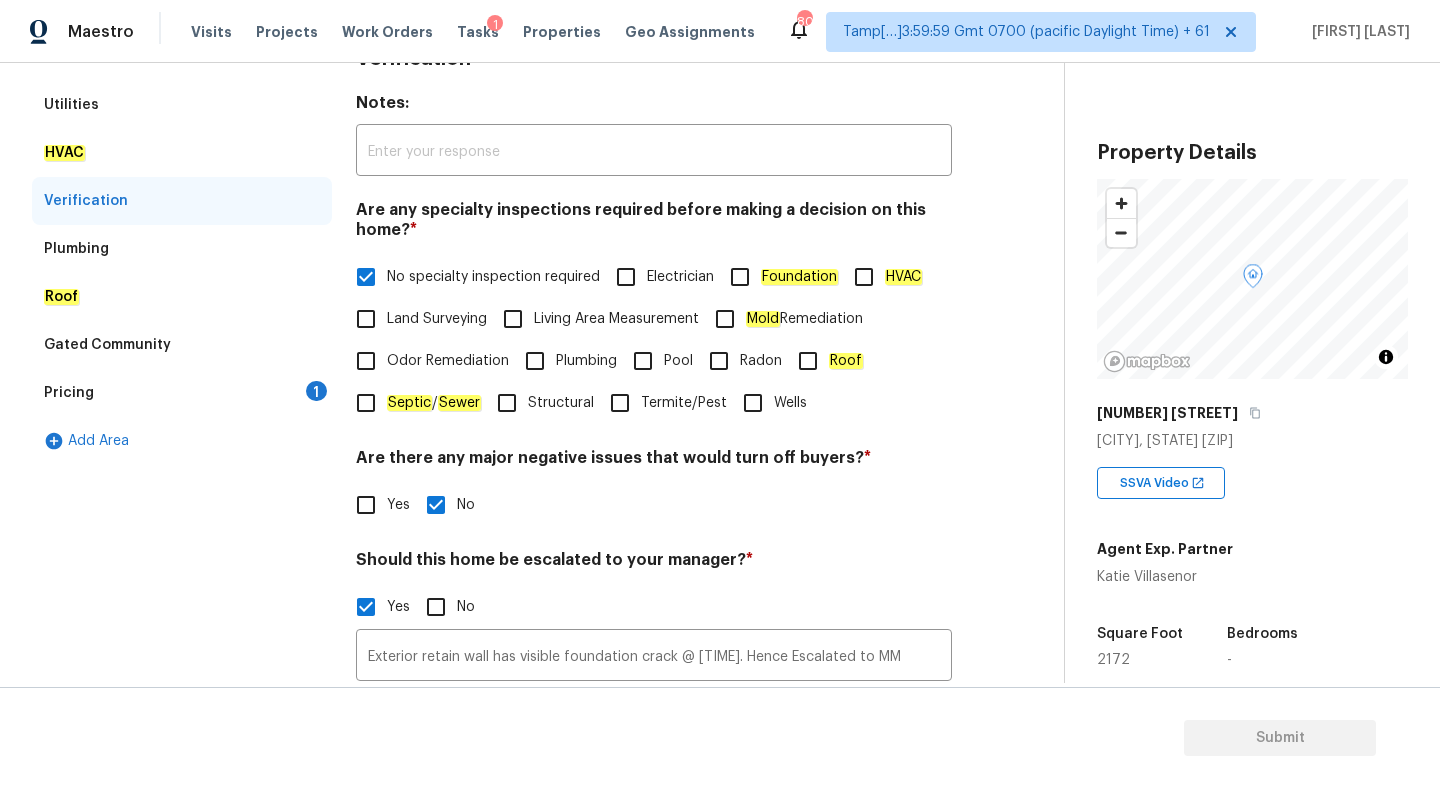click on "Pricing 1" at bounding box center (182, 393) 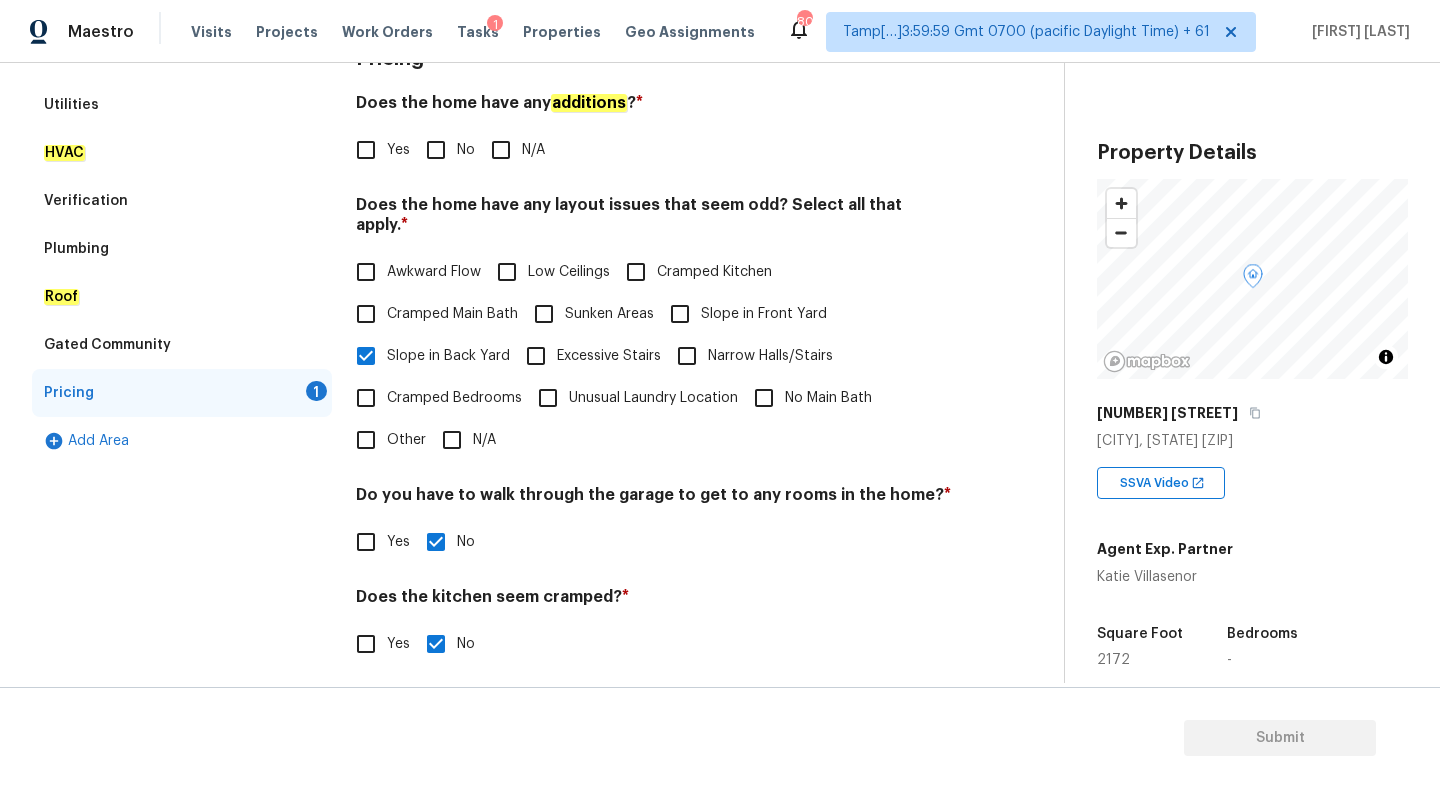 click on "Yes" at bounding box center (366, 150) 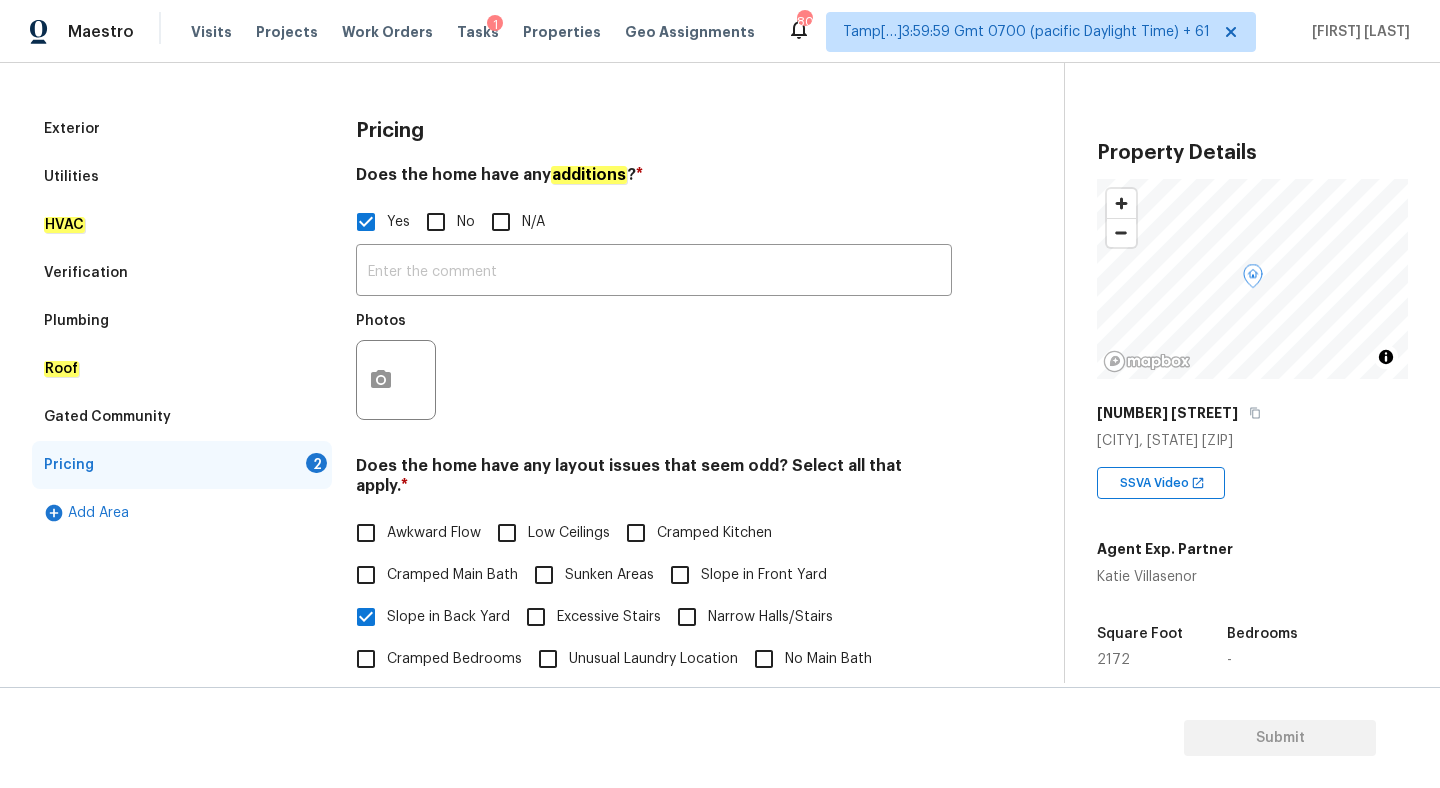 scroll, scrollTop: 91, scrollLeft: 0, axis: vertical 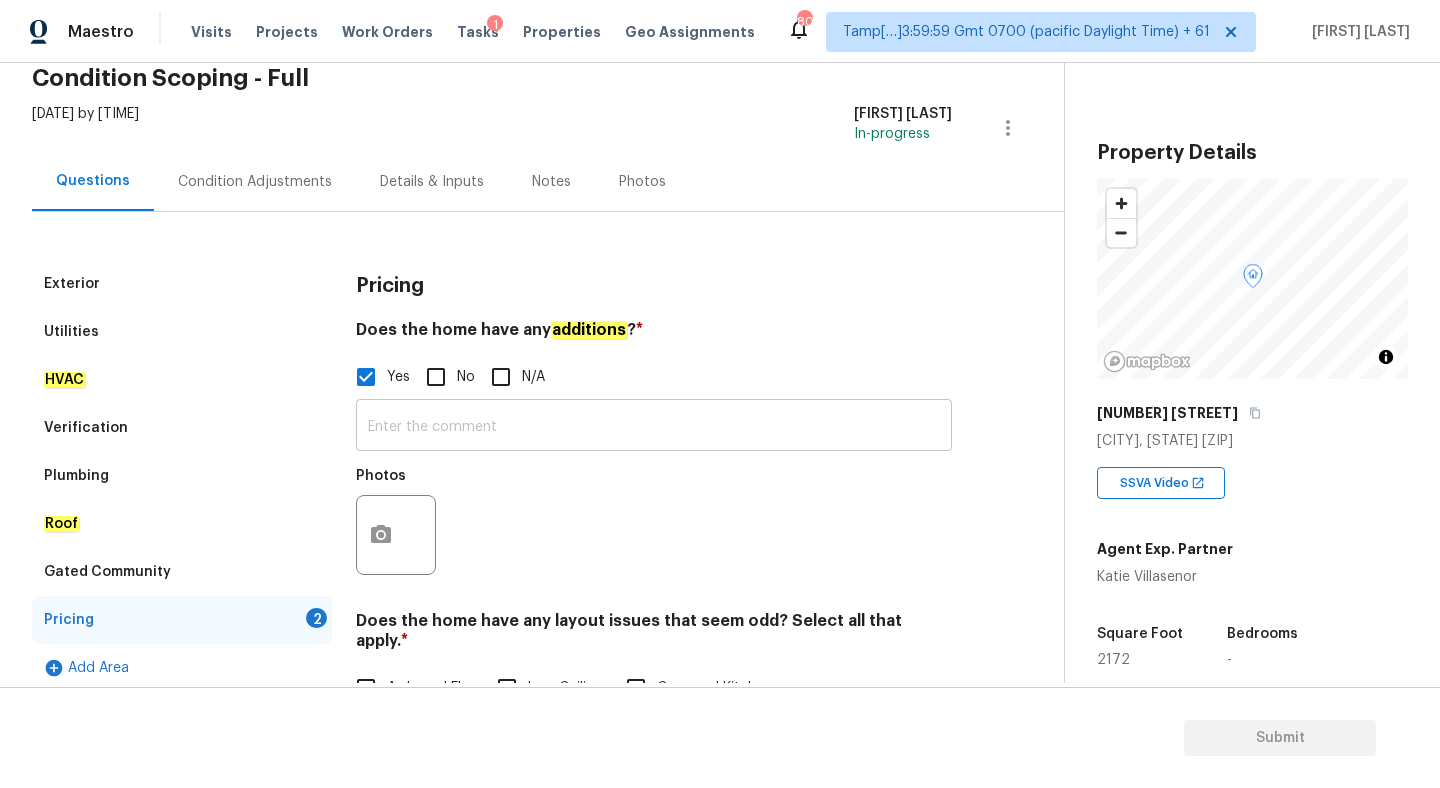 click at bounding box center [654, 427] 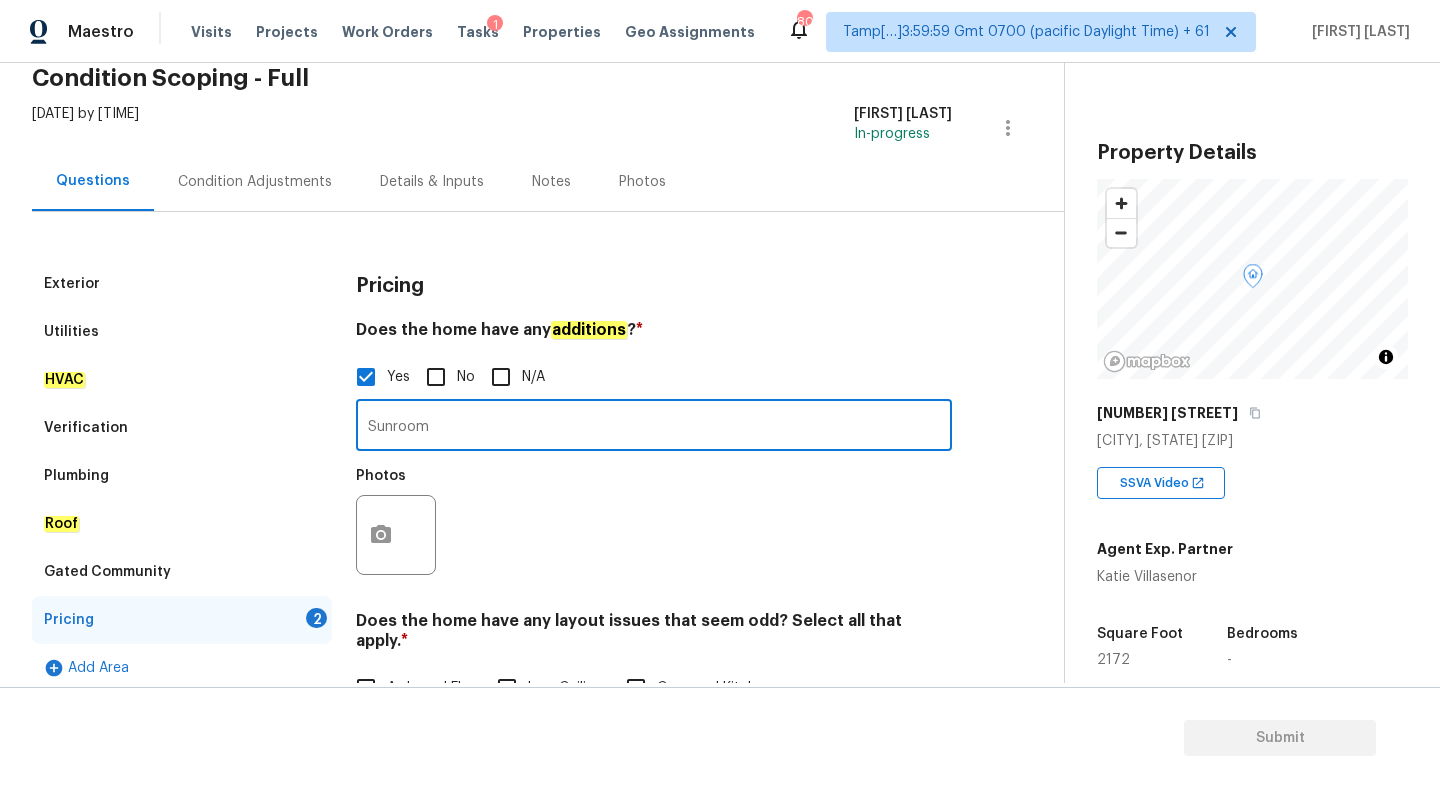 type on "Sunroom" 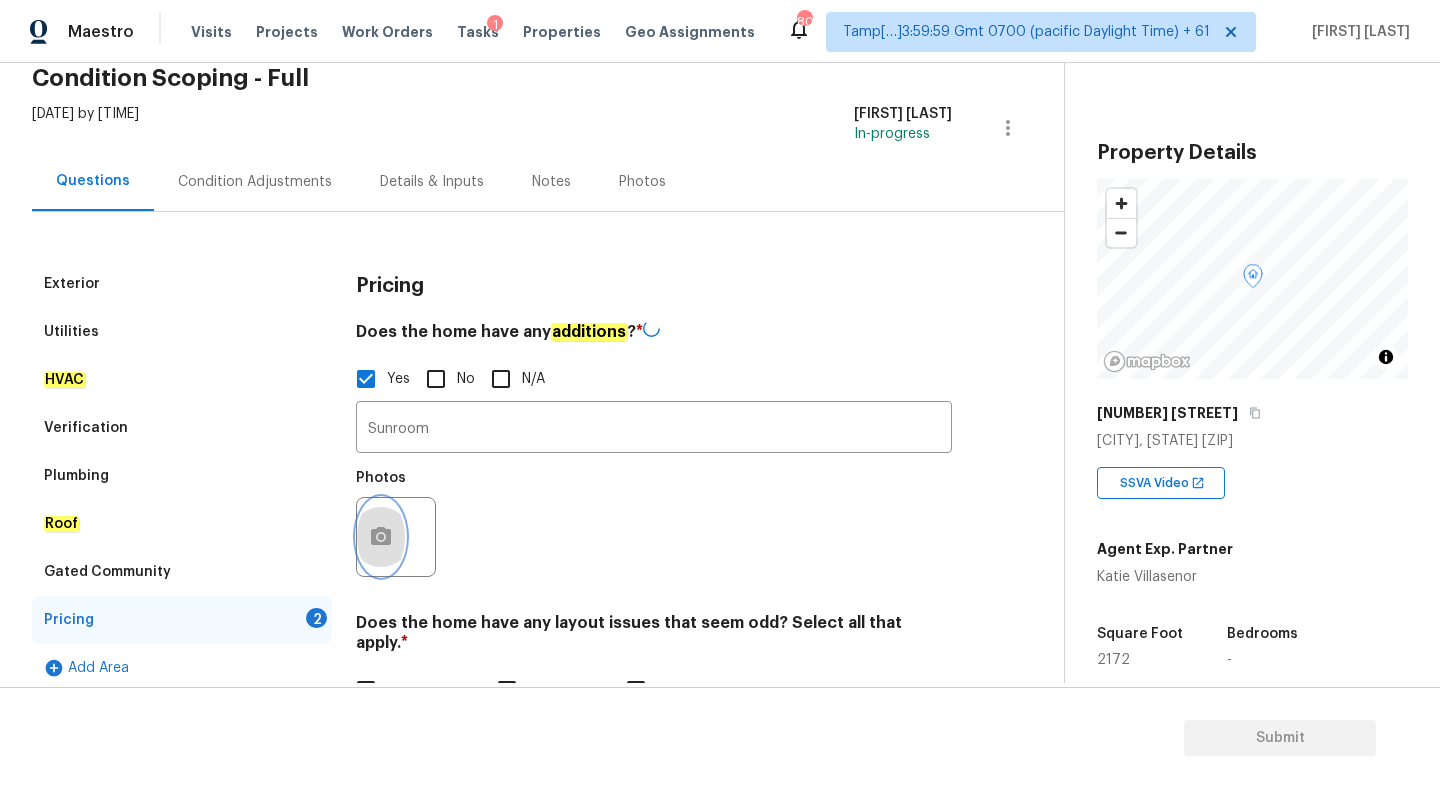 click 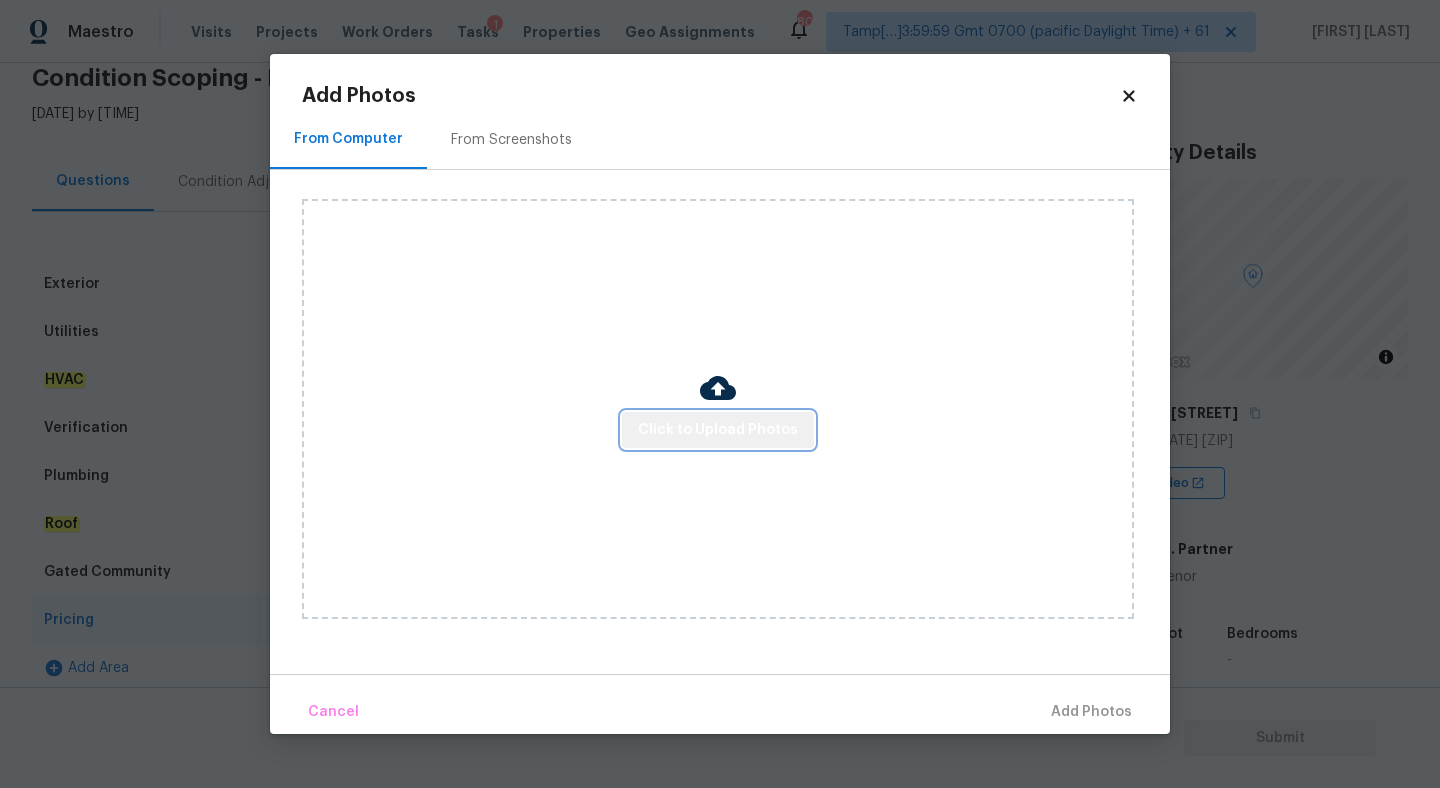 click on "Click to Upload Photos" at bounding box center (718, 430) 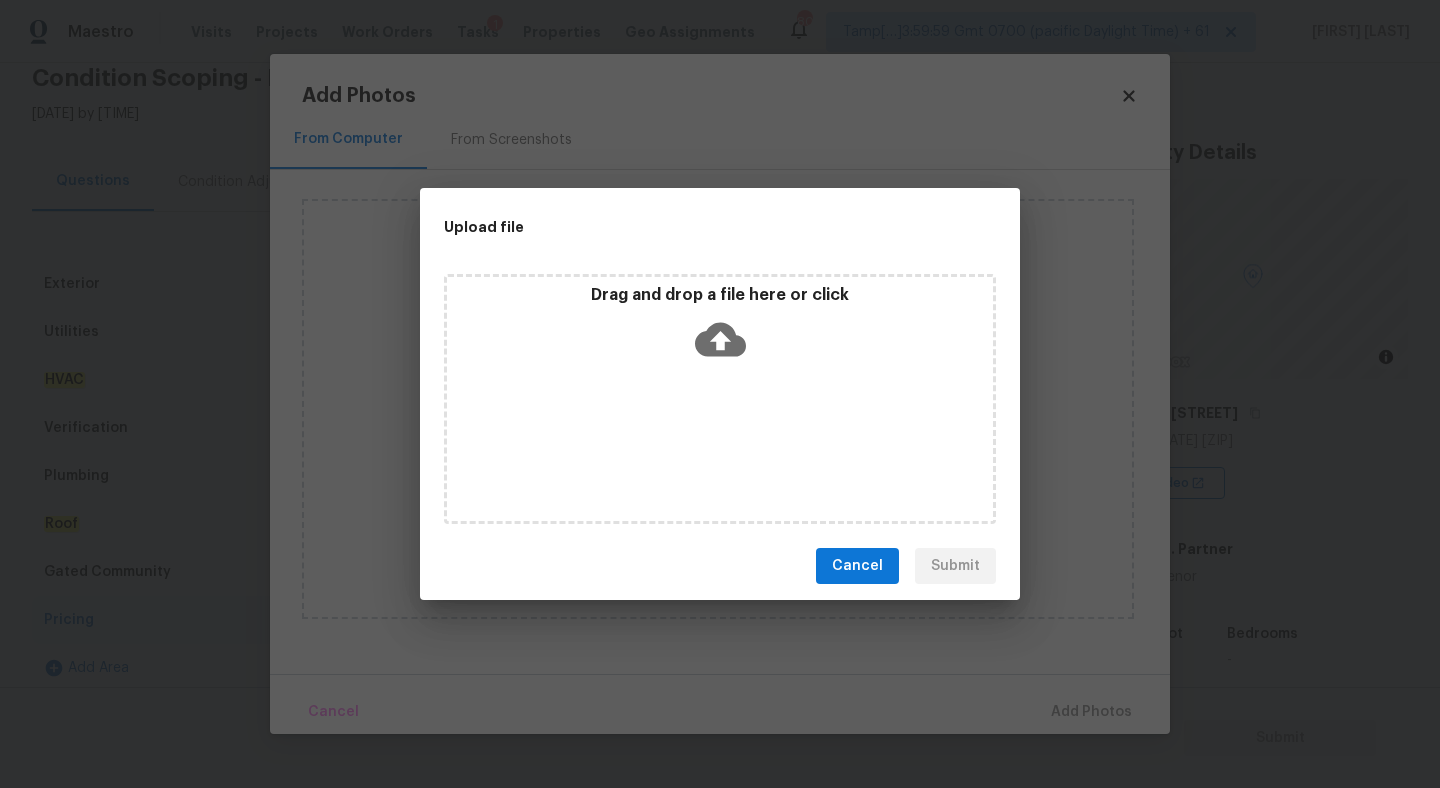 click 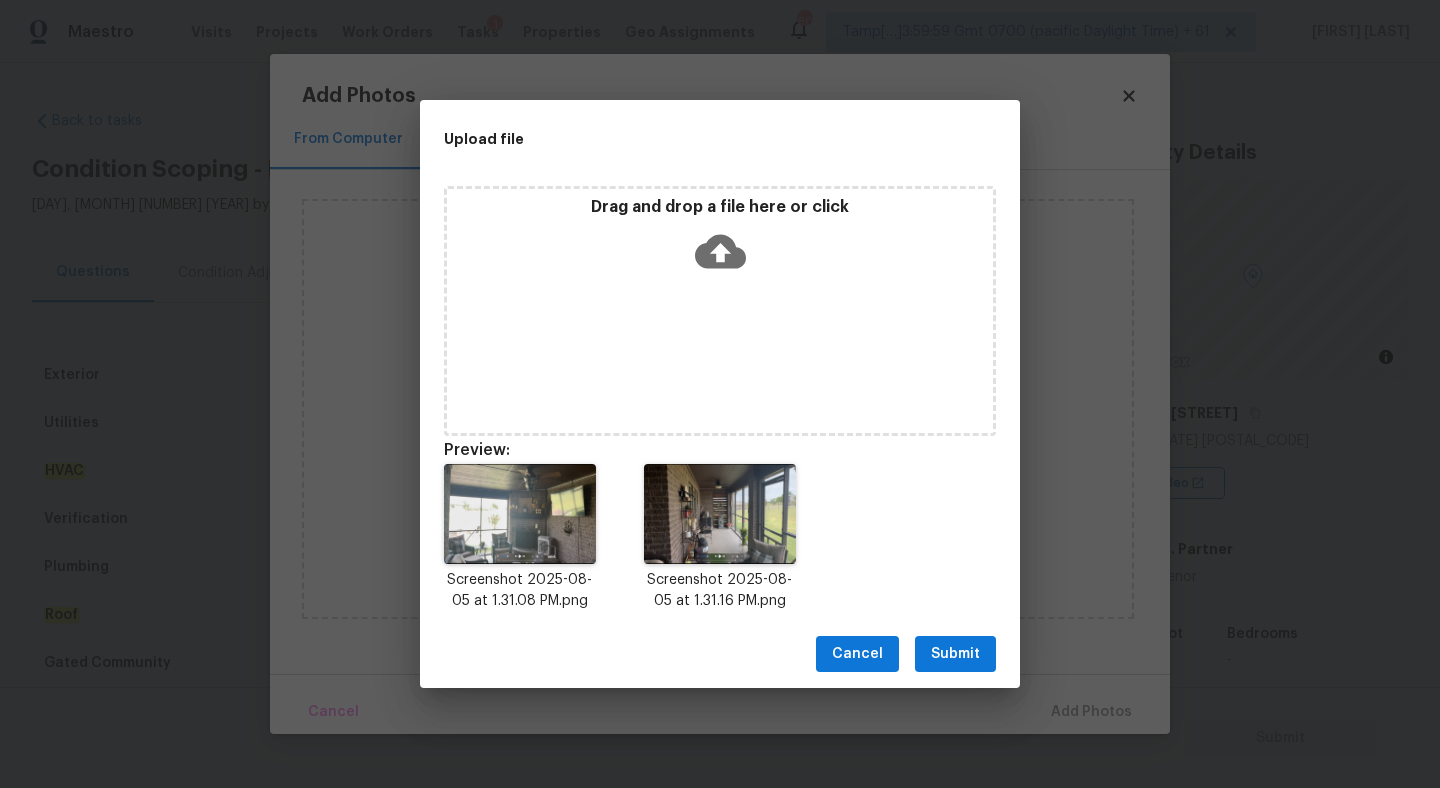 scroll, scrollTop: 0, scrollLeft: 0, axis: both 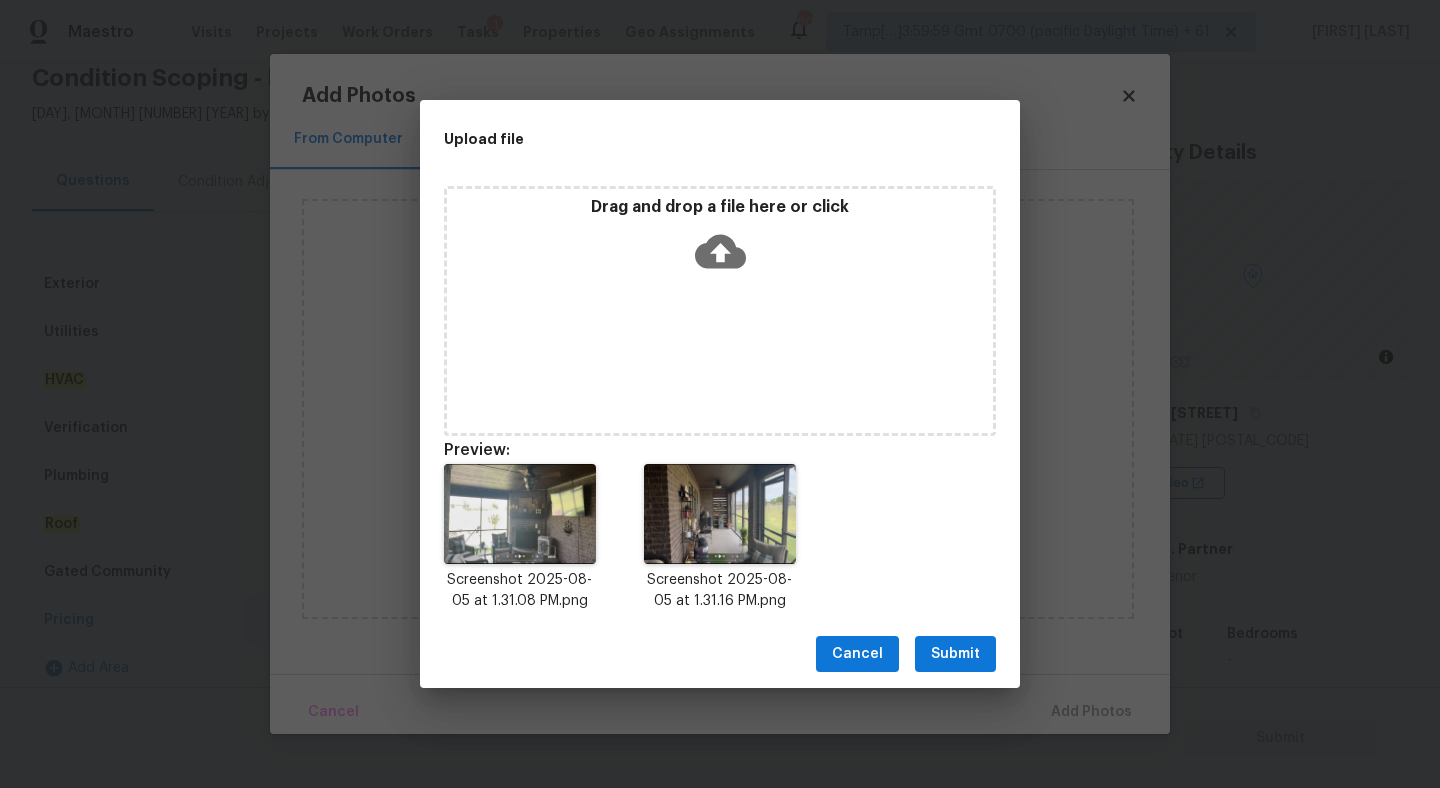 click on "Submit" at bounding box center (955, 654) 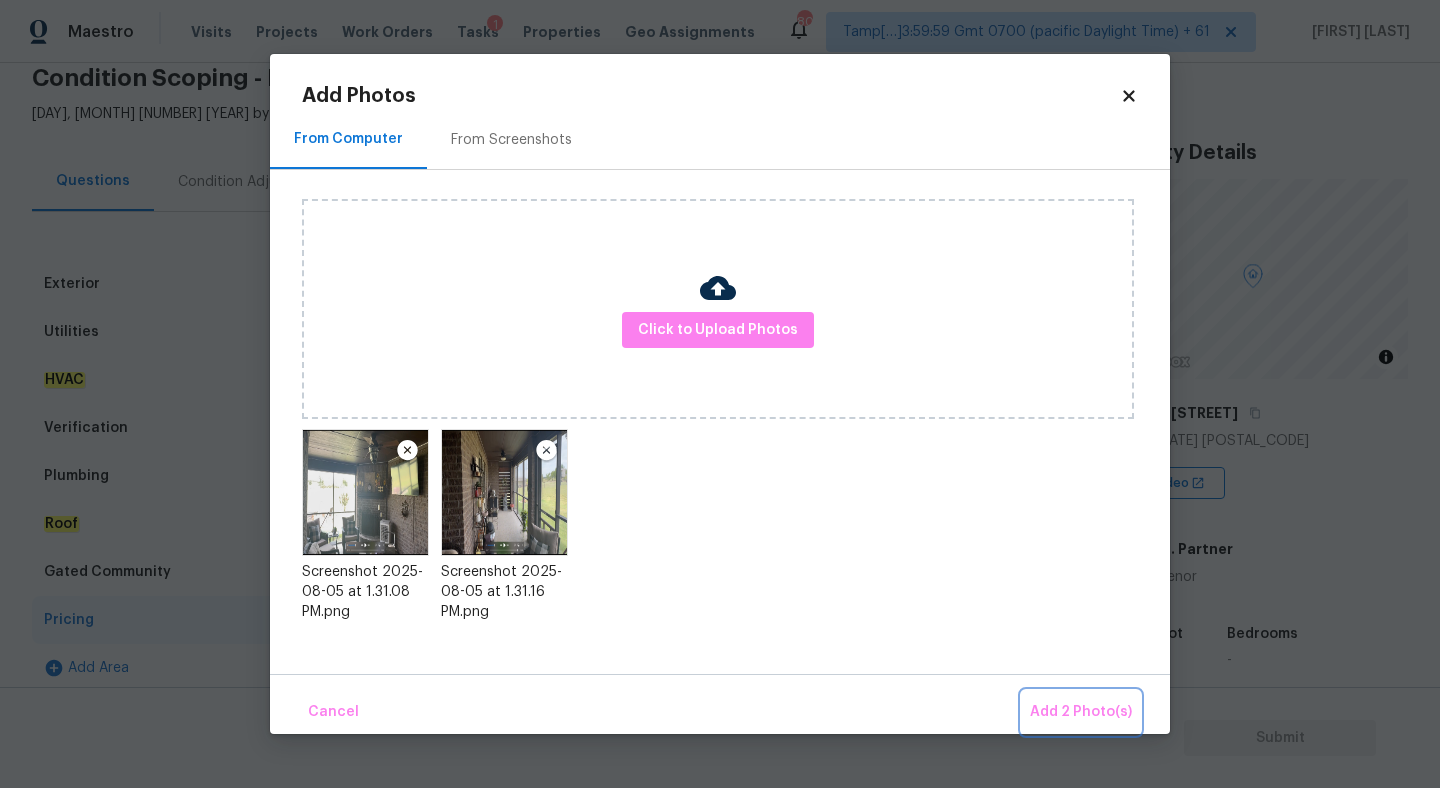click on "Add 2 Photo(s)" at bounding box center (1081, 712) 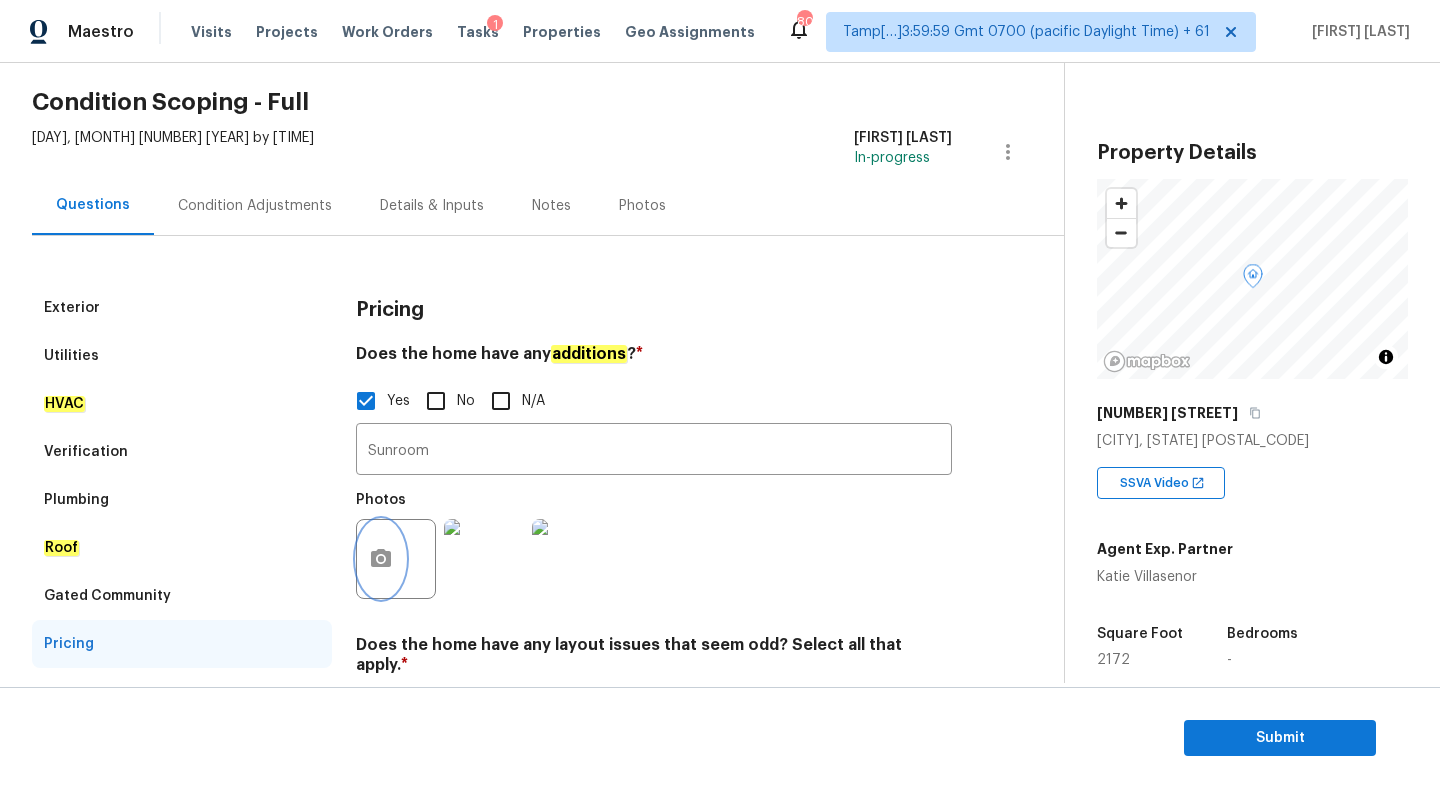 scroll, scrollTop: 0, scrollLeft: 0, axis: both 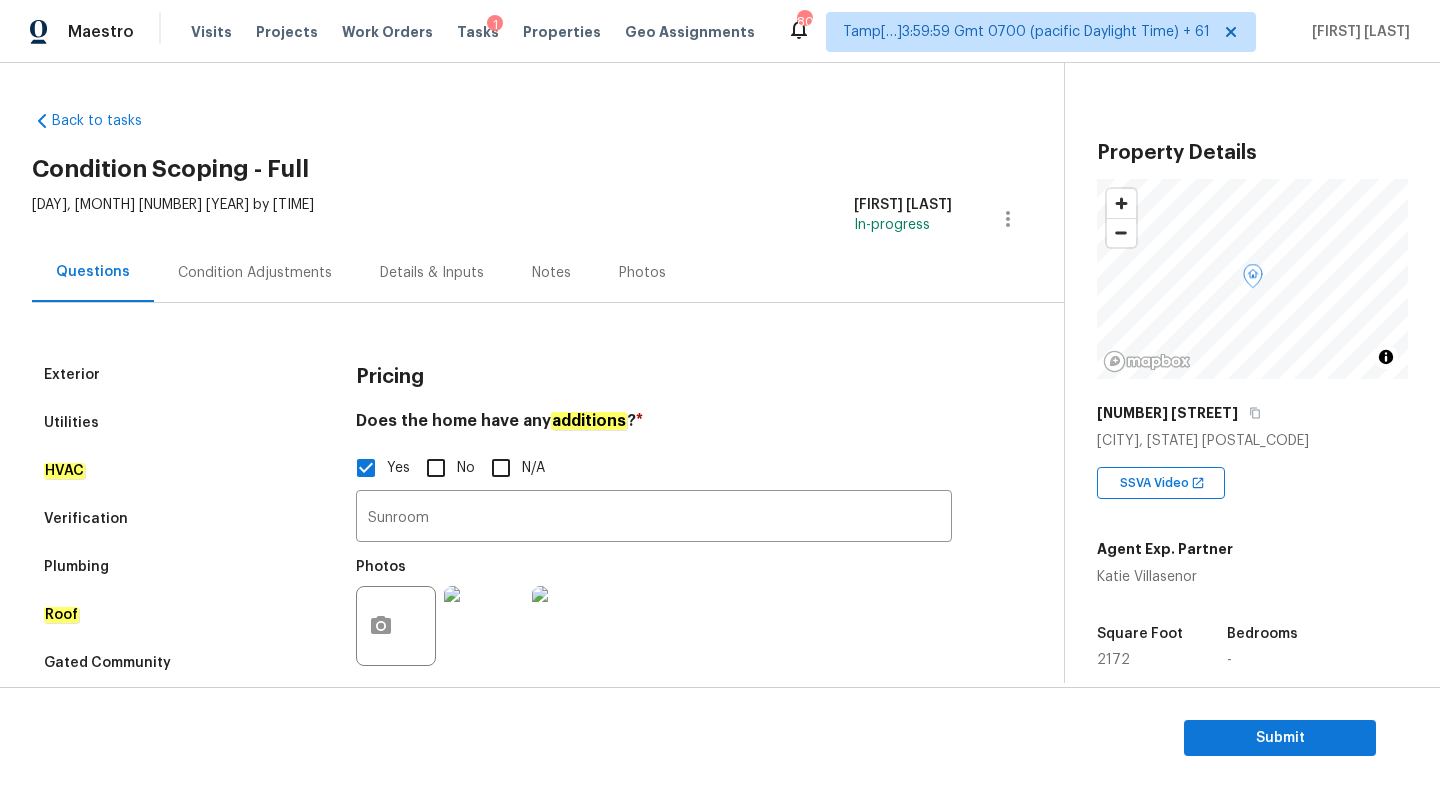 click on "Condition Adjustments" at bounding box center (255, 273) 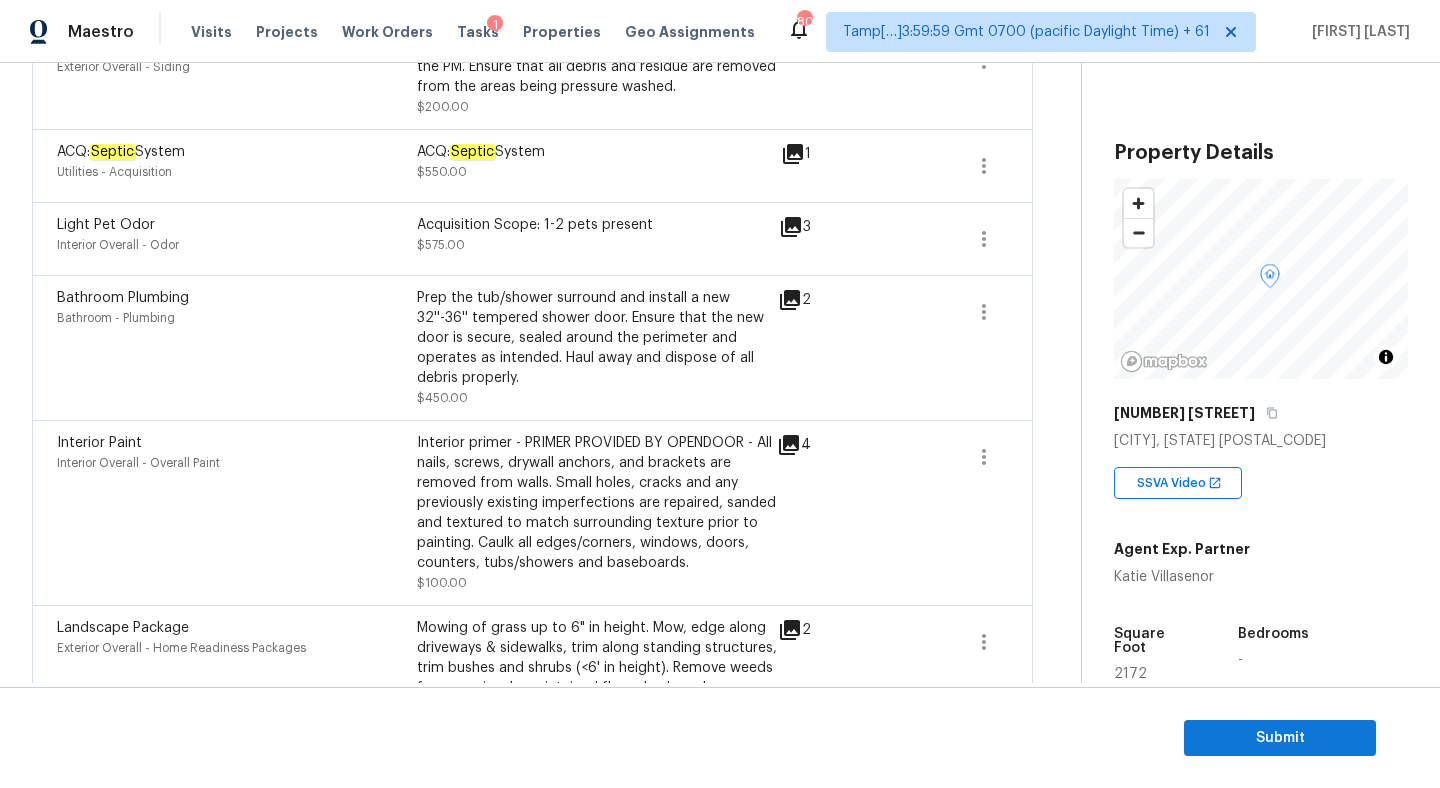 scroll, scrollTop: 657, scrollLeft: 0, axis: vertical 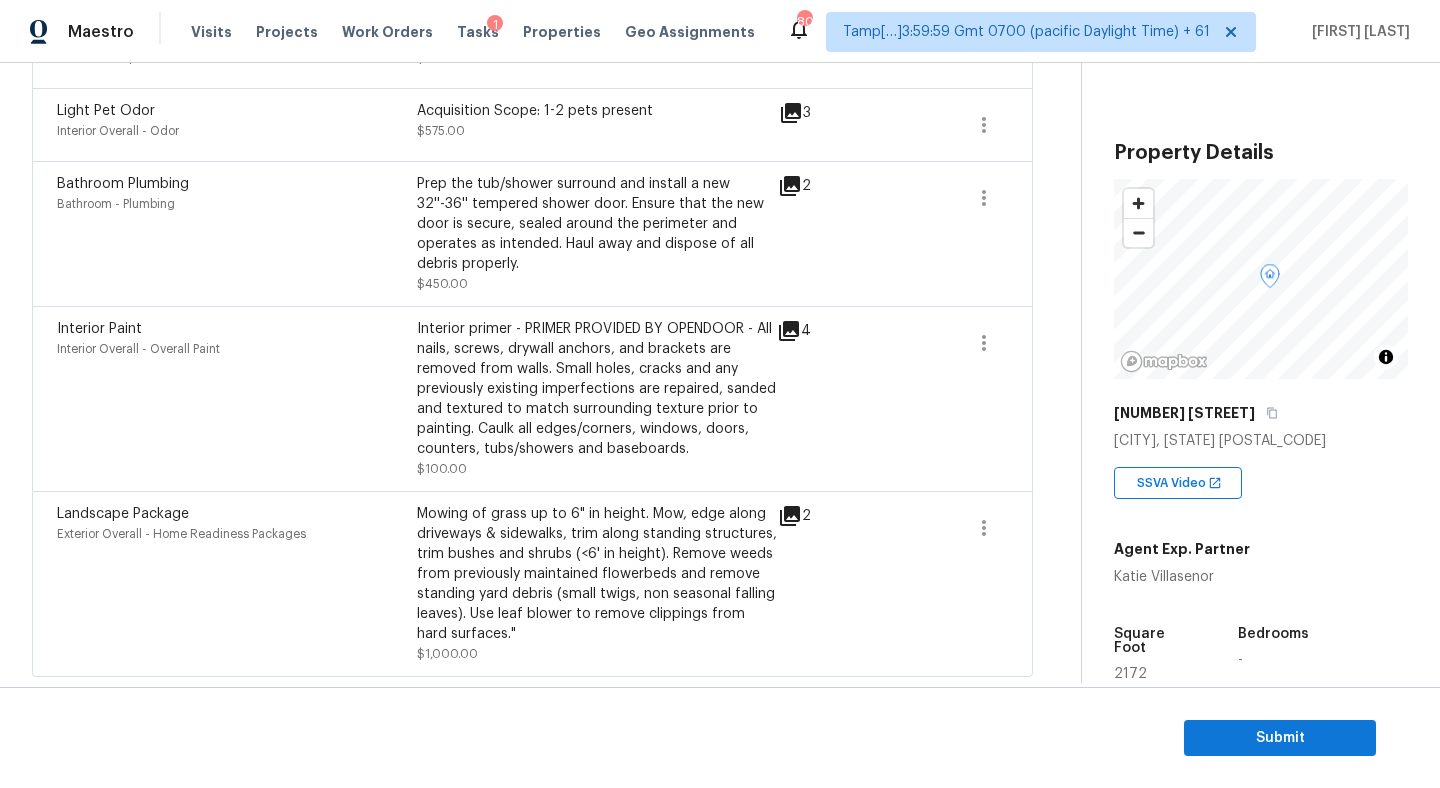 click on "Mowing of grass up to 6" in height. Mow, edge along driveways & sidewalks, trim along standing structures, trim bushes and shrubs (<6' in height). Remove weeds from previously maintained flowerbeds and remove standing yard debris (small twigs, non seasonal falling leaves).  Use leaf blower to remove clippings from hard surfaces."" at bounding box center [597, 574] 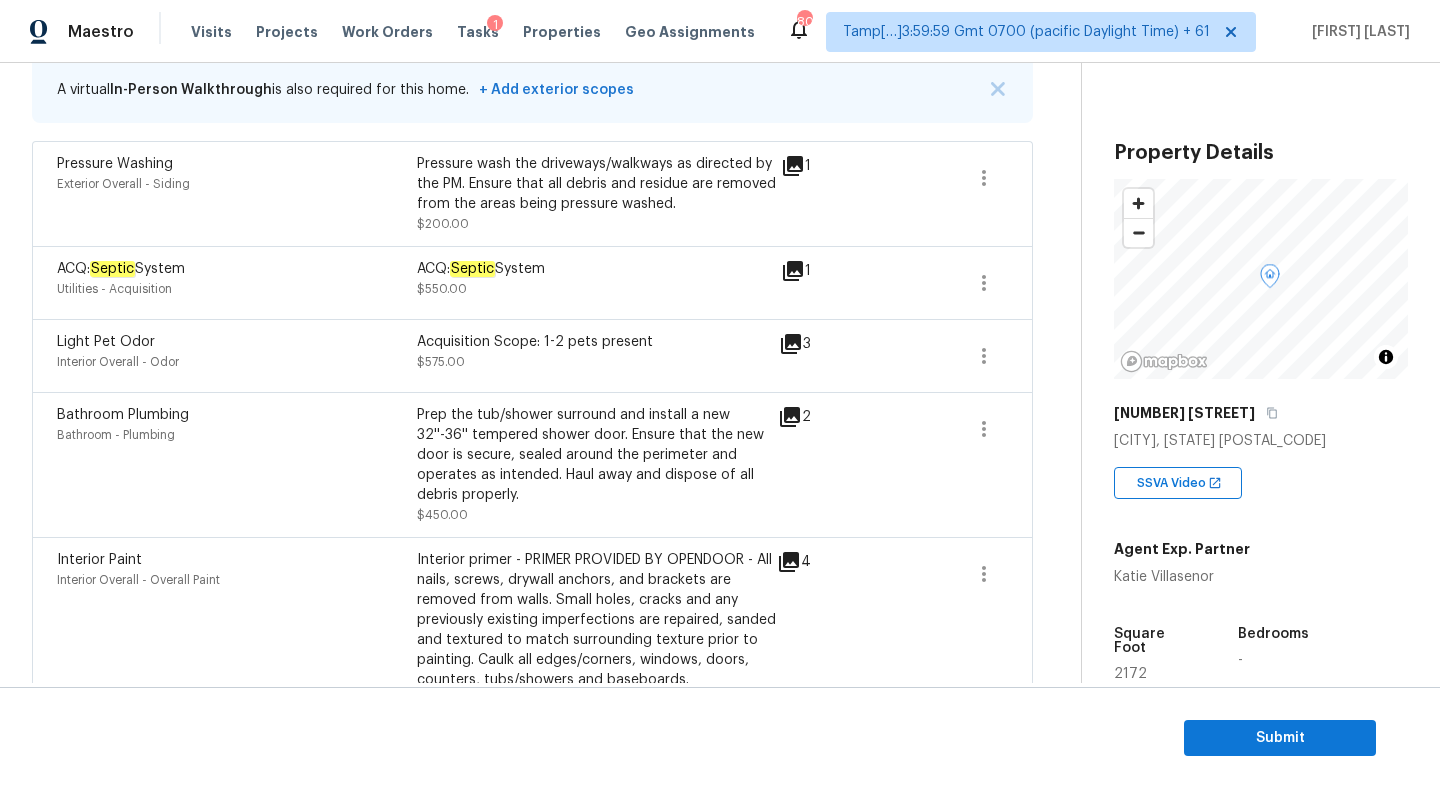 scroll, scrollTop: 415, scrollLeft: 0, axis: vertical 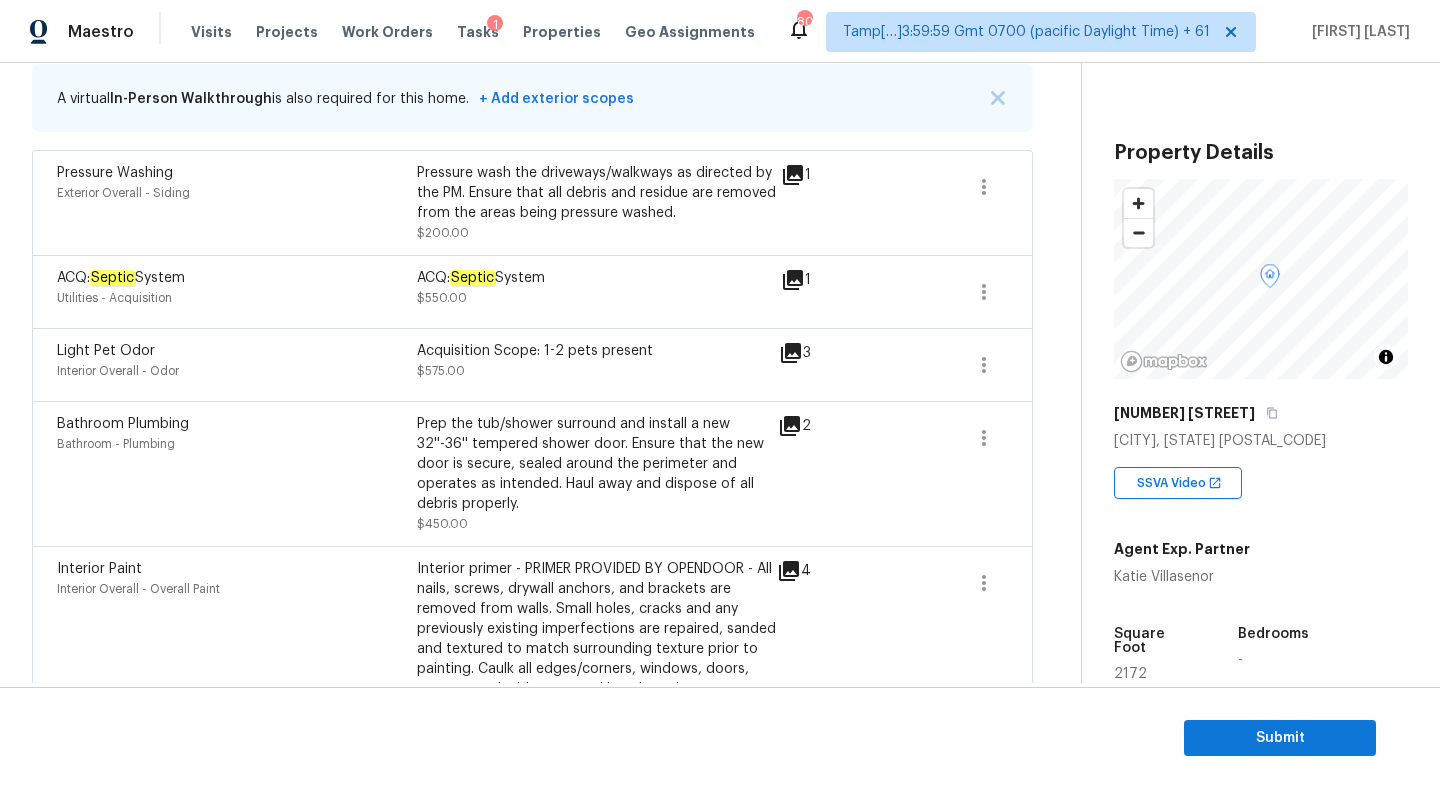 click on "Acquisition Scope: 1-2 pets present $575.00" at bounding box center (597, 365) 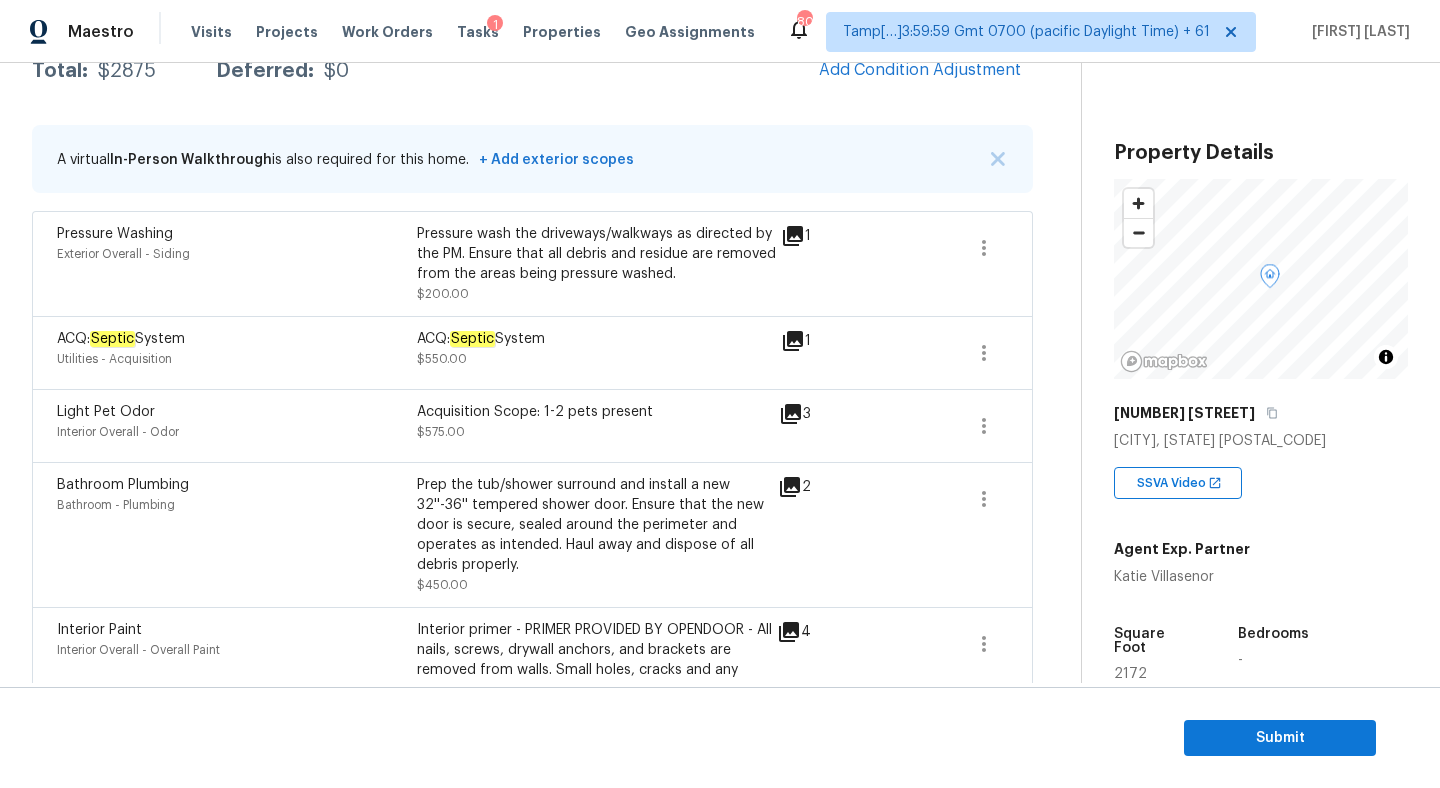 scroll, scrollTop: 338, scrollLeft: 0, axis: vertical 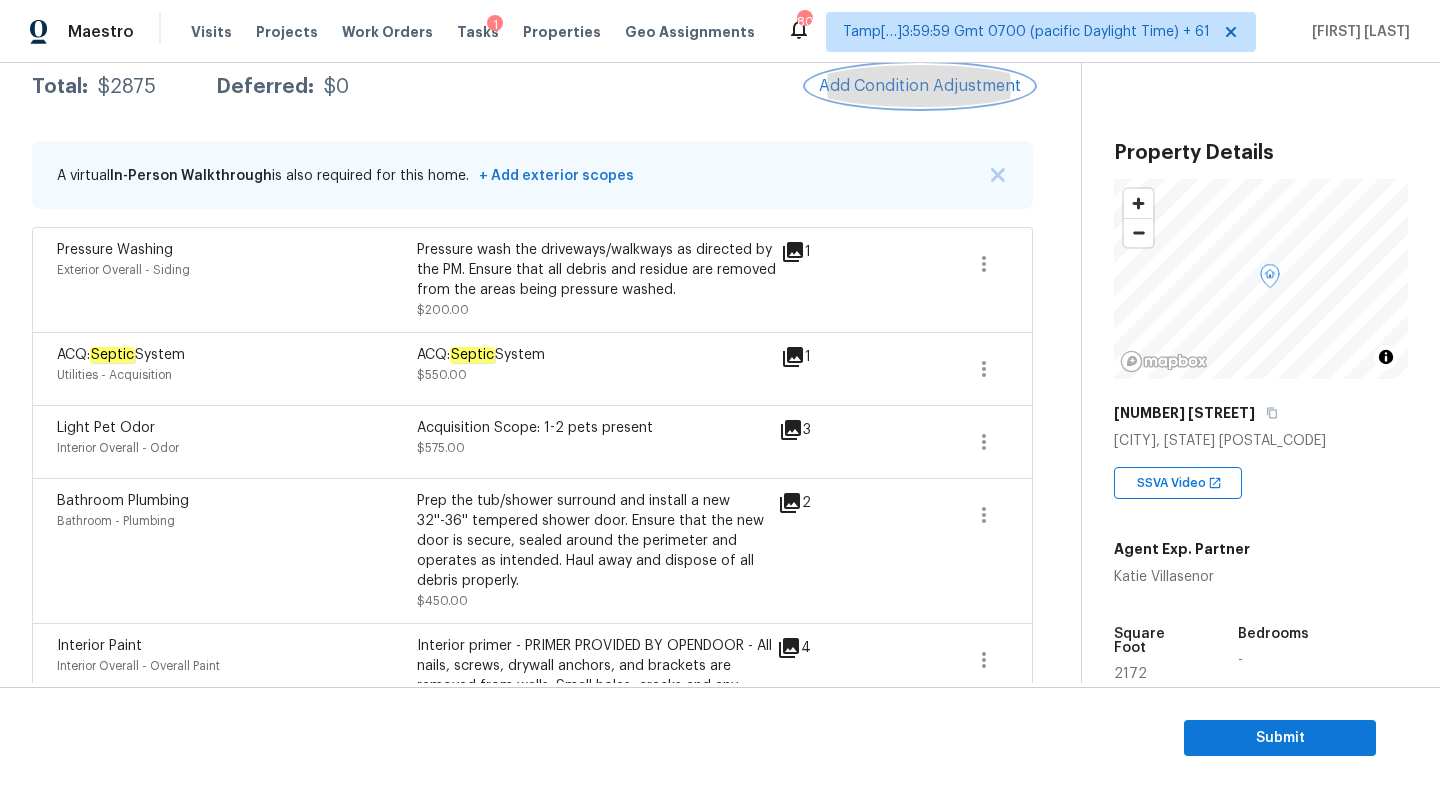 click on "Add Condition Adjustment" at bounding box center (920, 86) 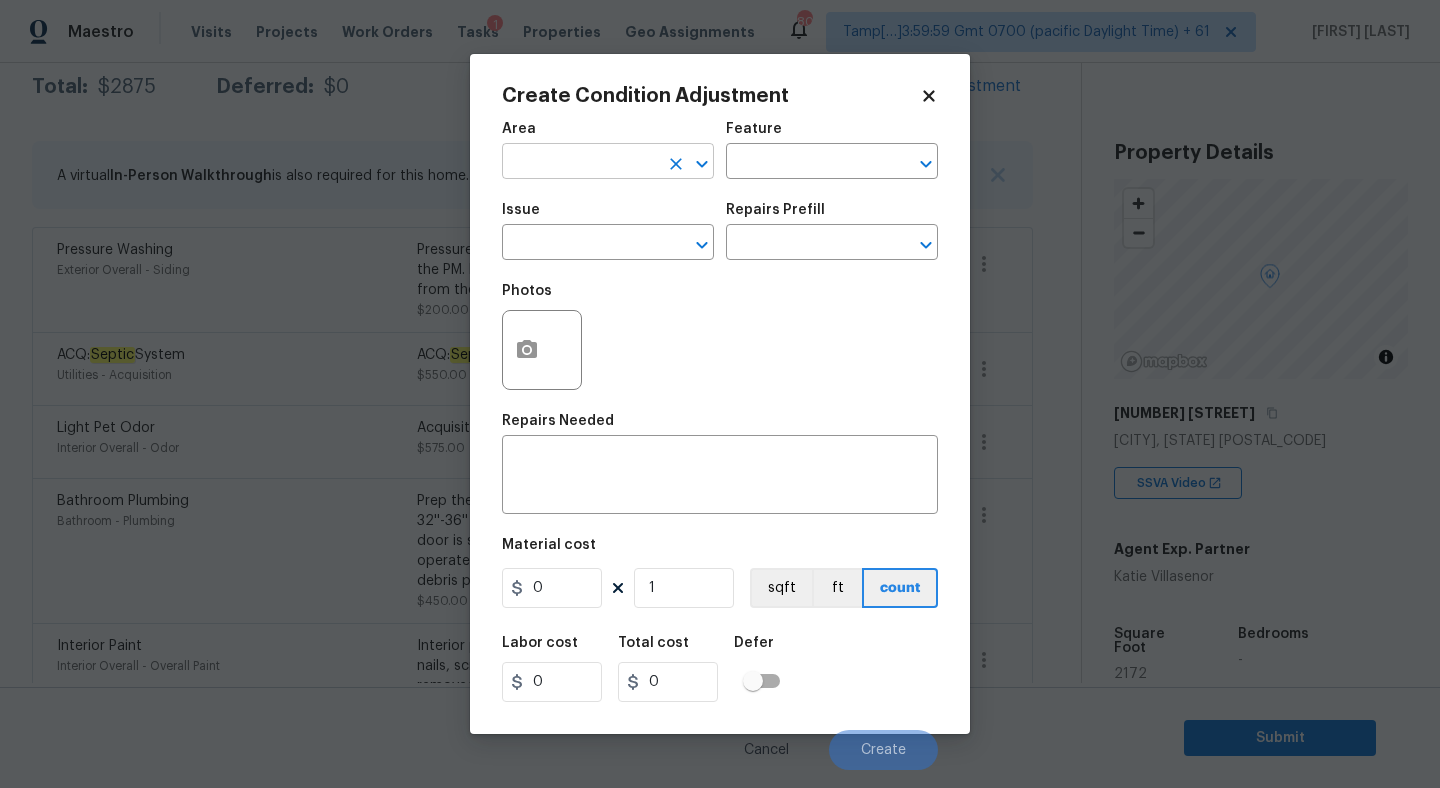 click at bounding box center (580, 163) 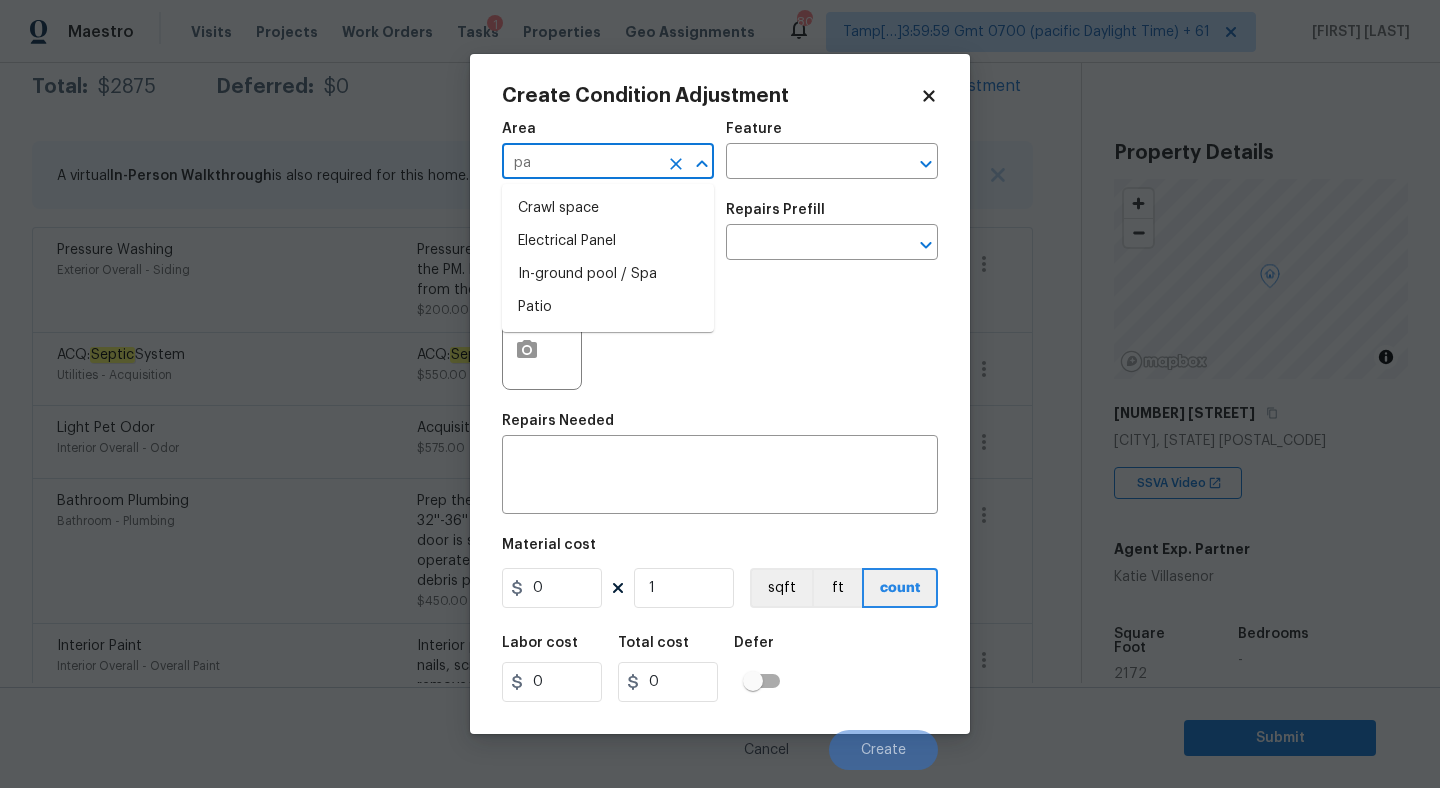 type on "p" 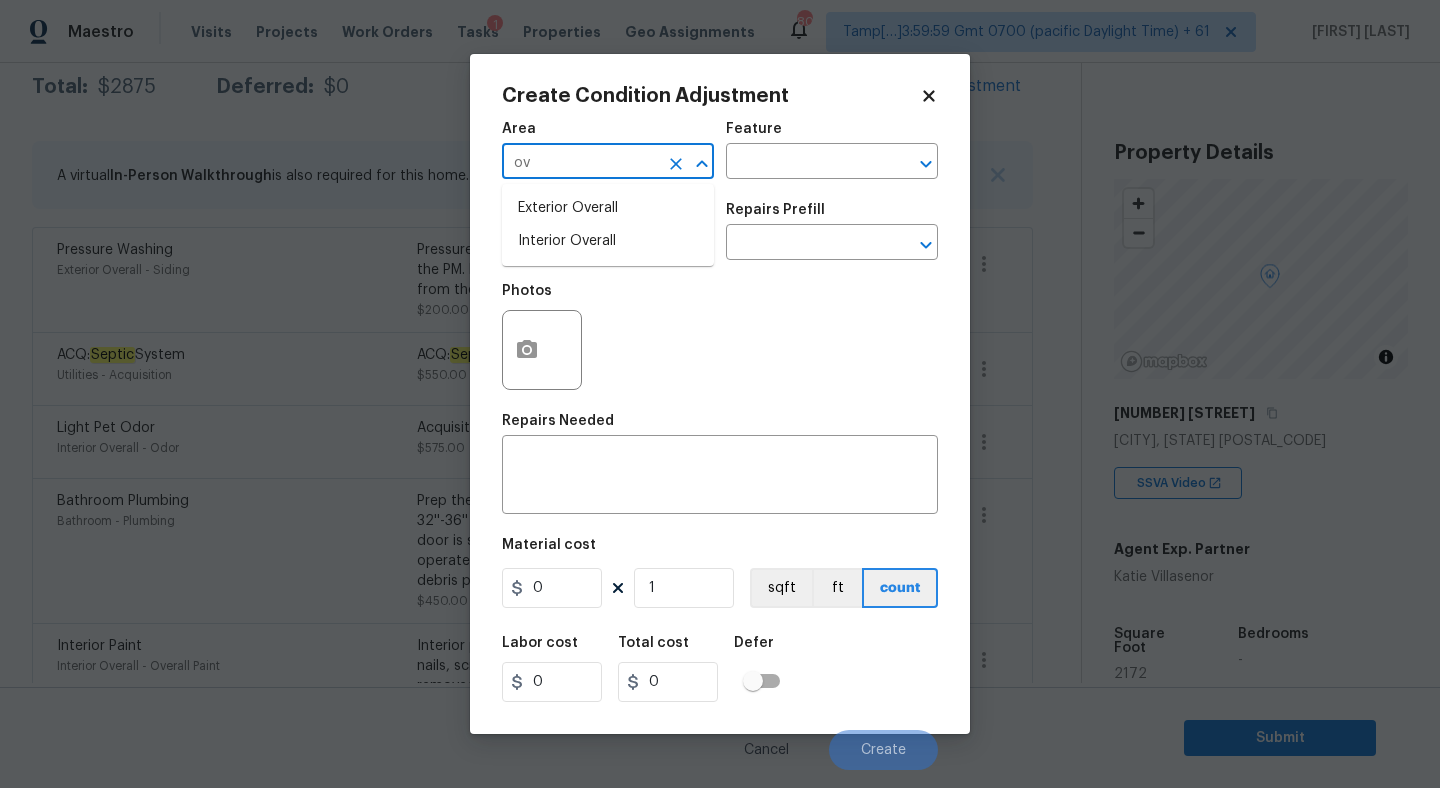 type on "o" 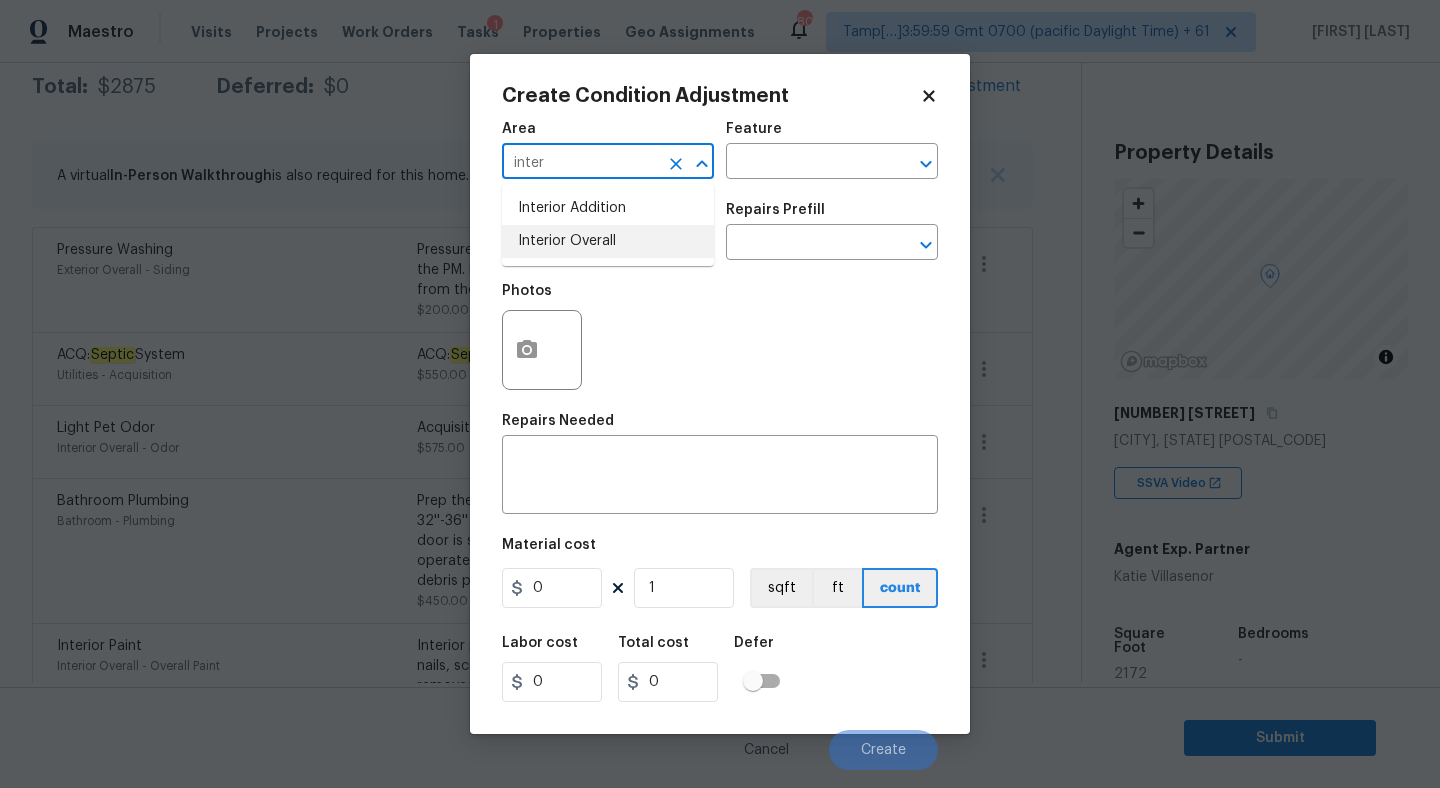click on "Interior Overall" at bounding box center (608, 241) 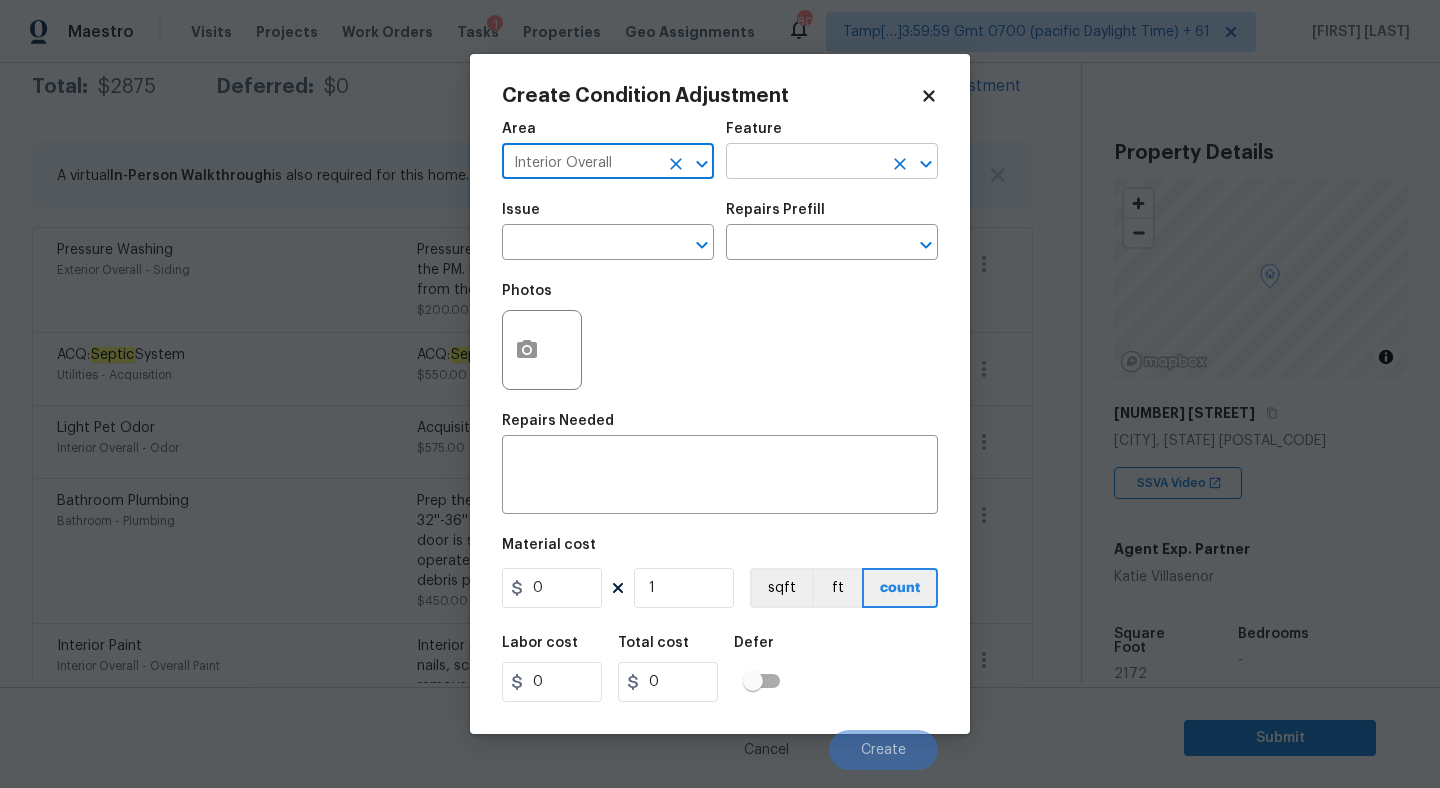 type on "Interior Overall" 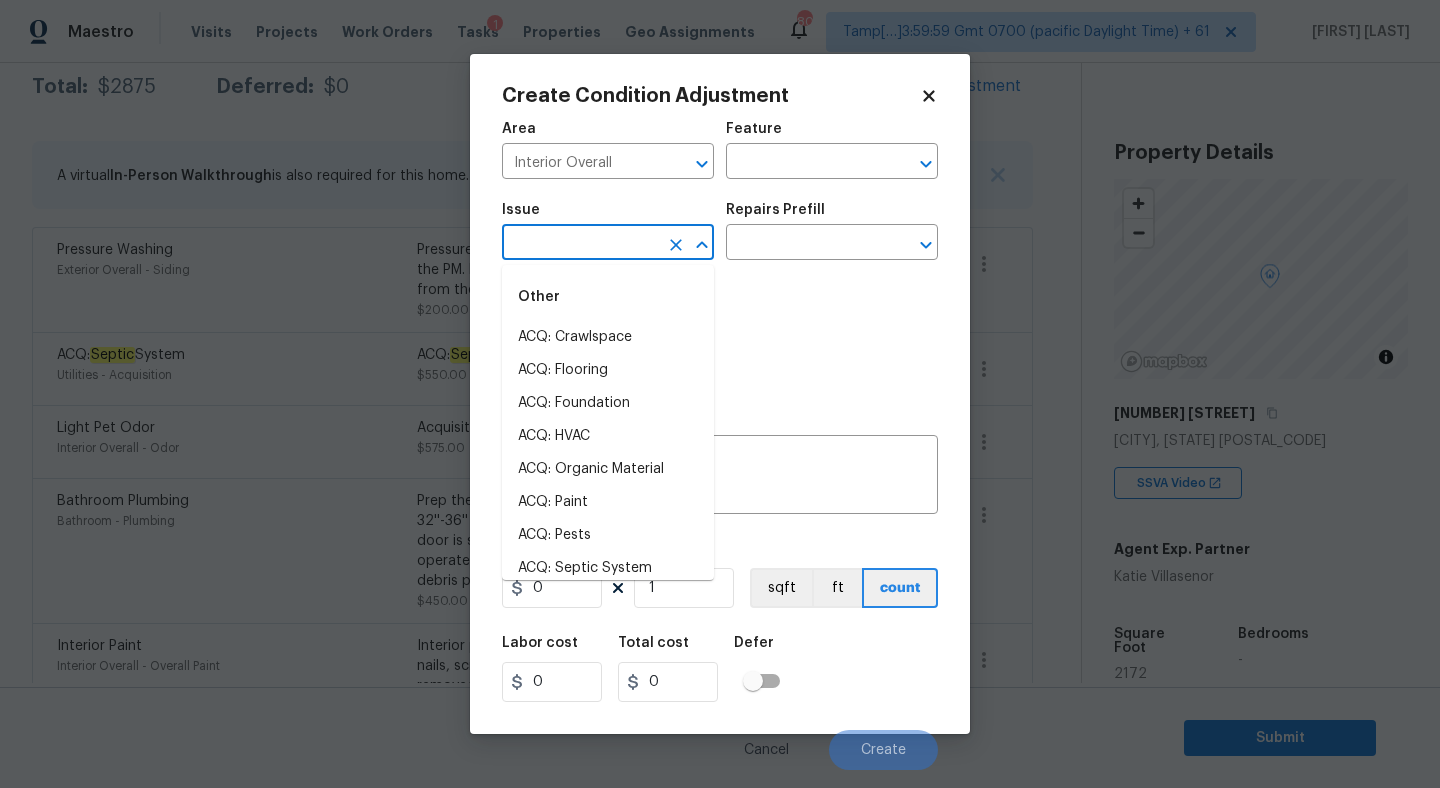click at bounding box center [580, 244] 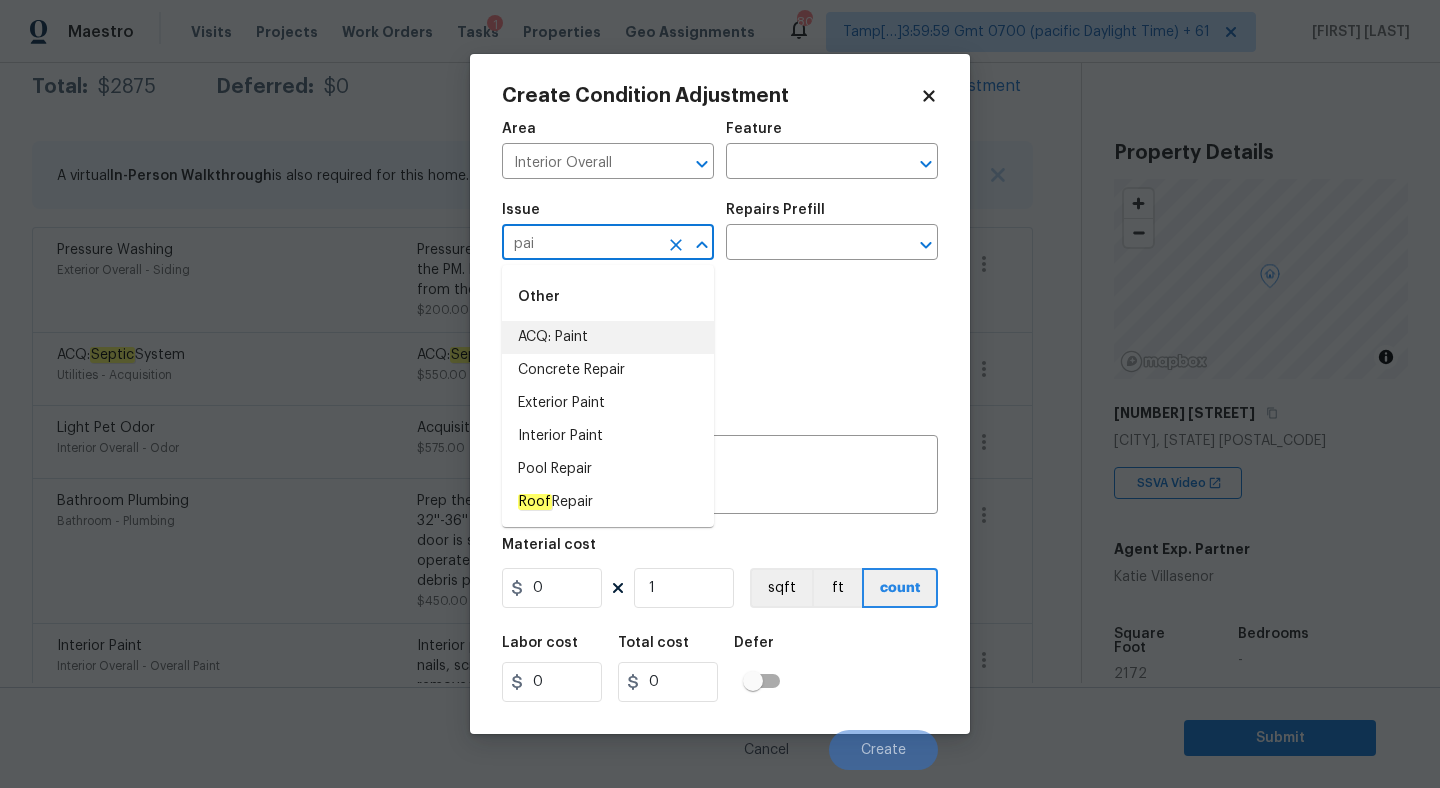 click on "ACQ: Paint" at bounding box center (608, 337) 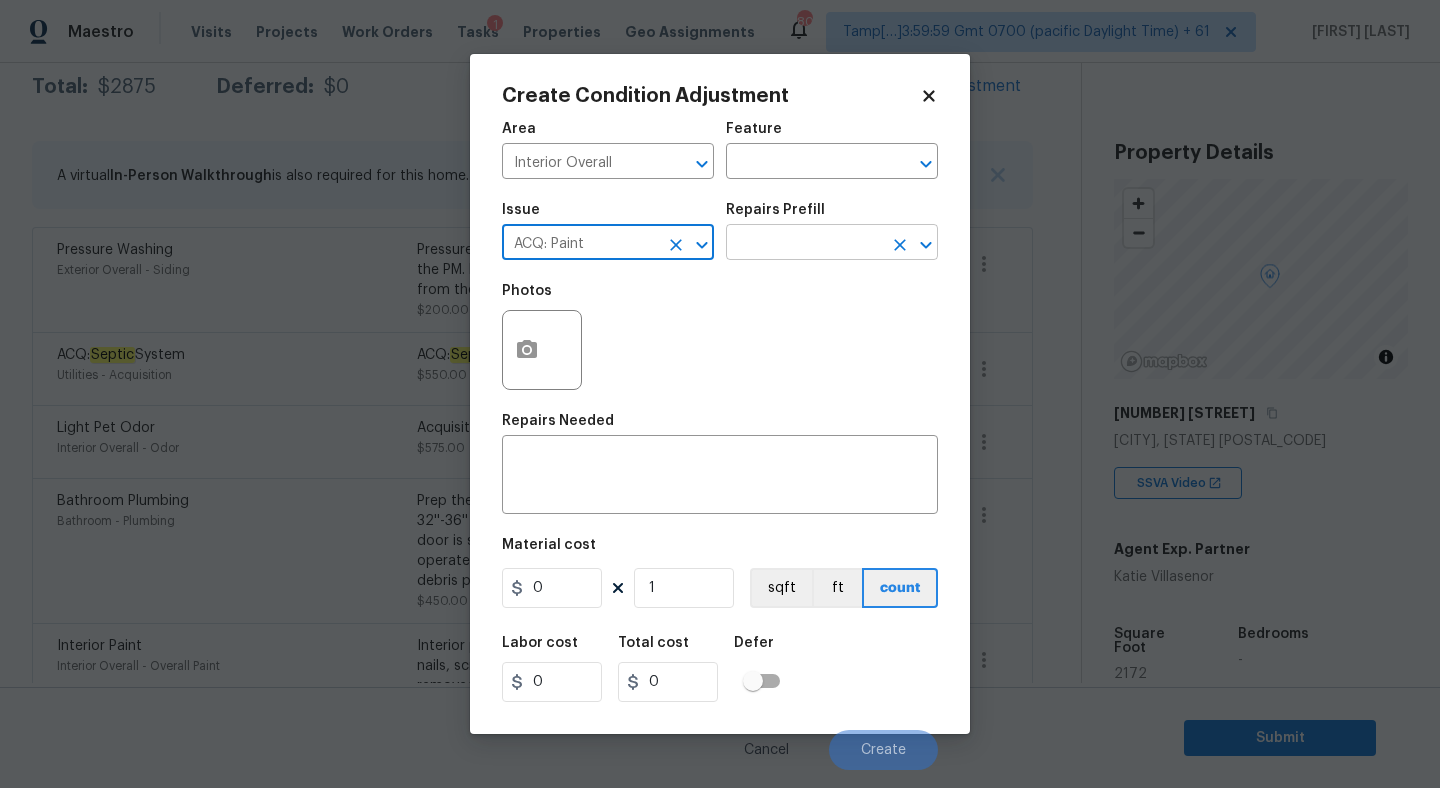 type on "ACQ: Paint" 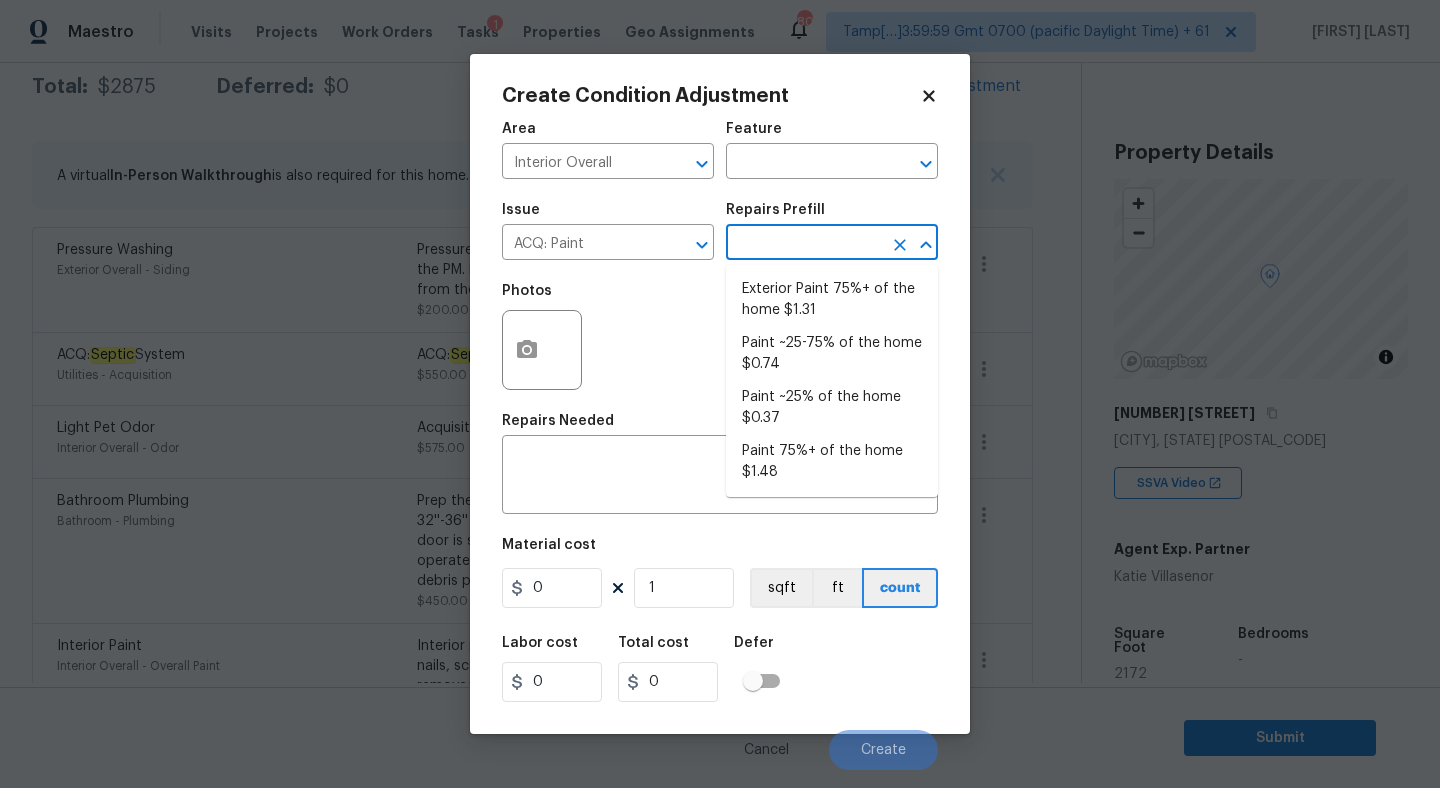 click at bounding box center (804, 244) 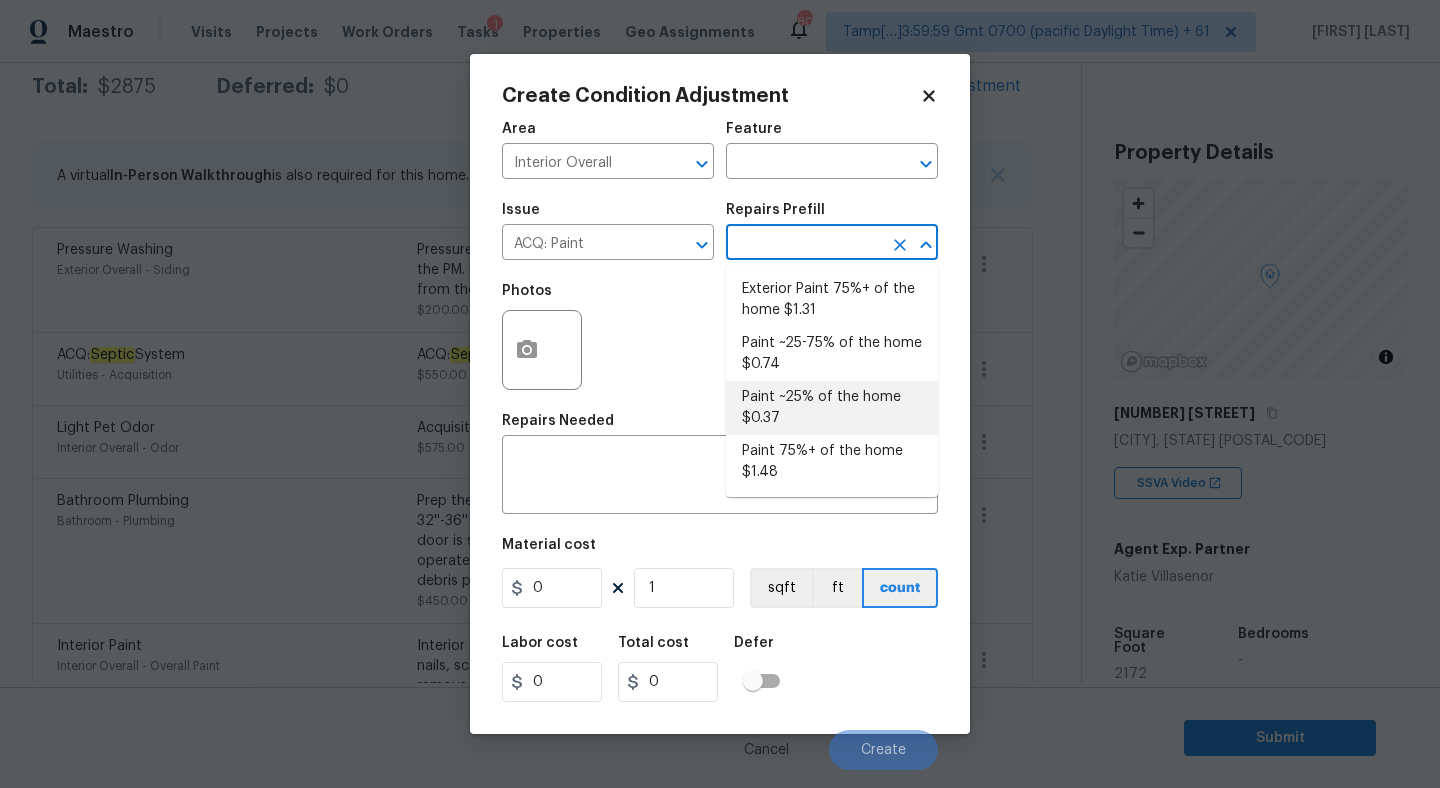 click on "Paint ~25% of the home $0.37" at bounding box center (832, 408) 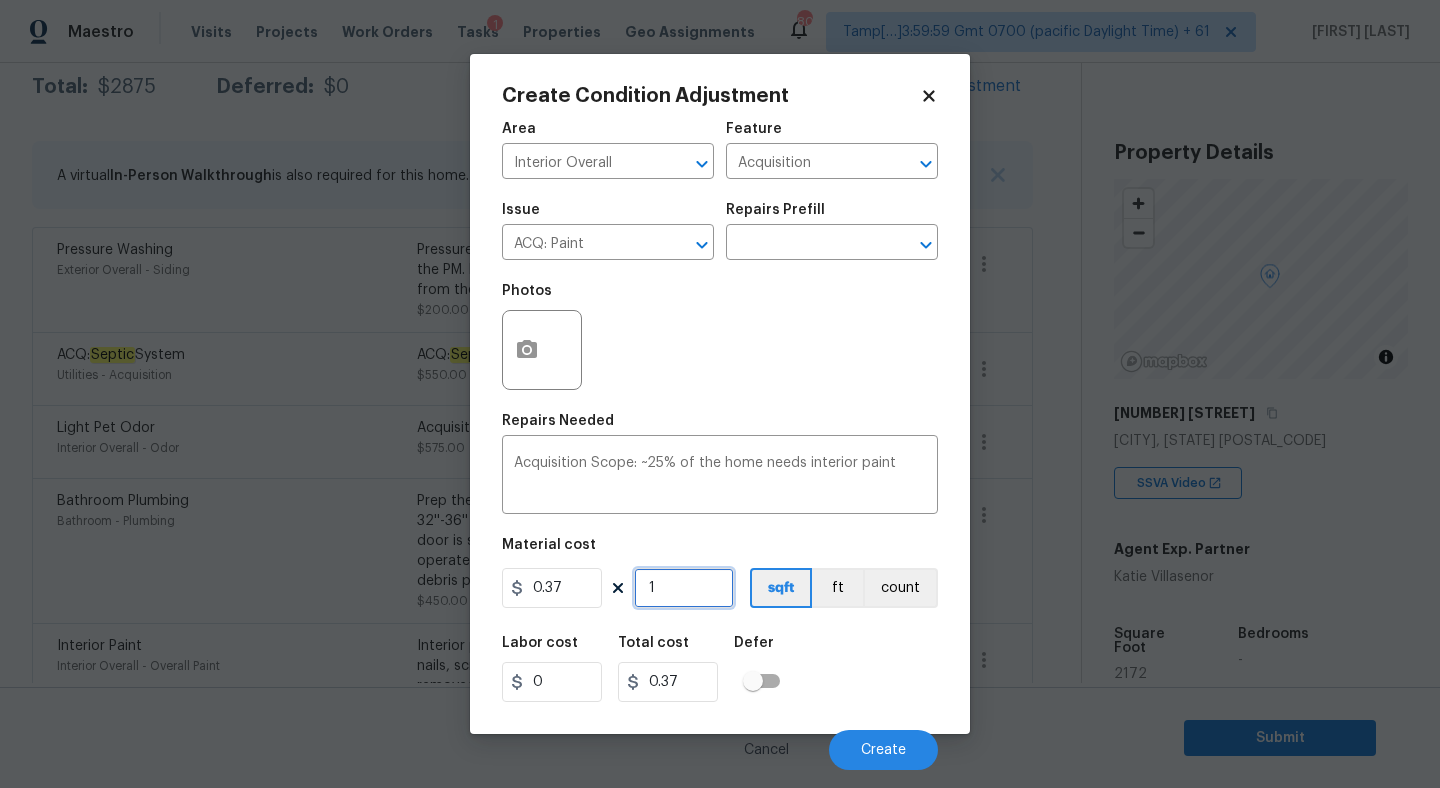 click on "1" at bounding box center (684, 588) 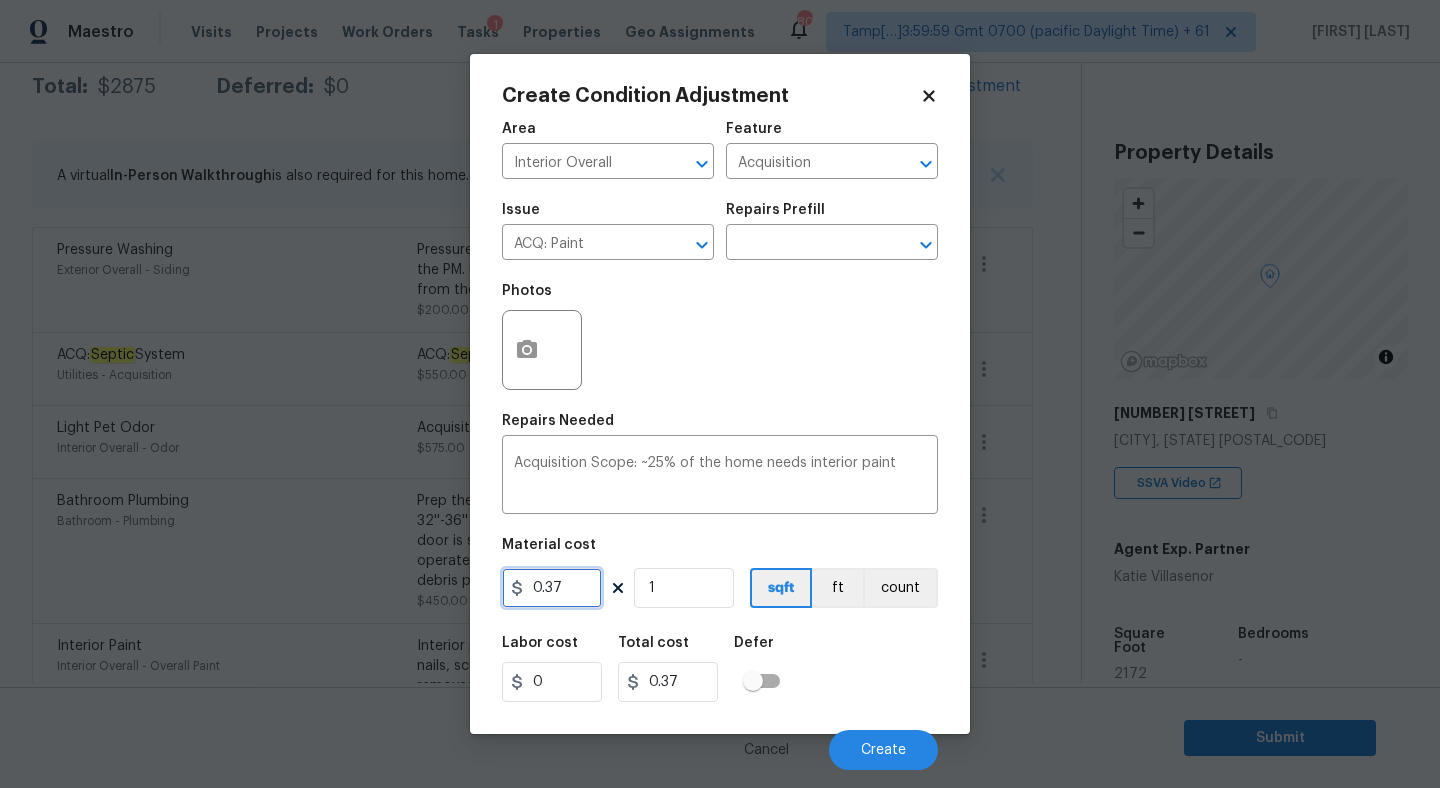 click on "0.37" at bounding box center [552, 588] 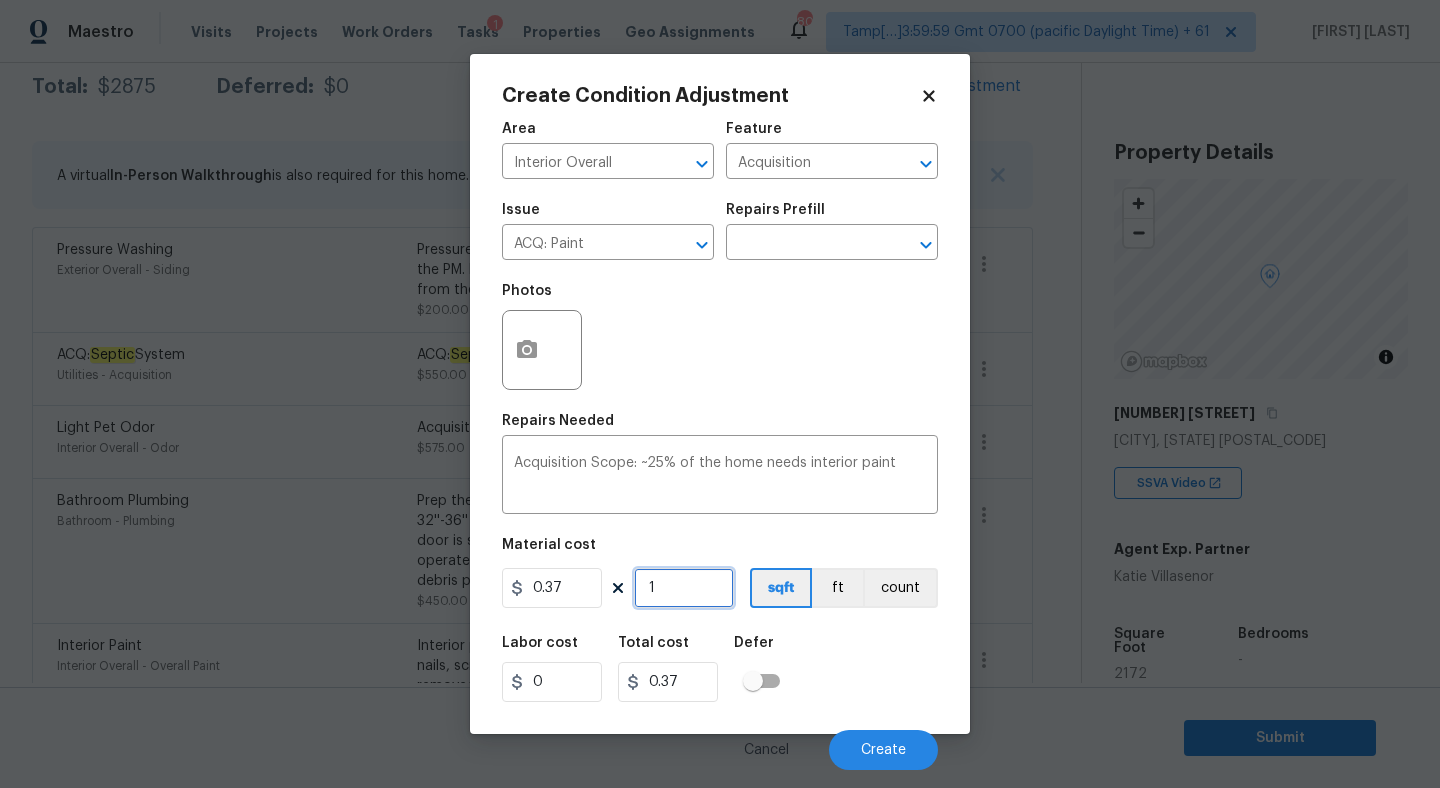 click on "1" at bounding box center [684, 588] 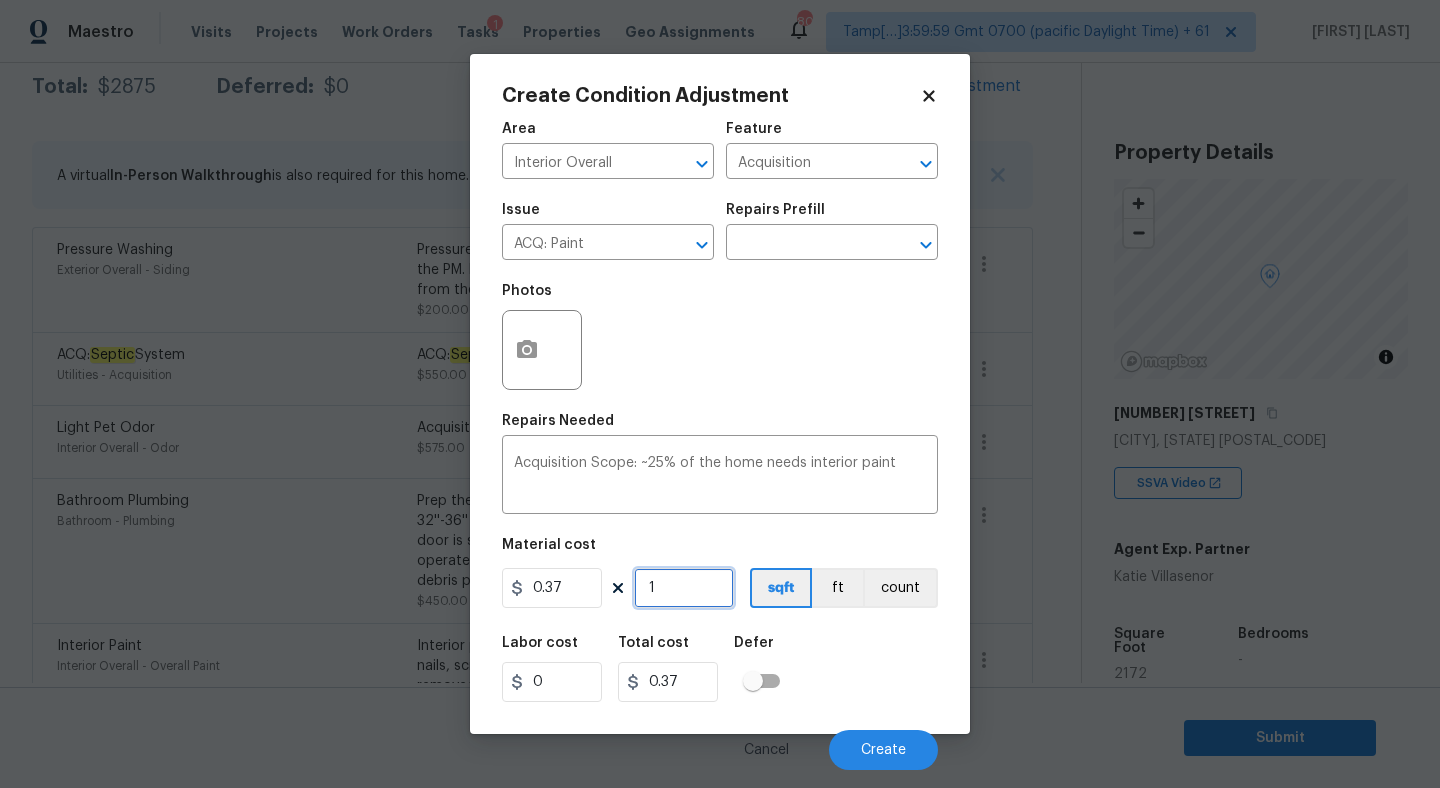 type on "0" 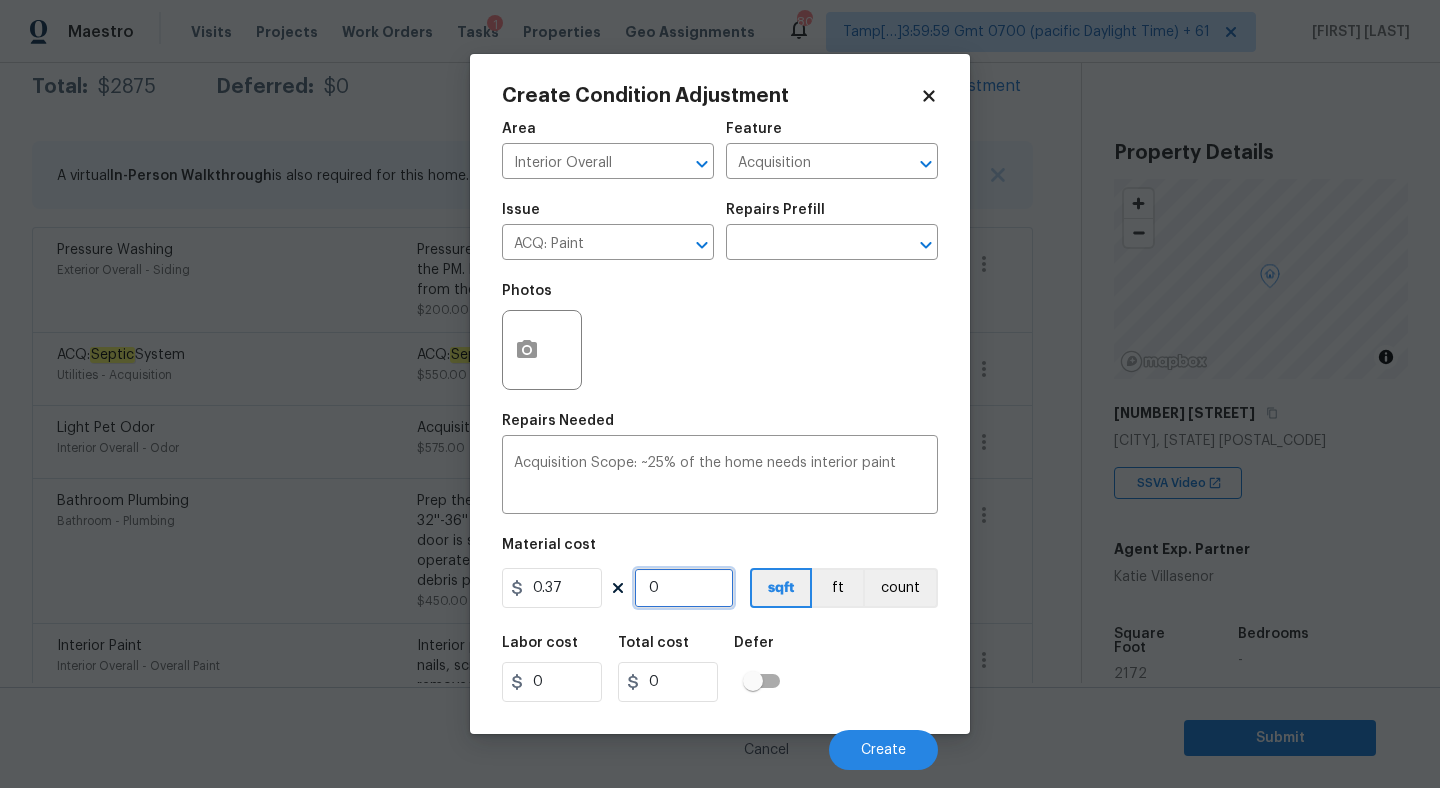 type on "2" 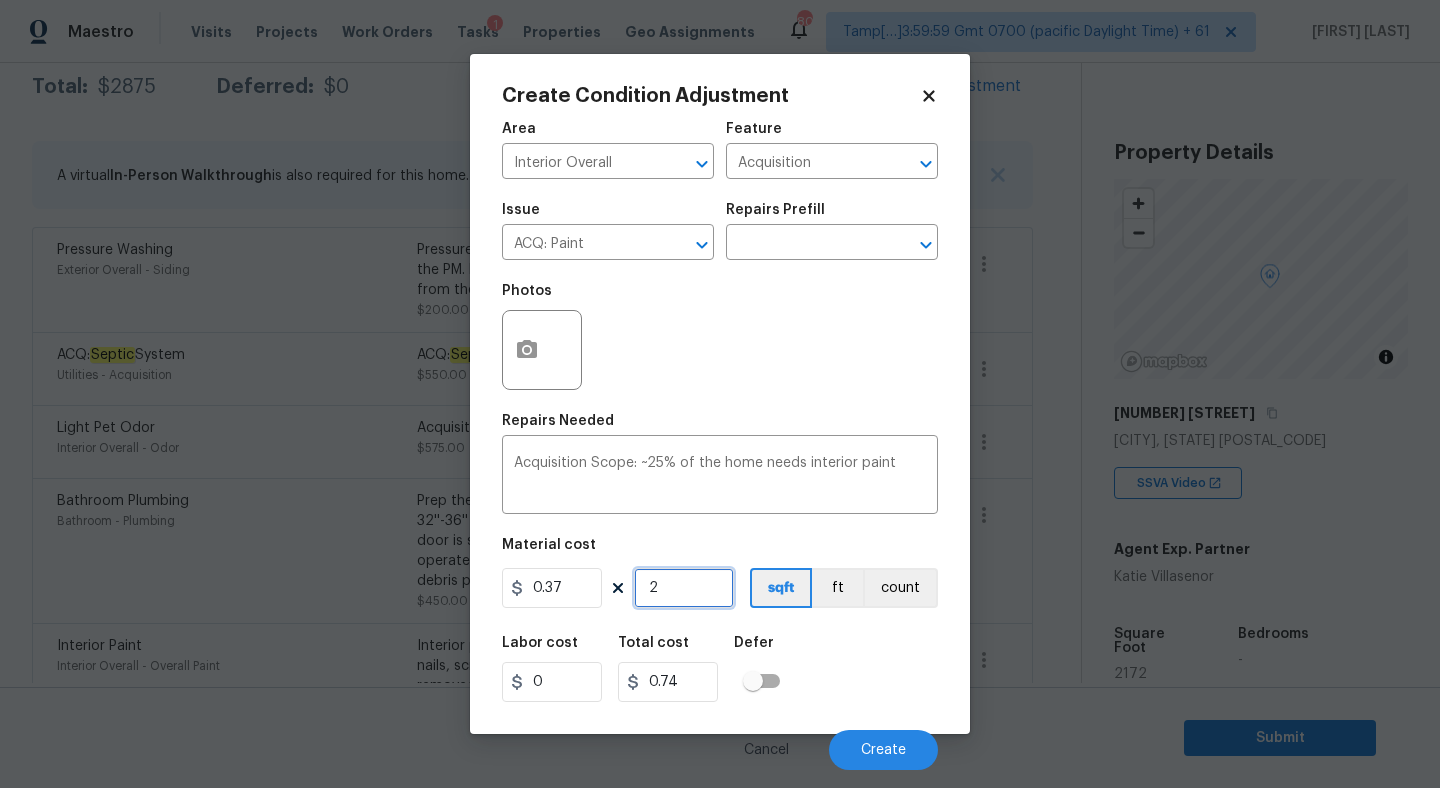 type on "21" 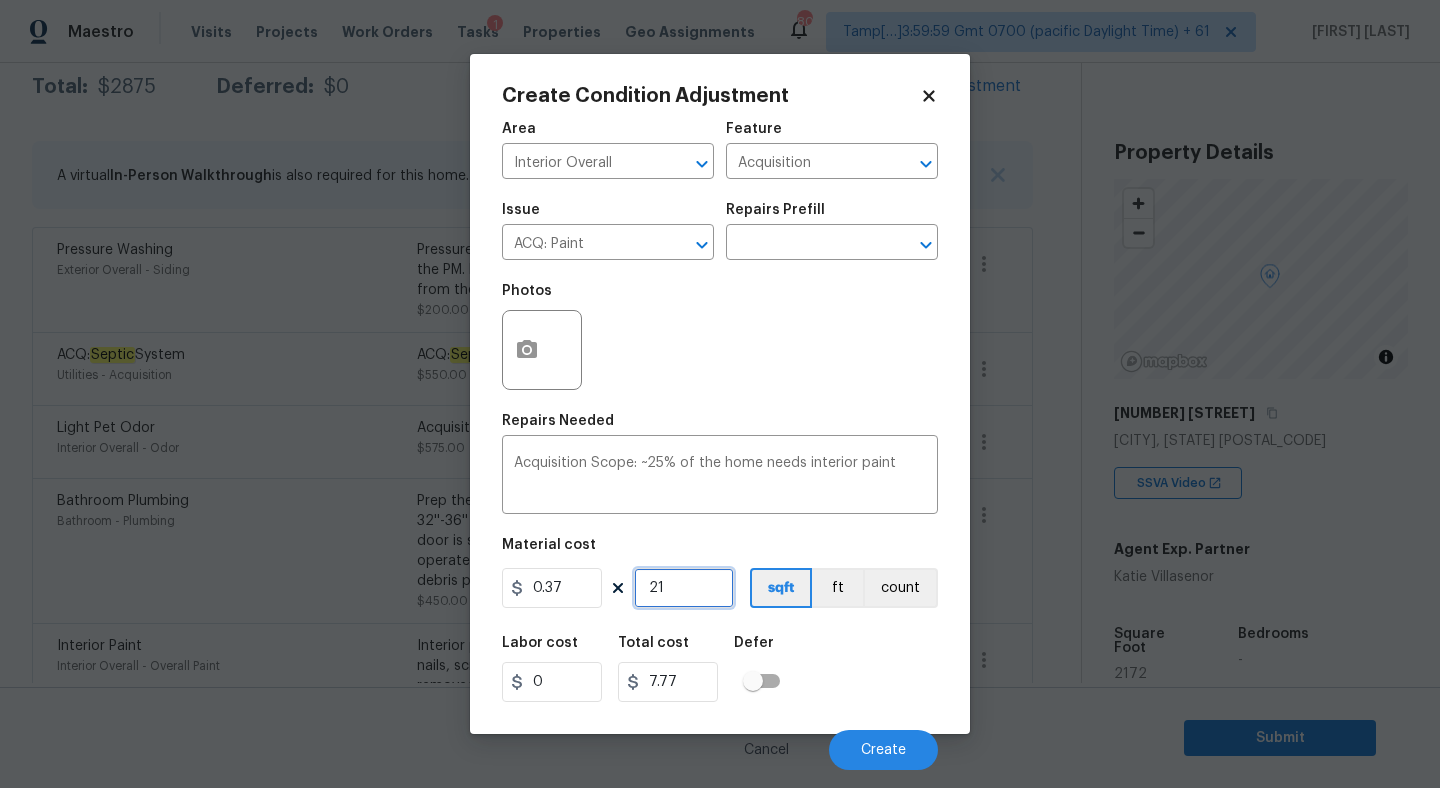 type on "217" 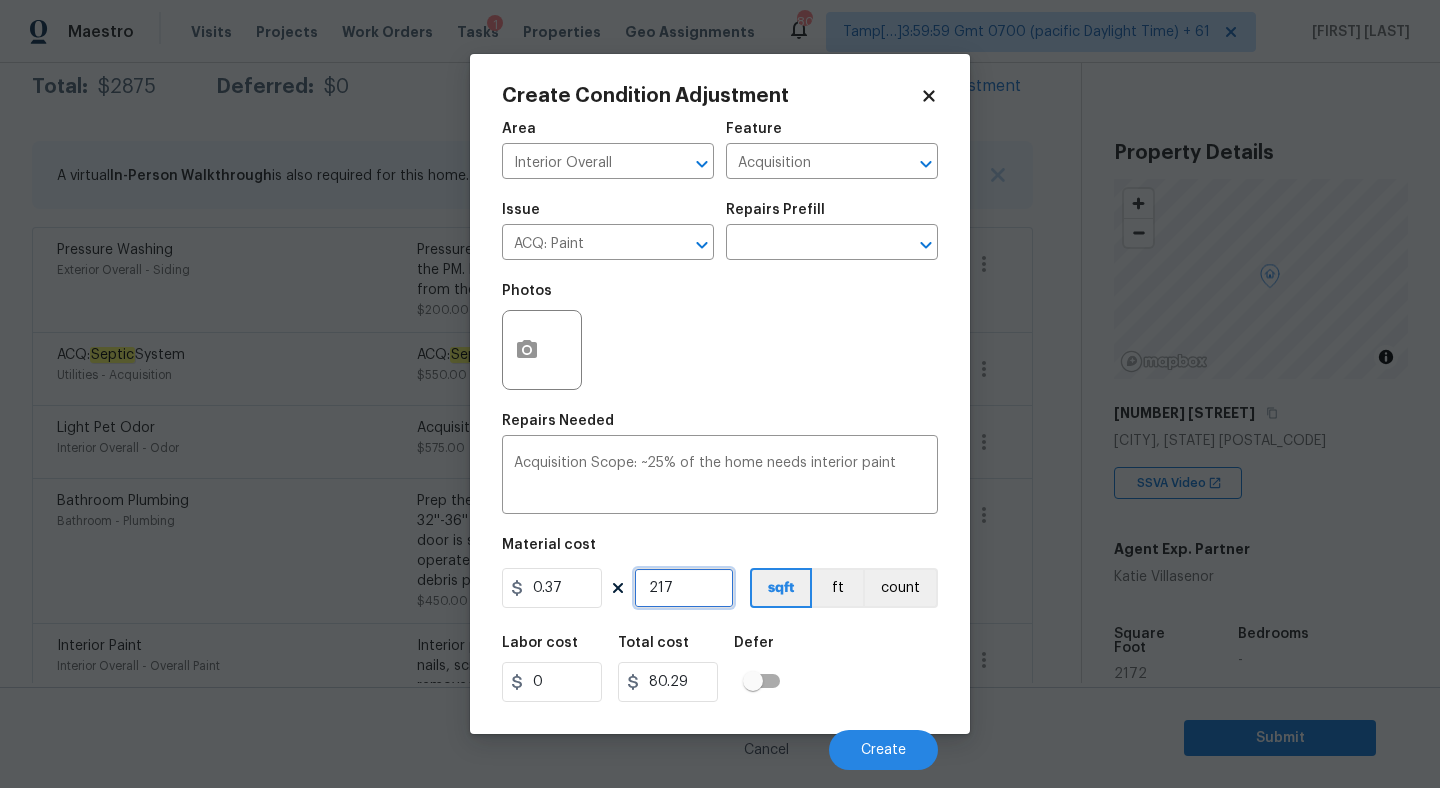 type on "2171" 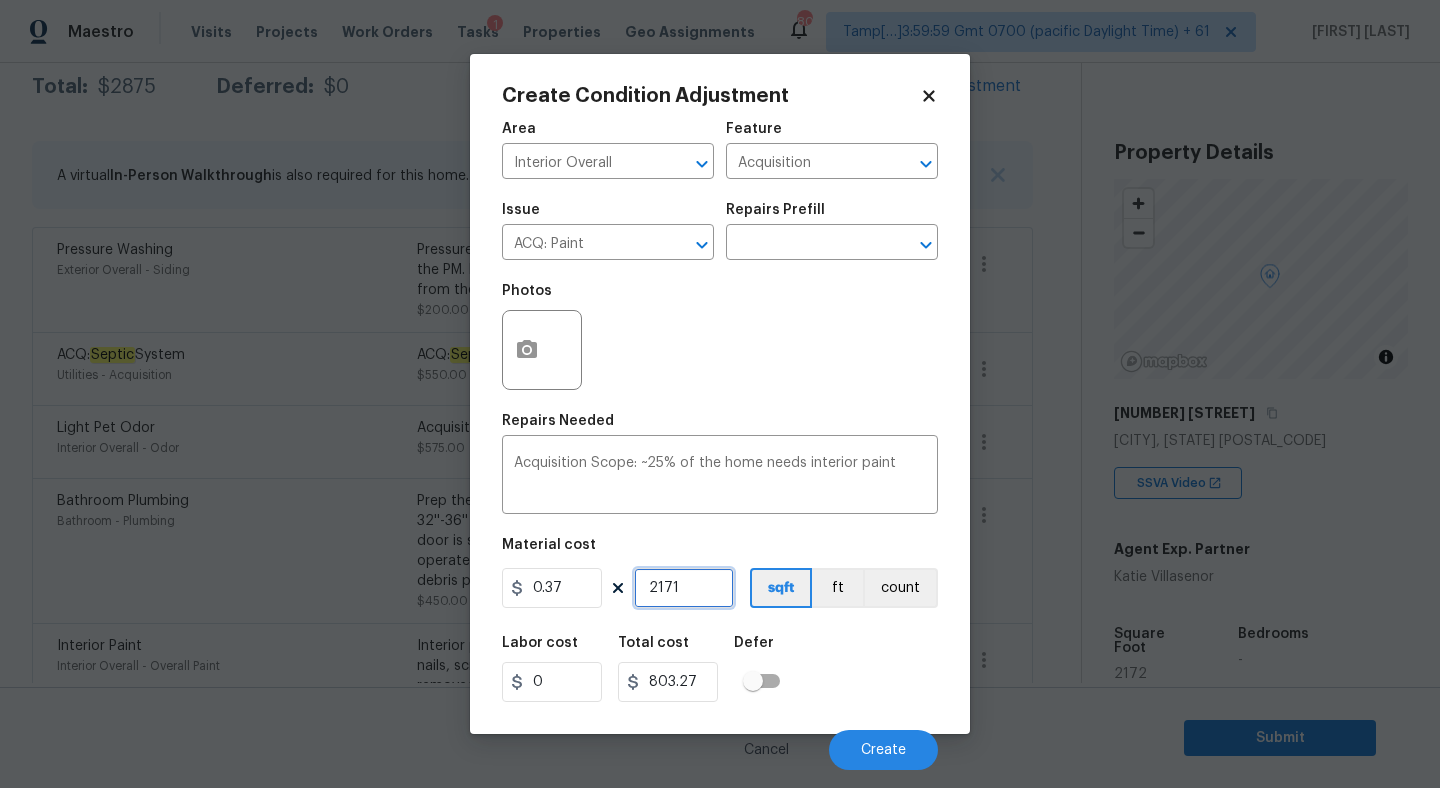 type on "2171" 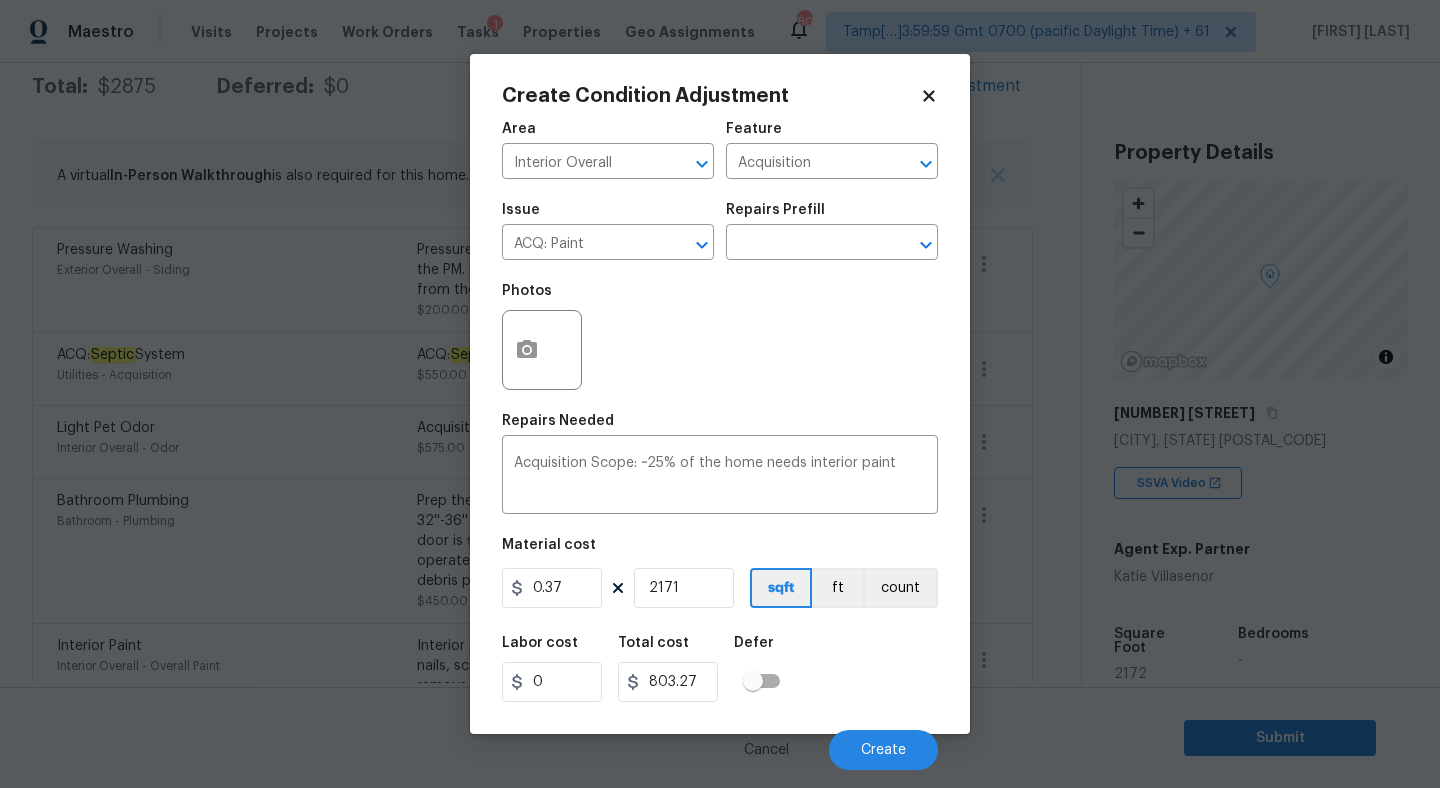 click on "Labor cost 0 Total cost 803.27 Defer" at bounding box center (720, 669) 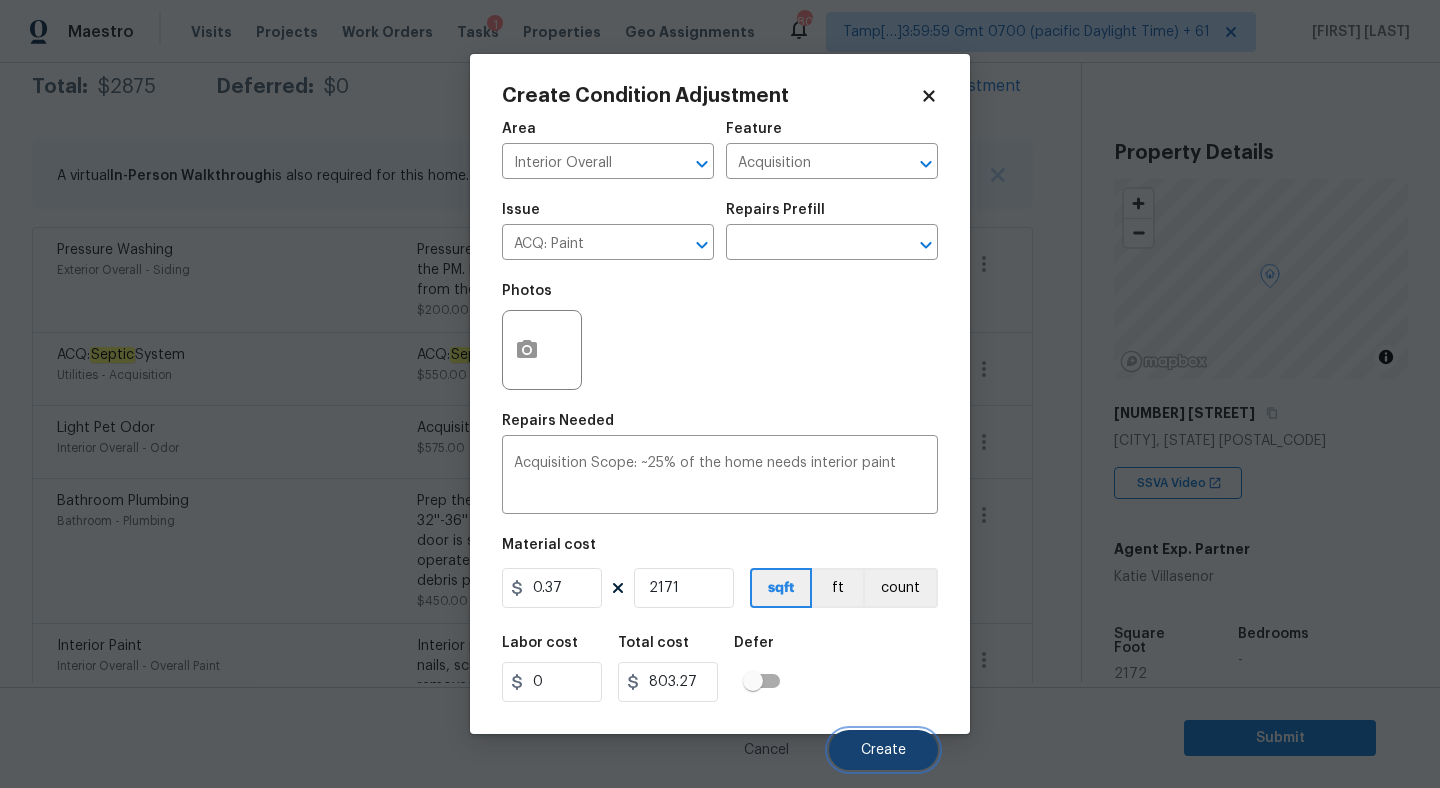 click on "Create" at bounding box center (883, 750) 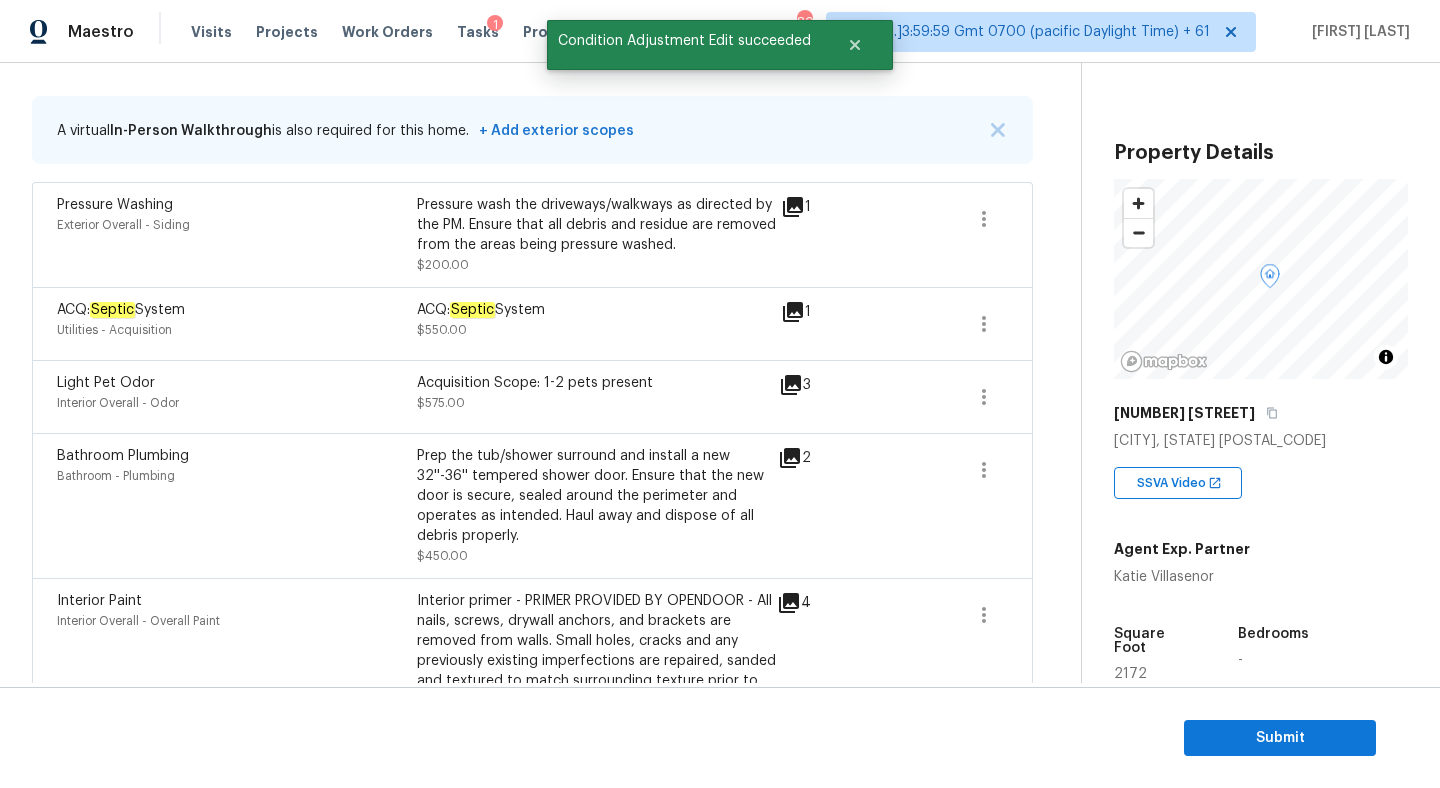 scroll, scrollTop: 338, scrollLeft: 0, axis: vertical 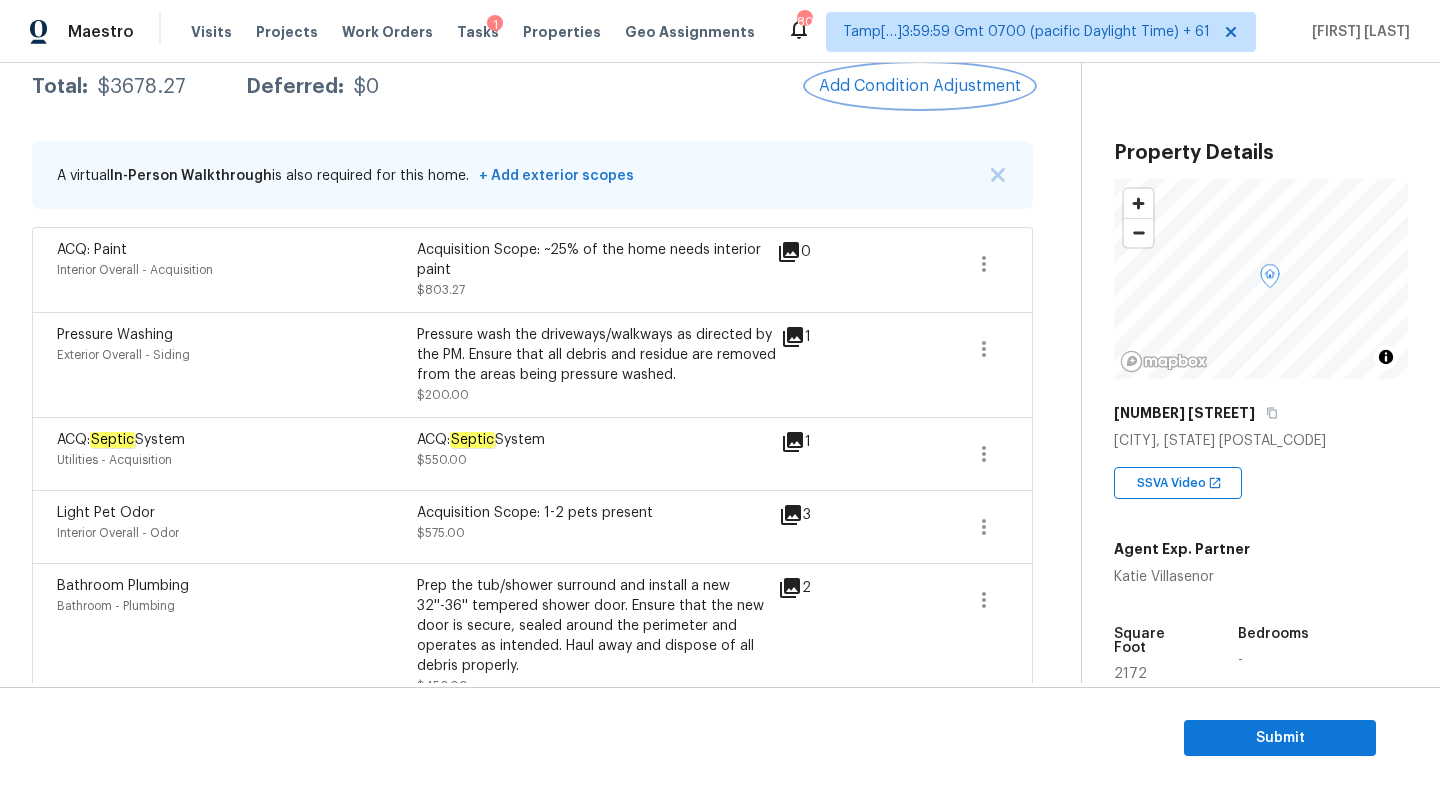 click on "Add Condition Adjustment" at bounding box center [920, 86] 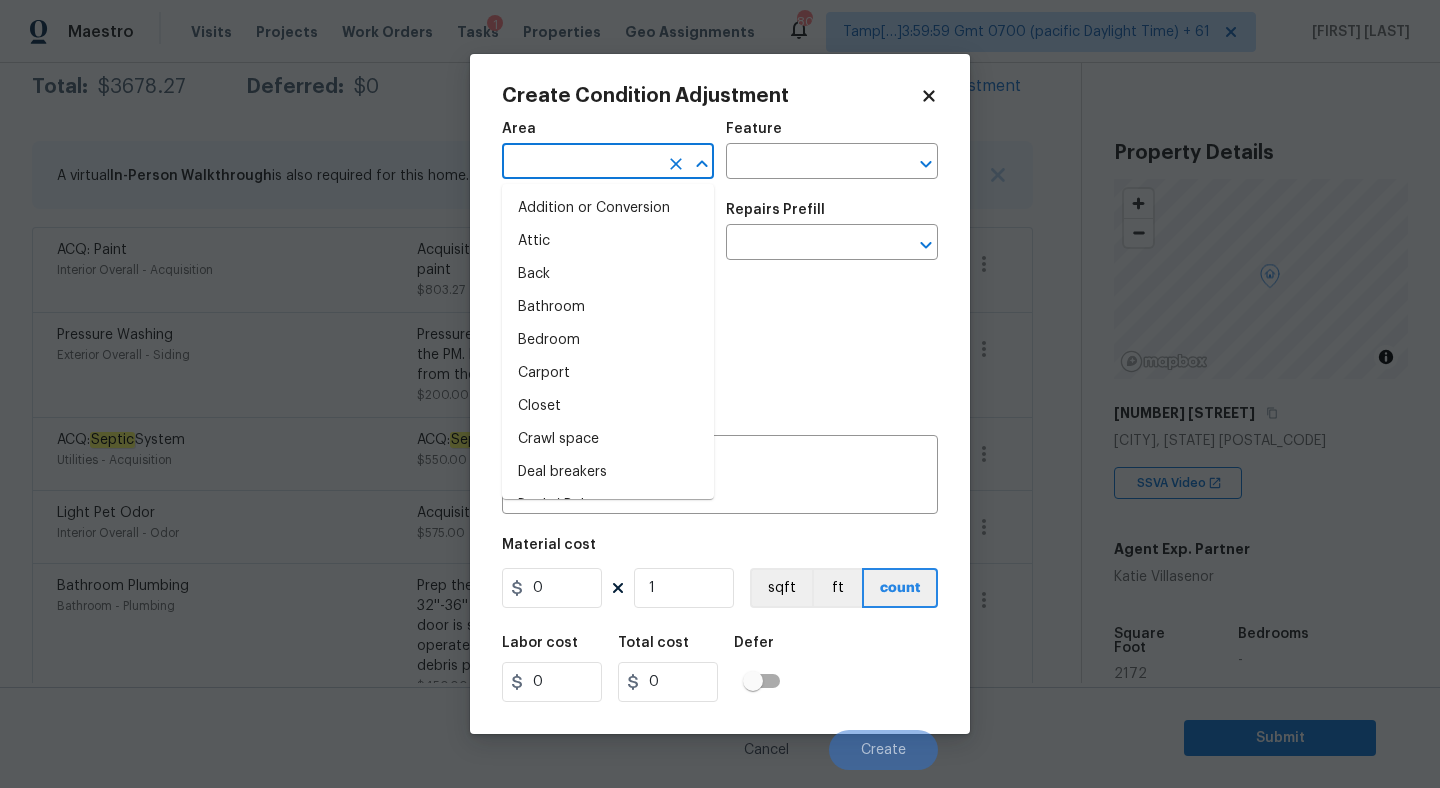 click at bounding box center (580, 163) 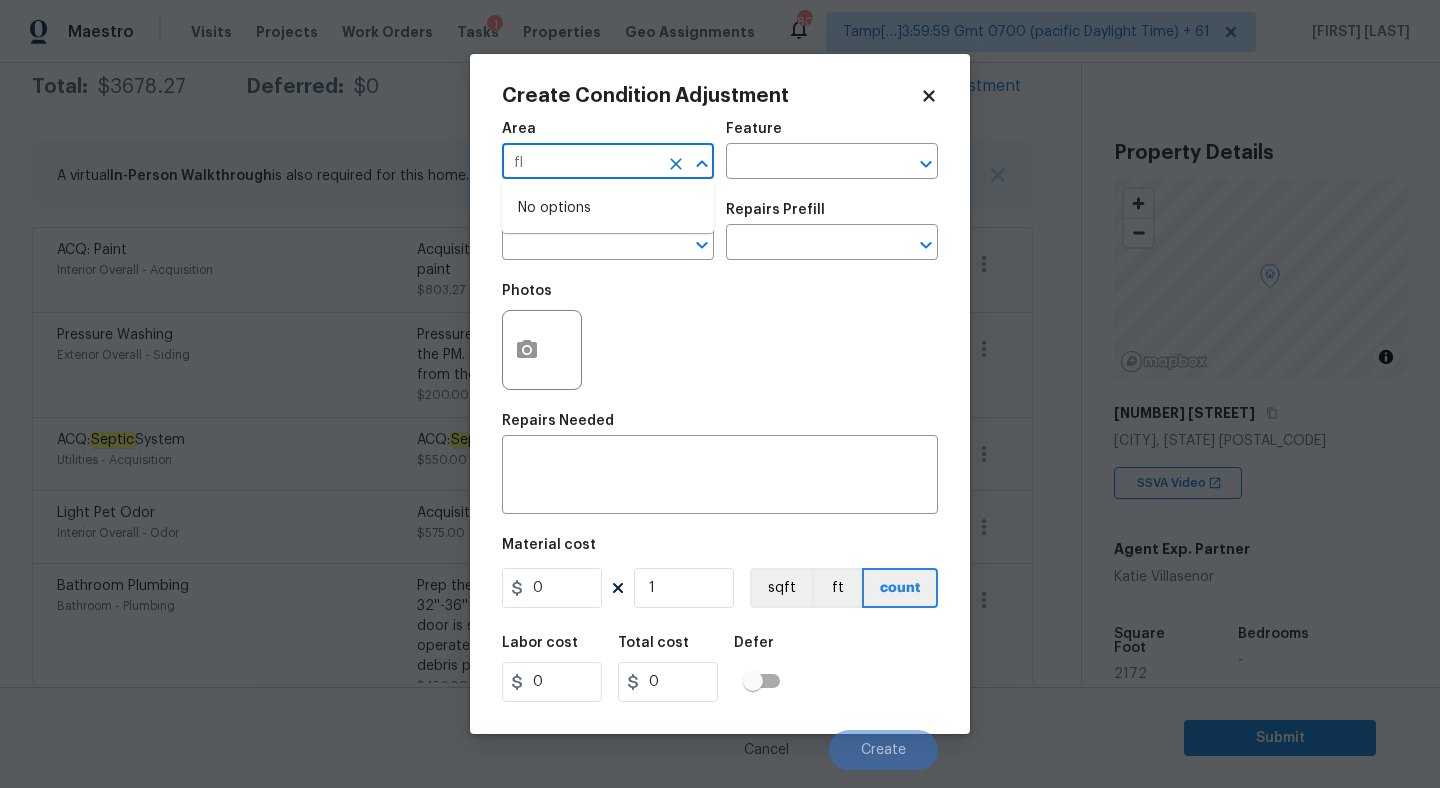 type on "f" 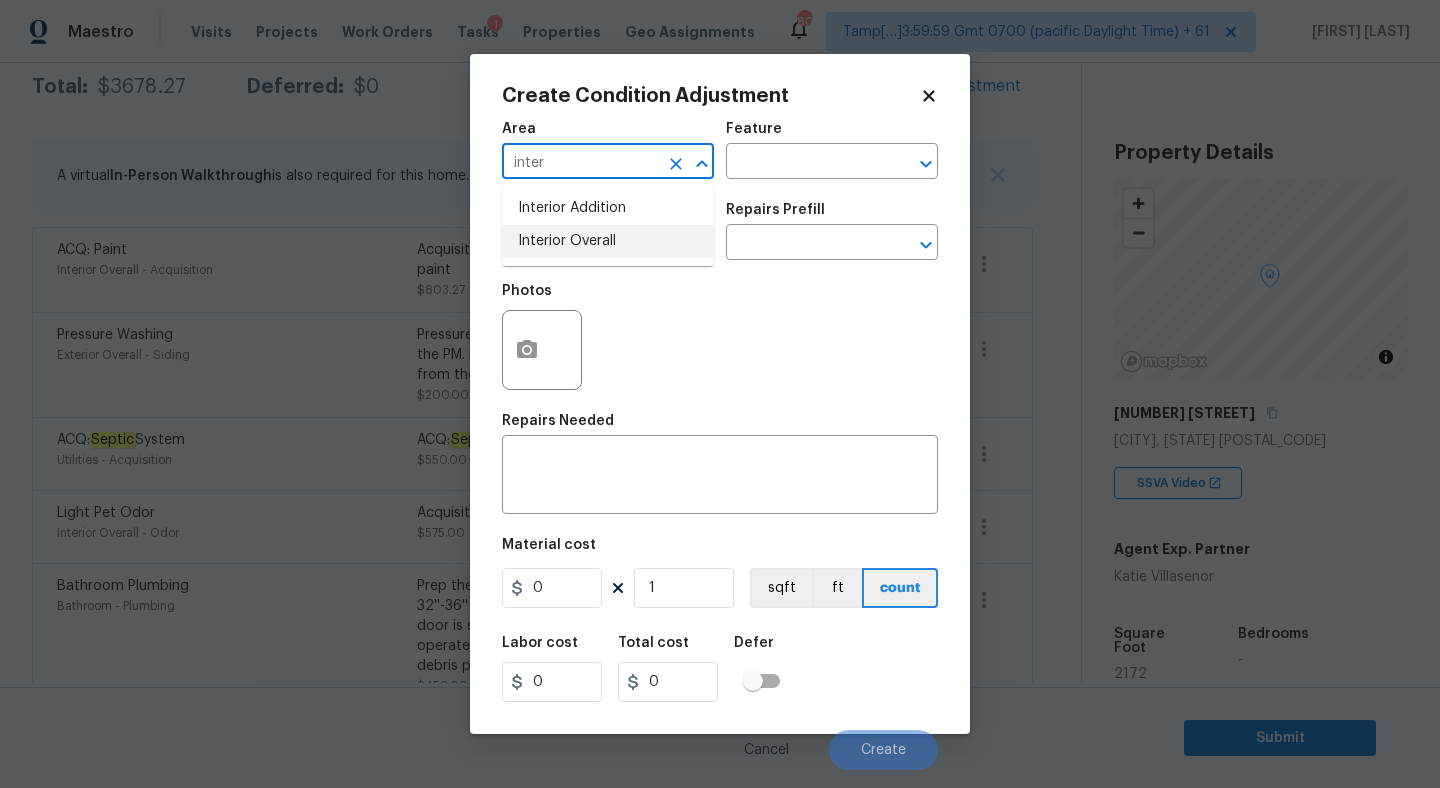 click on "Interior Overall" at bounding box center [608, 241] 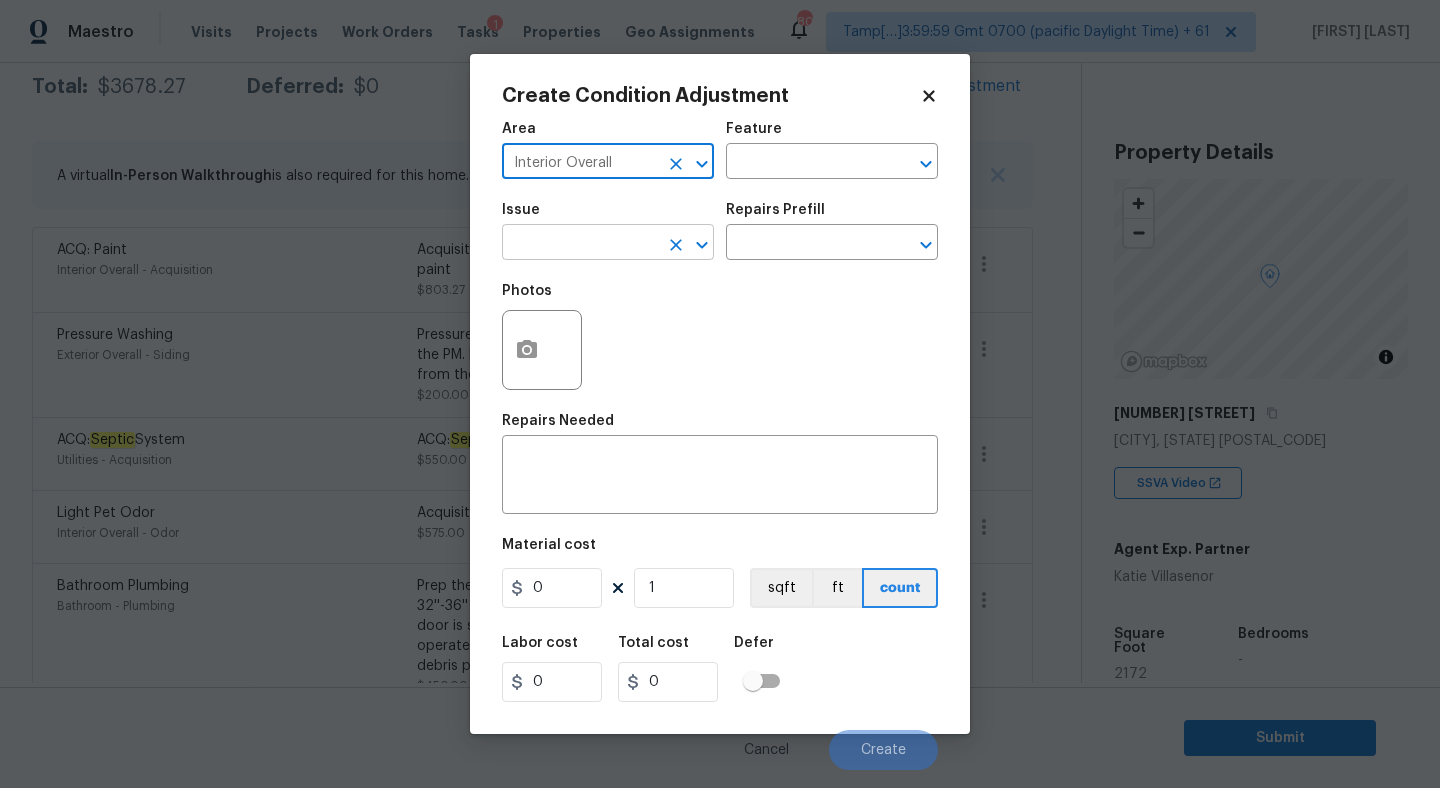 type on "Interior Overall" 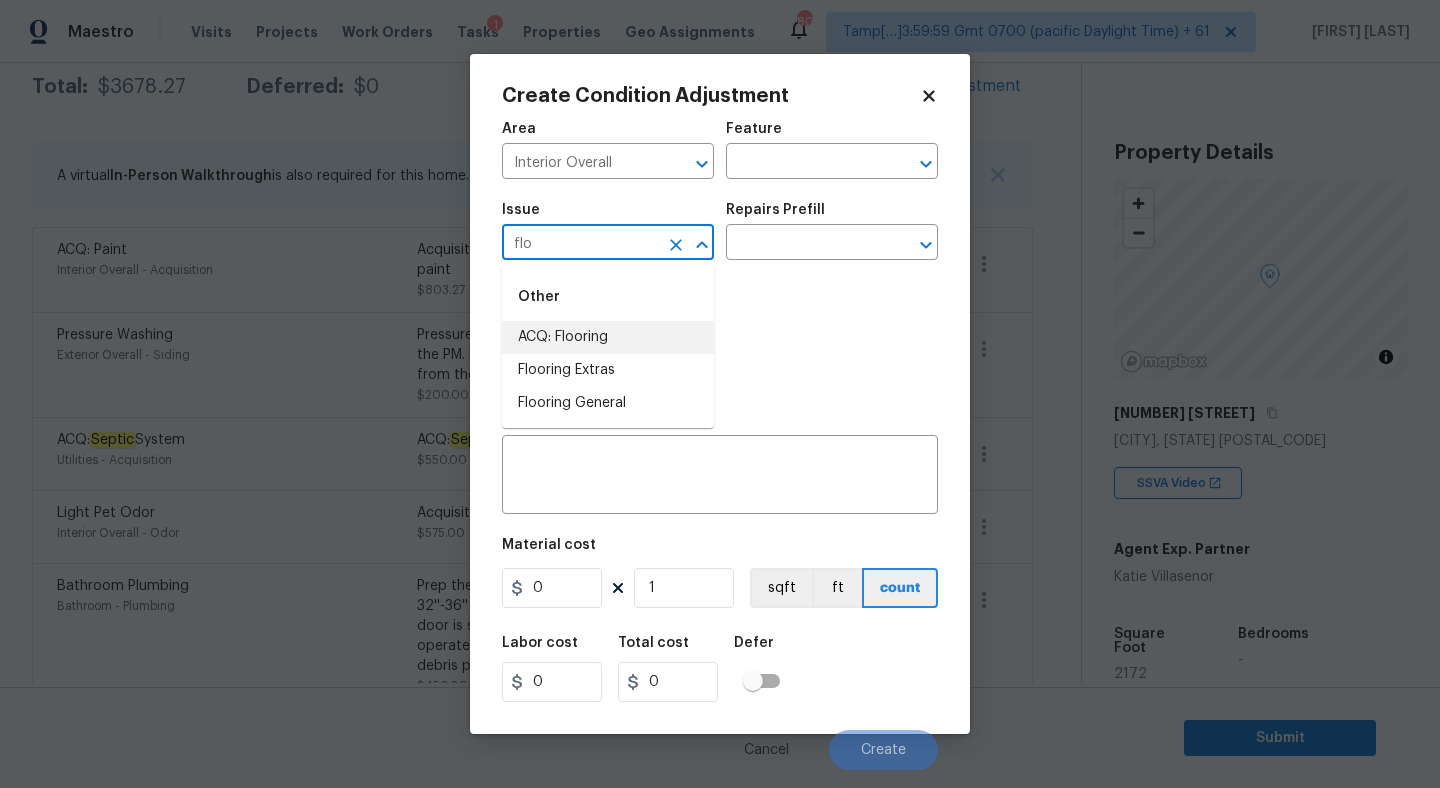 click on "ACQ: Flooring" at bounding box center (608, 337) 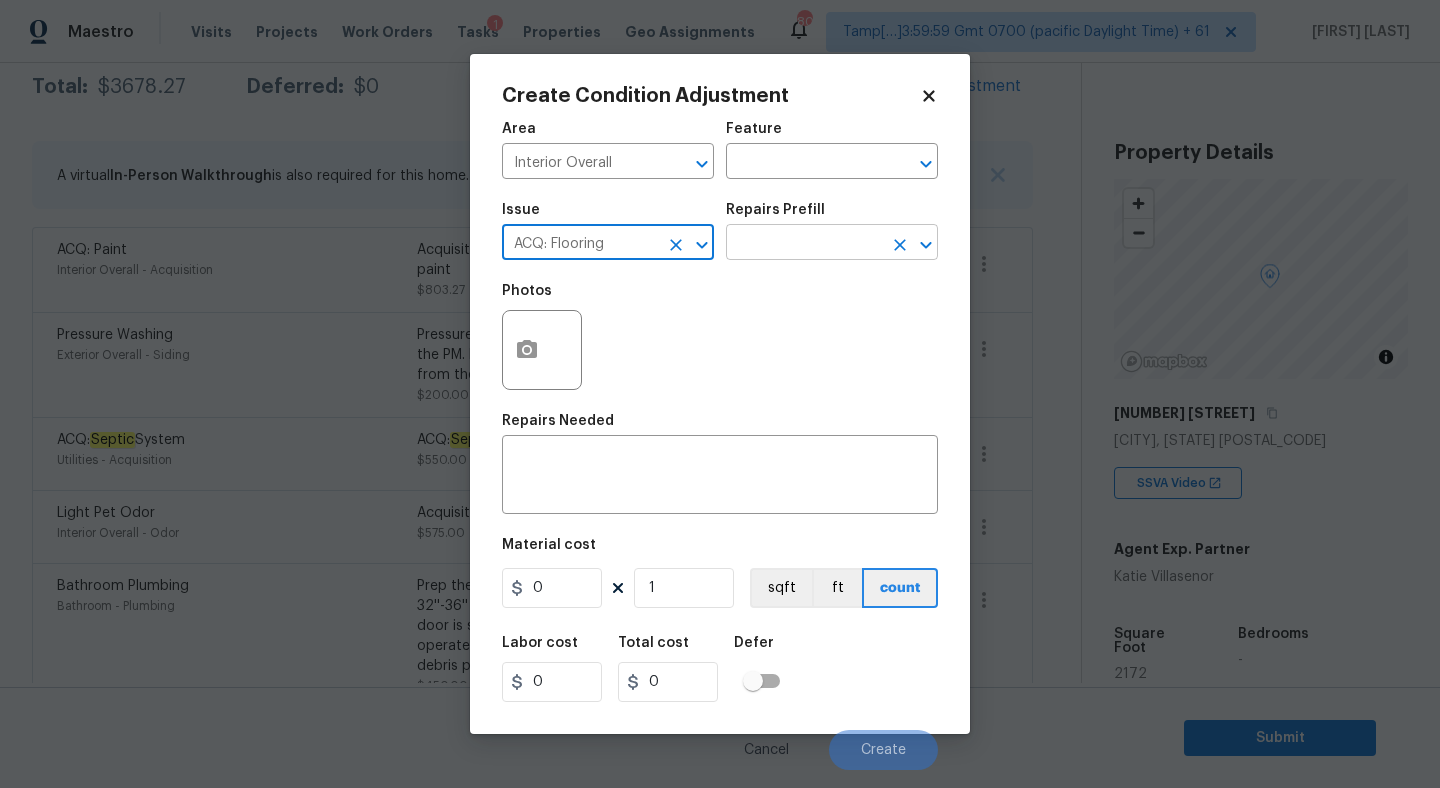 type on "ACQ: Flooring" 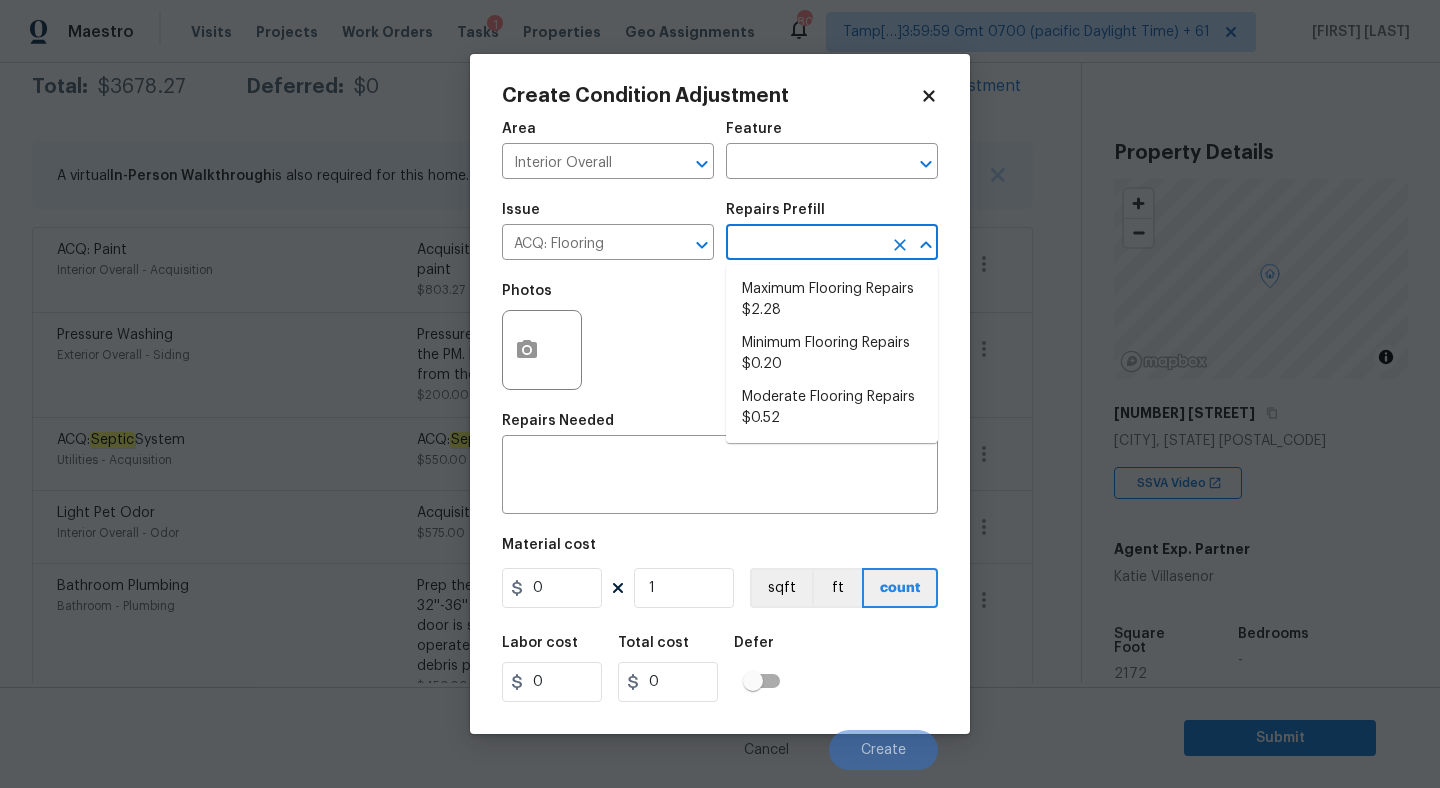 click at bounding box center (804, 244) 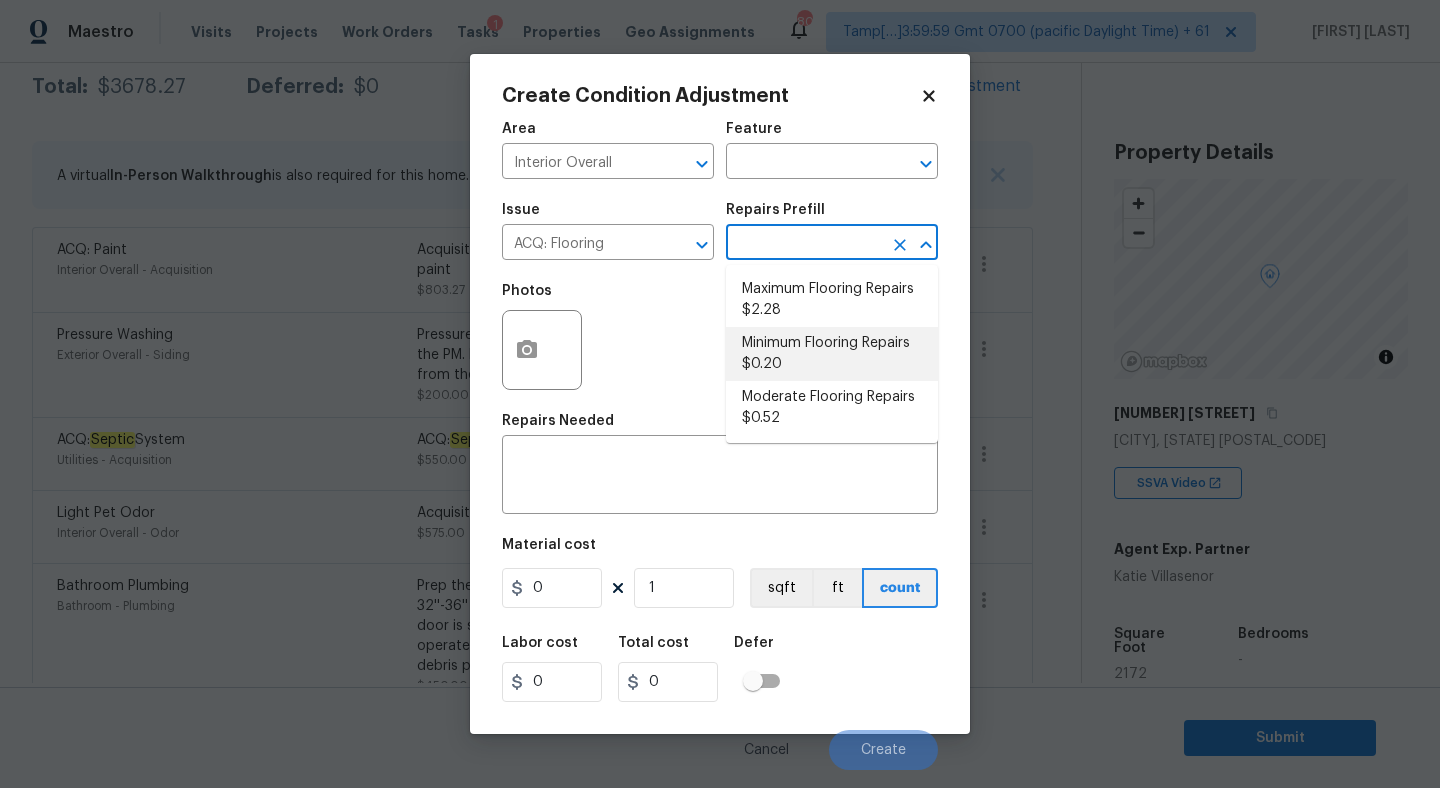 click on "Minimum Flooring Repairs $0.20" at bounding box center (832, 354) 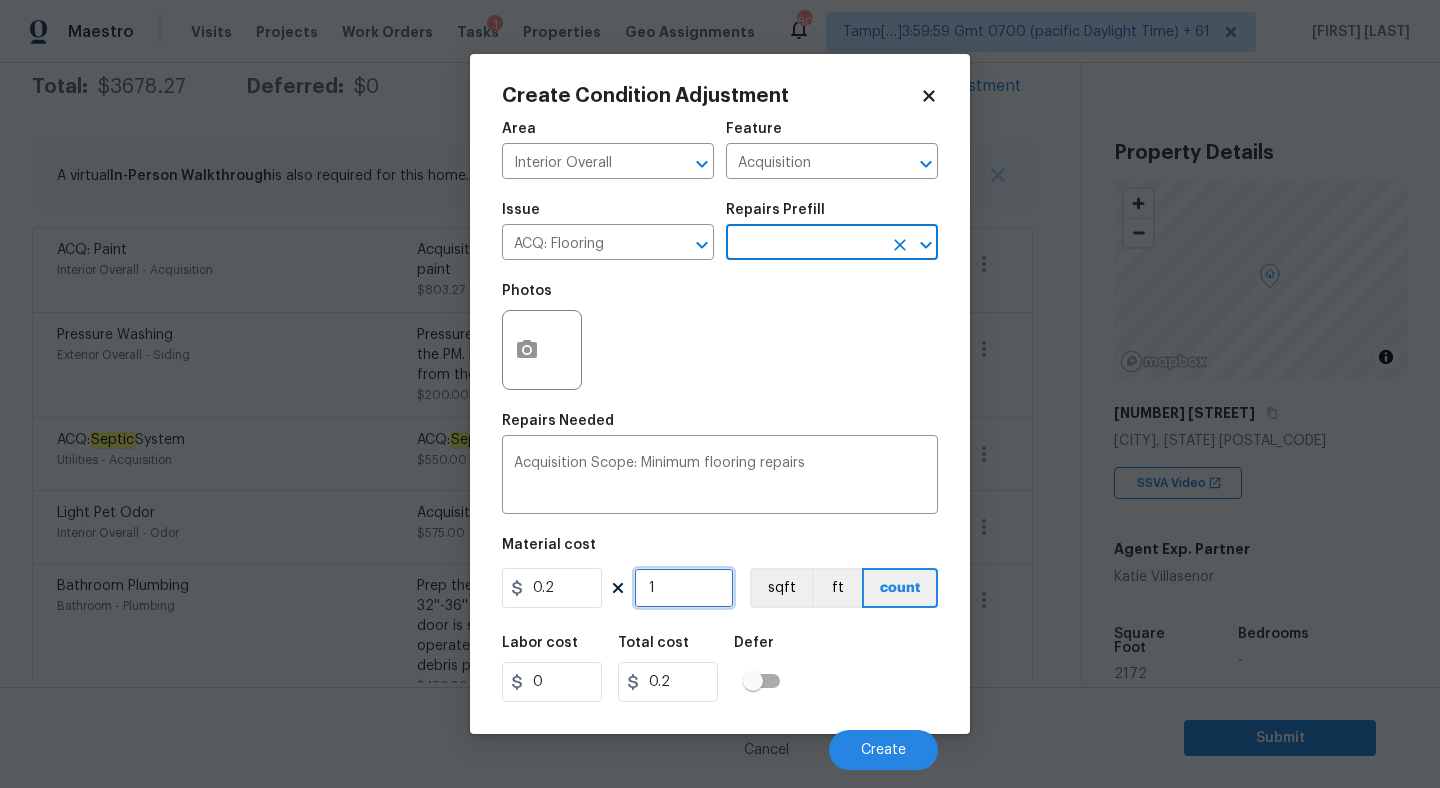 click on "1" at bounding box center [684, 588] 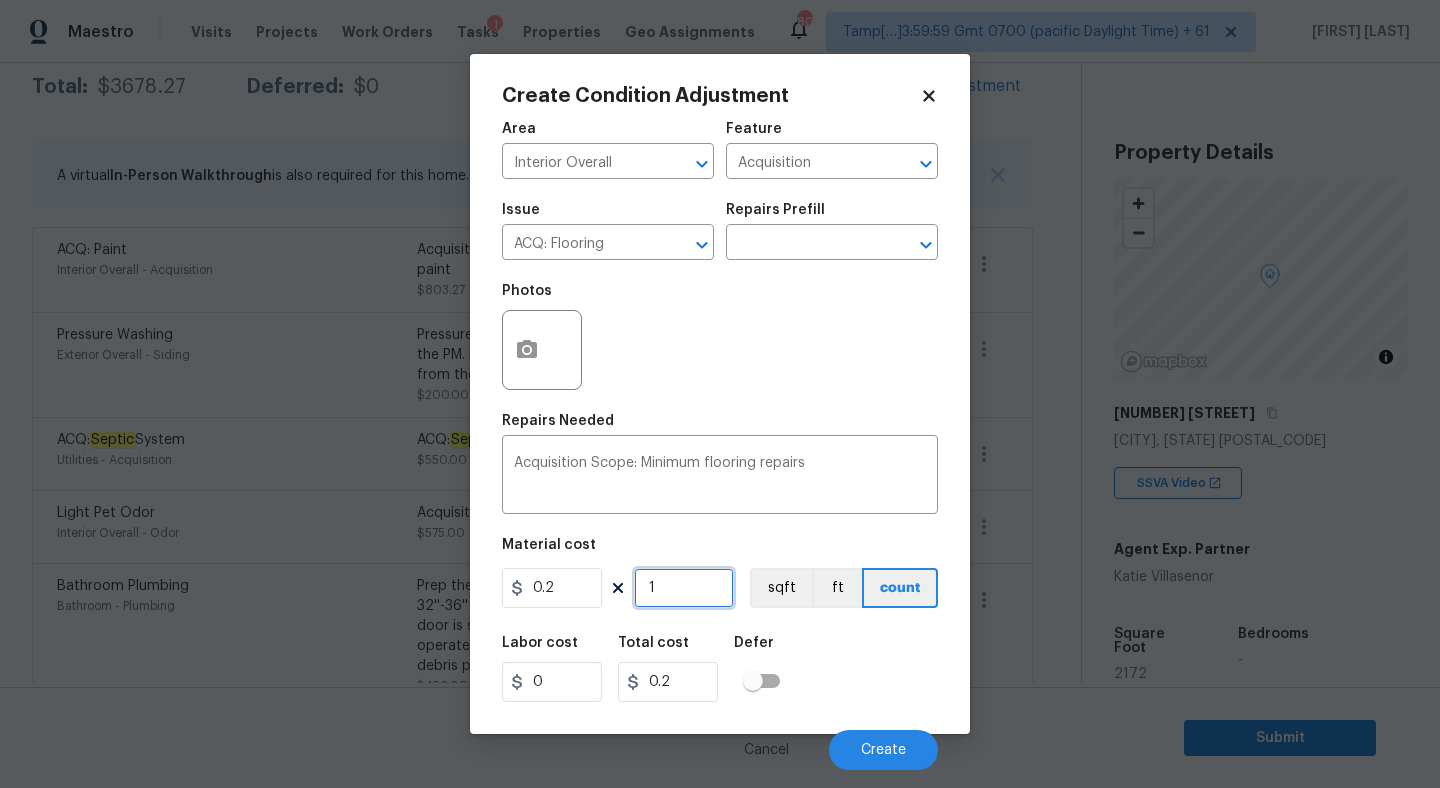 type on "0" 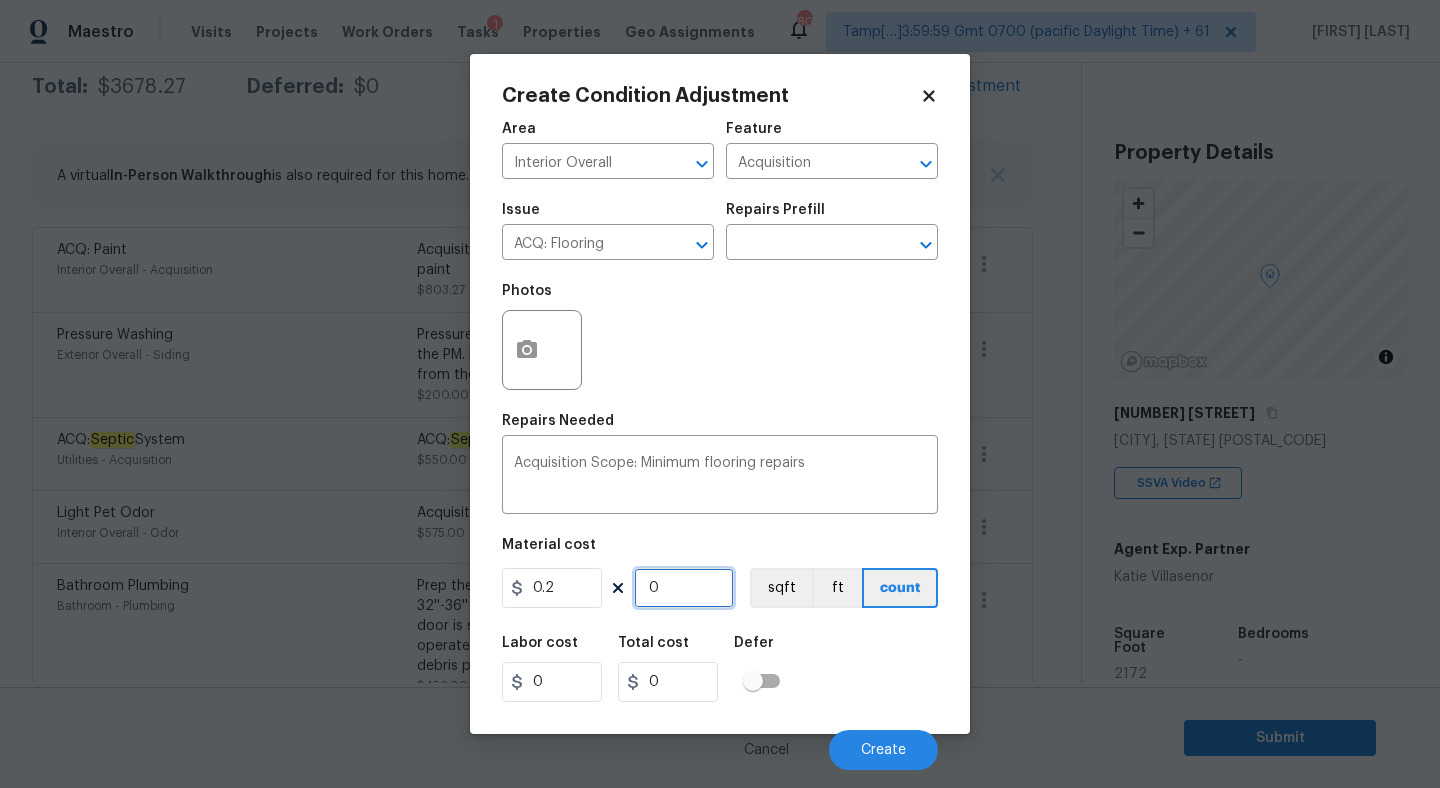 type on "2" 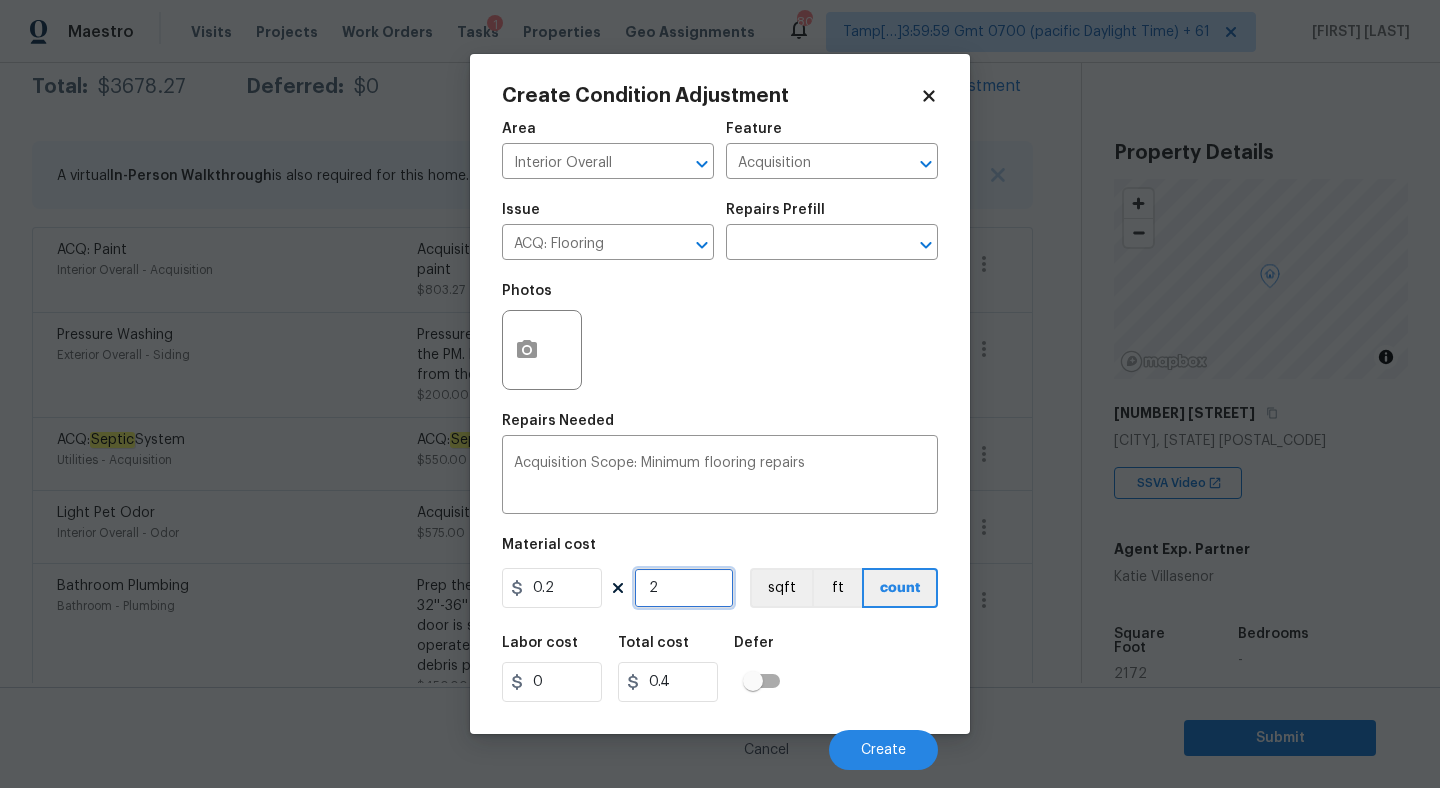 type on "21" 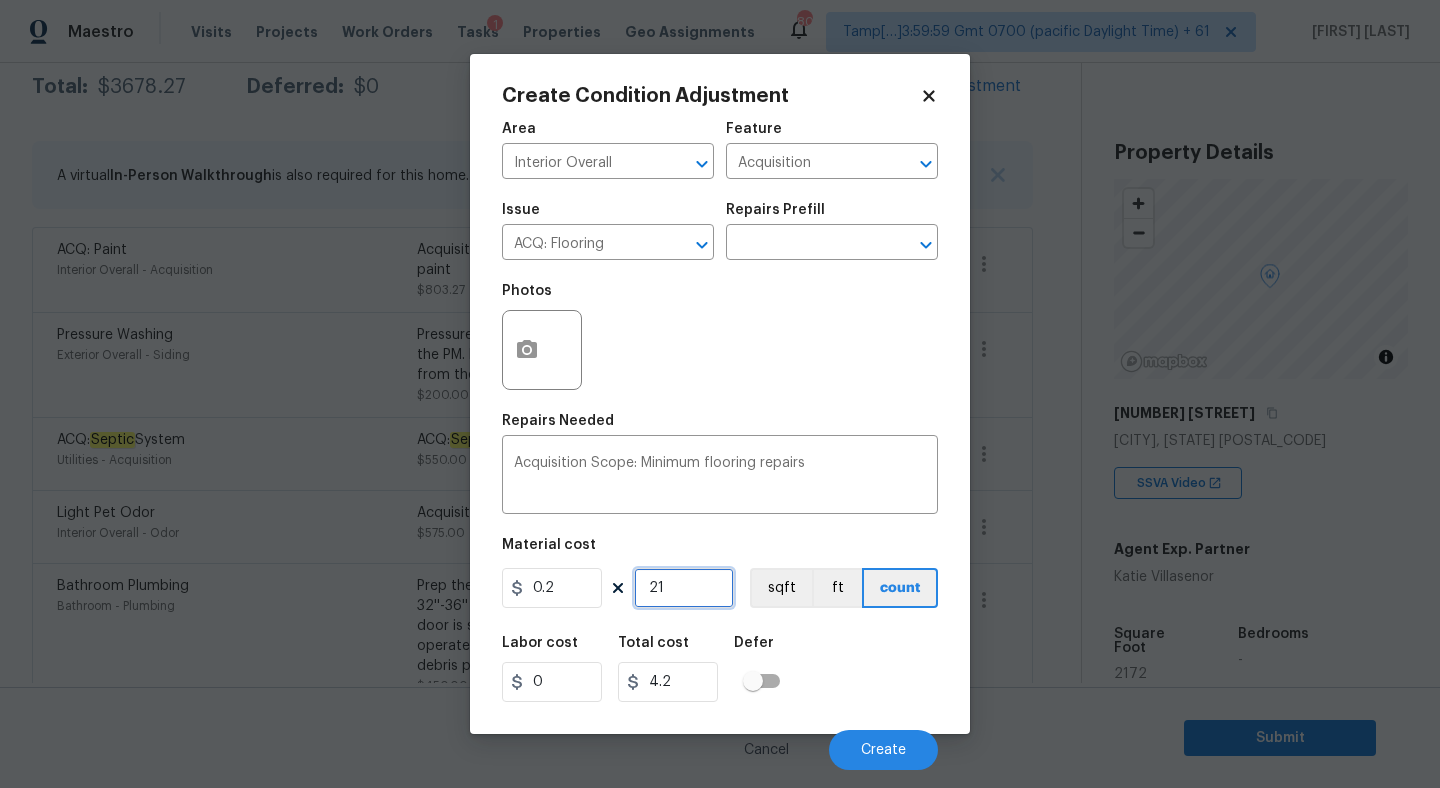type on "217" 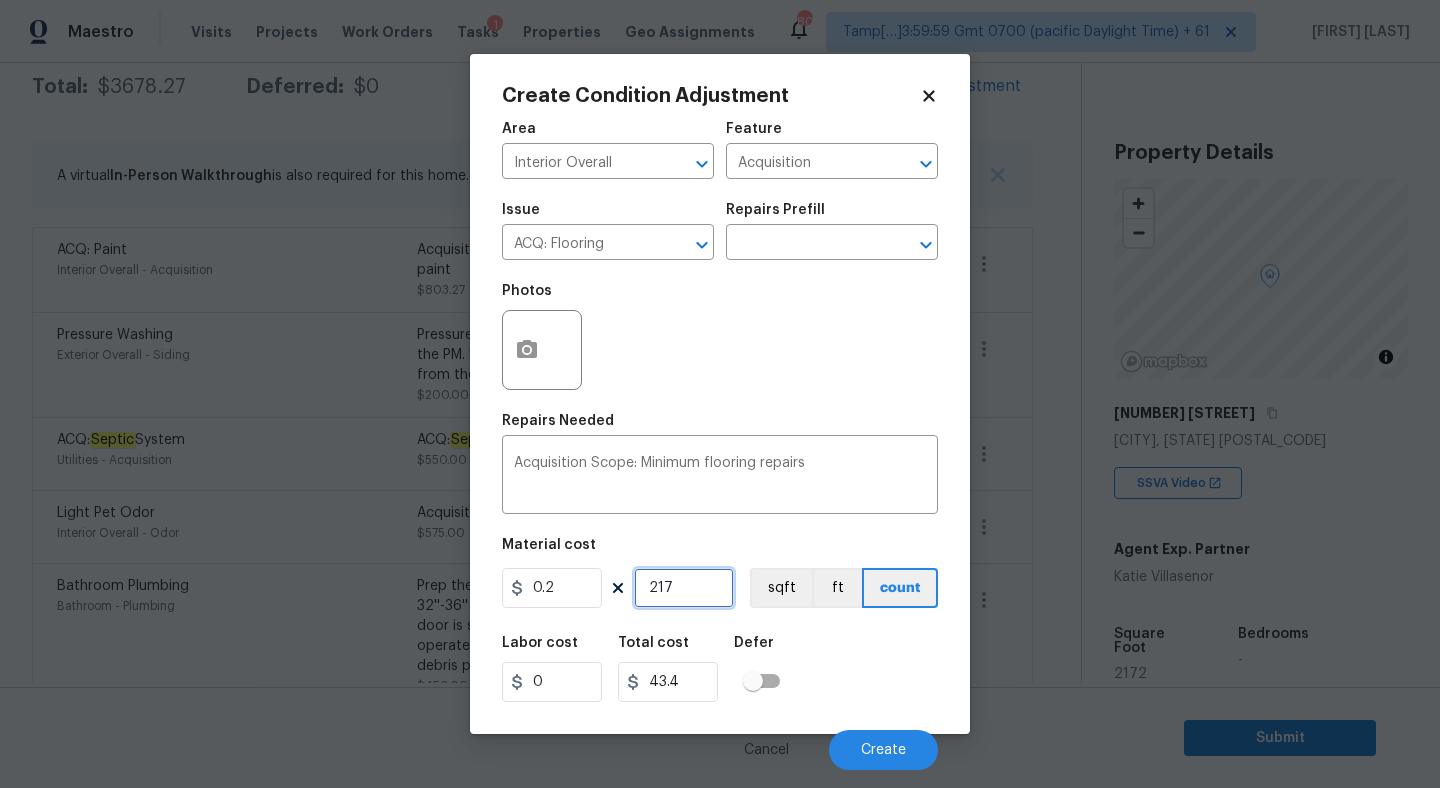 type on "2171" 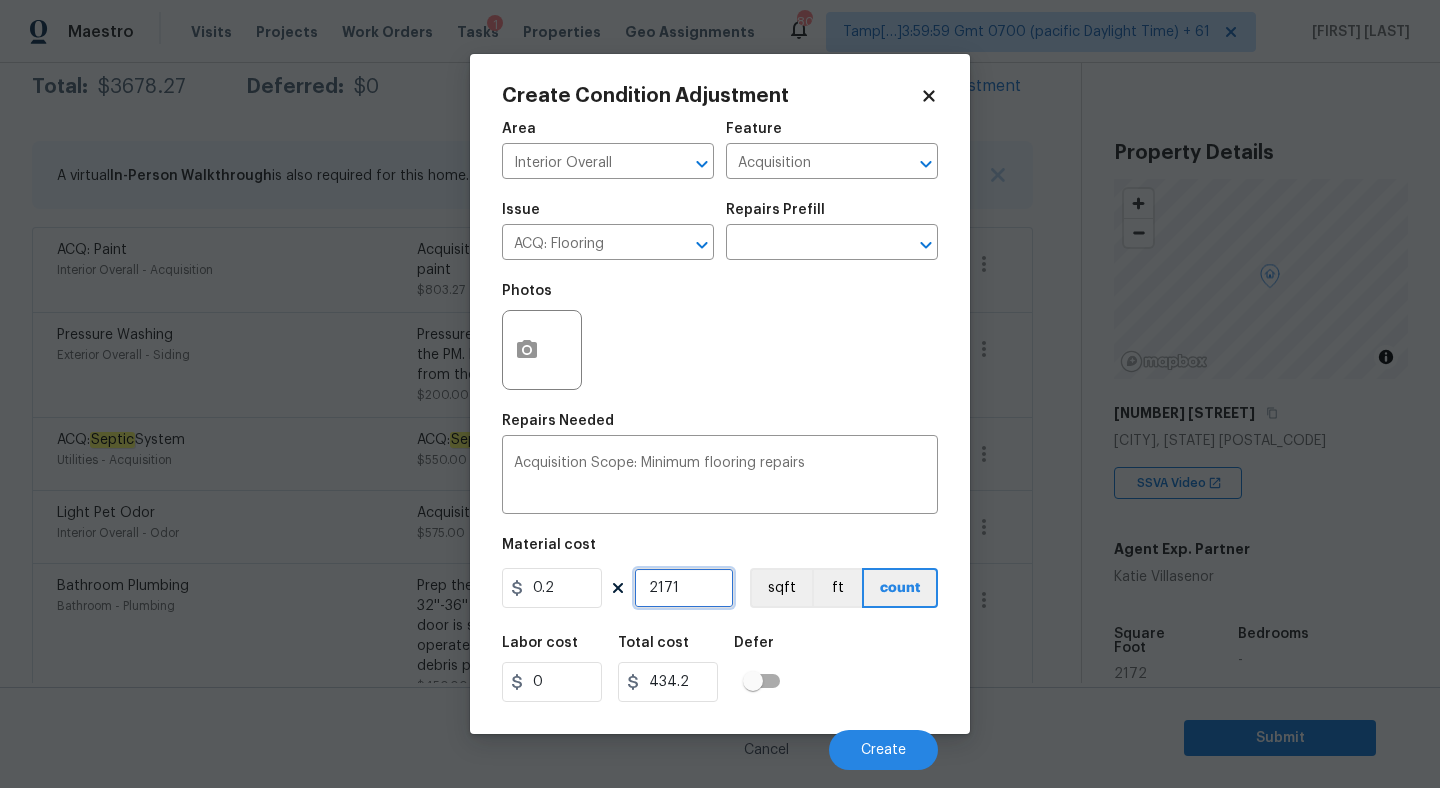 type on "217" 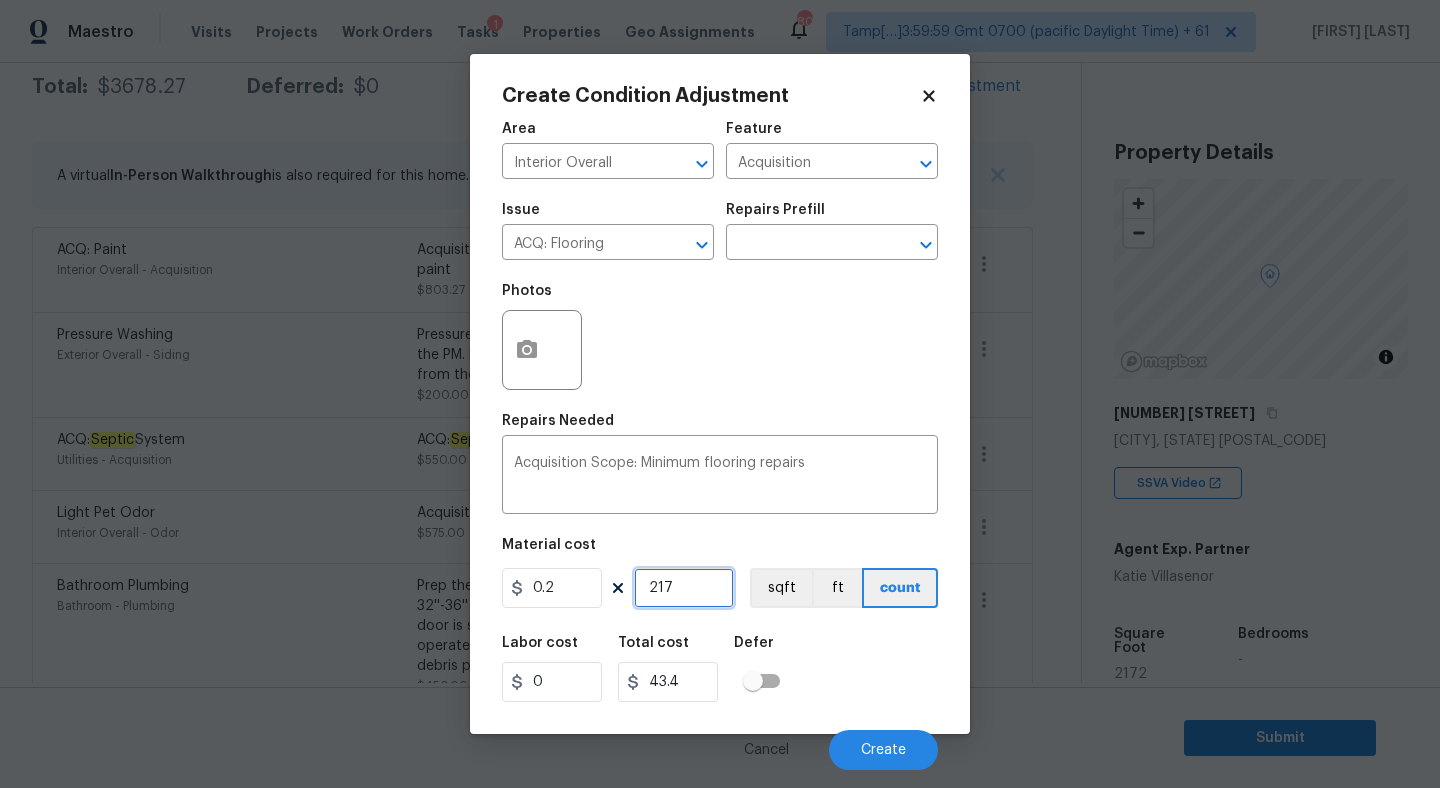 type on "2172" 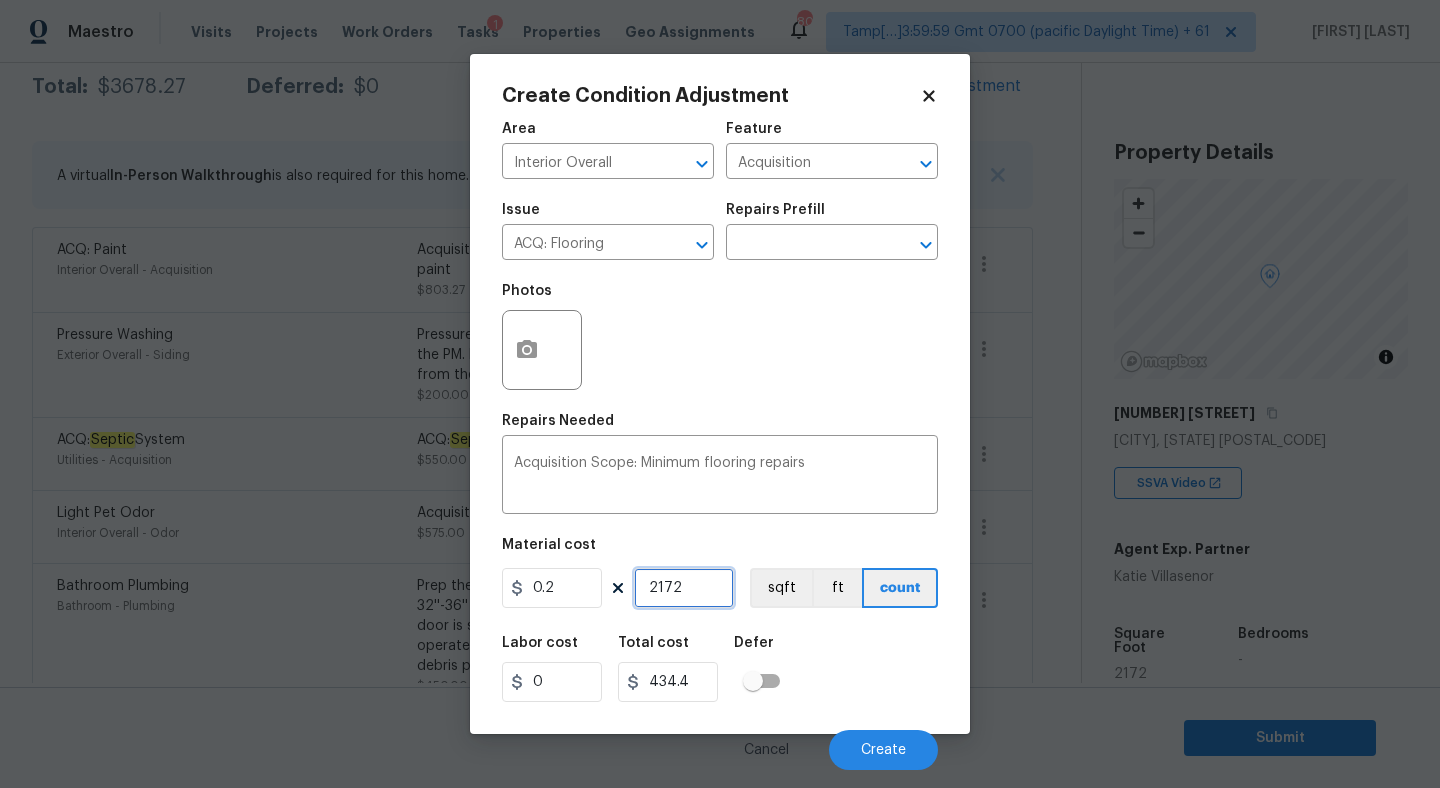 type on "2172" 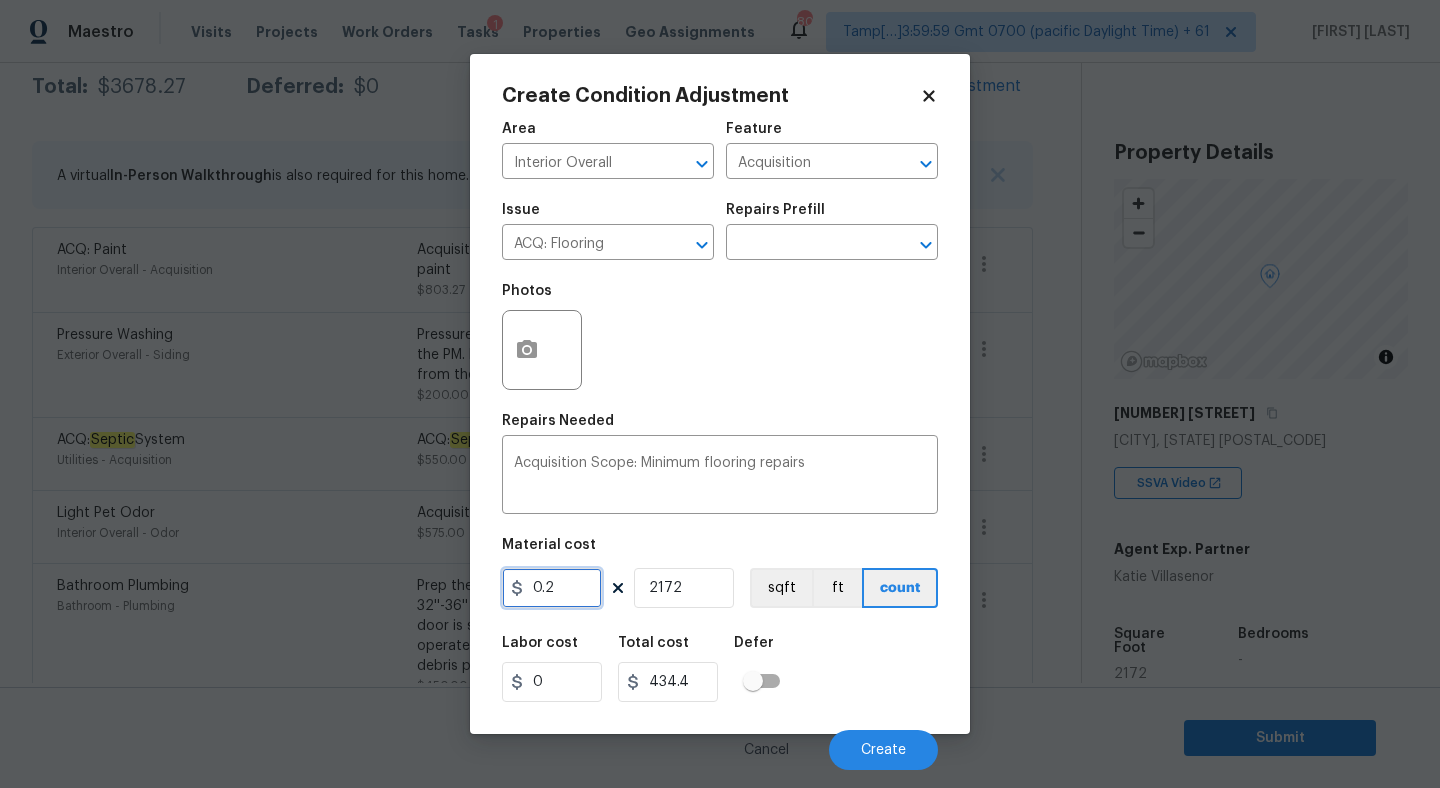 click on "0.2" at bounding box center (552, 588) 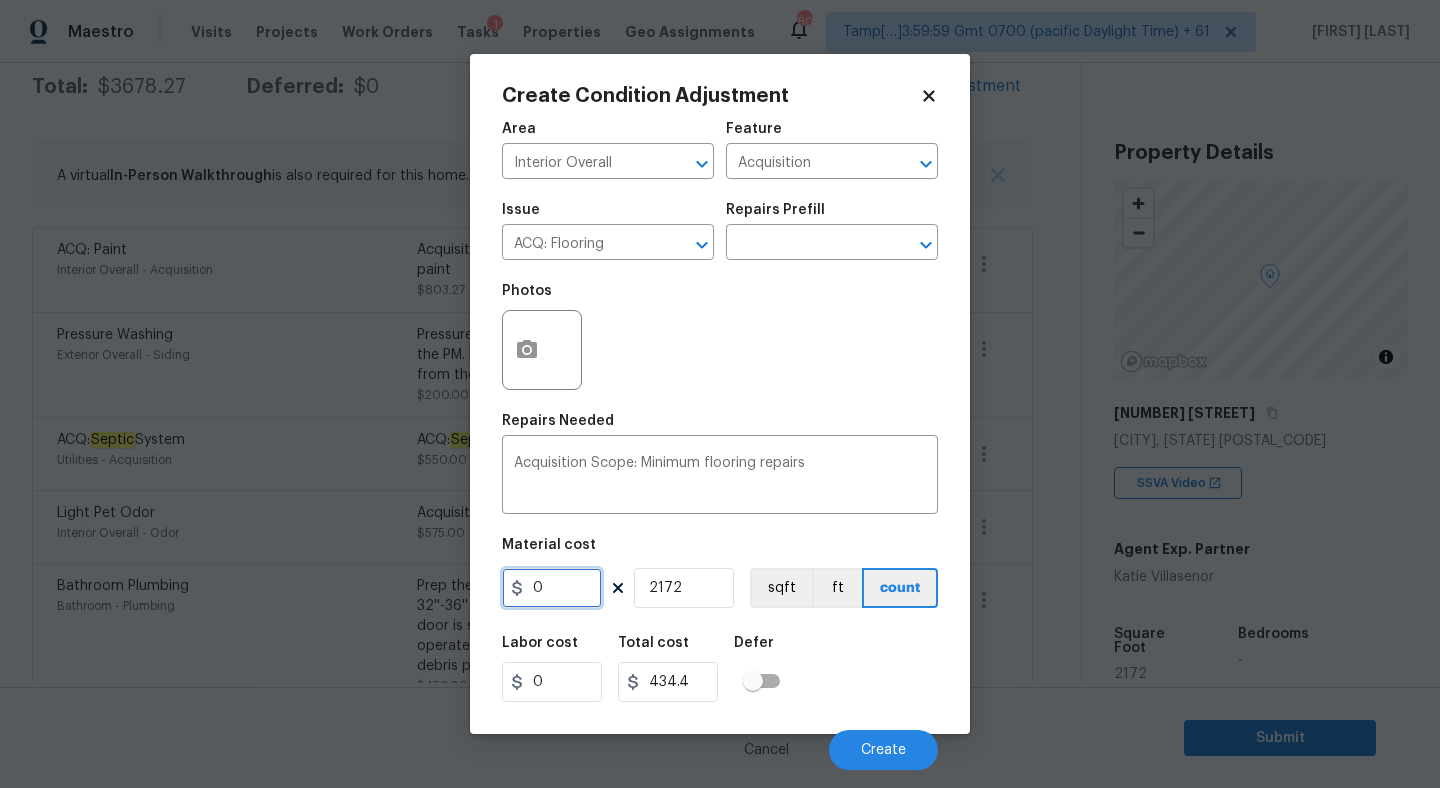 type on "0" 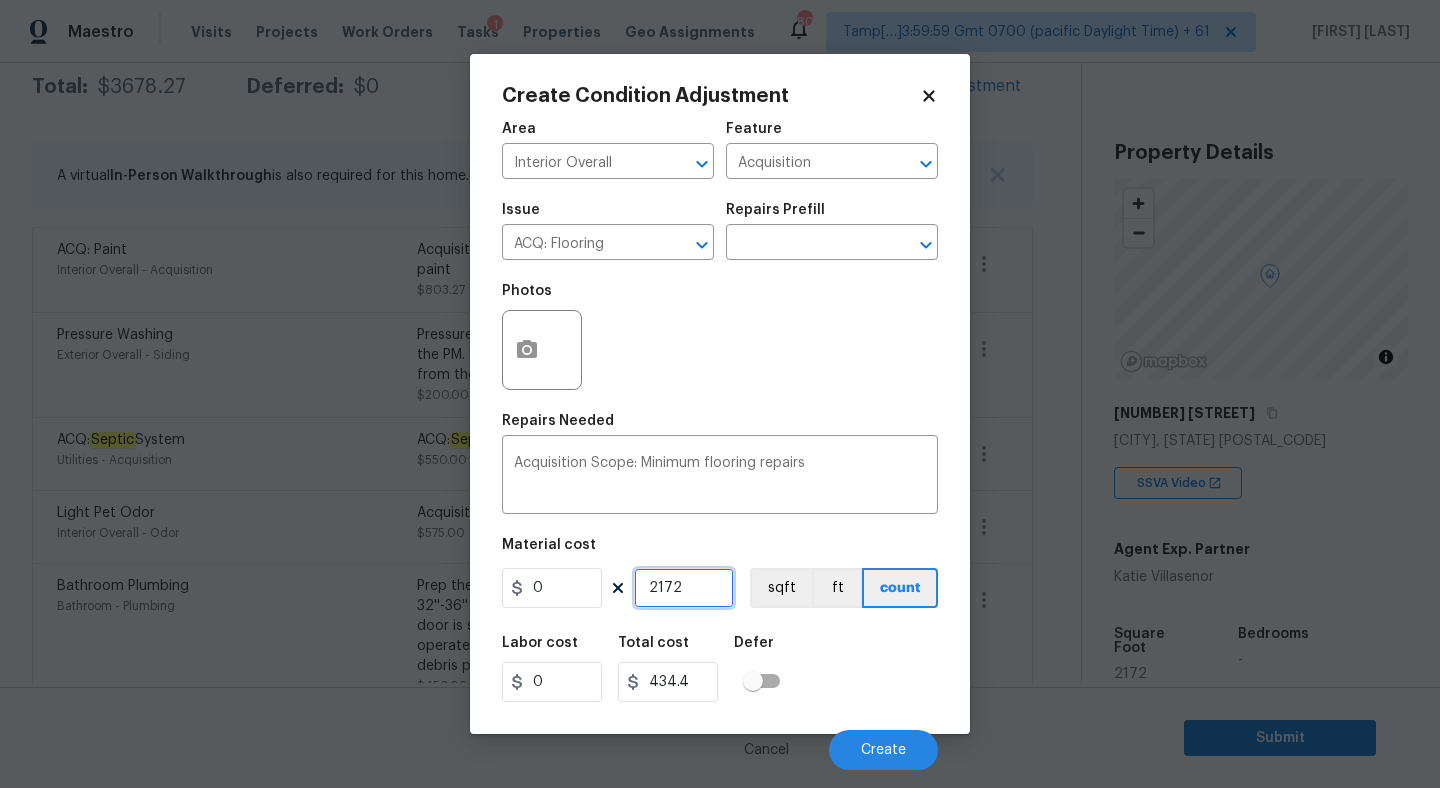 type on "0" 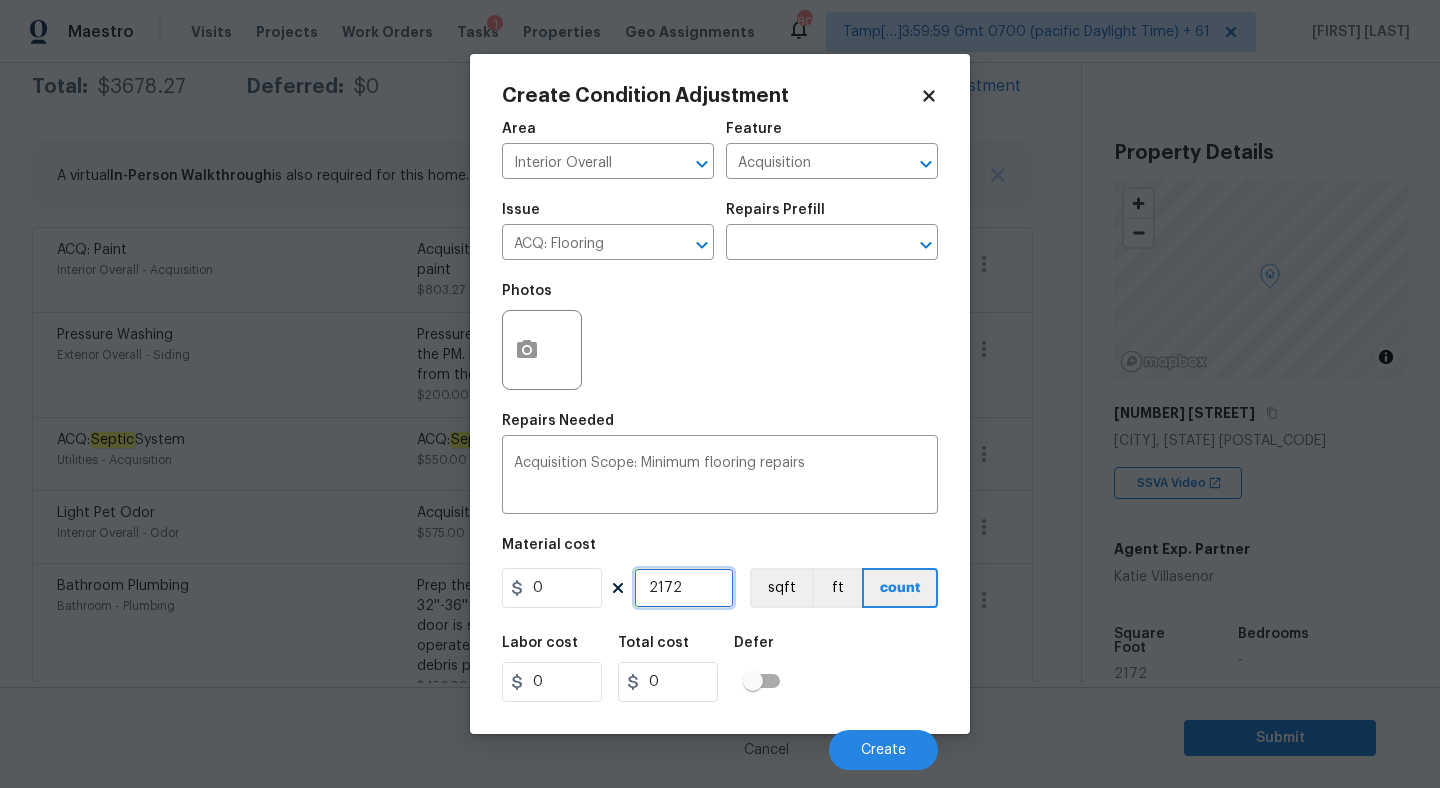 click on "2172" at bounding box center [684, 588] 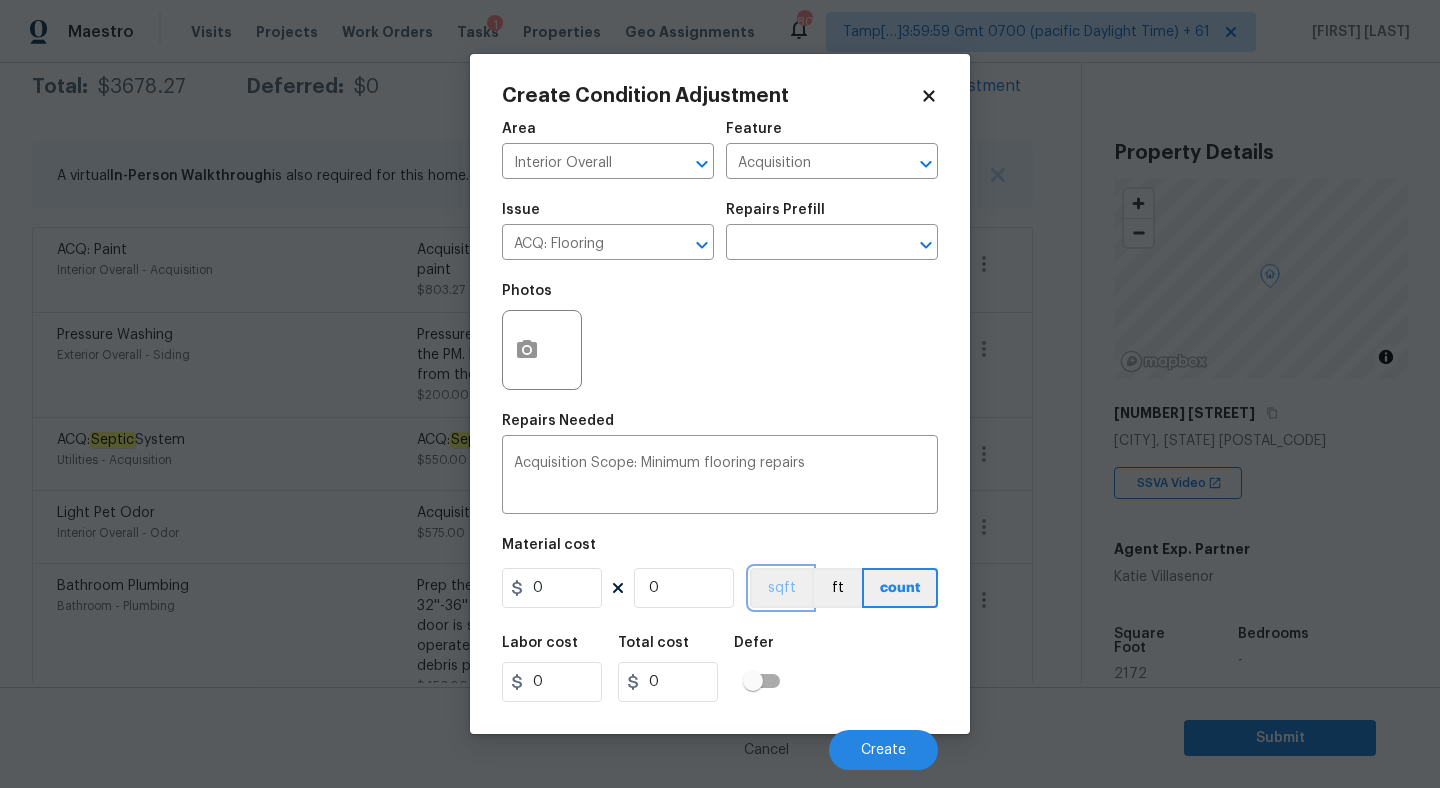 click on "sqft" at bounding box center [781, 588] 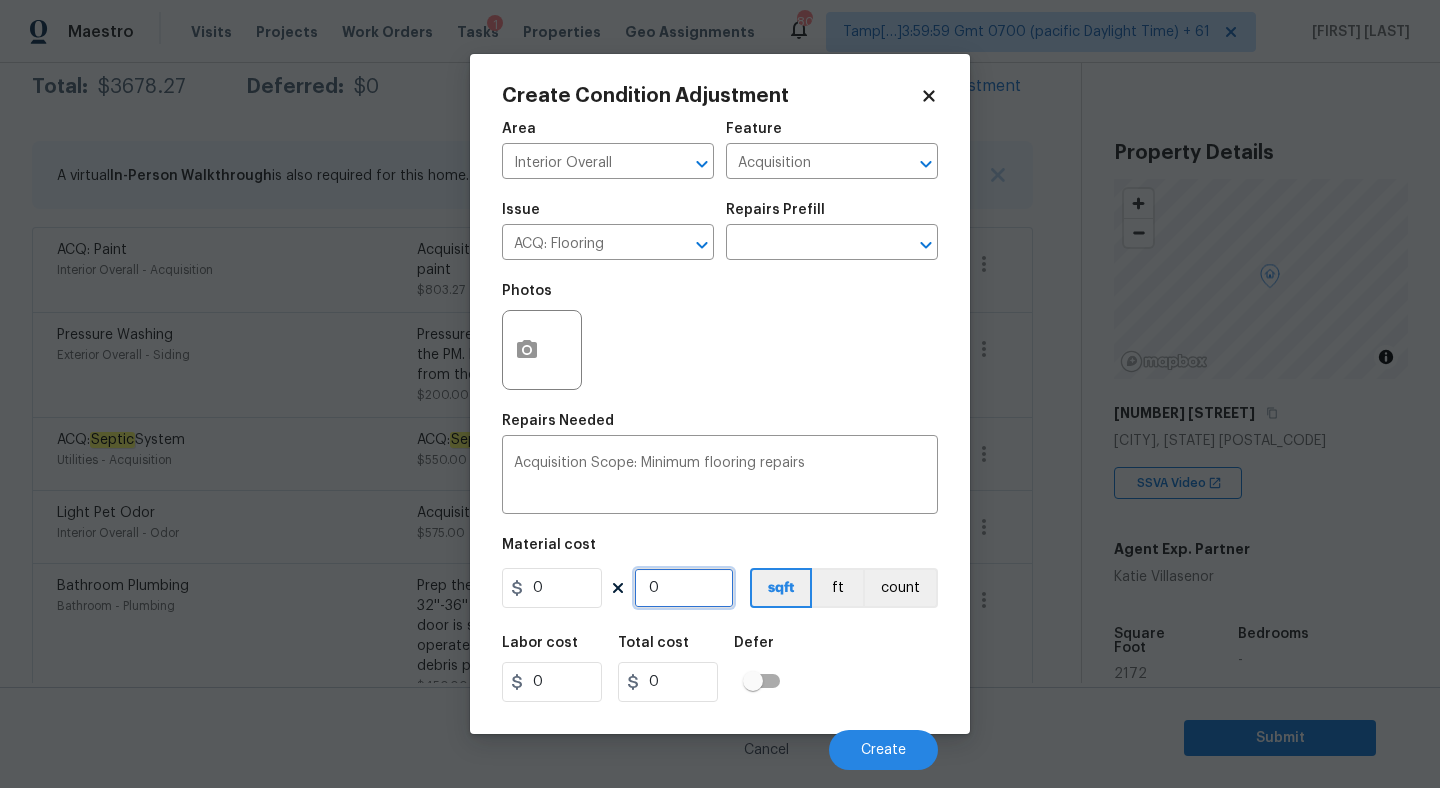 click on "0" at bounding box center [684, 588] 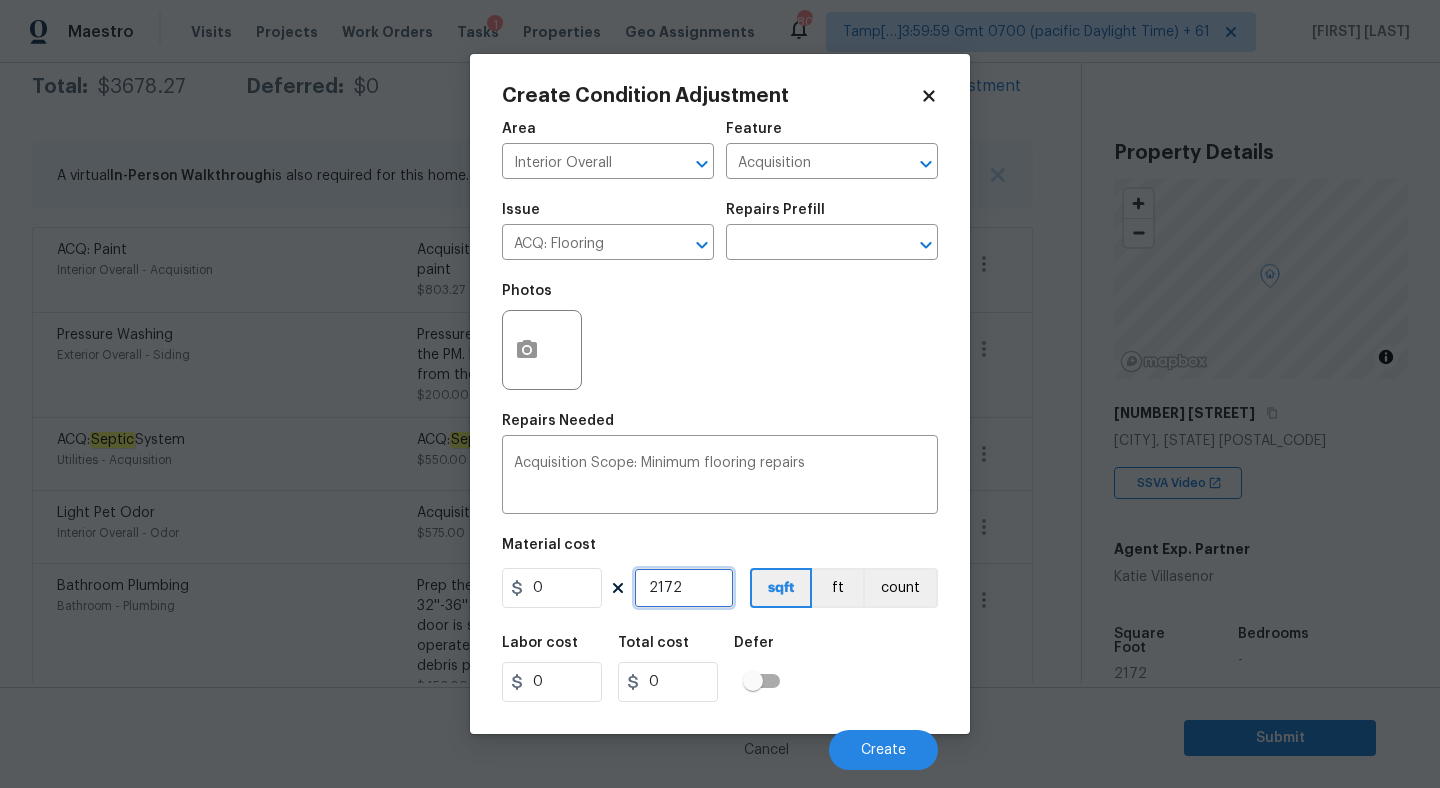 type on "2172" 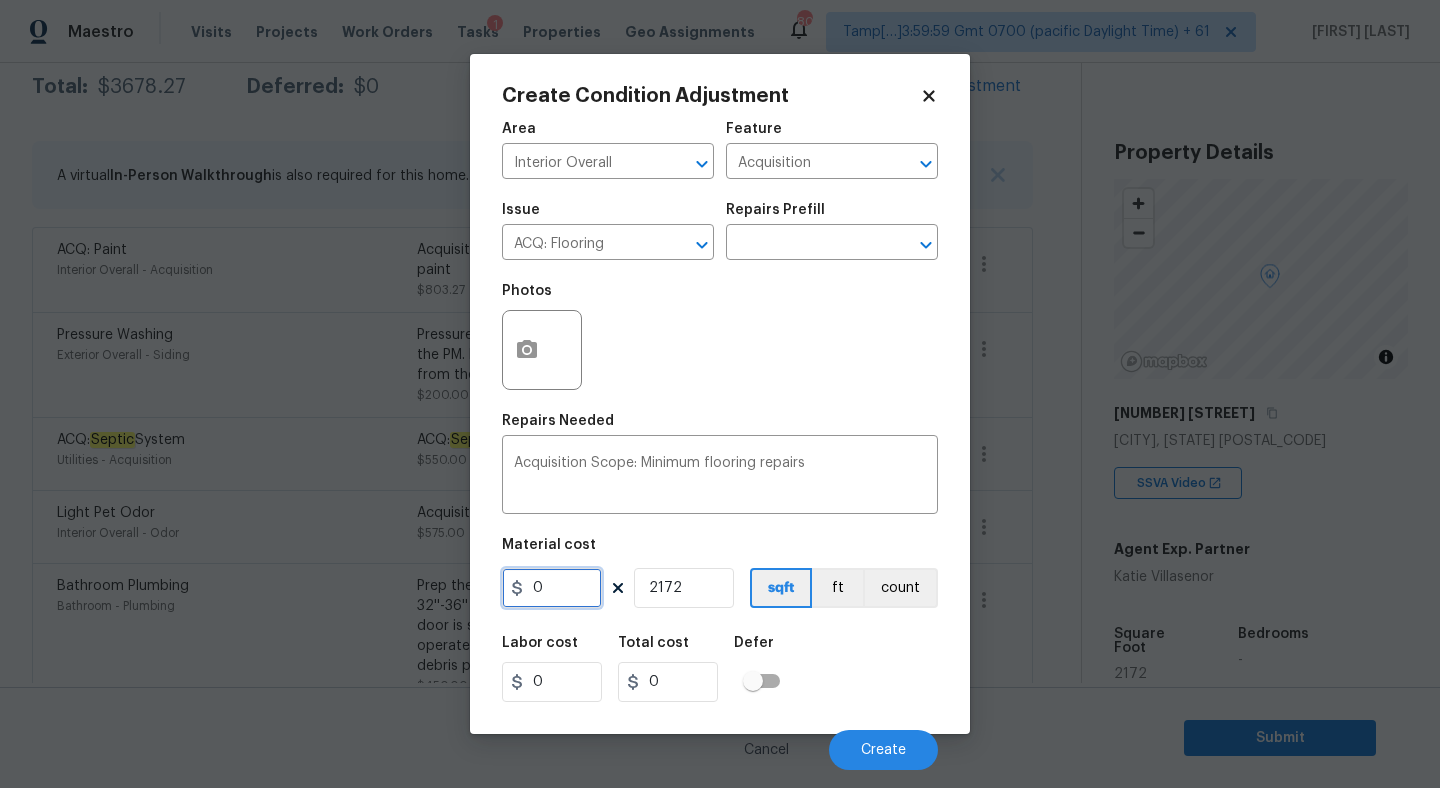 click on "0" at bounding box center (552, 588) 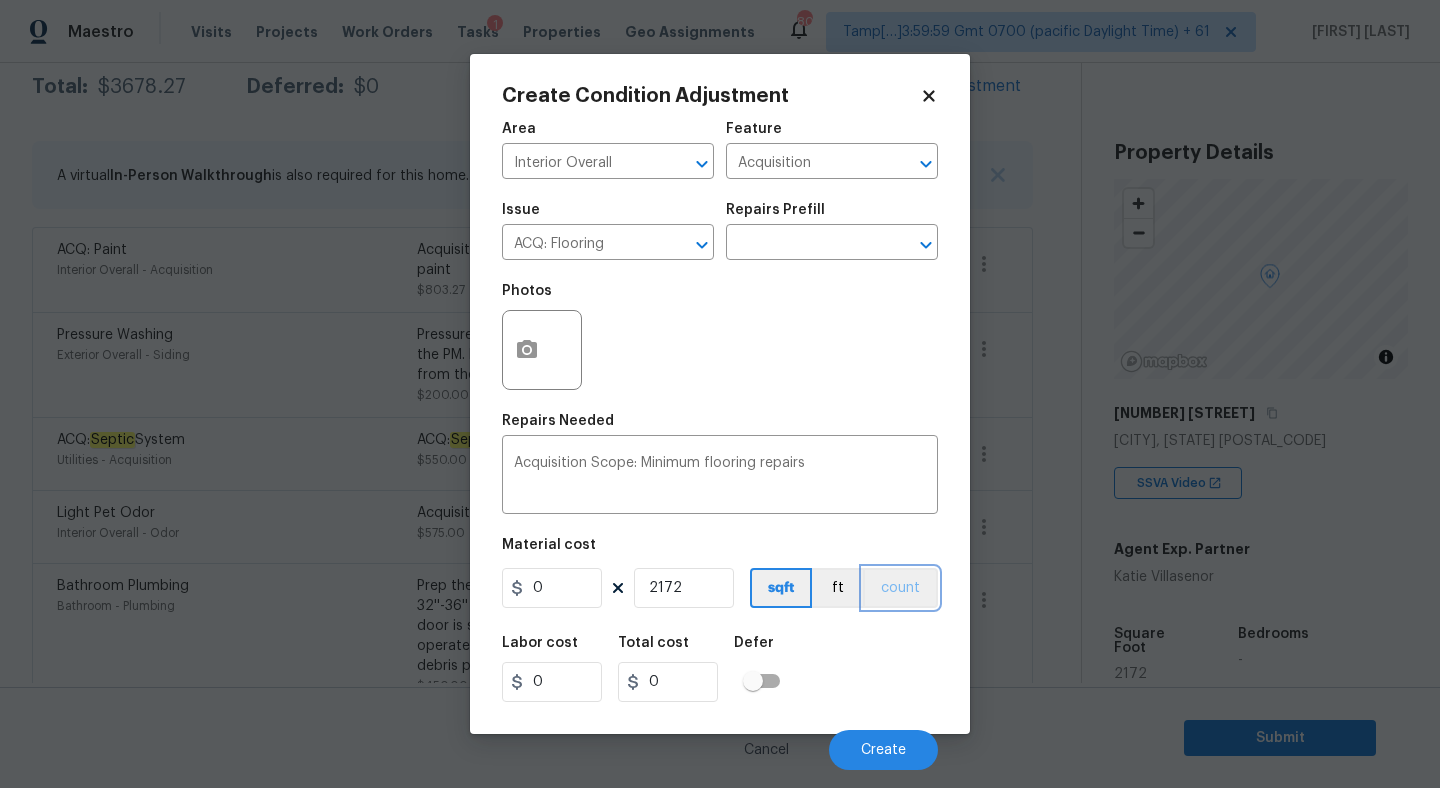 click on "count" at bounding box center [900, 588] 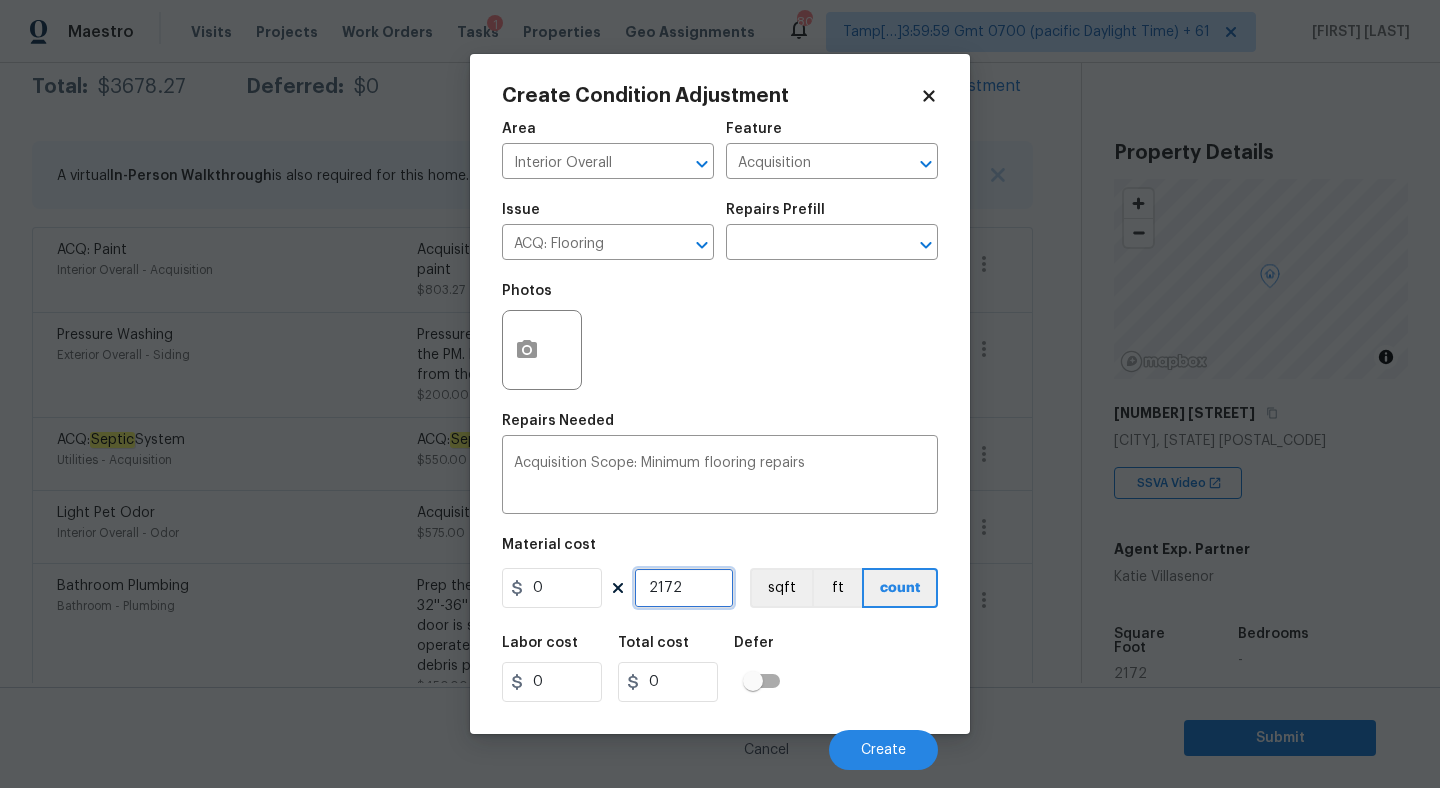 click on "2172" at bounding box center (684, 588) 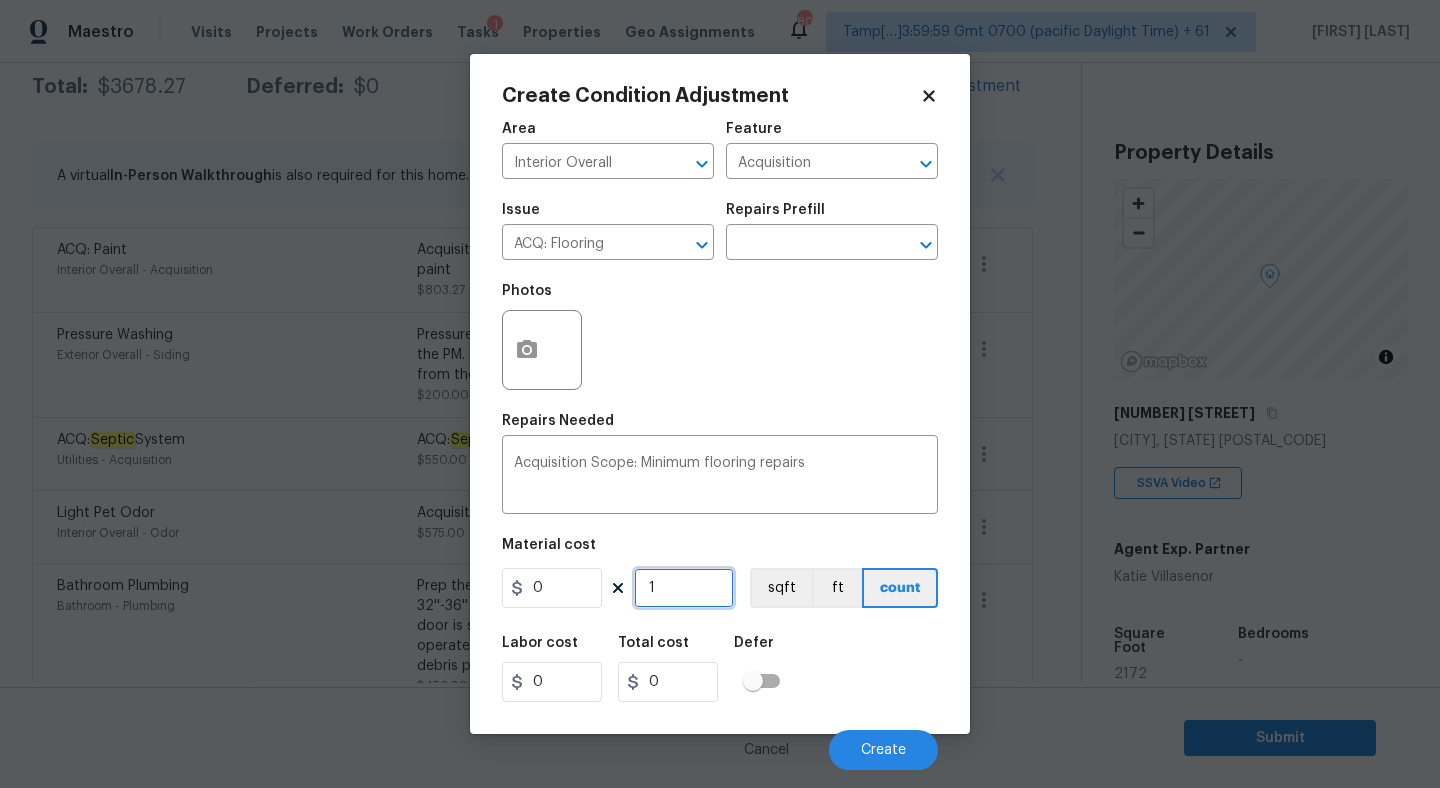 type on "1" 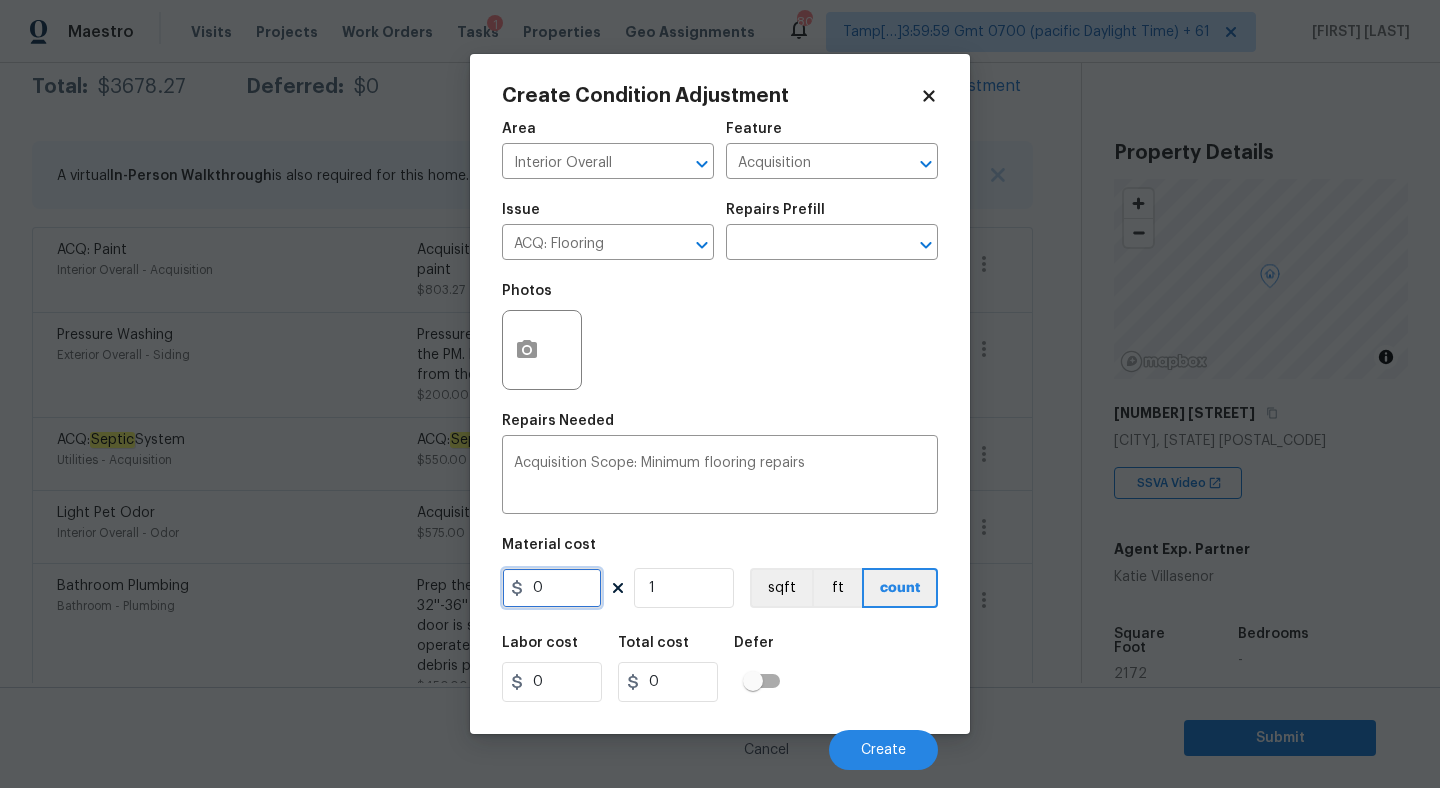 click on "0" at bounding box center [552, 588] 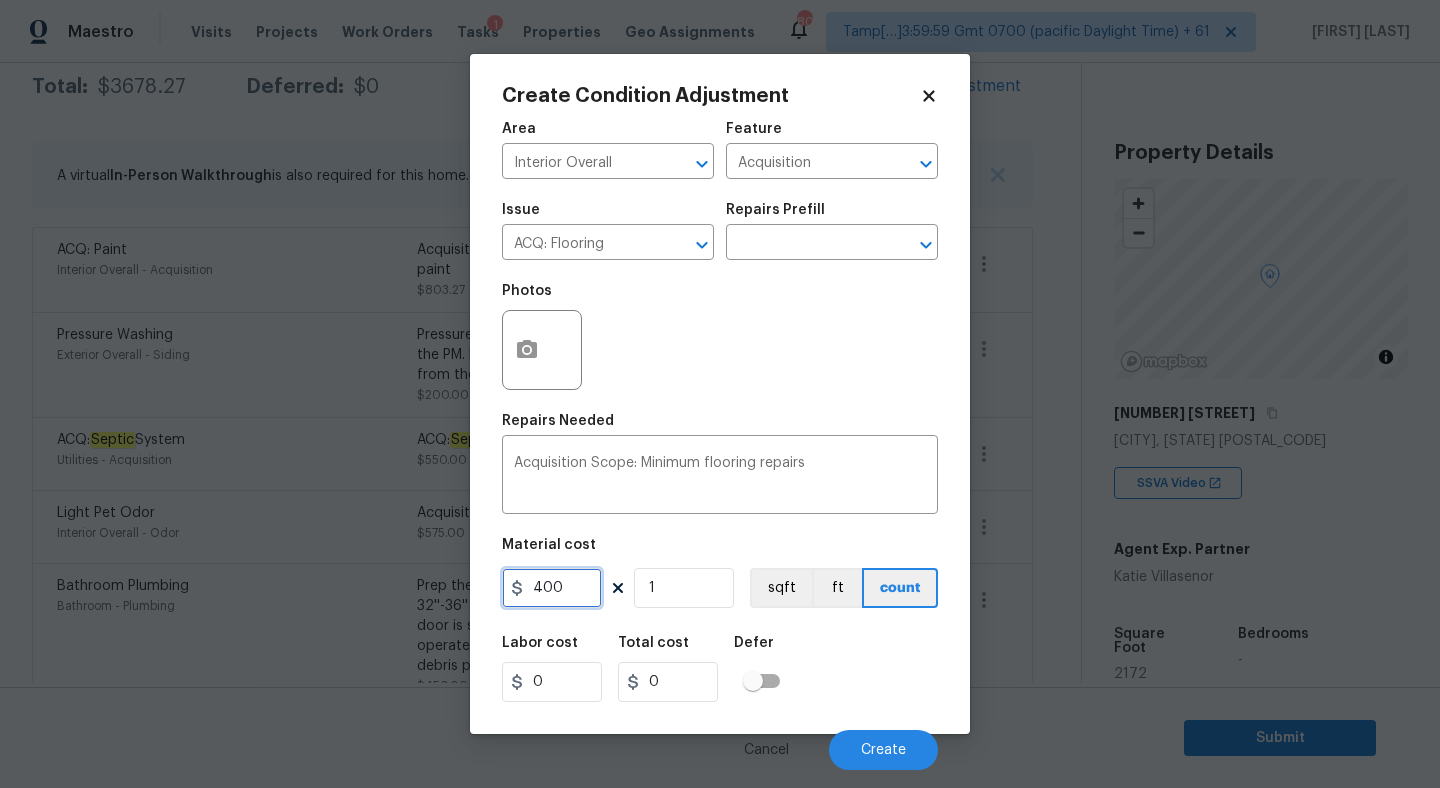 type on "400" 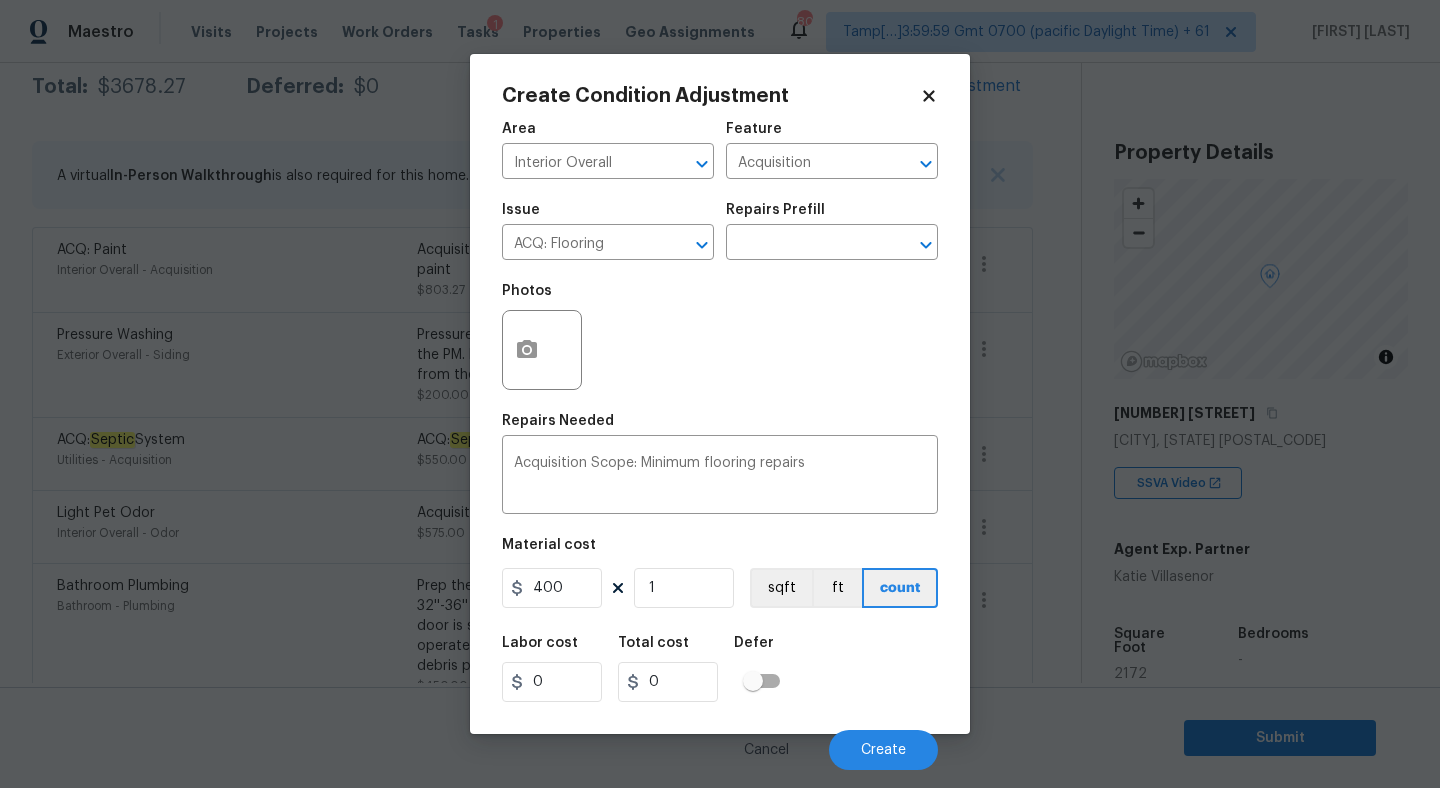 type on "400" 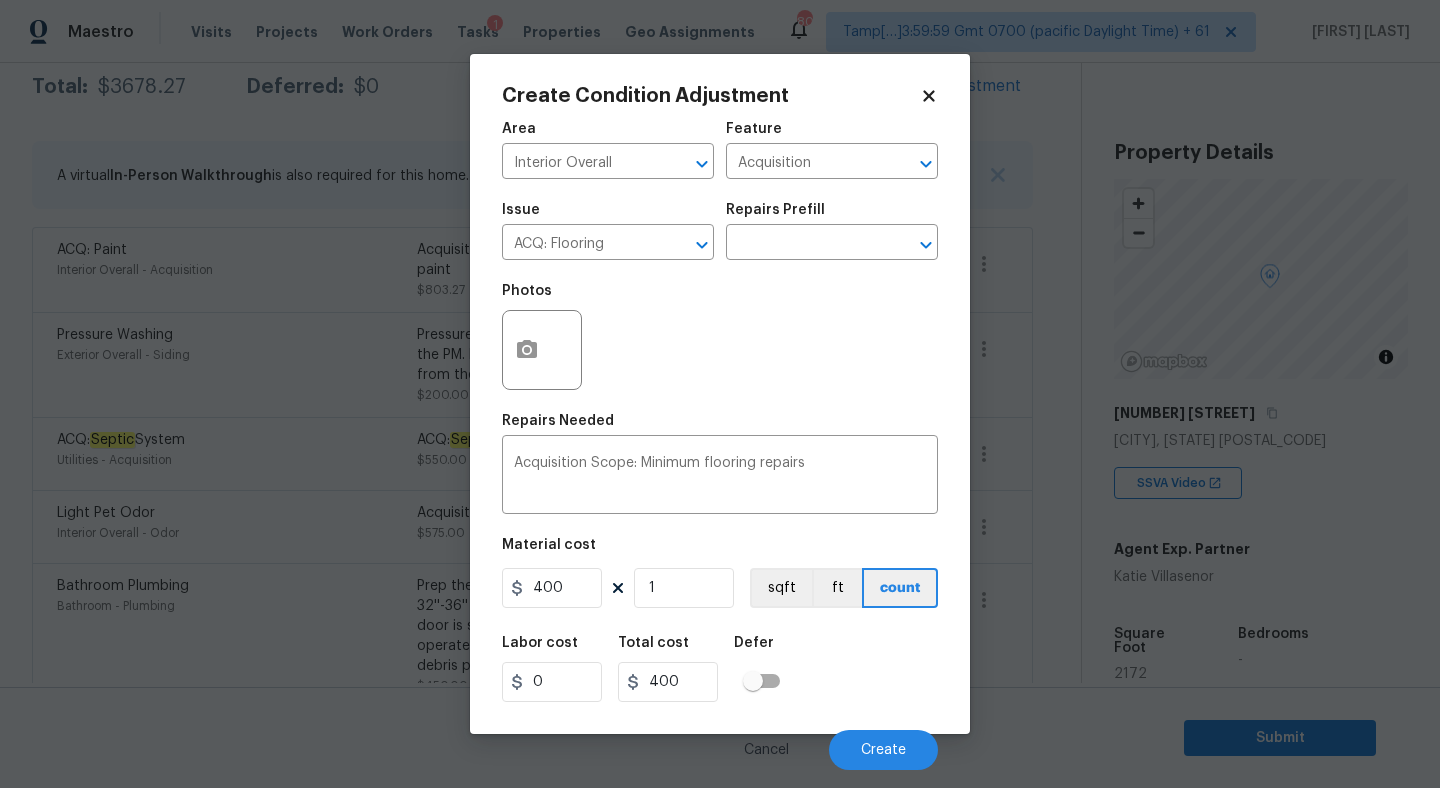 click on "Material cost 400 1 sqft ft count" at bounding box center (720, 575) 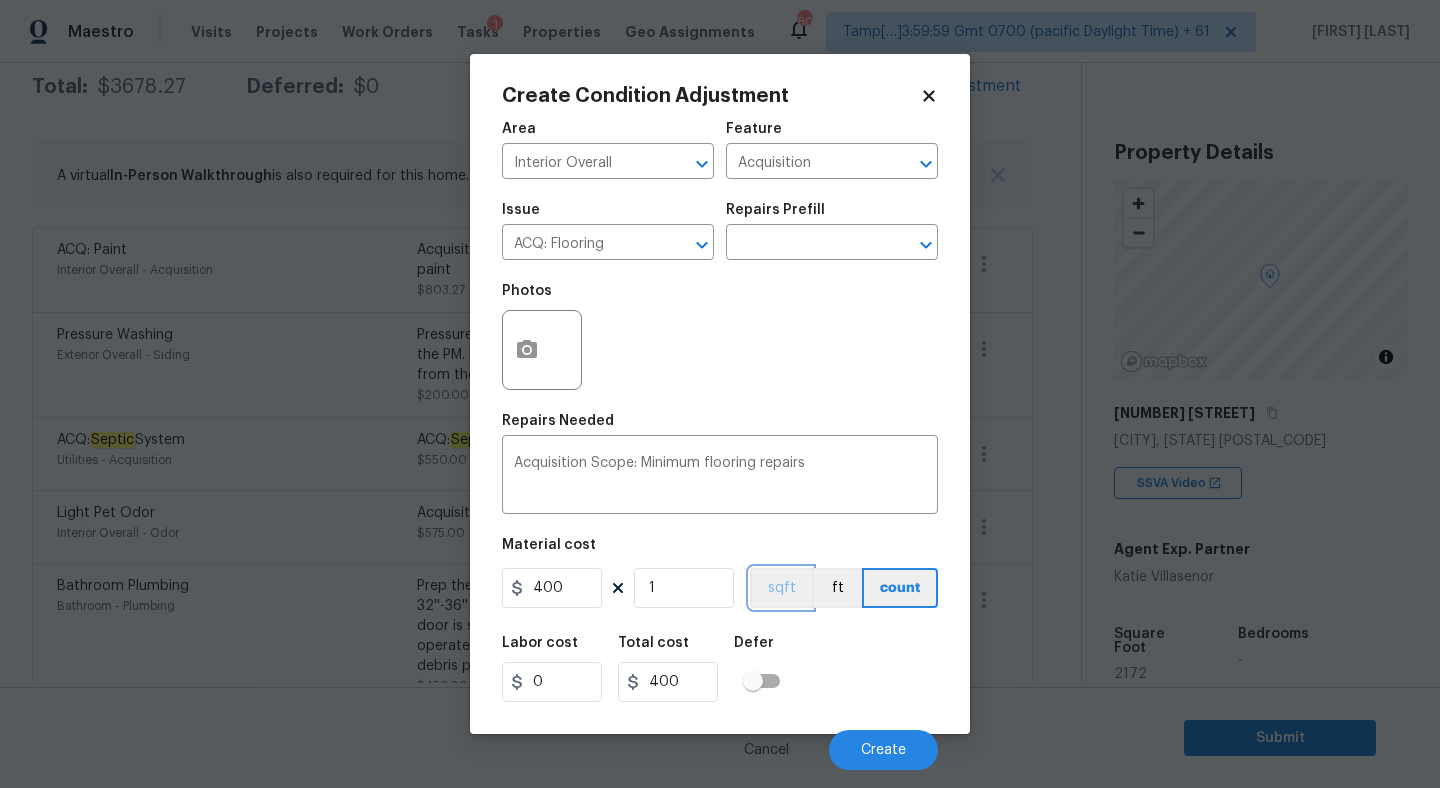 click on "sqft" at bounding box center (781, 588) 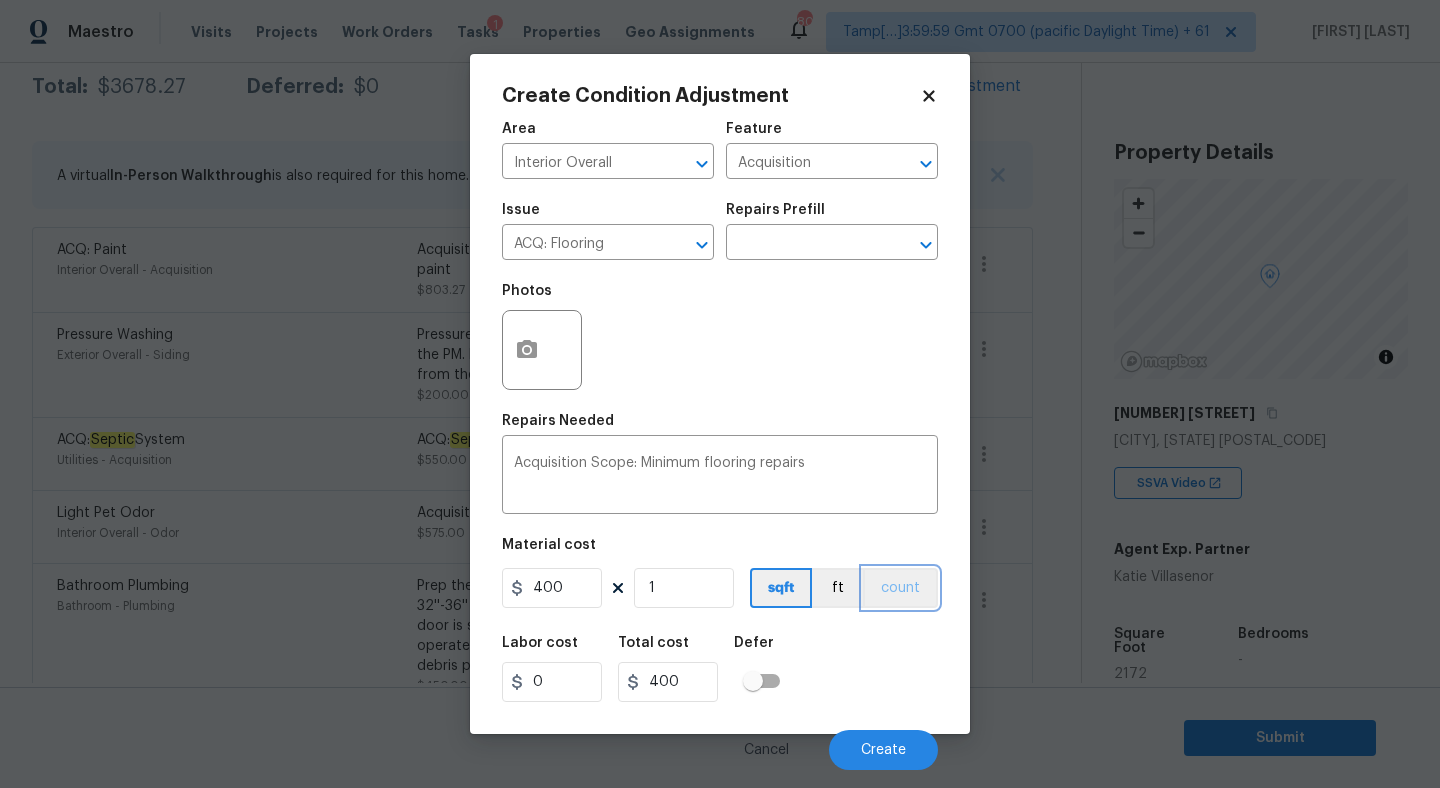 click on "count" at bounding box center [900, 588] 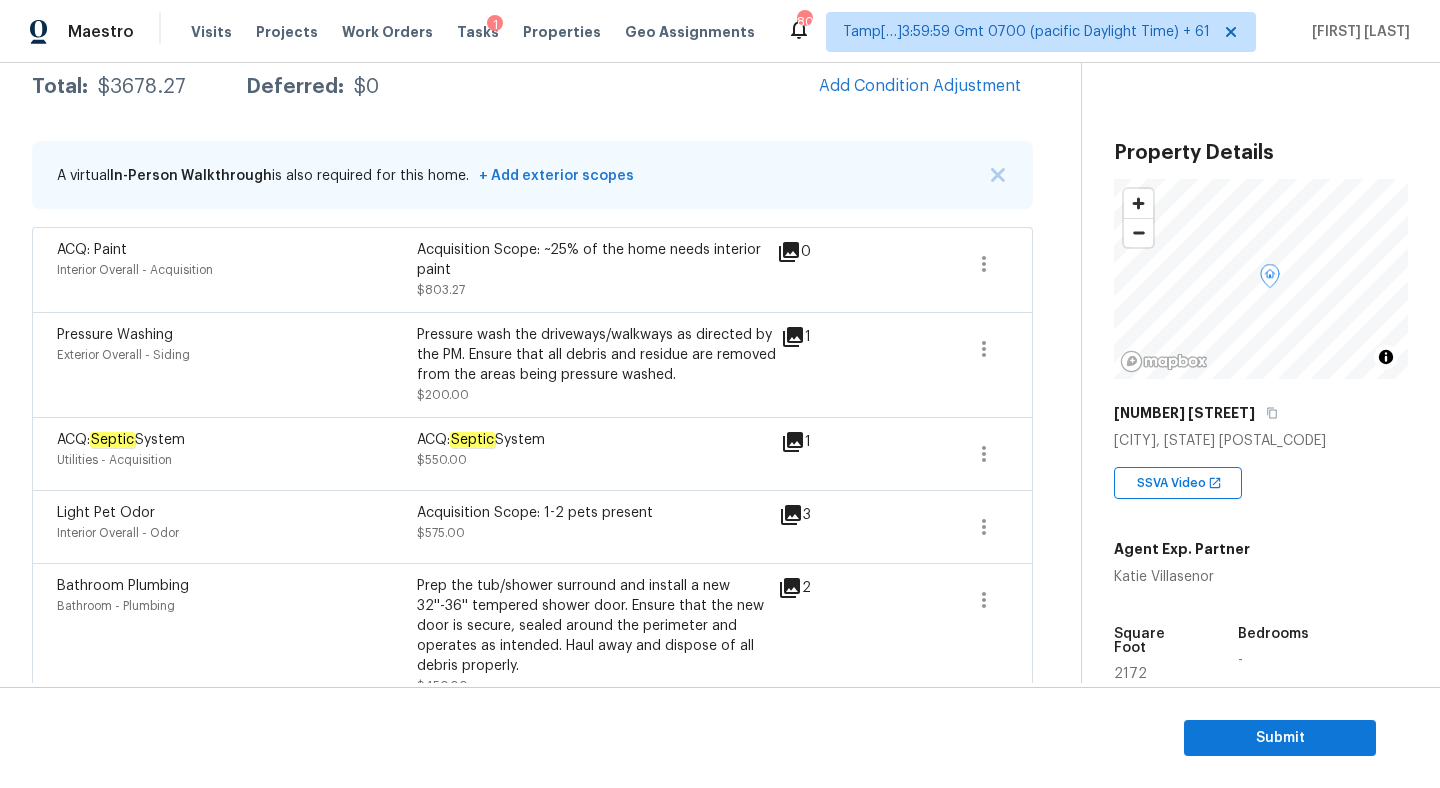 click on "[CITY], [STATE] [POSTAL_CODE] [TIME] [TIMEZONE] [FIRST] [LAST] [DAY], [MONTH] [NUMBER] [YEAR] by [TIME] [FIRST] [LAST] [FIRST] [LAST] [PRICE] [PRICE]" at bounding box center (720, 394) 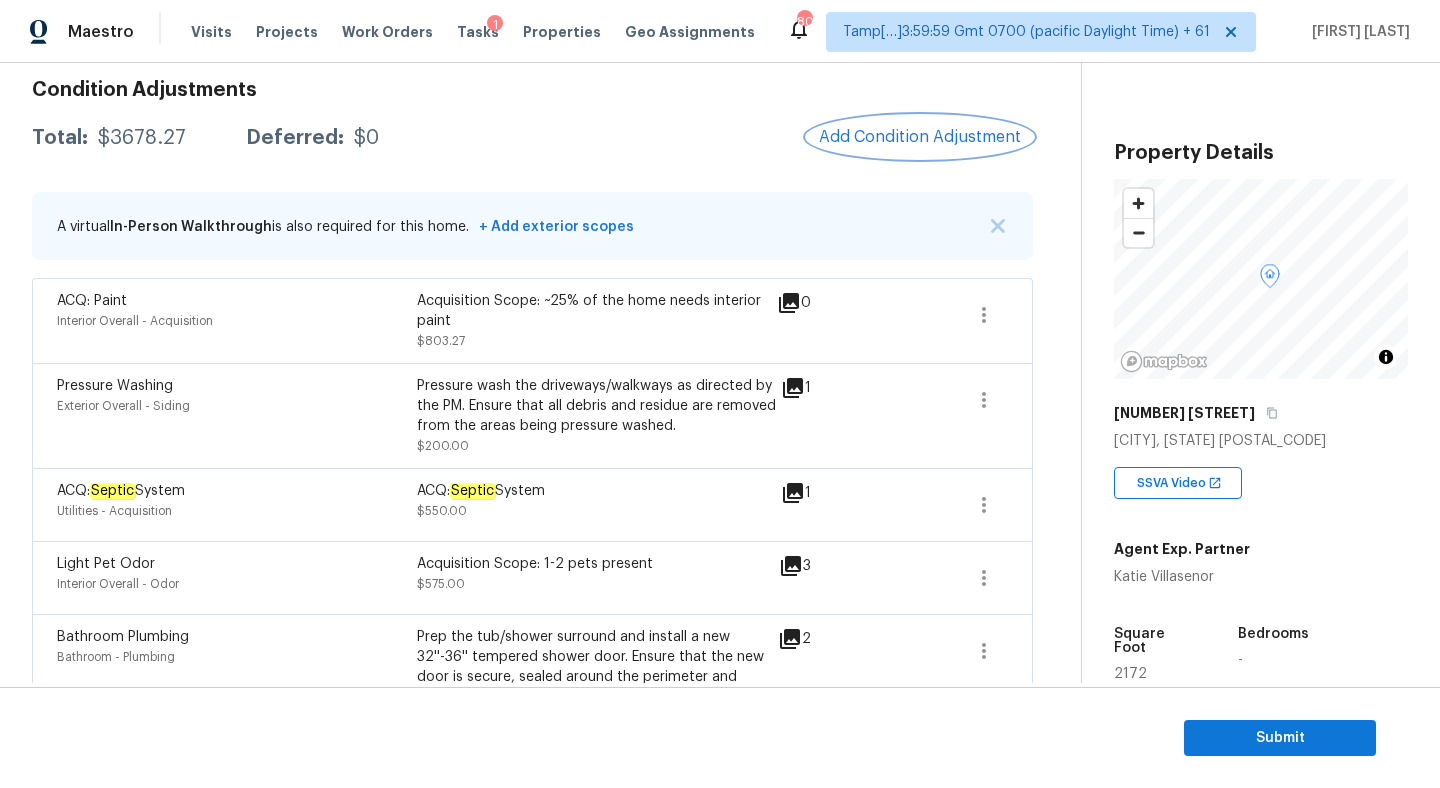 scroll, scrollTop: 190, scrollLeft: 0, axis: vertical 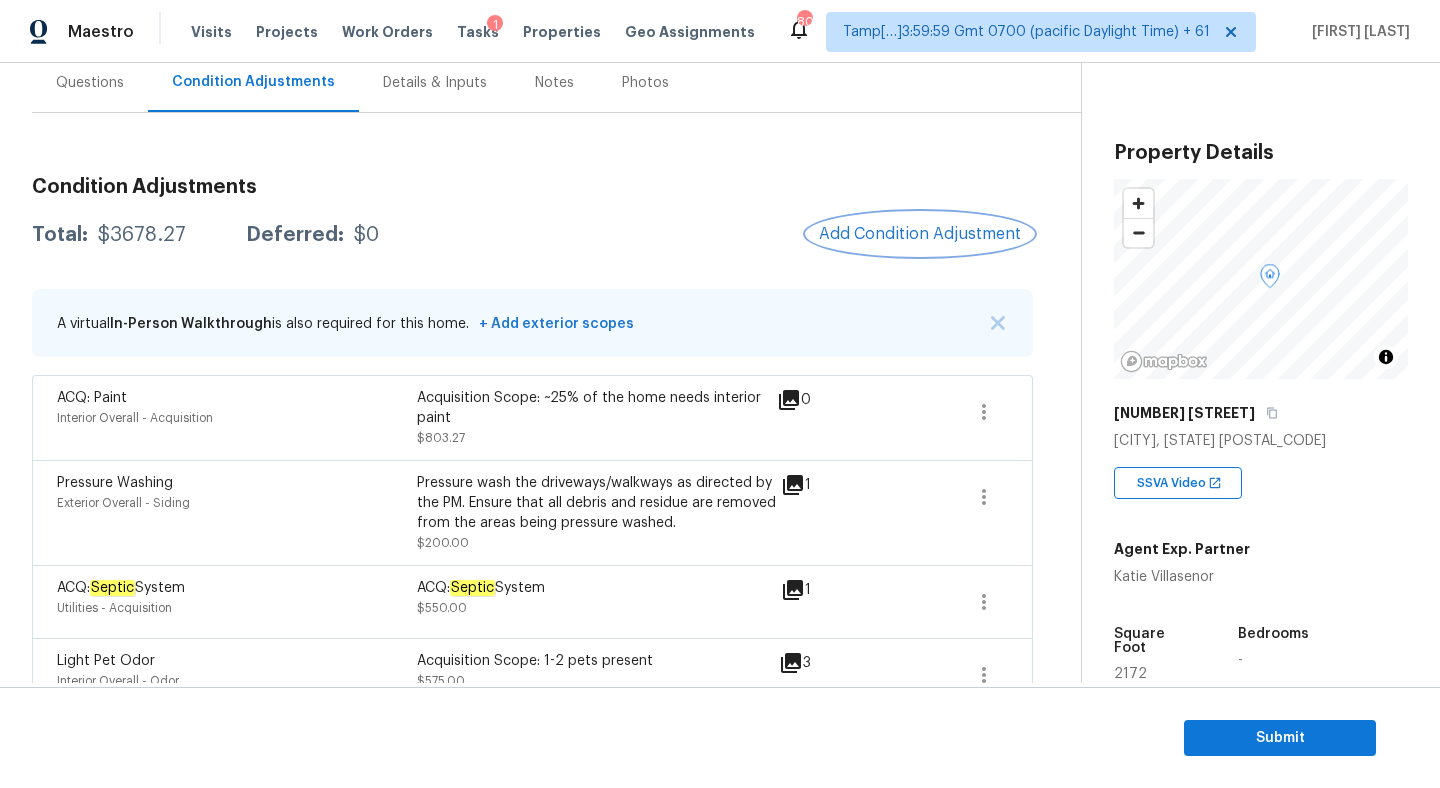 click on "Add Condition Adjustment" at bounding box center (920, 234) 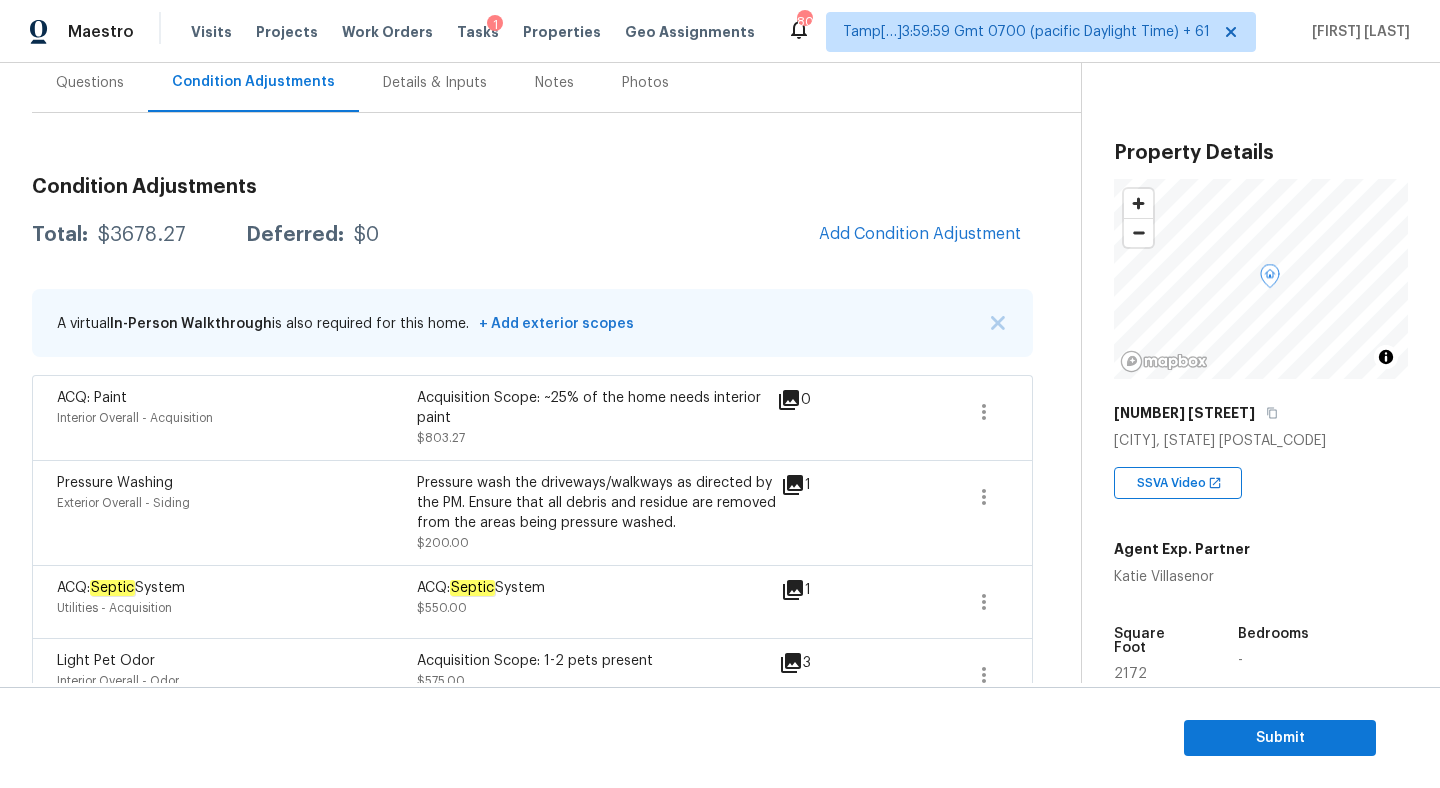 click on "[CITY], [STATE] [POSTAL_CODE] [TIME] [TIMEZONE] [FIRST] [LAST] [DAY], [MONTH] [NUMBER] [YEAR] by [TIME] [FIRST] [LAST] [FIRST] [LAST] [PRICE] [PRICE]" at bounding box center (720, 394) 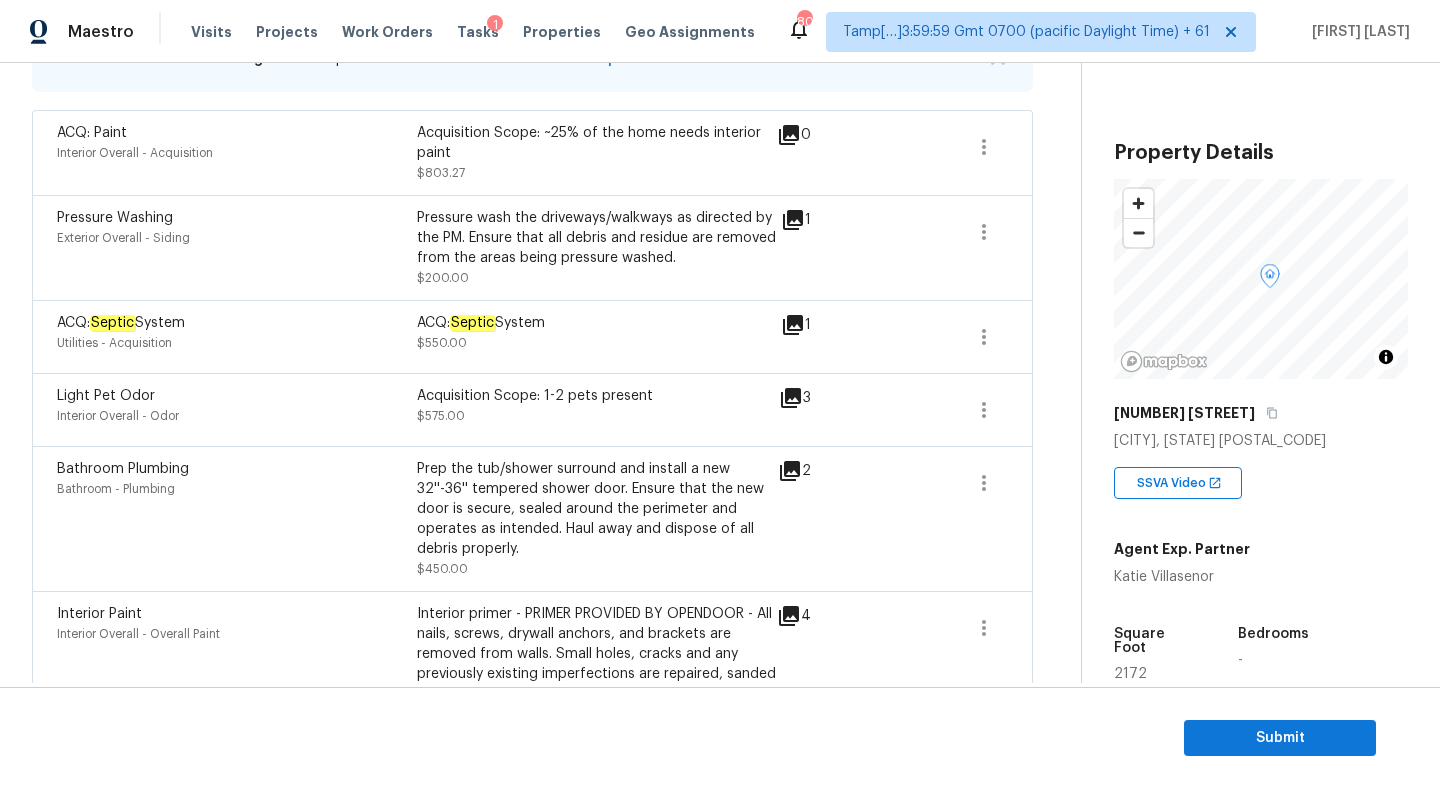 scroll, scrollTop: 304, scrollLeft: 0, axis: vertical 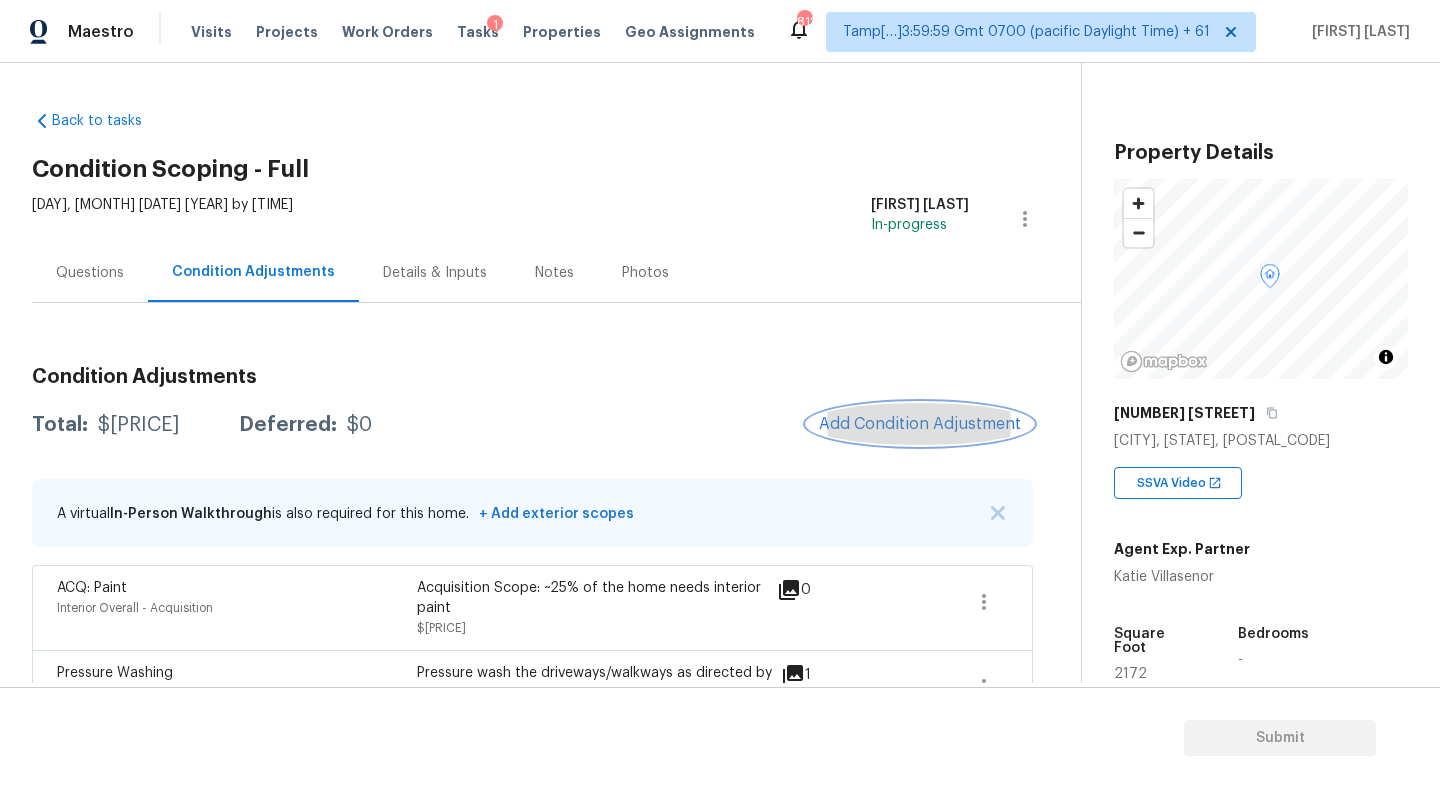 click on "Add Condition Adjustment" at bounding box center [920, 424] 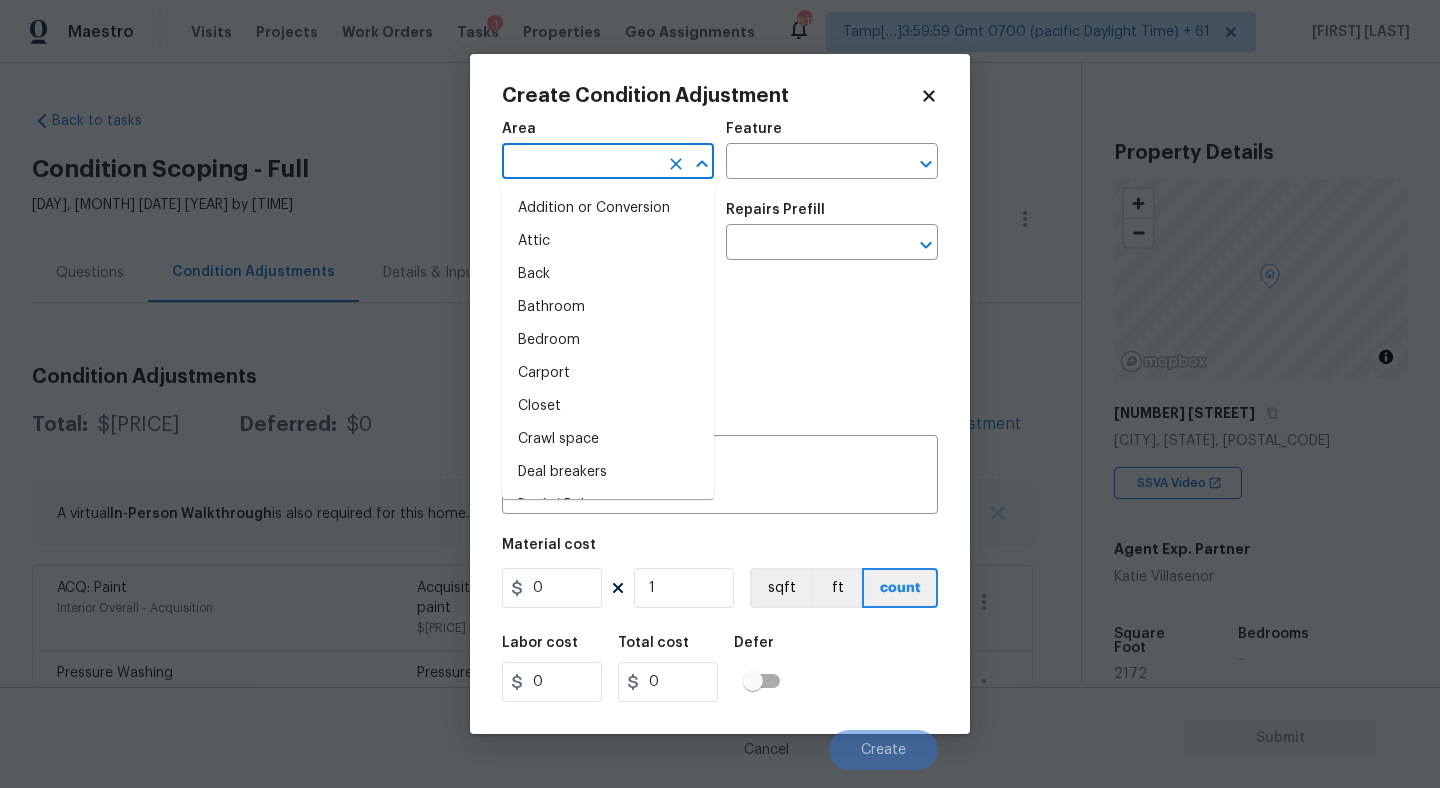 click at bounding box center [580, 163] 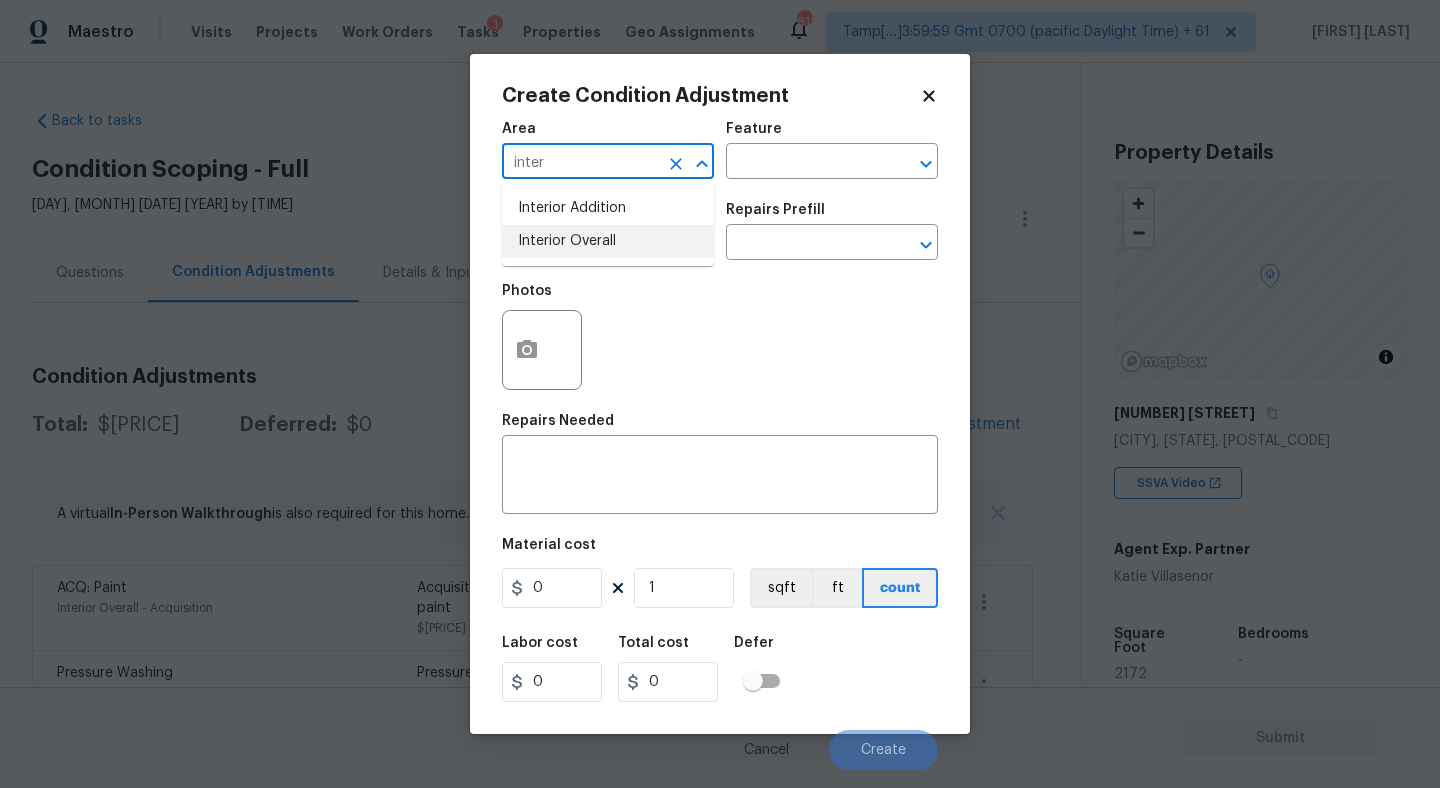 click on "Interior Overall" at bounding box center [608, 241] 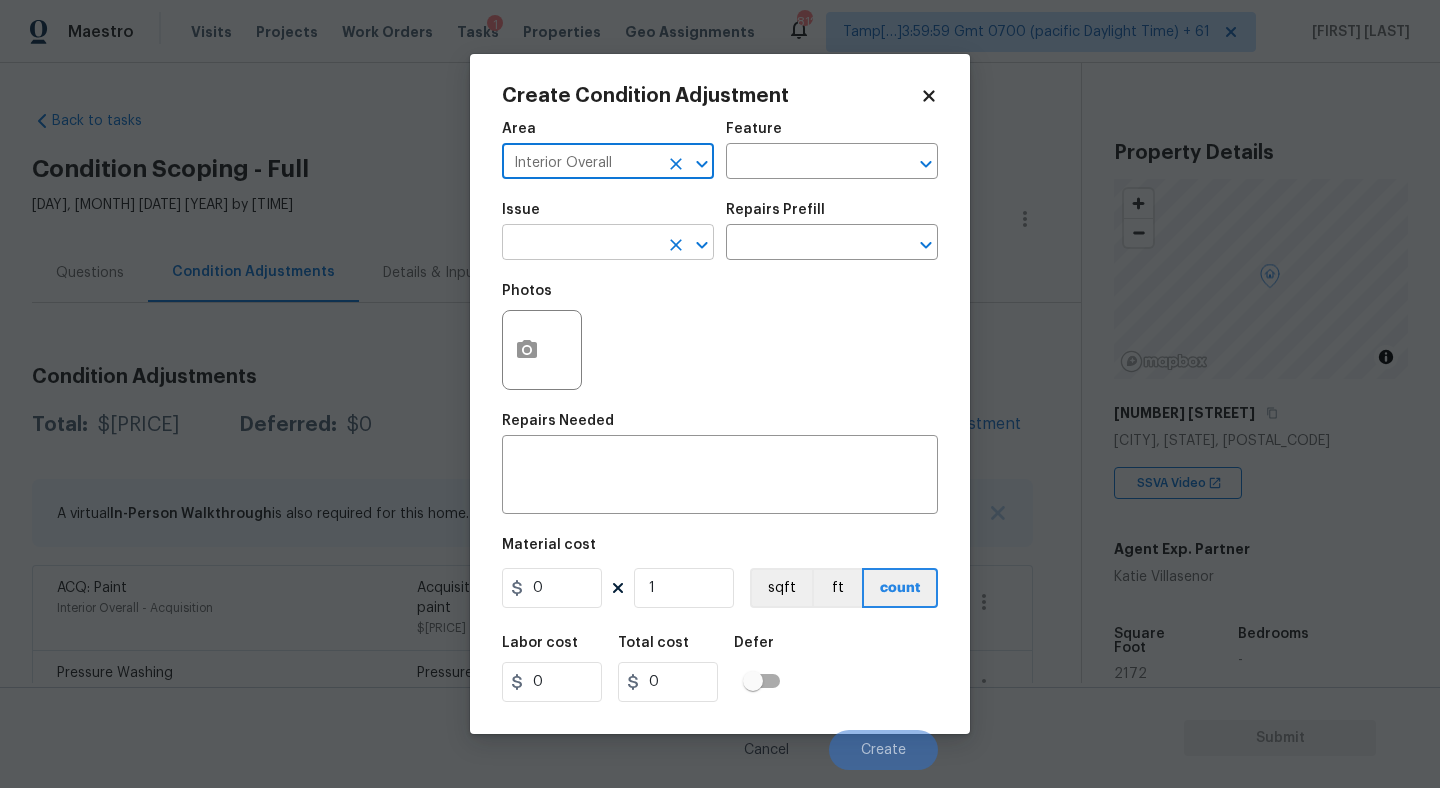 type on "Interior Overall" 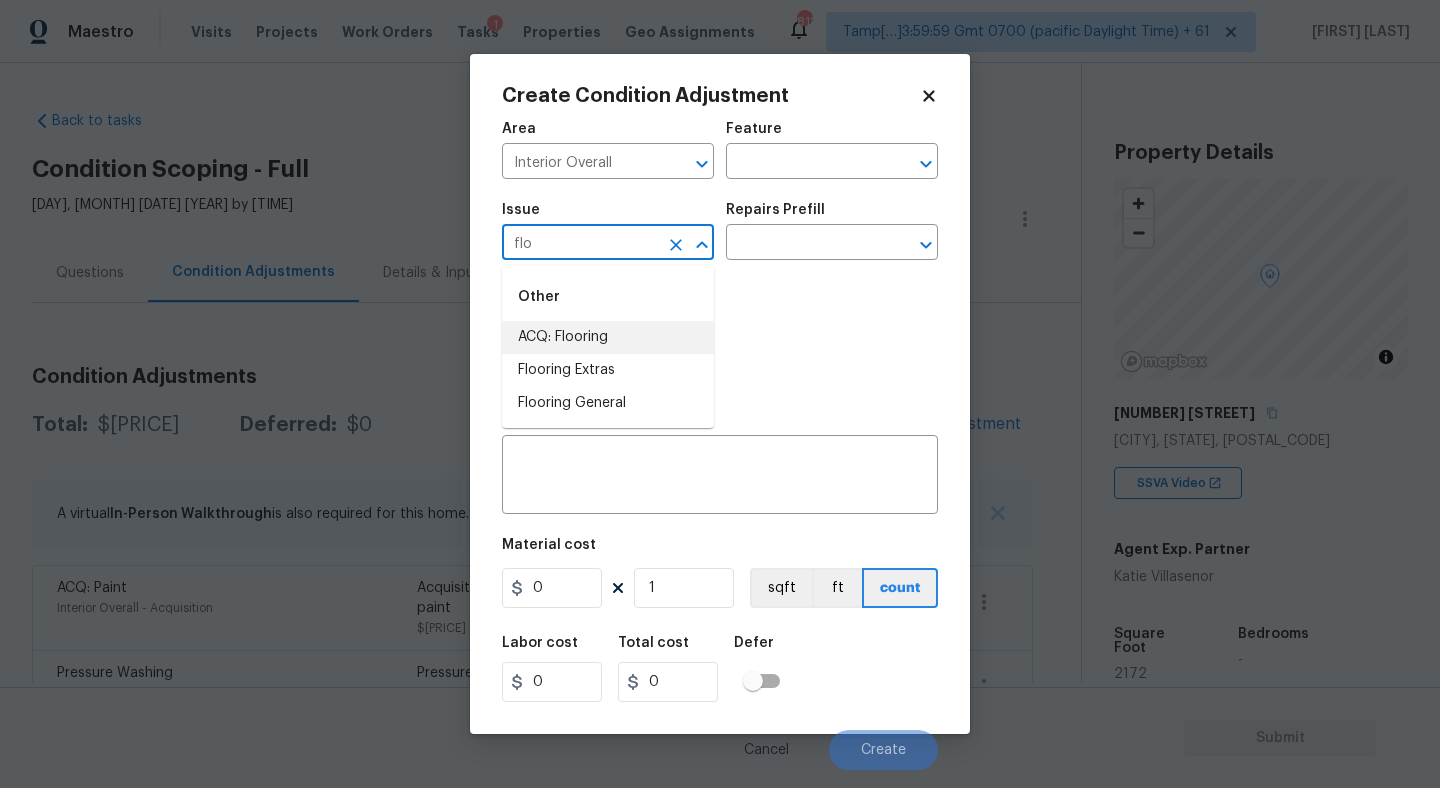 click on "ACQ: Flooring" at bounding box center [608, 337] 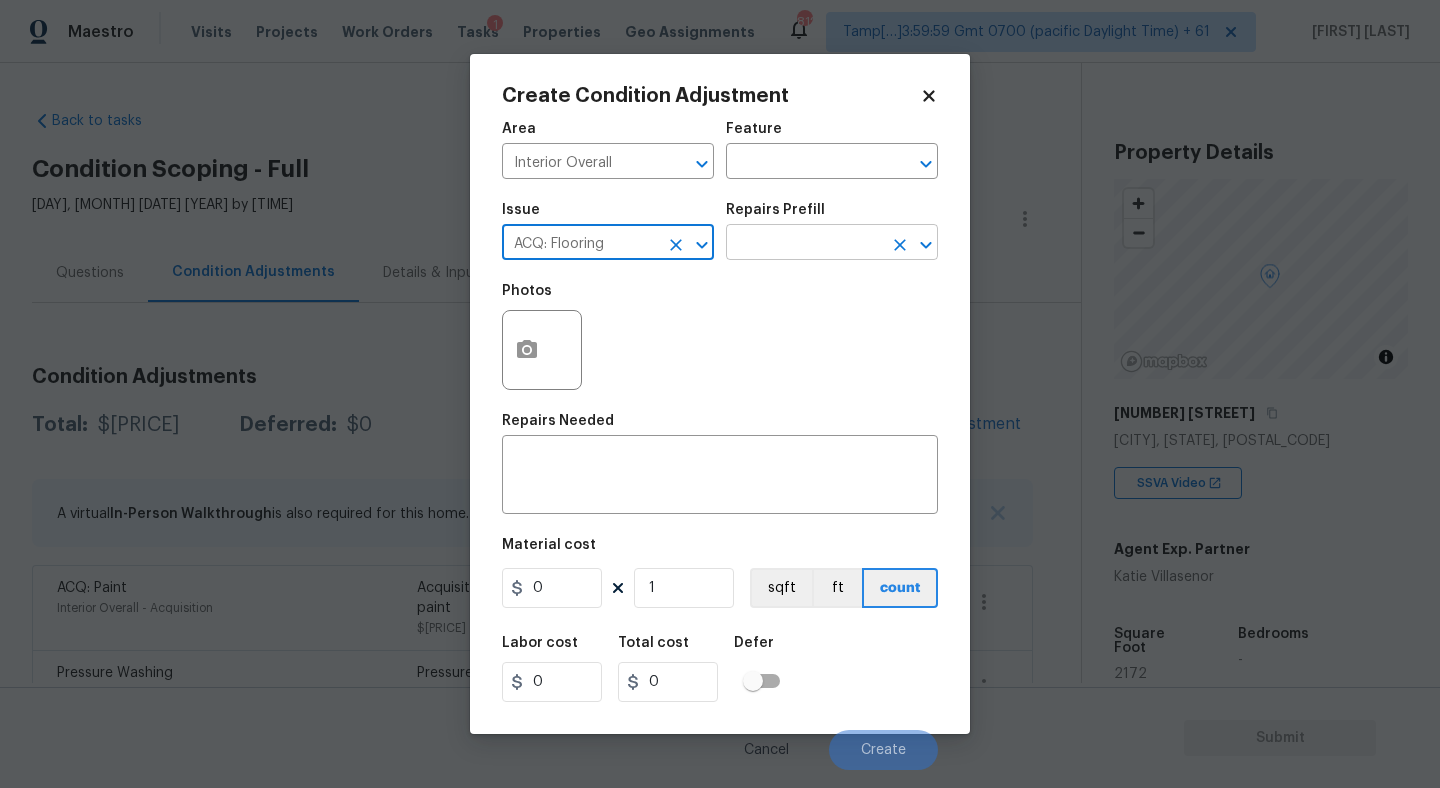type on "ACQ: Flooring" 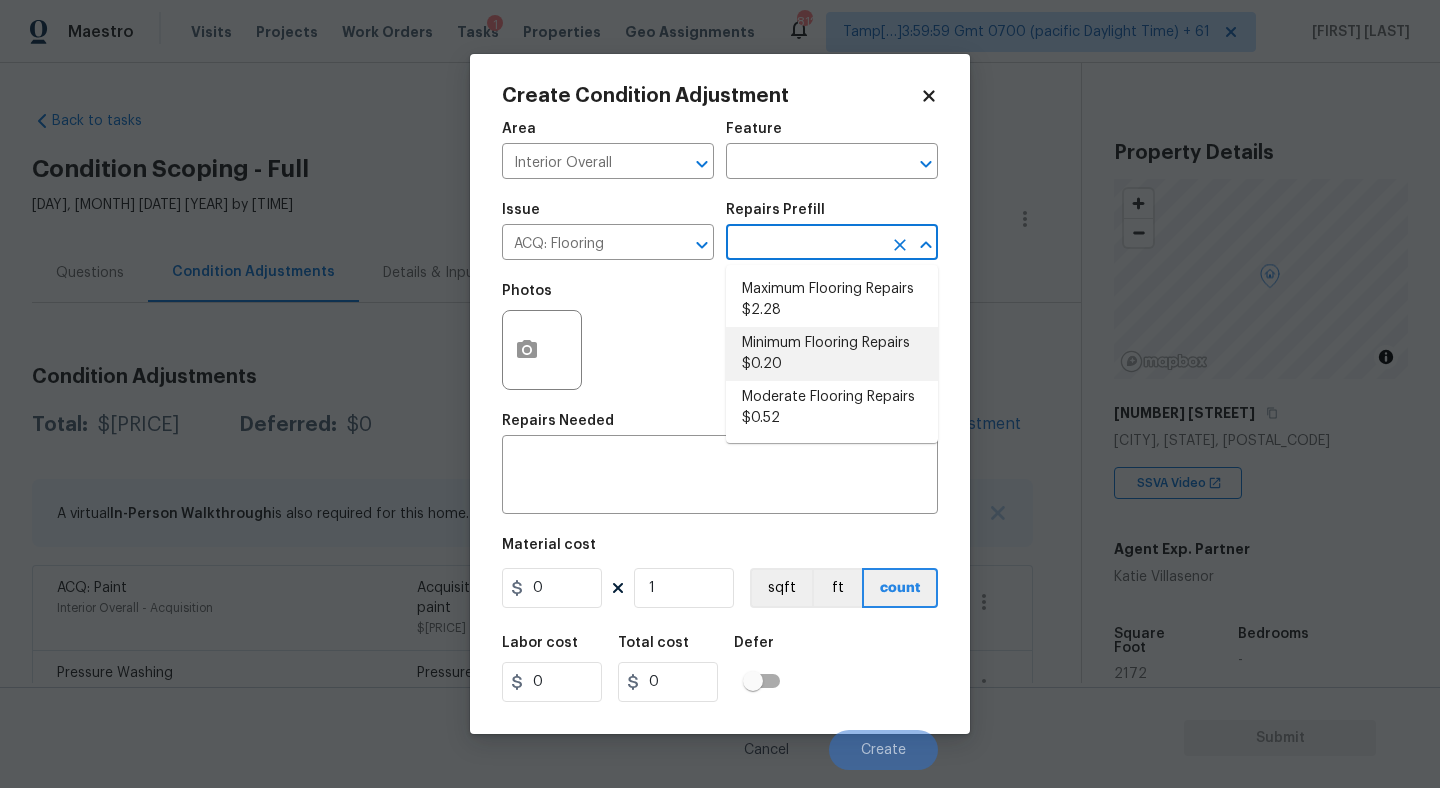 click on "Minimum Flooring Repairs $0.20" at bounding box center (832, 354) 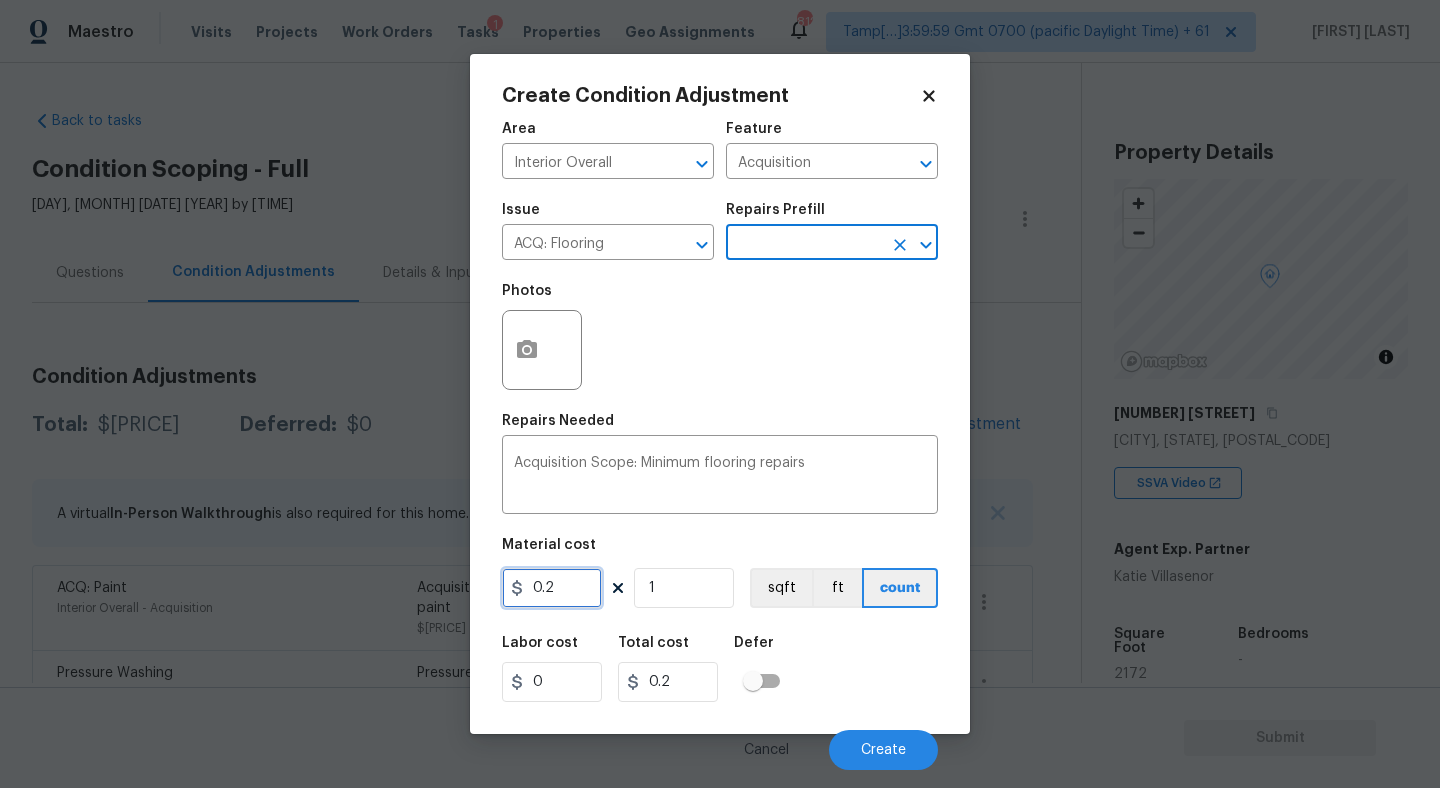 click on "0.2" at bounding box center (552, 588) 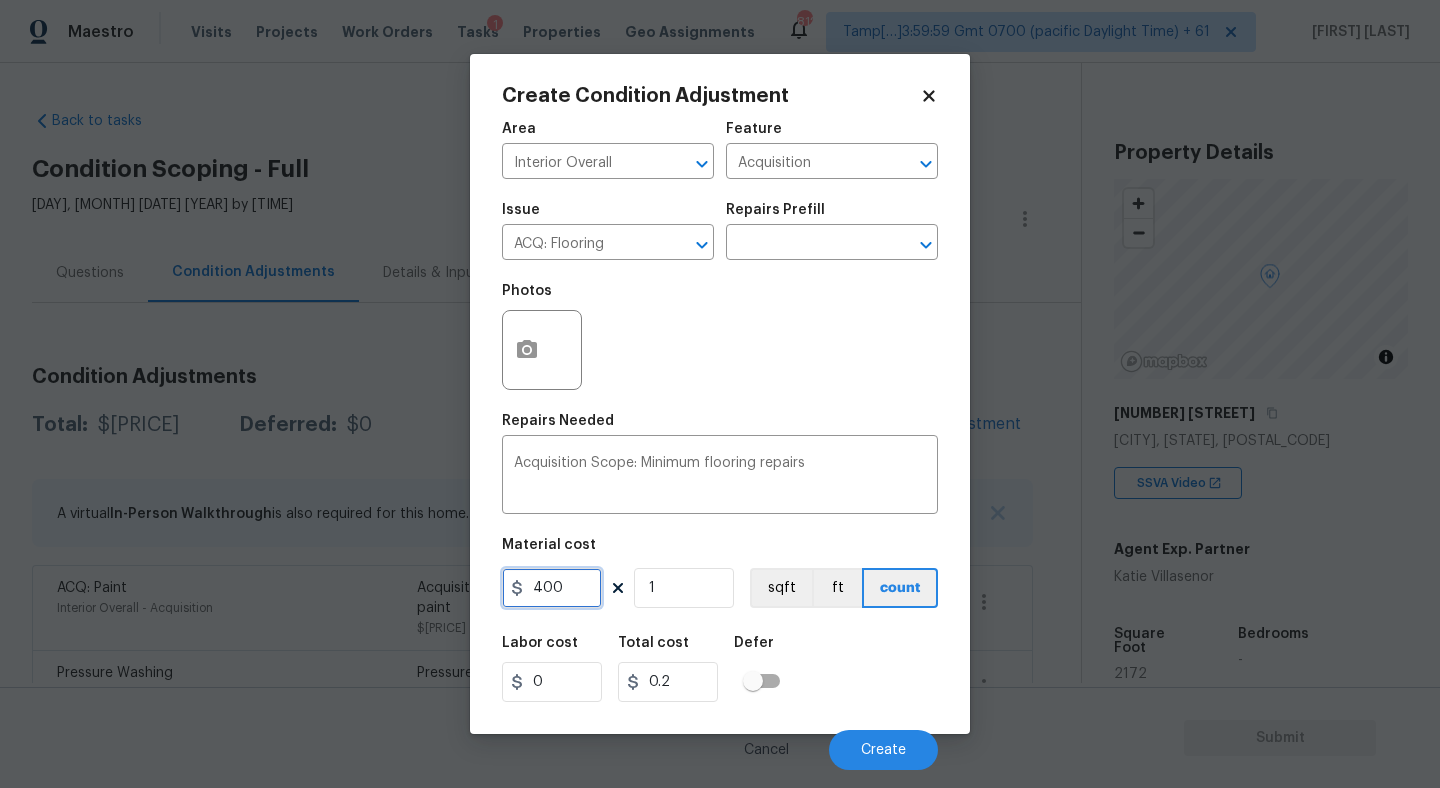 type on "400" 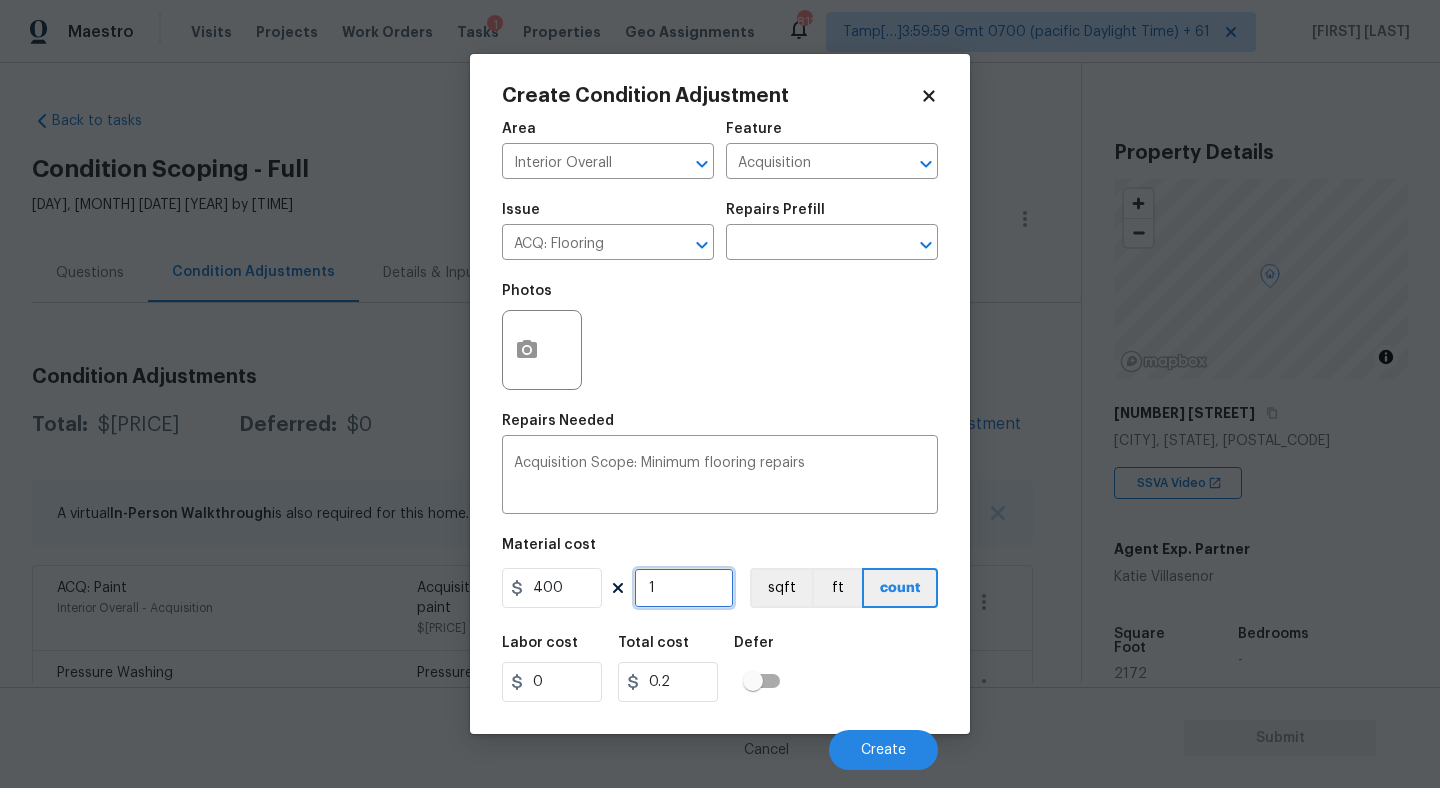 type on "400" 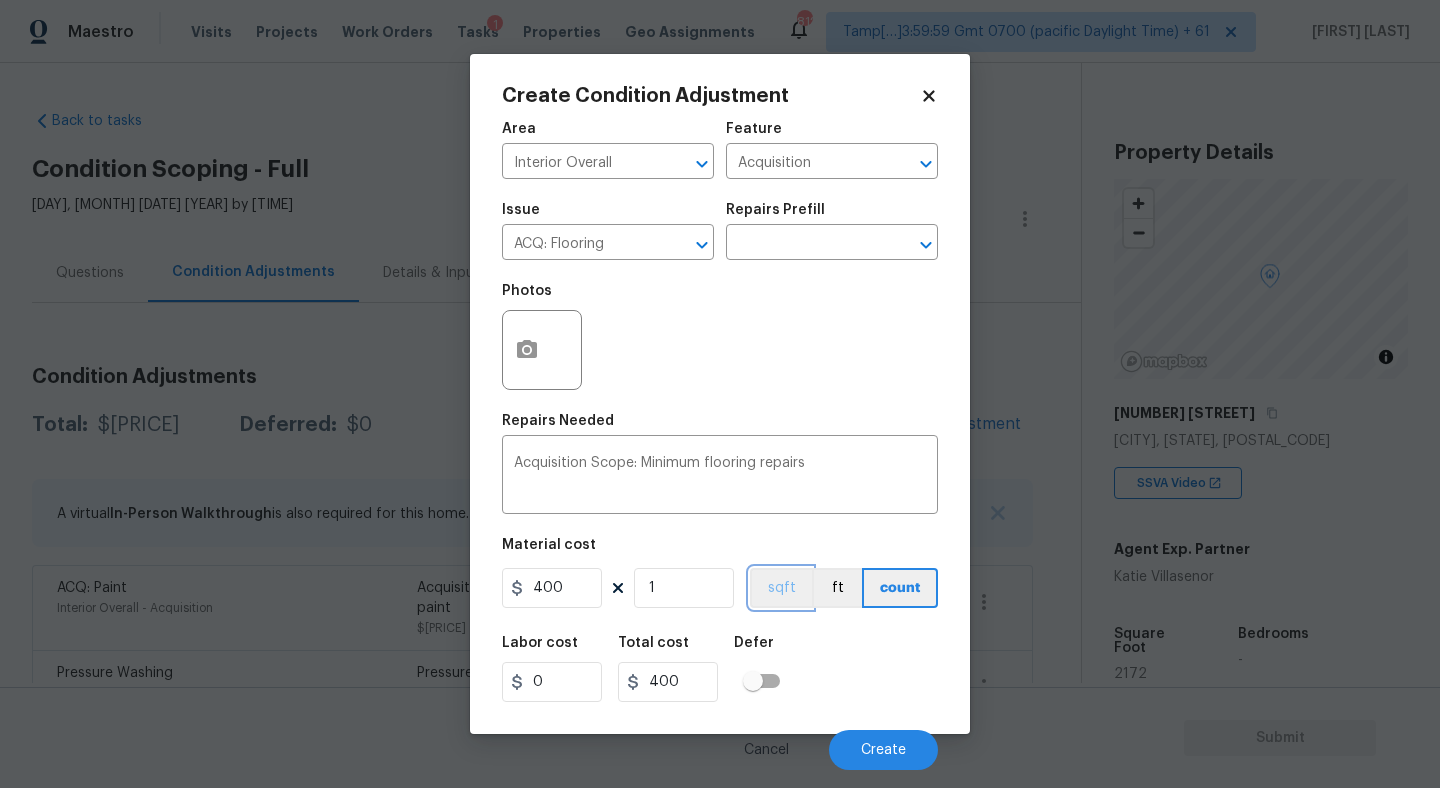 type 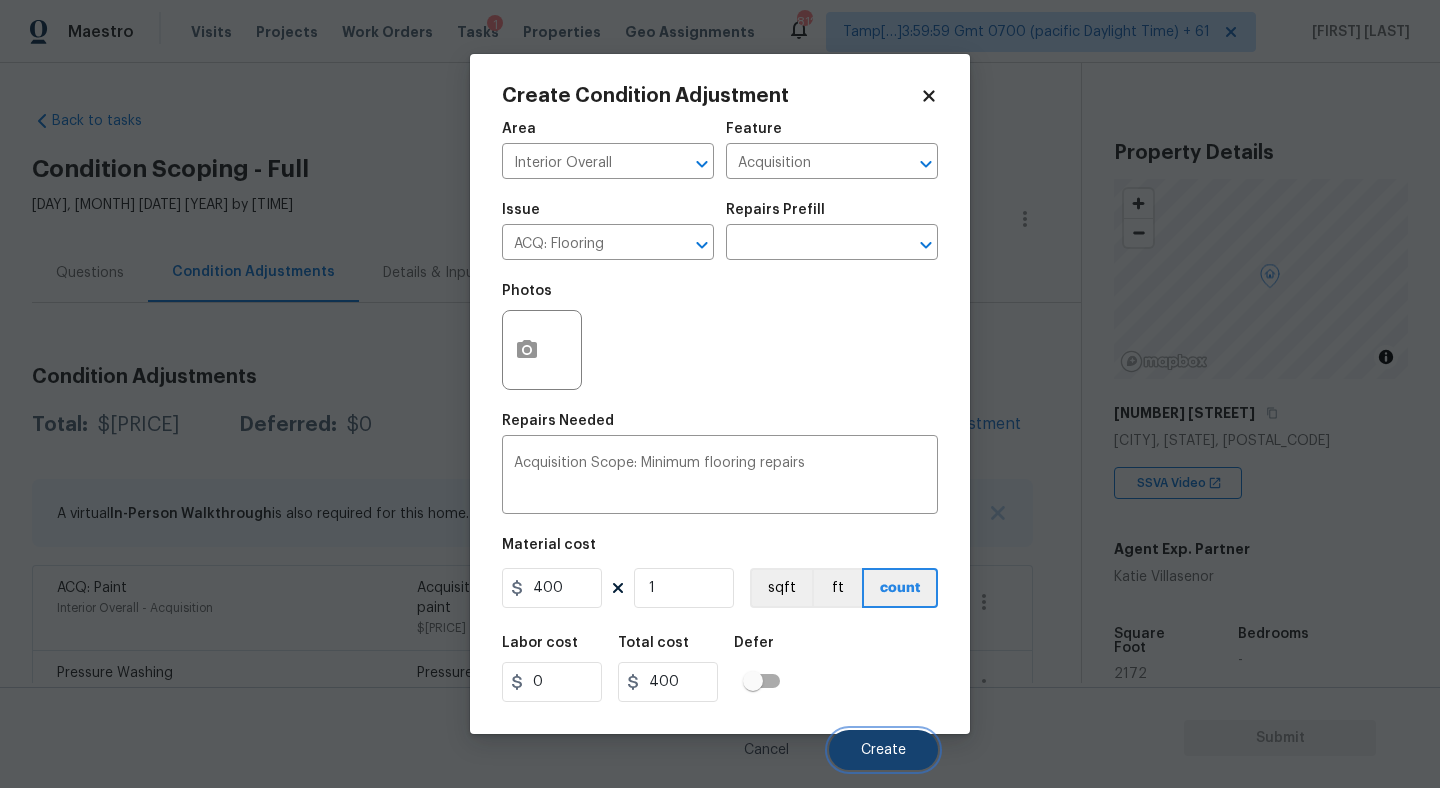 click on "Create" at bounding box center [883, 750] 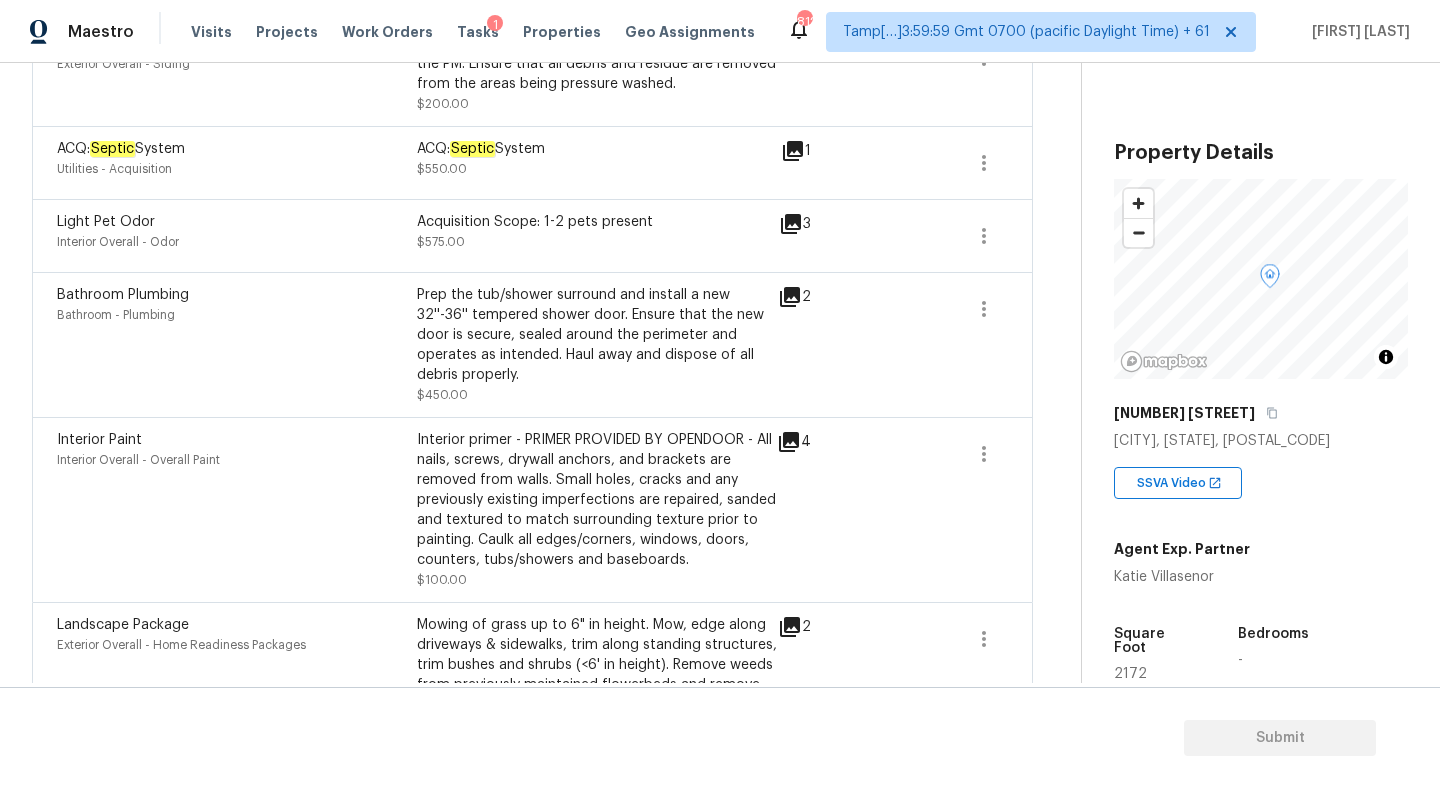 scroll, scrollTop: 815, scrollLeft: 0, axis: vertical 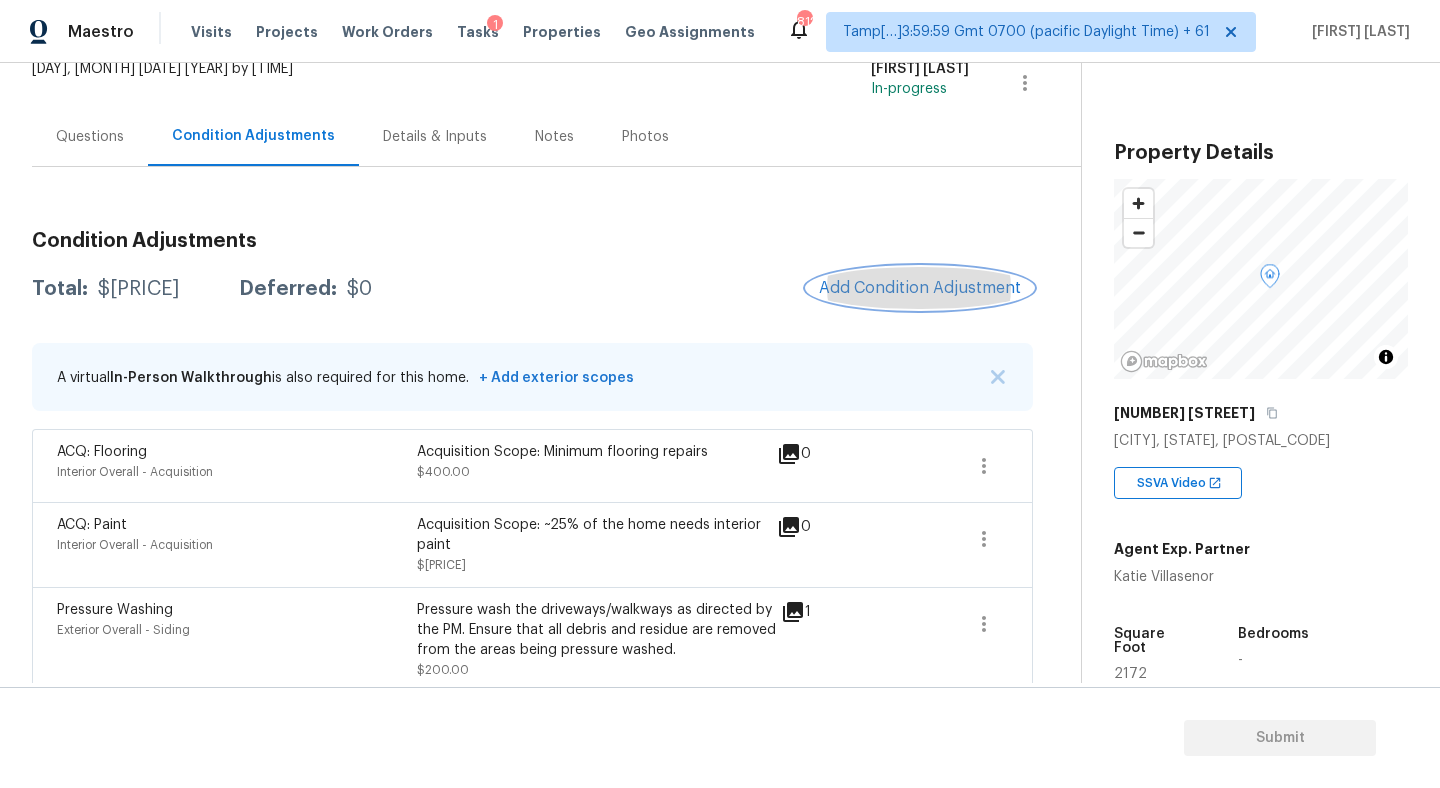 click on "Add Condition Adjustment" at bounding box center [920, 288] 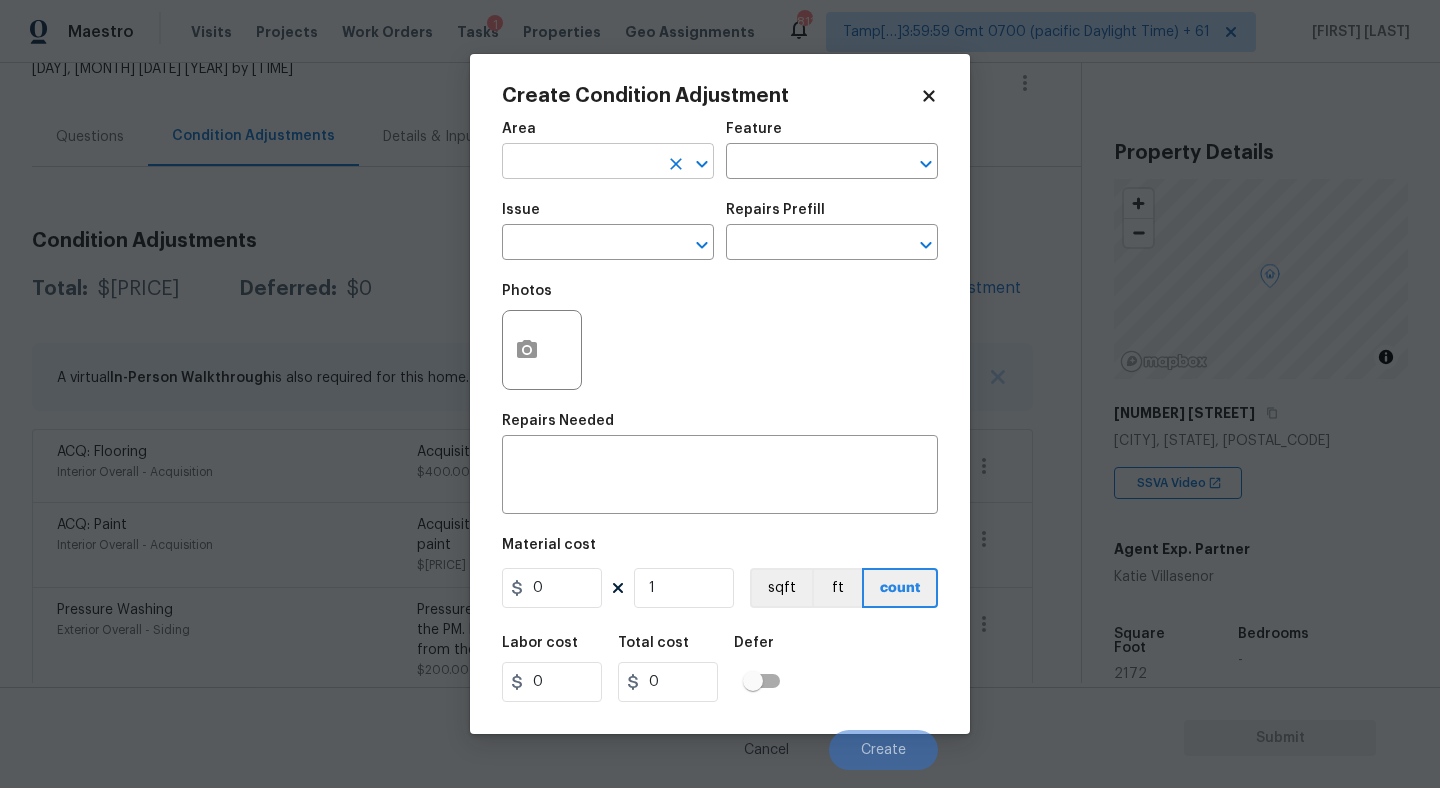click at bounding box center [580, 163] 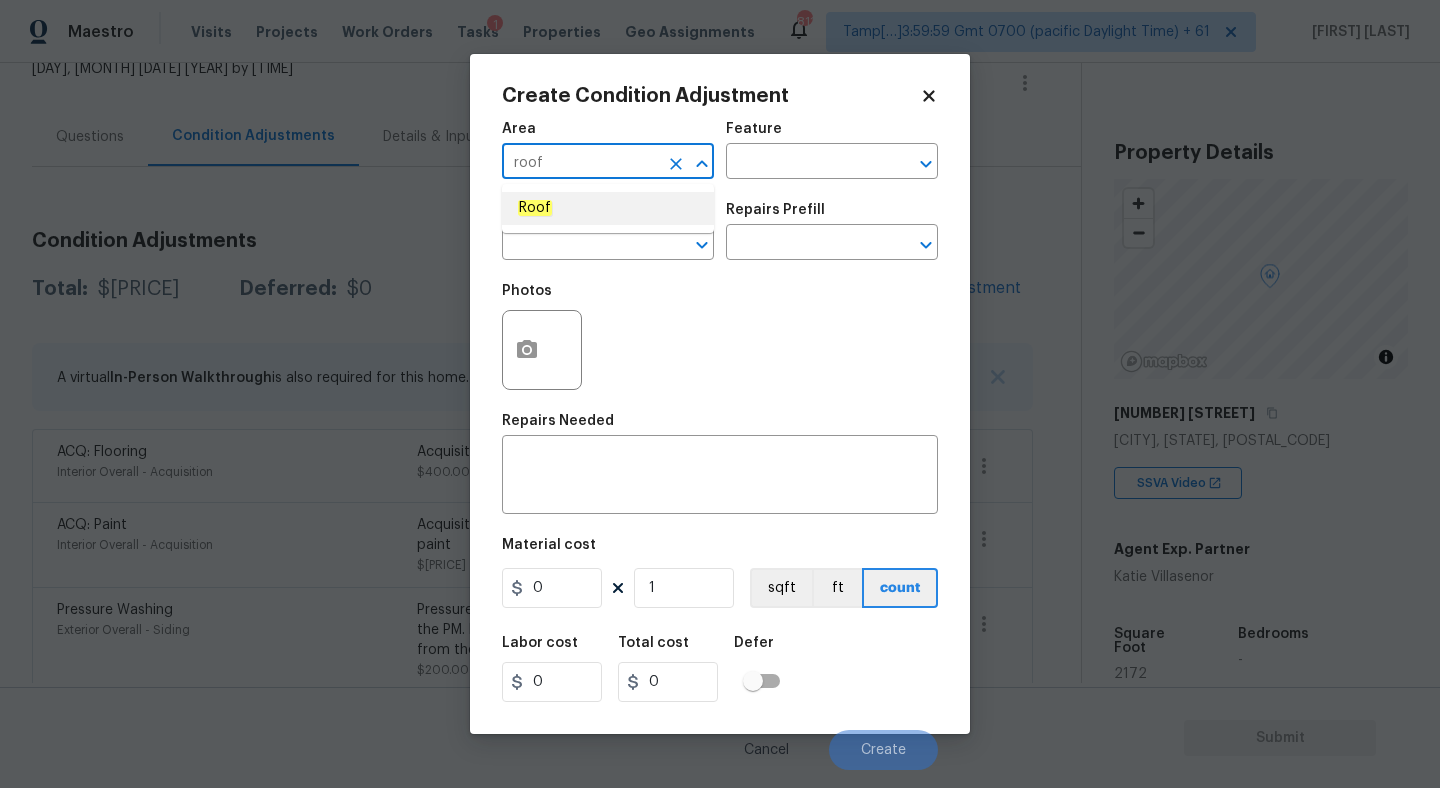 click on "Roof" at bounding box center [608, 208] 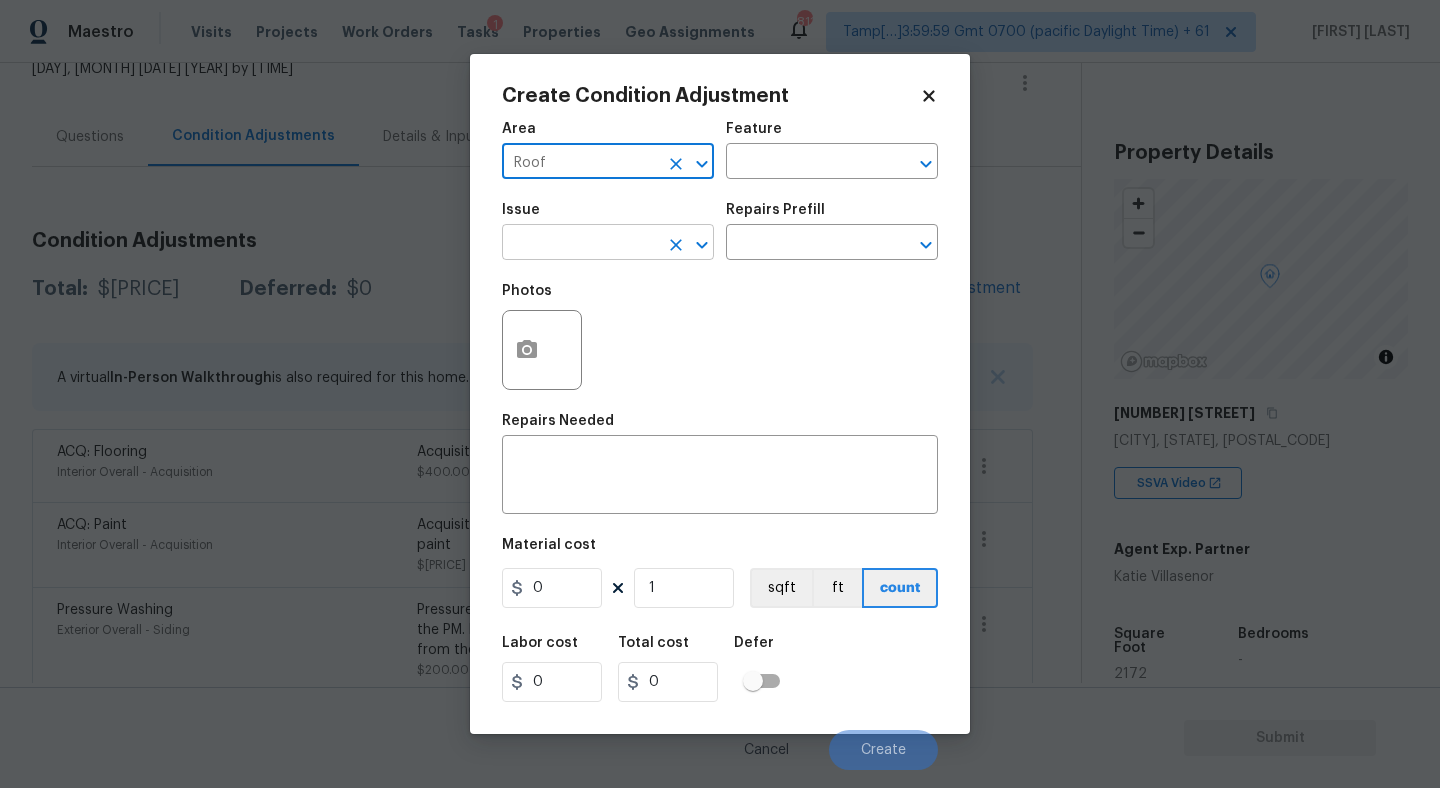 type on "Roof" 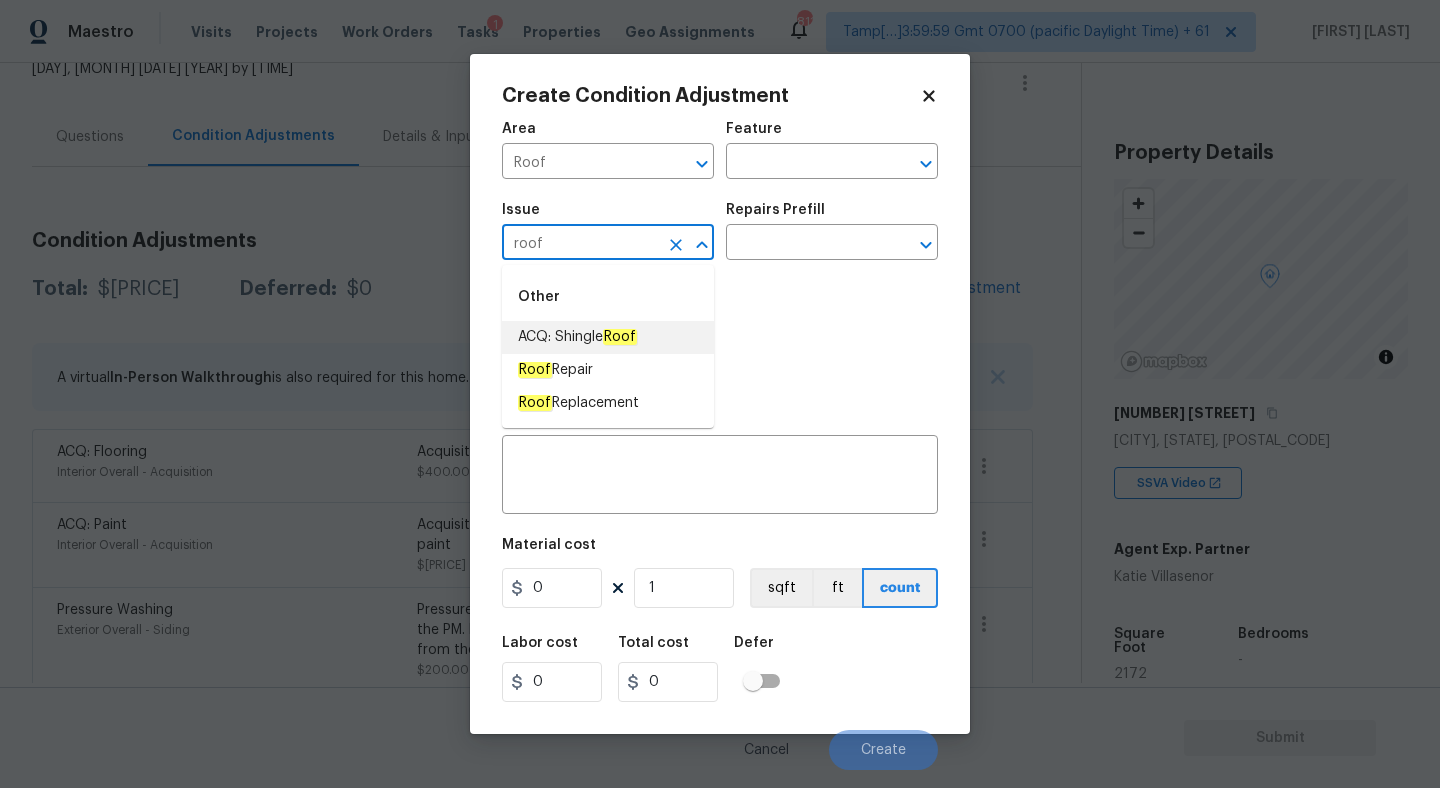 click on "ACQ: Shingle  Roof" at bounding box center [577, 337] 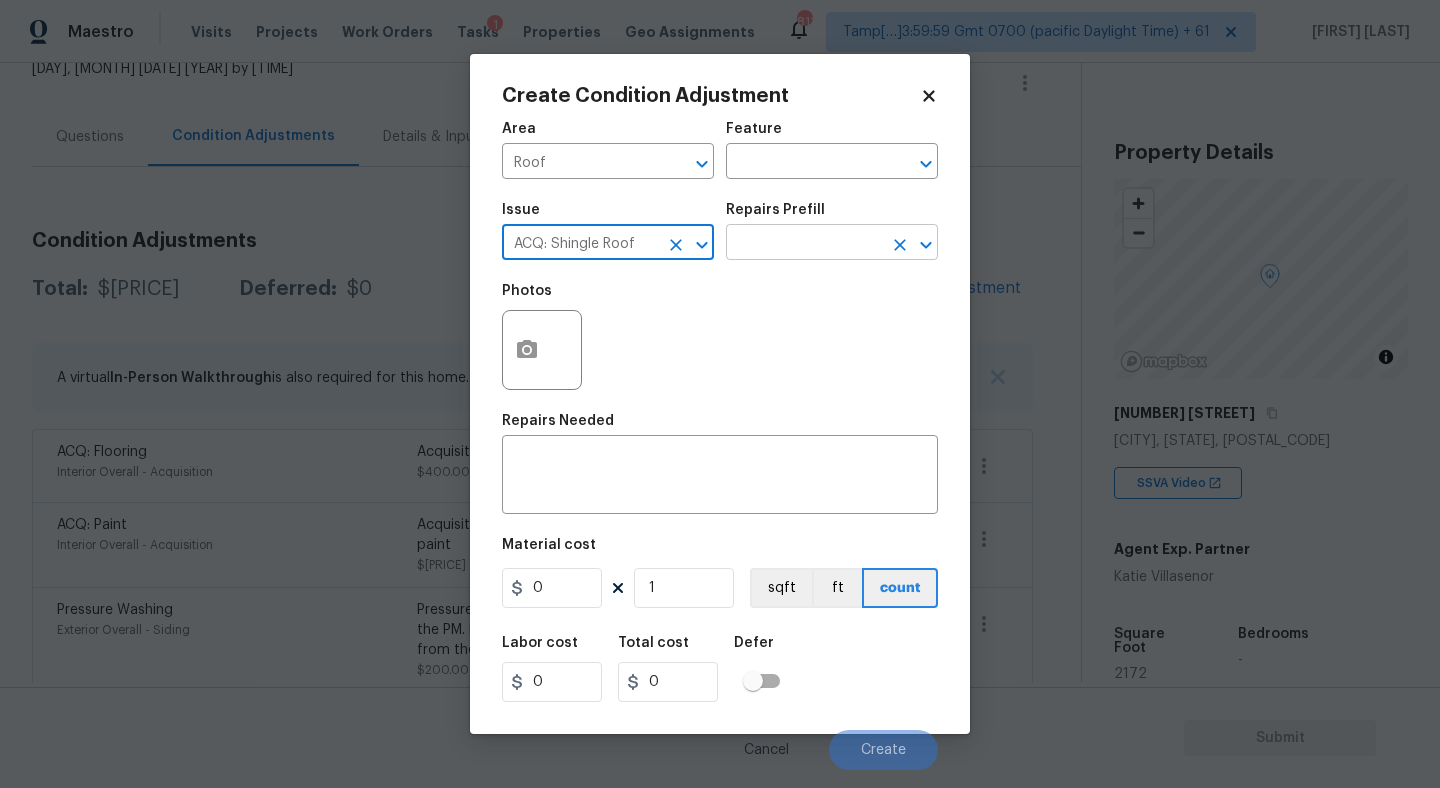 type on "ACQ: Shingle Roof" 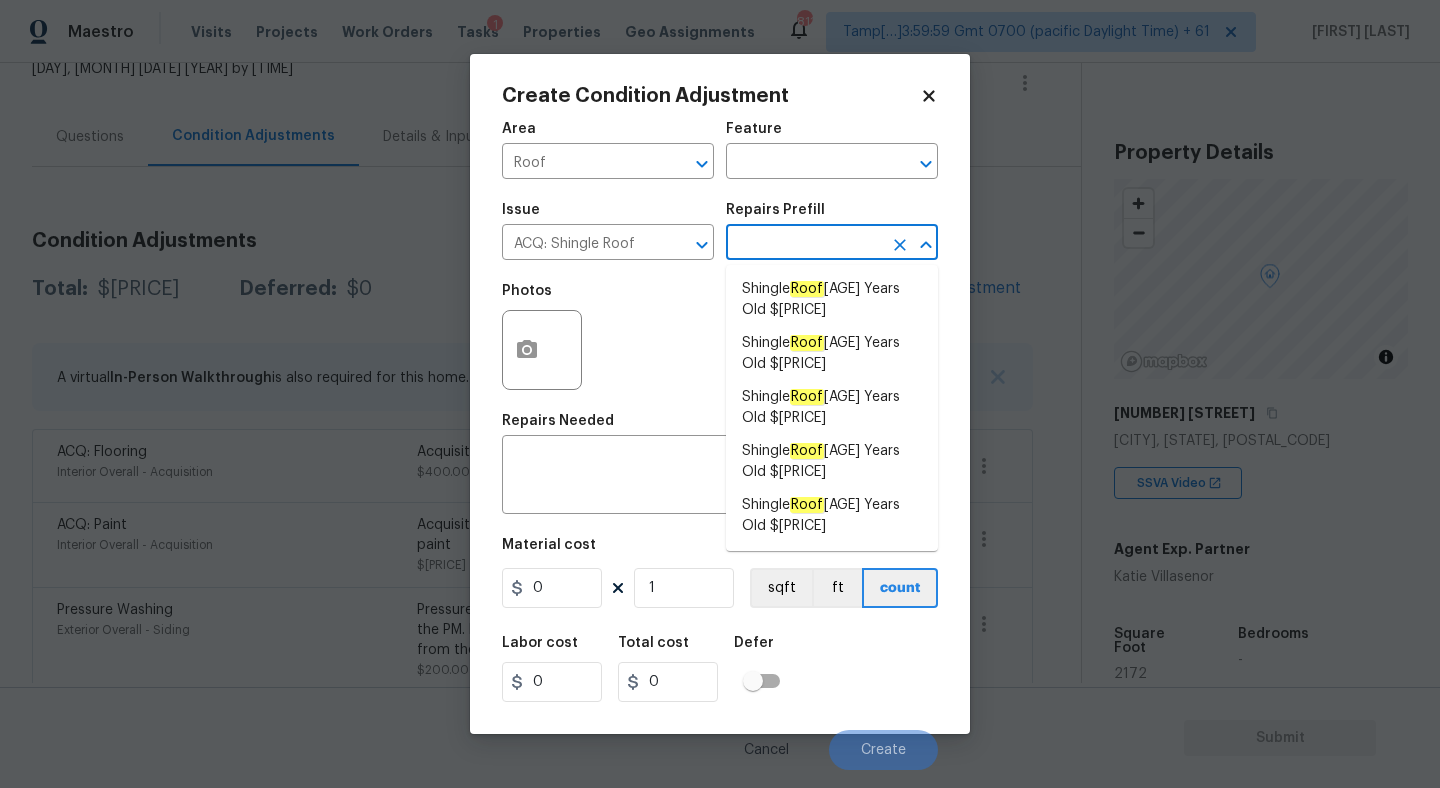 click at bounding box center [804, 244] 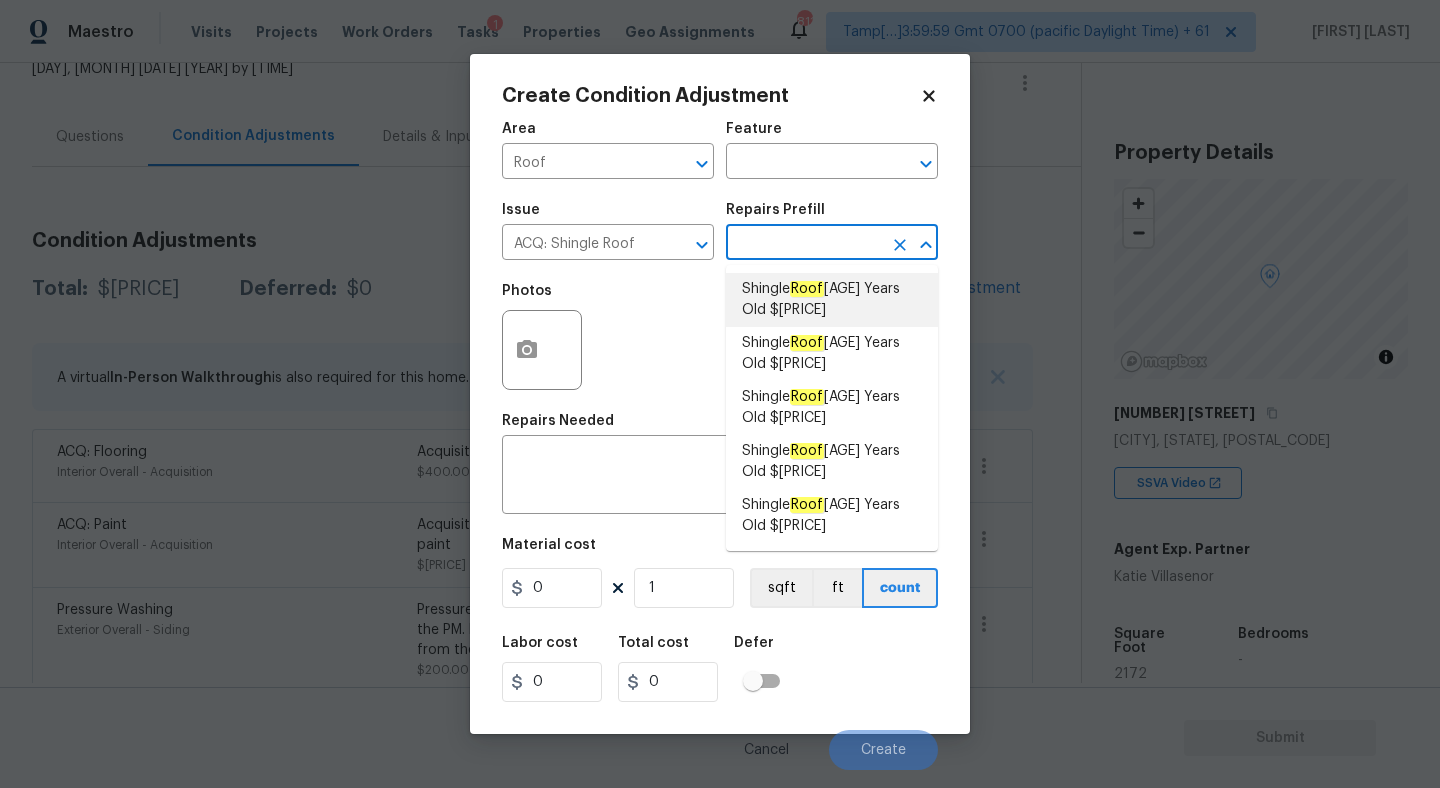 click on "Shingle  Roof  0-10 Years Old $0.11" at bounding box center [832, 300] 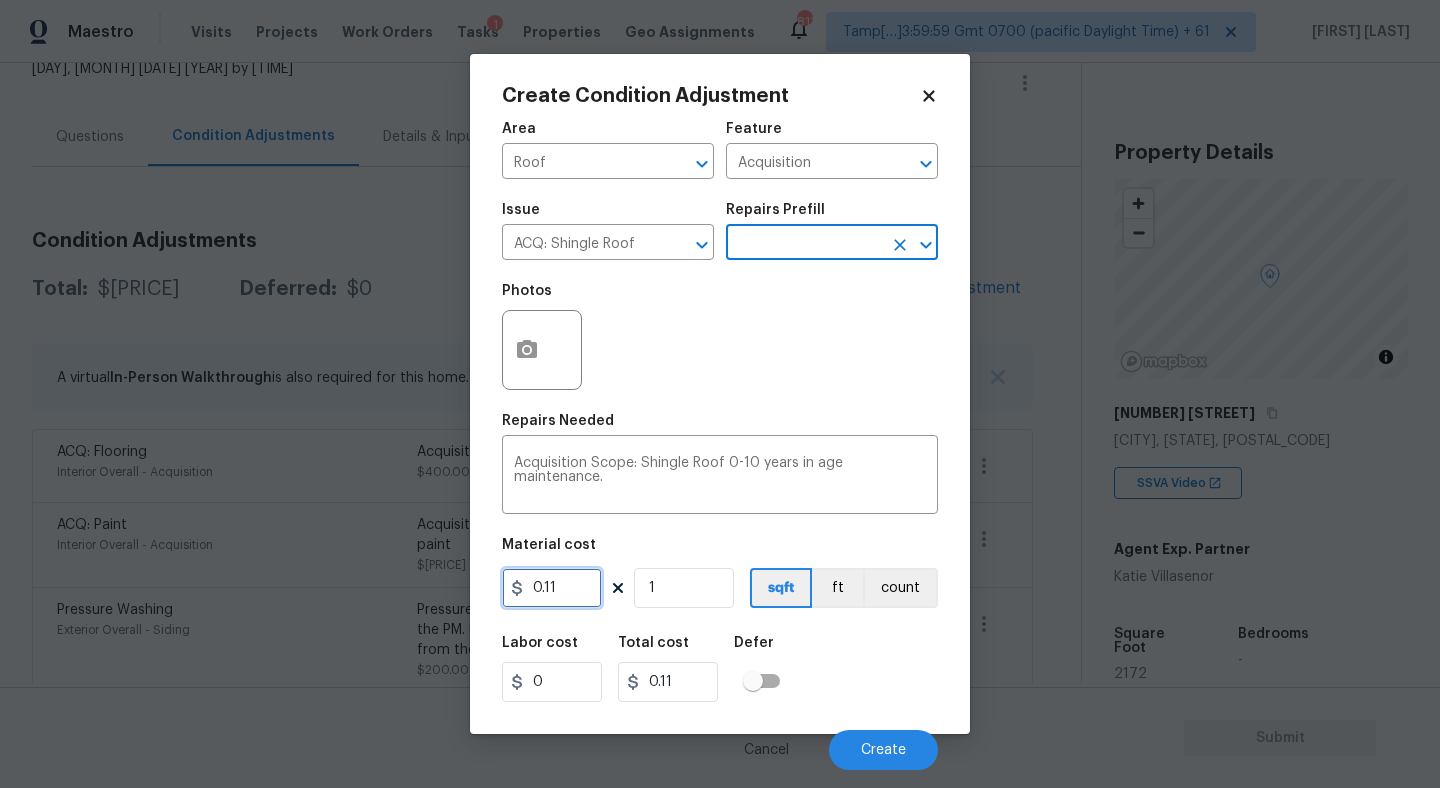 click on "0.11" at bounding box center [552, 588] 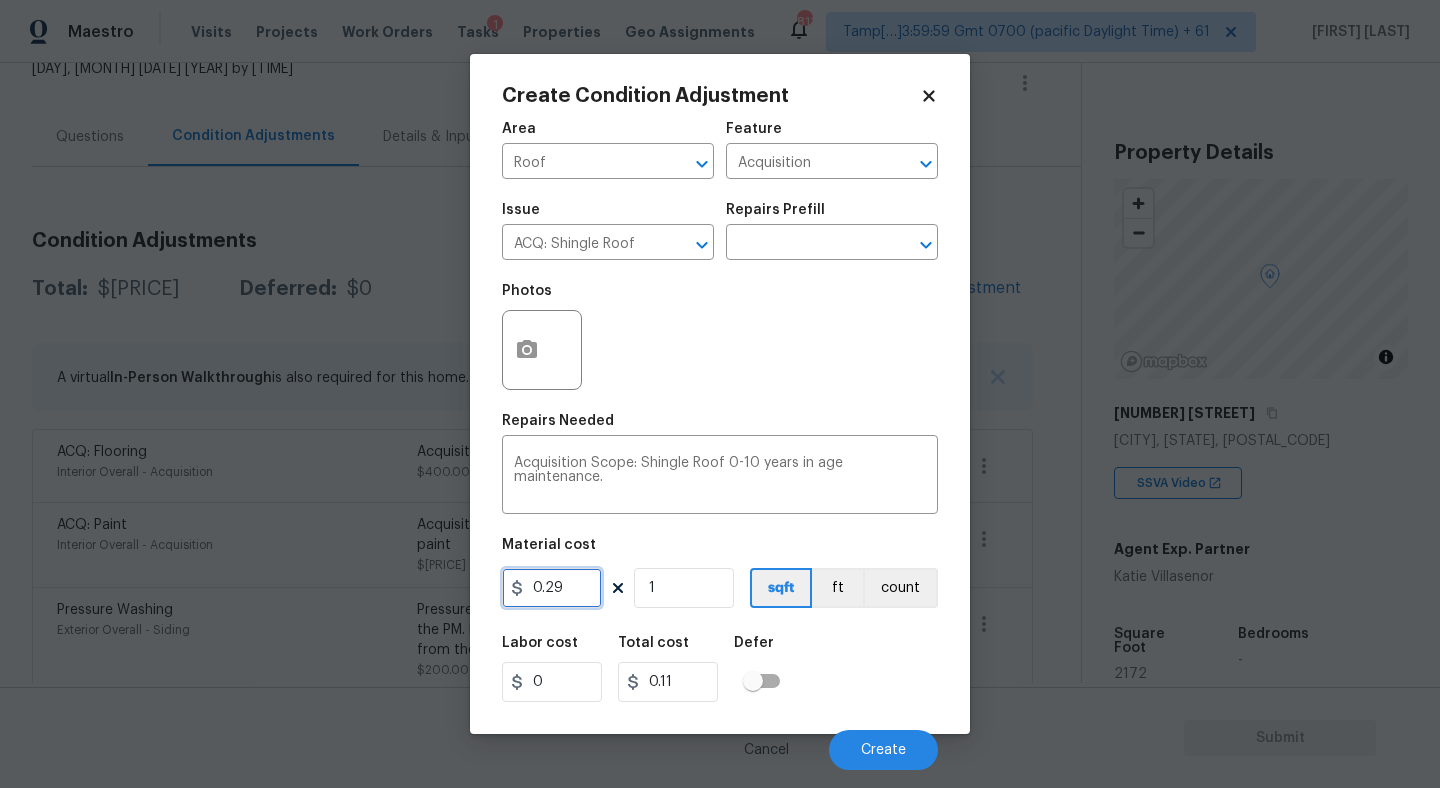 type on "0.29" 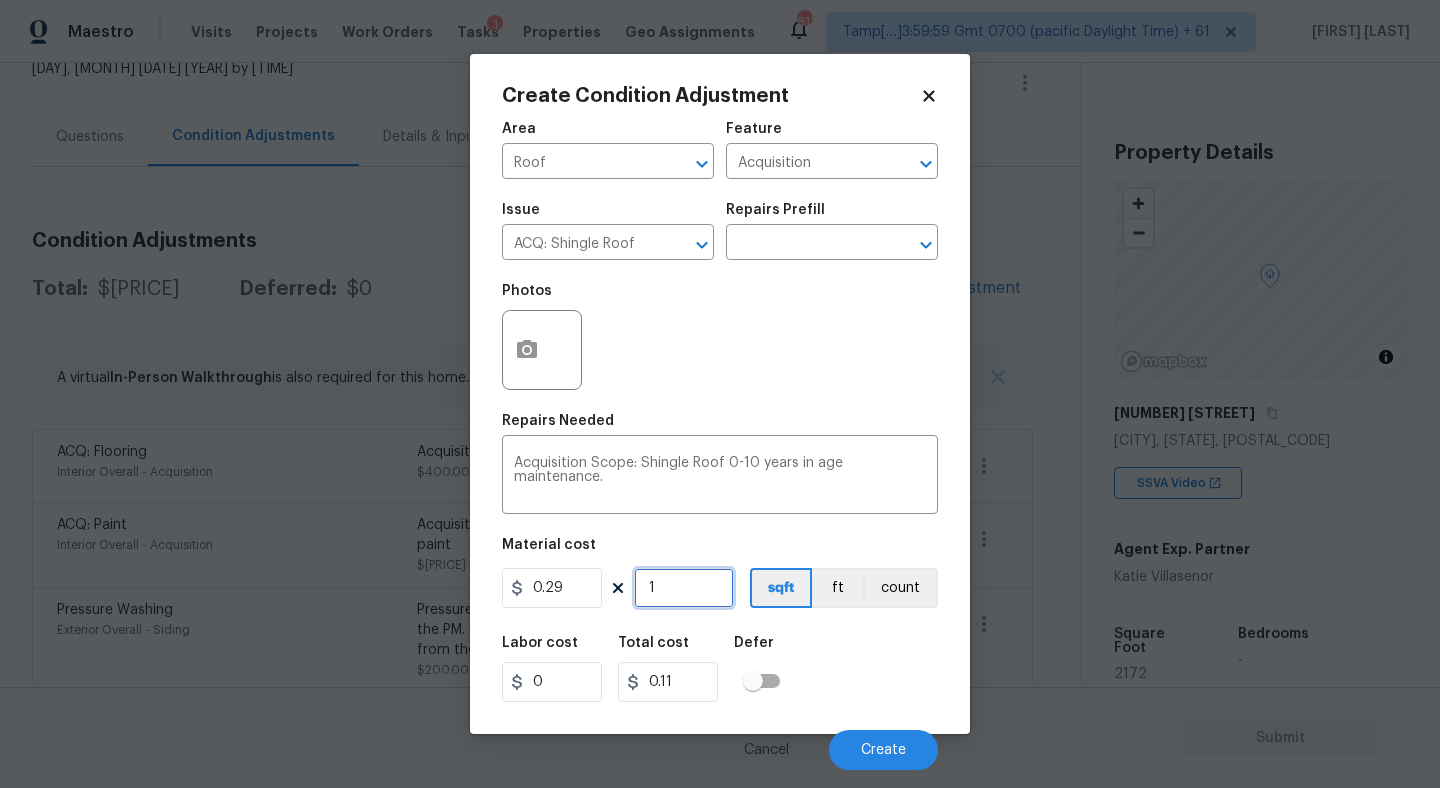 type on "0.29" 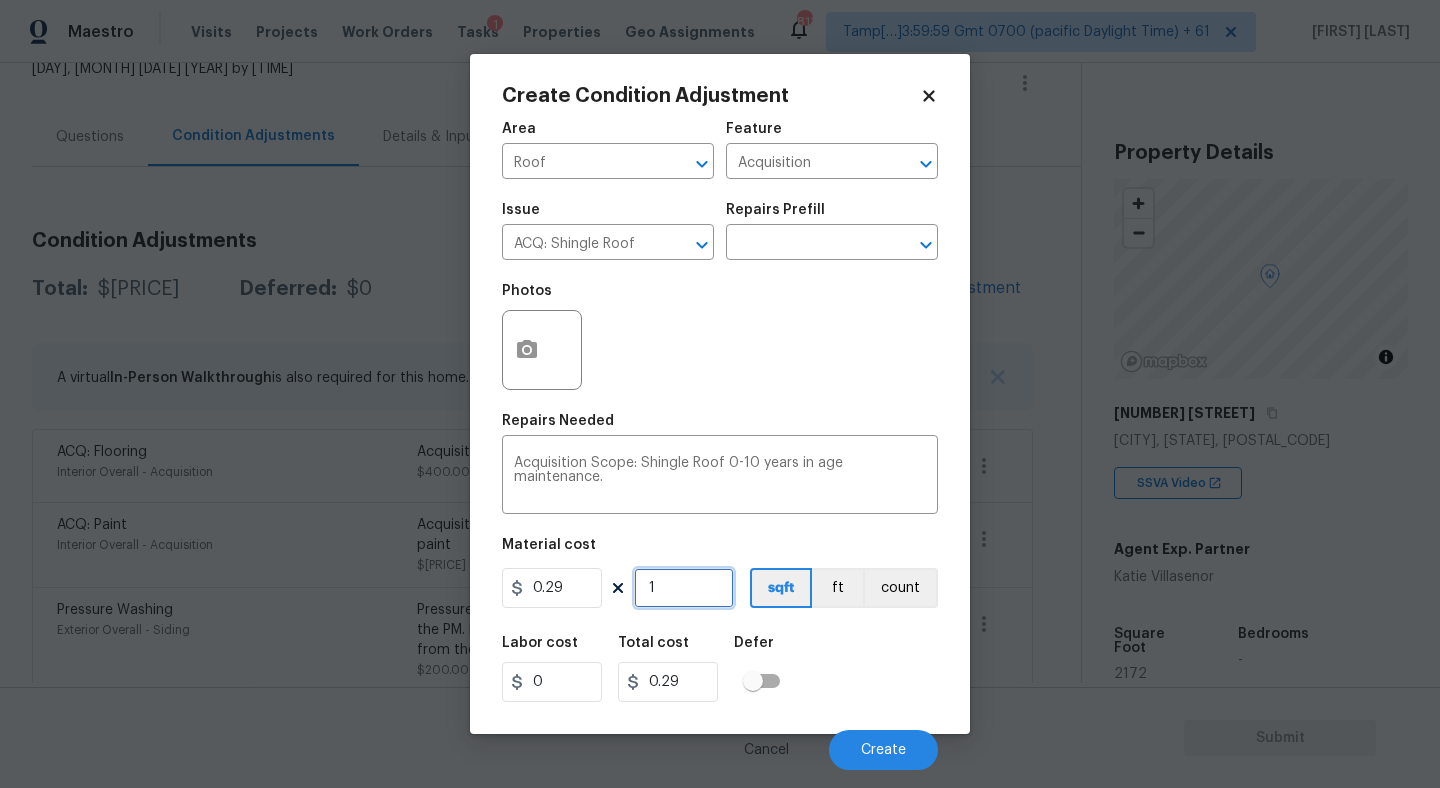 click on "1" at bounding box center (684, 588) 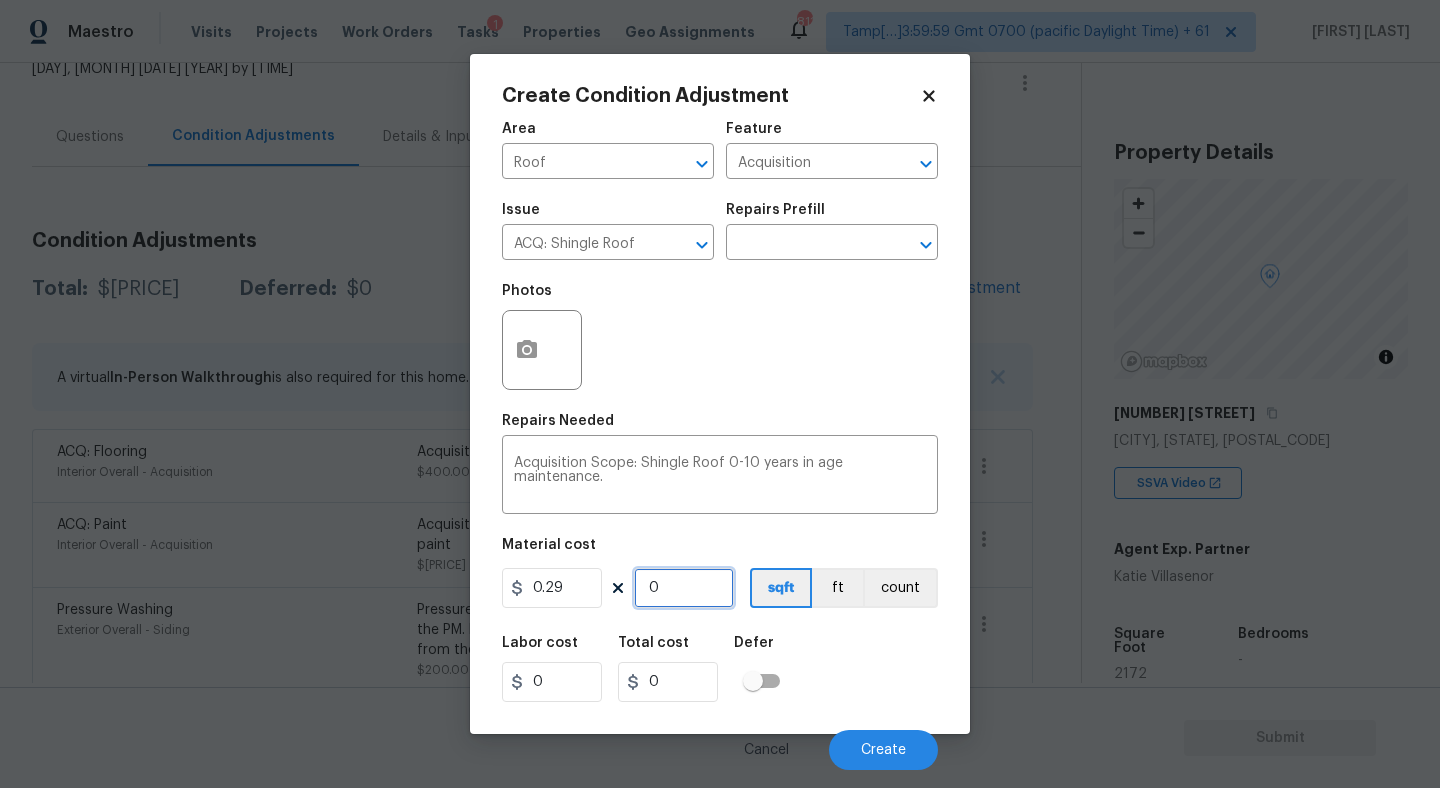 type on "2" 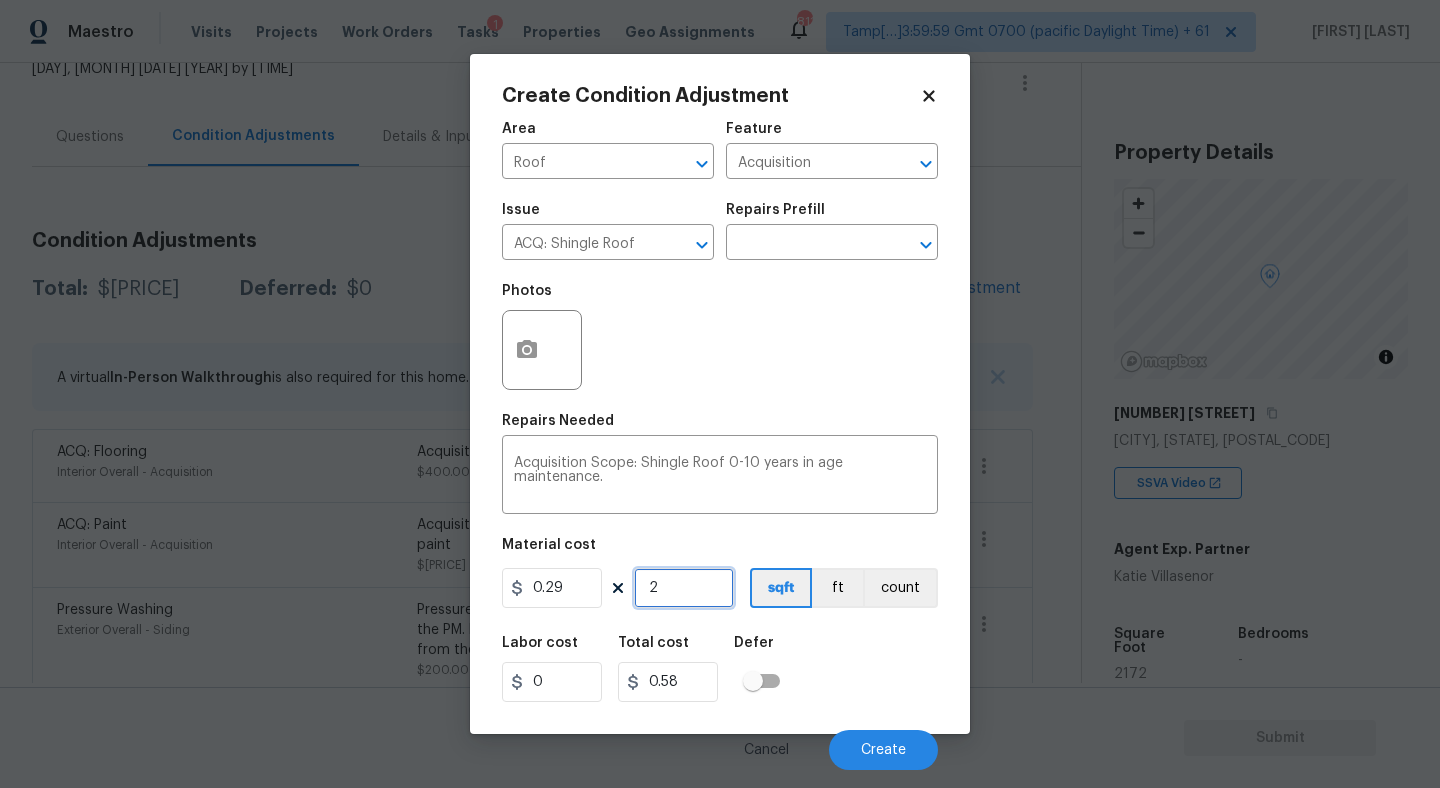 type on "21" 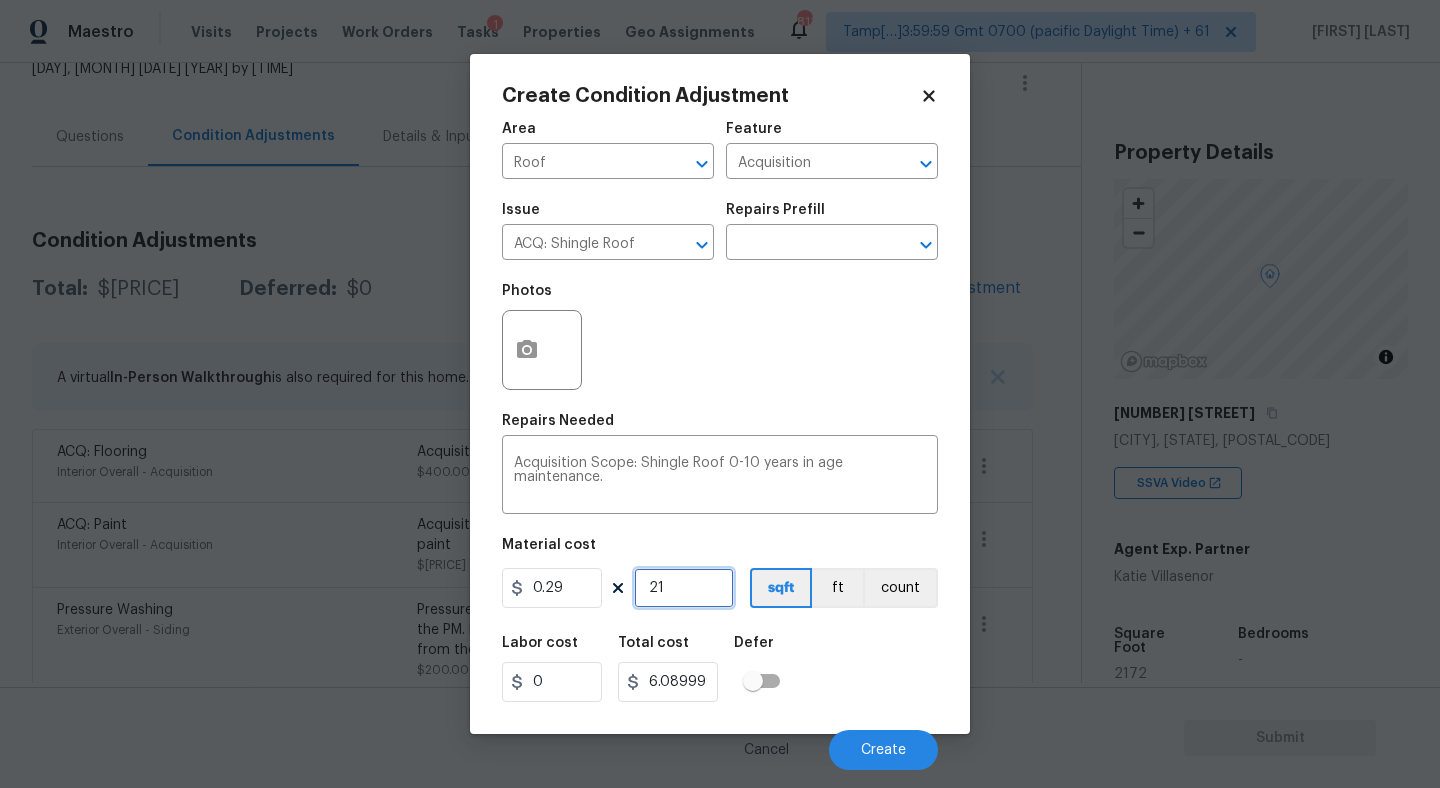 type on "217" 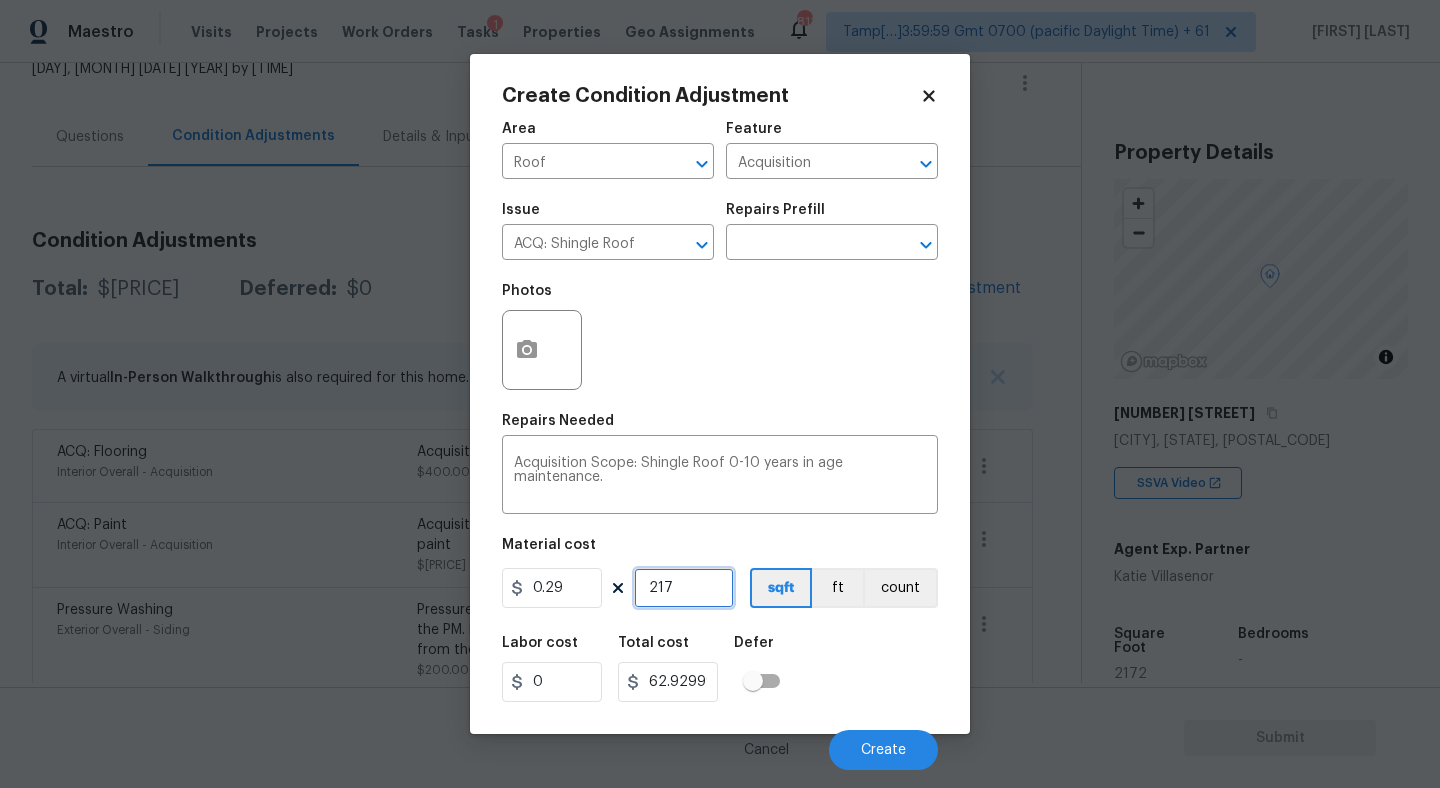 type on "2172" 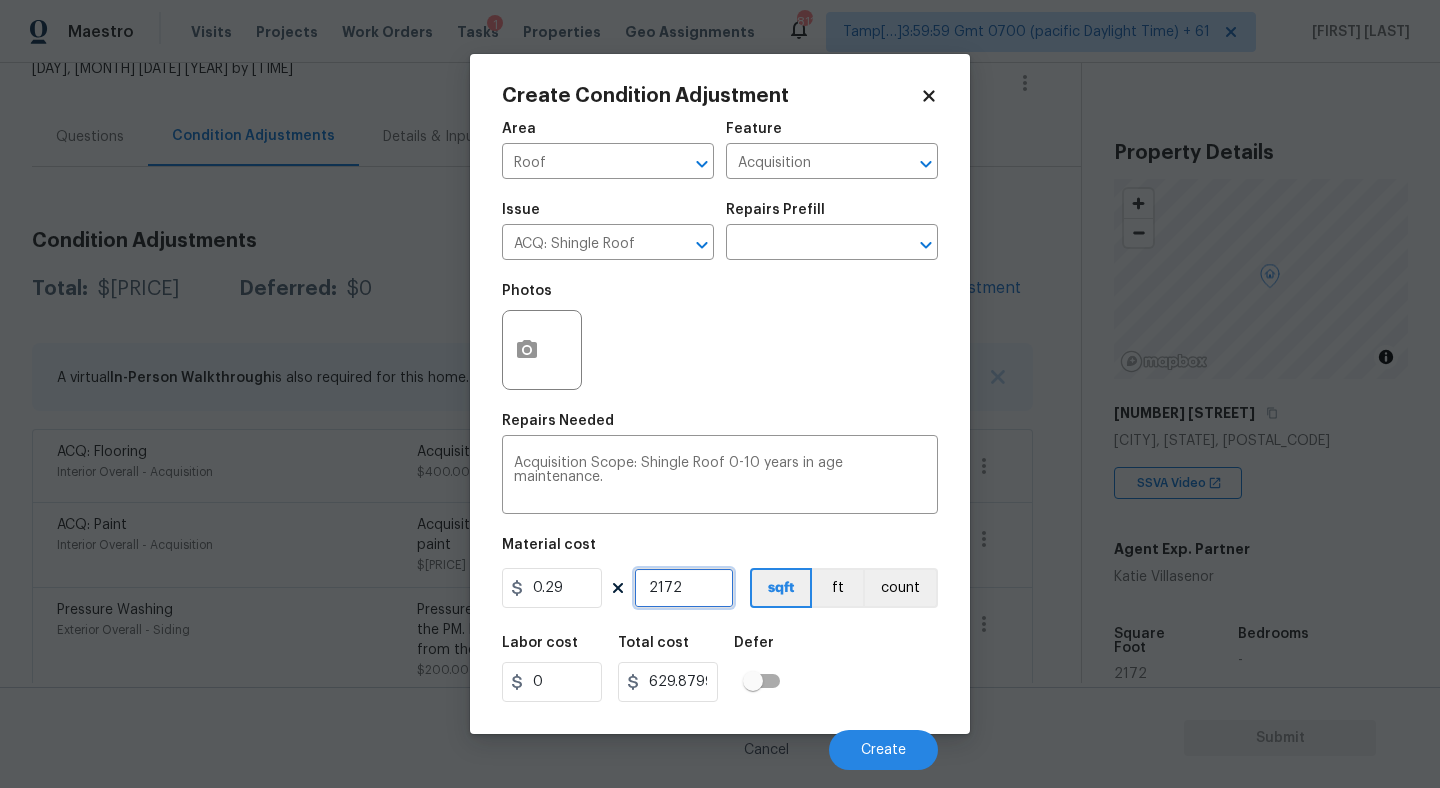 type on "2172" 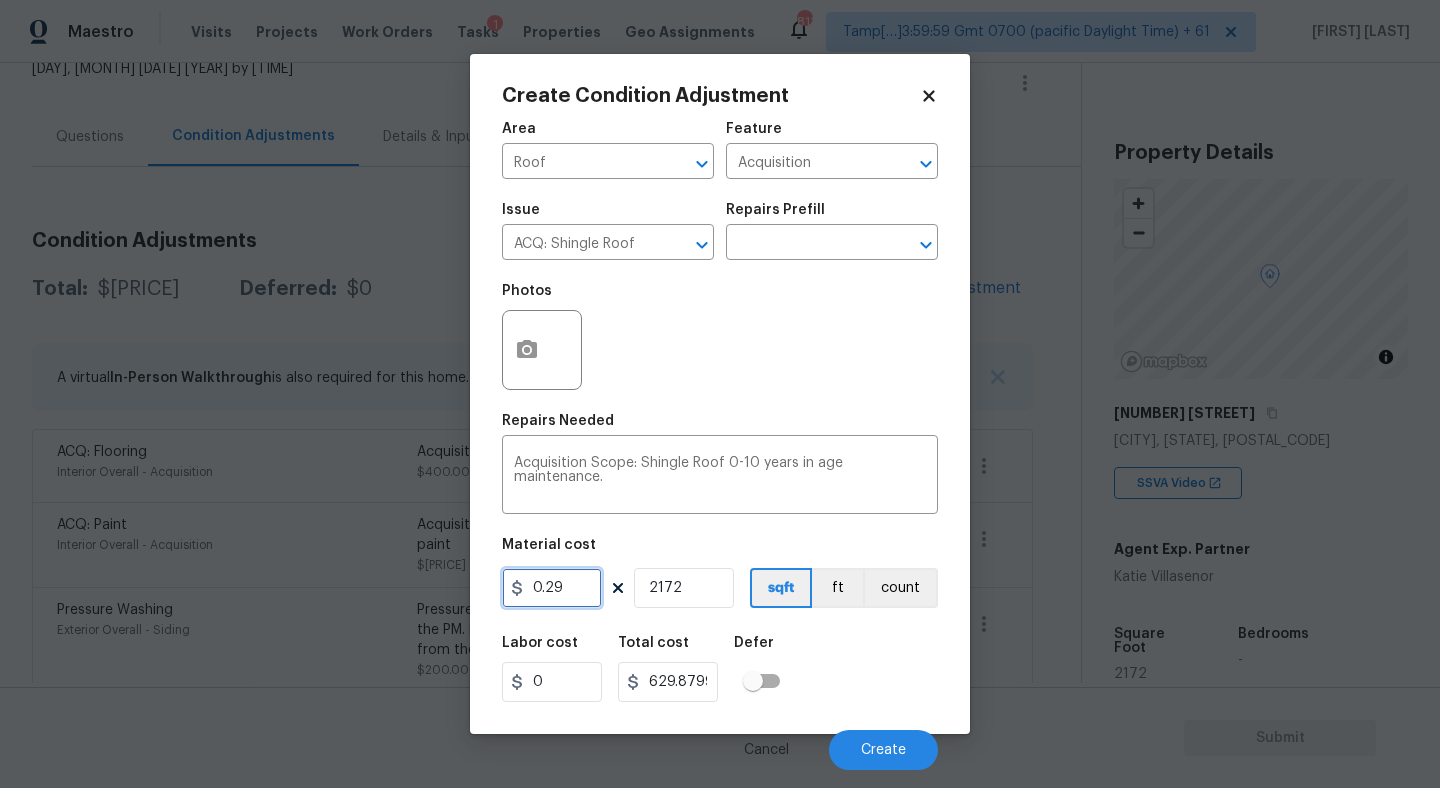 click on "0.29" at bounding box center [552, 588] 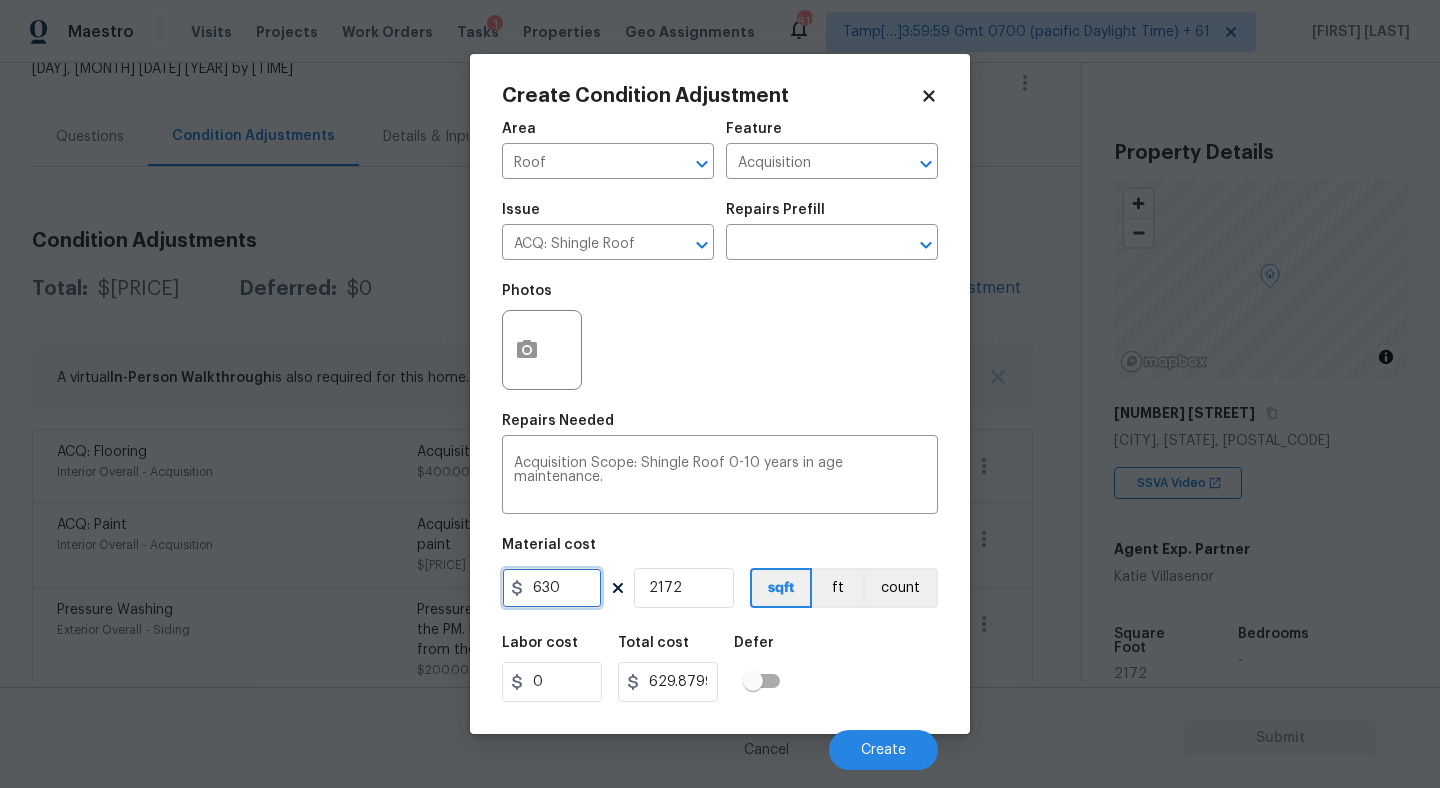 type on "630" 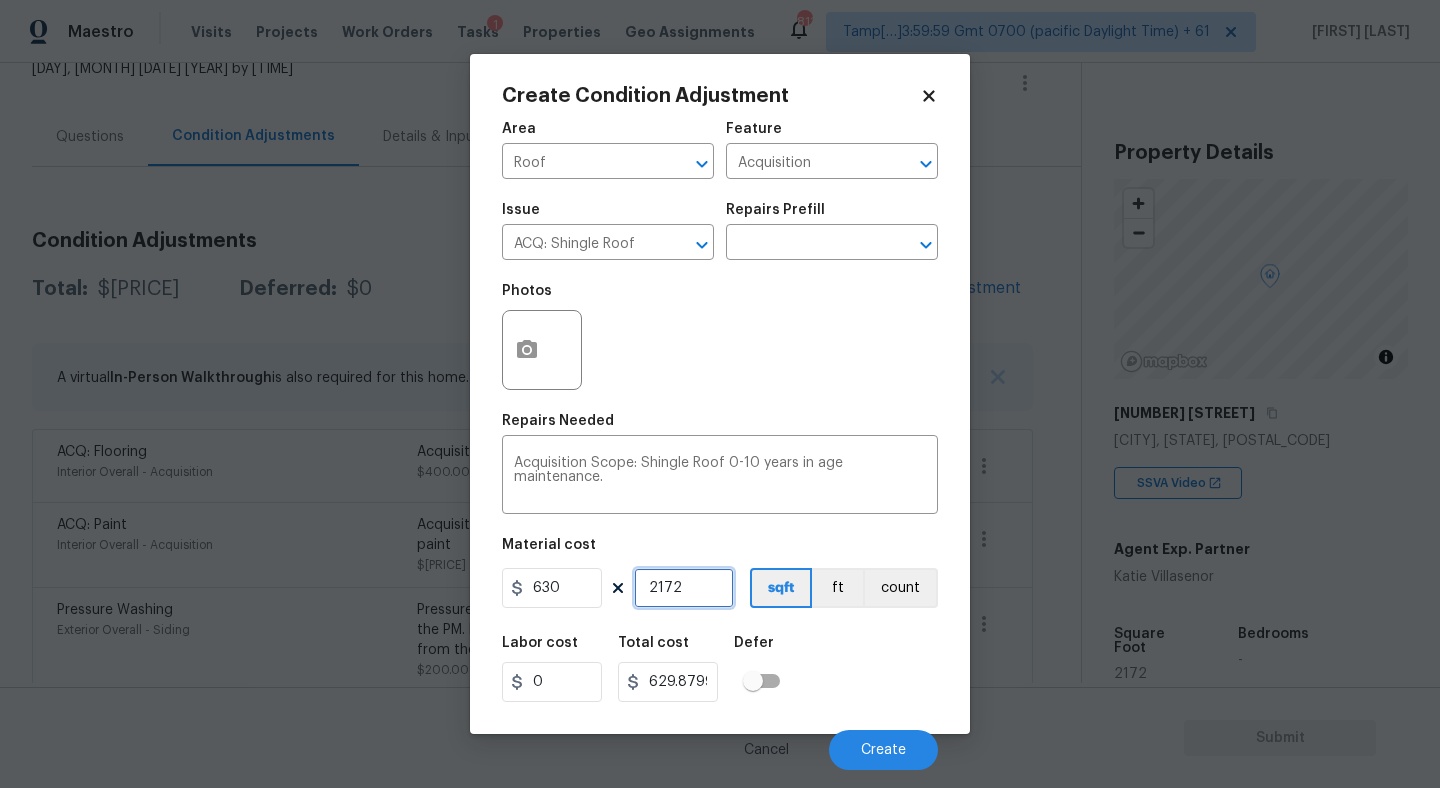 type on "1368360" 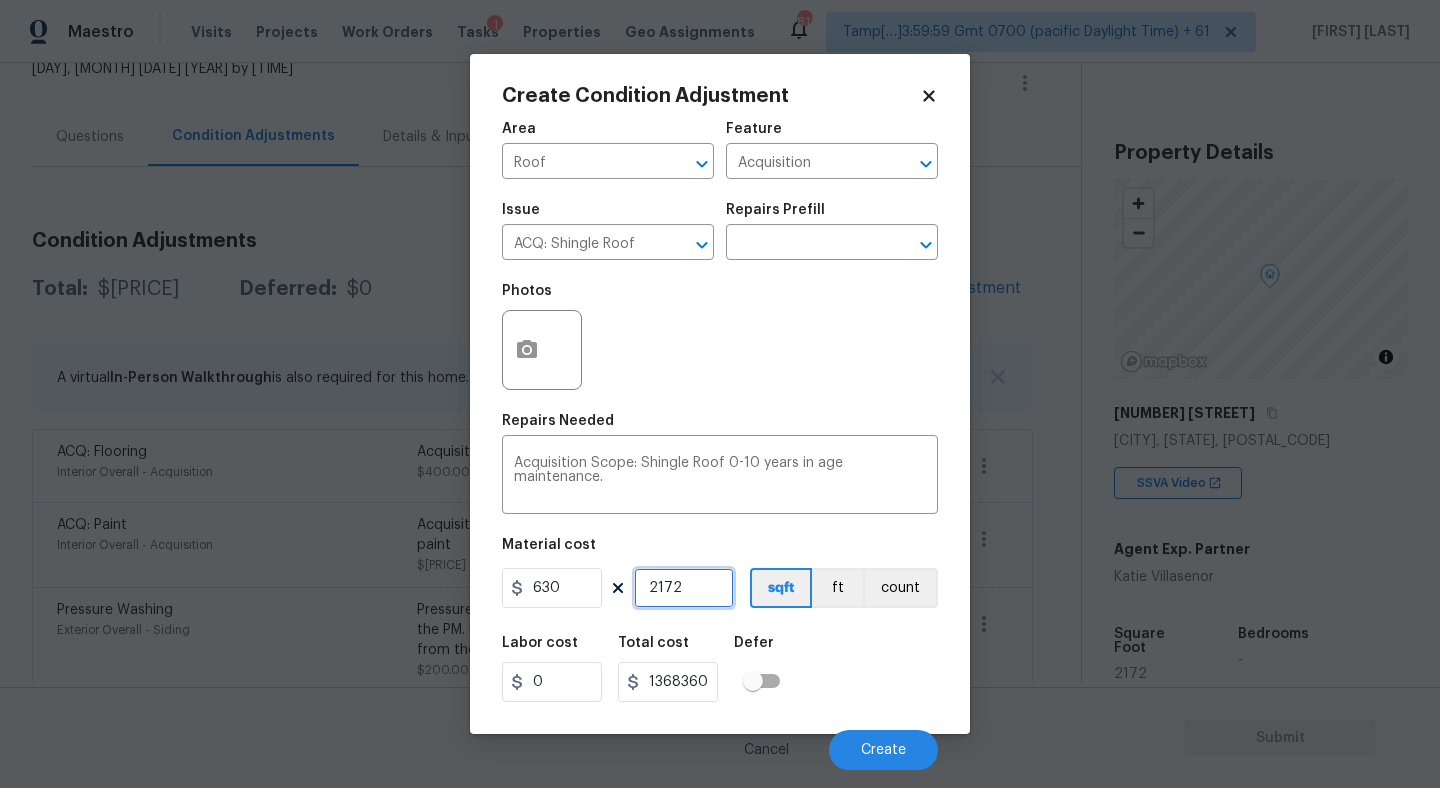 click on "2172" at bounding box center (684, 588) 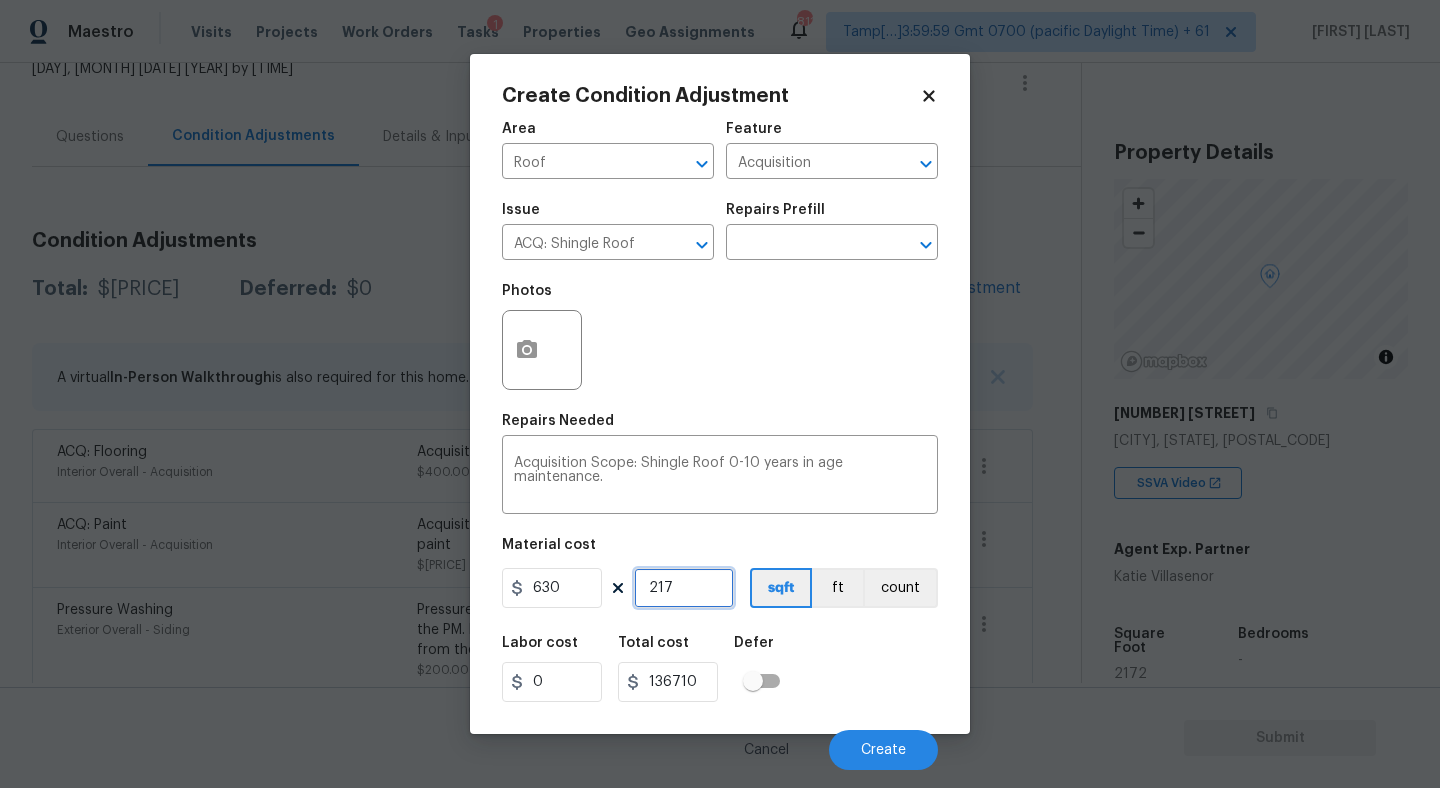 type on "21" 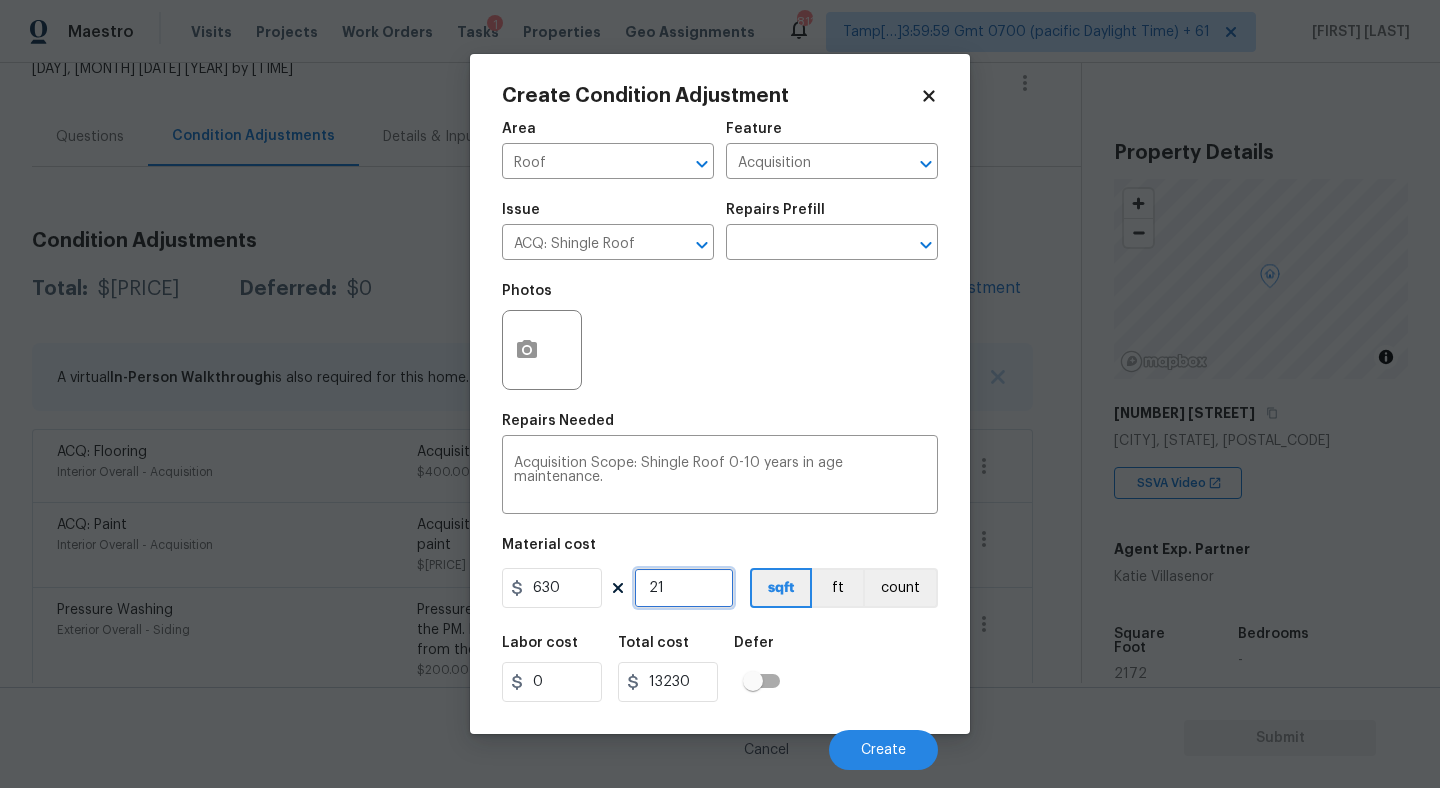 type on "2" 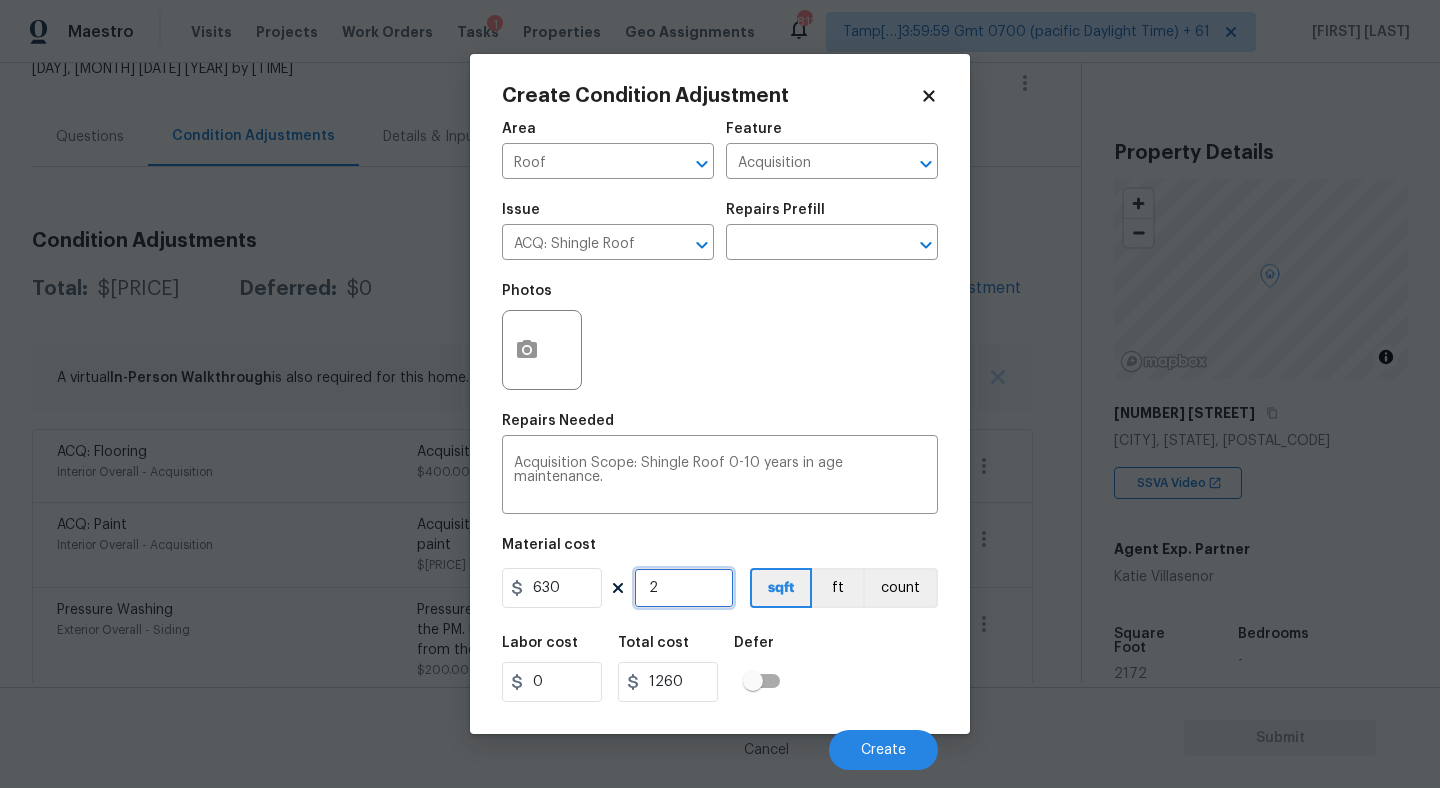 type on "0" 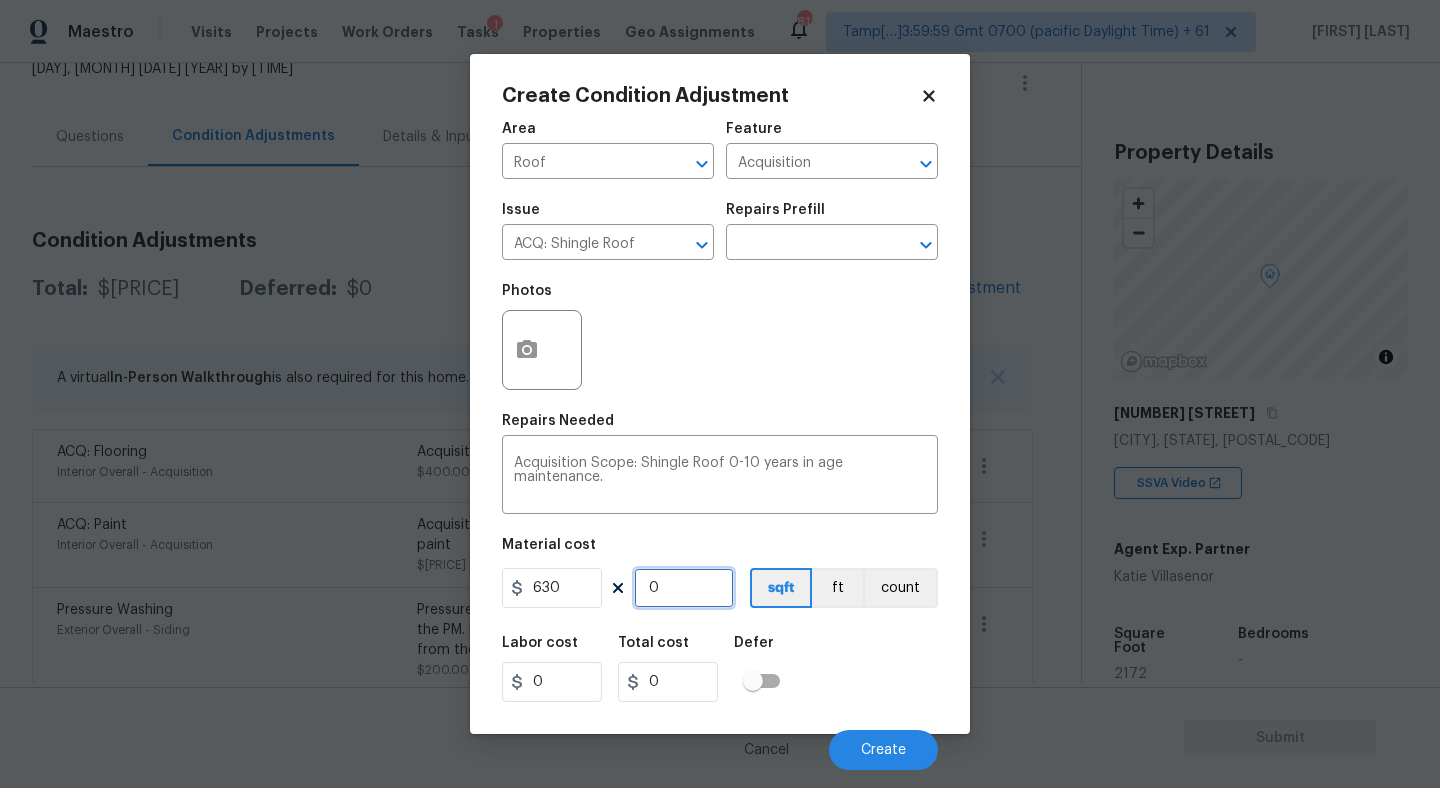 type on "0" 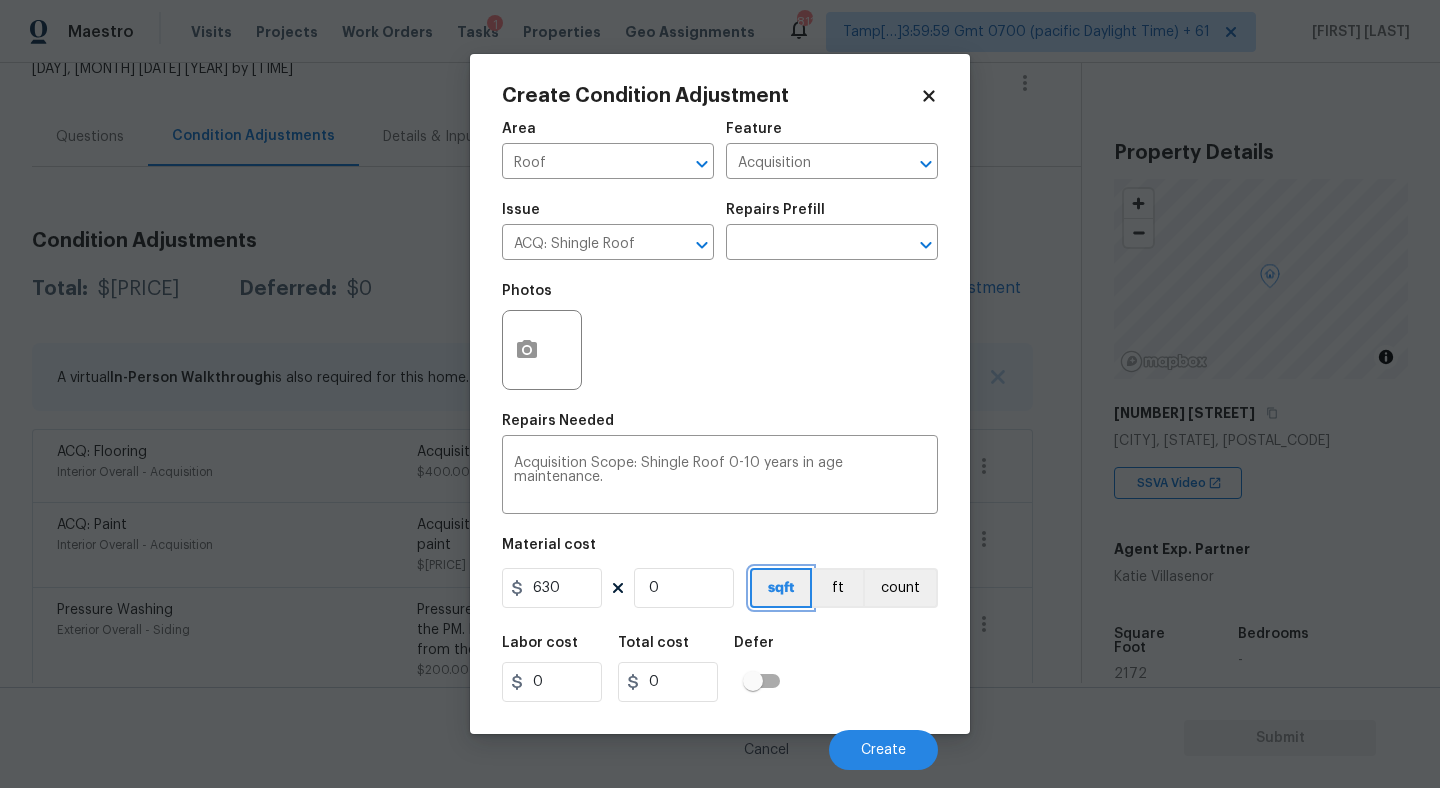 type 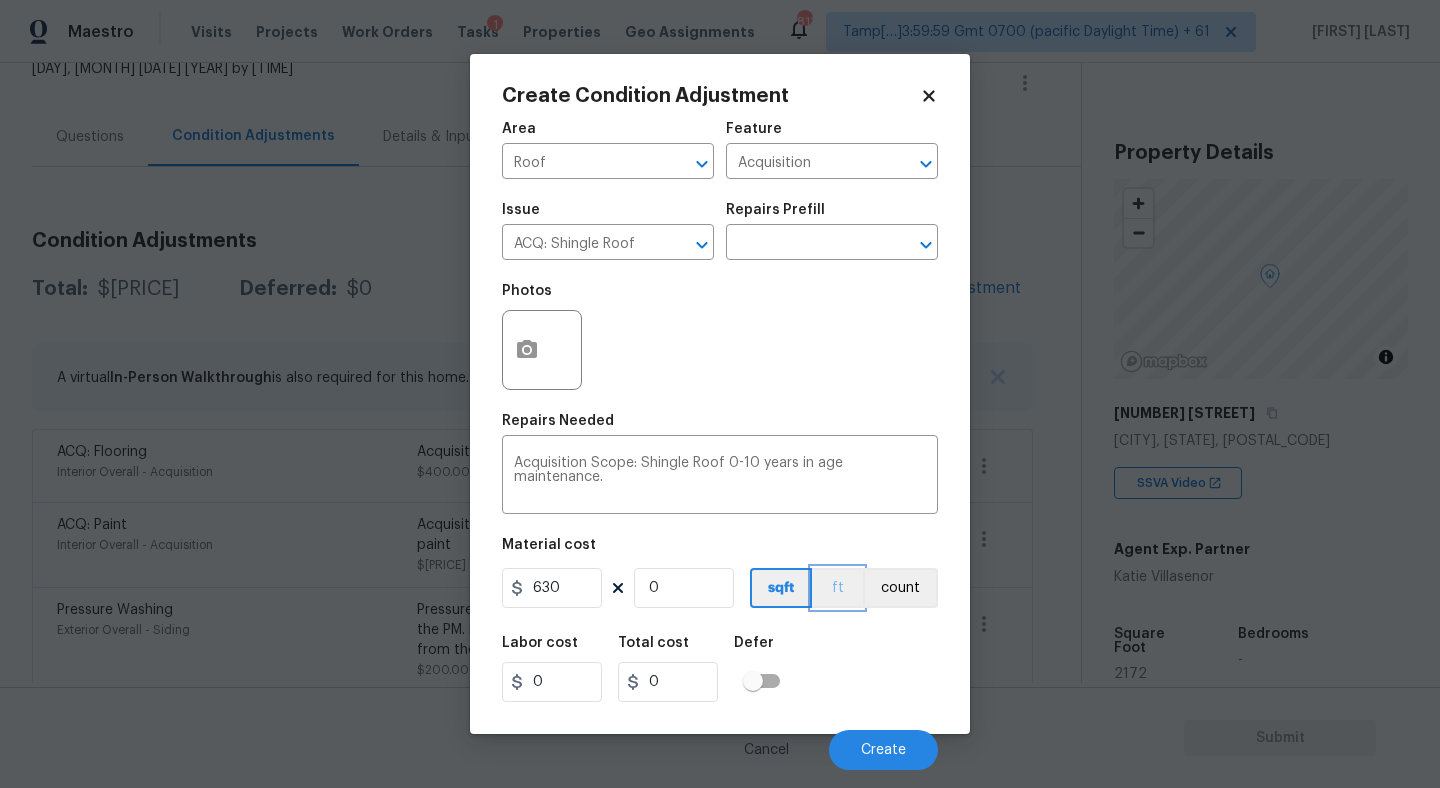 type 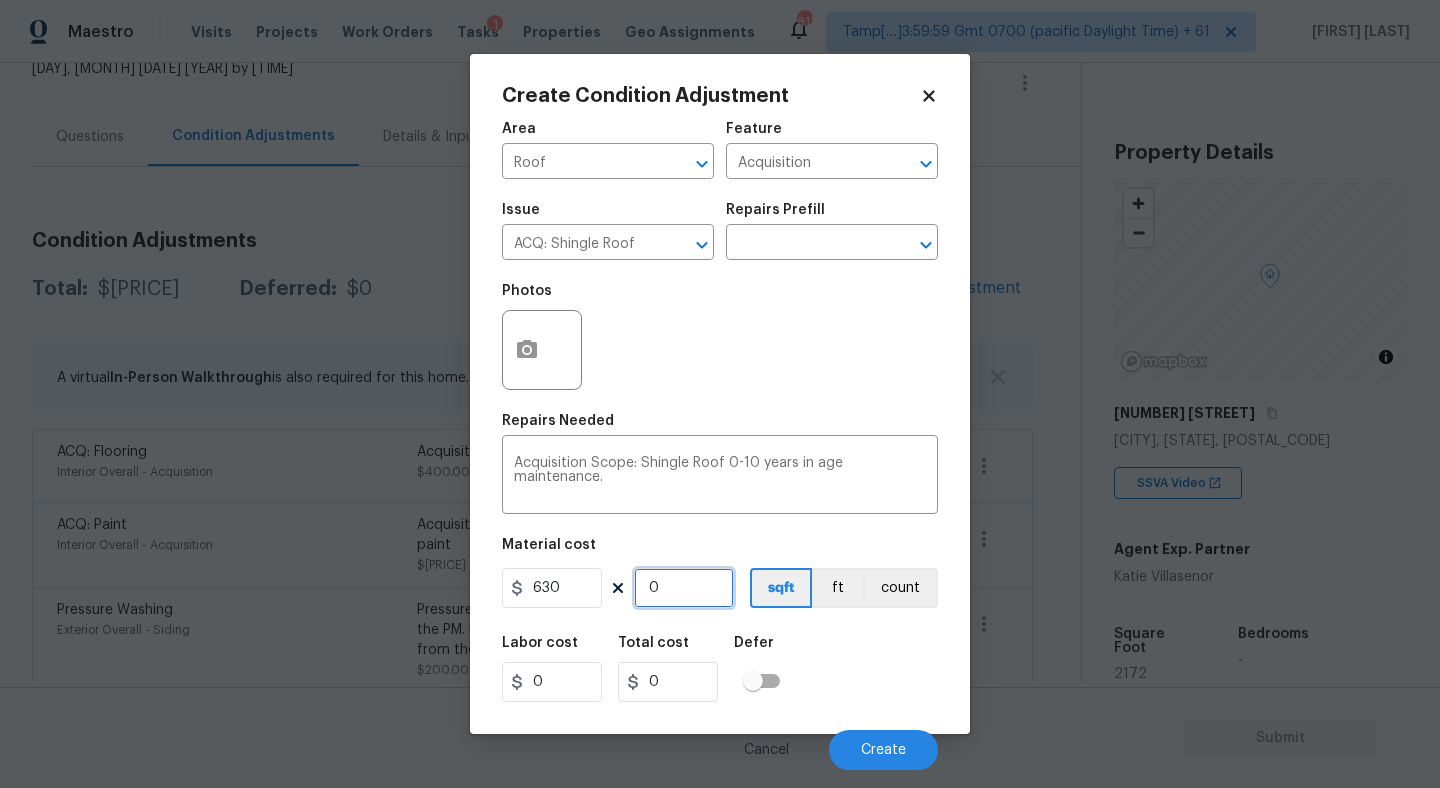 click on "0" at bounding box center [684, 588] 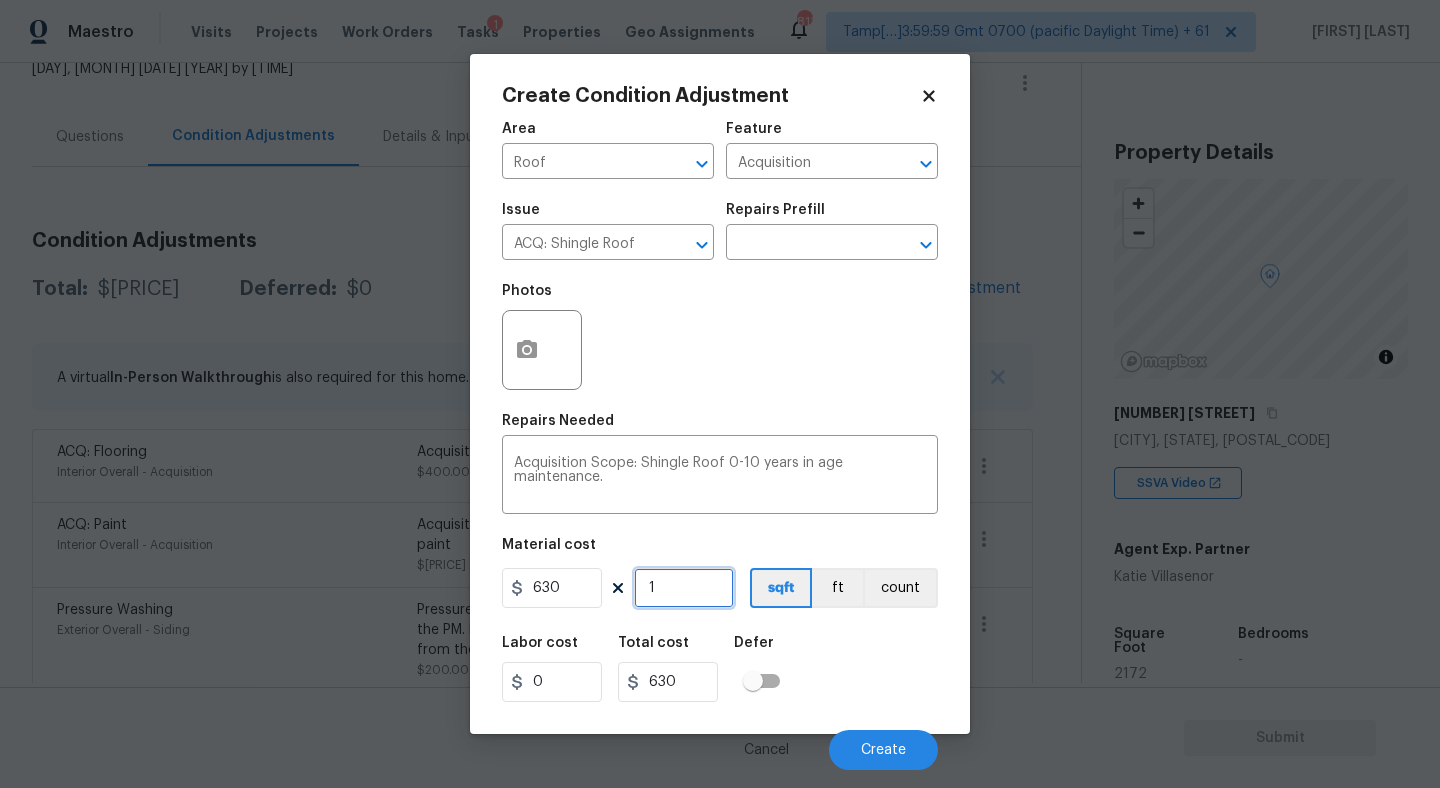type on "1" 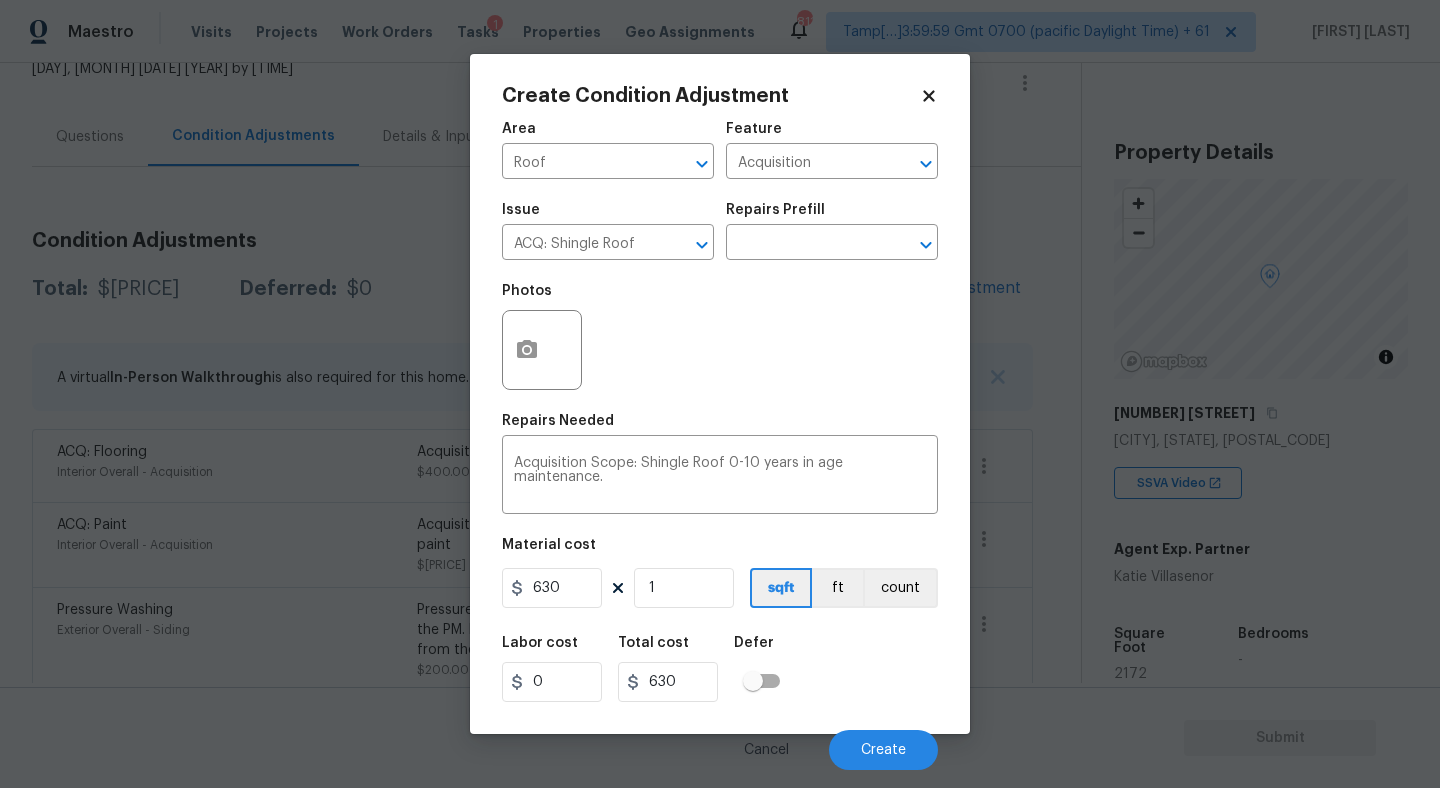 click on "Labor cost 0 Total cost 630 Defer" at bounding box center [720, 669] 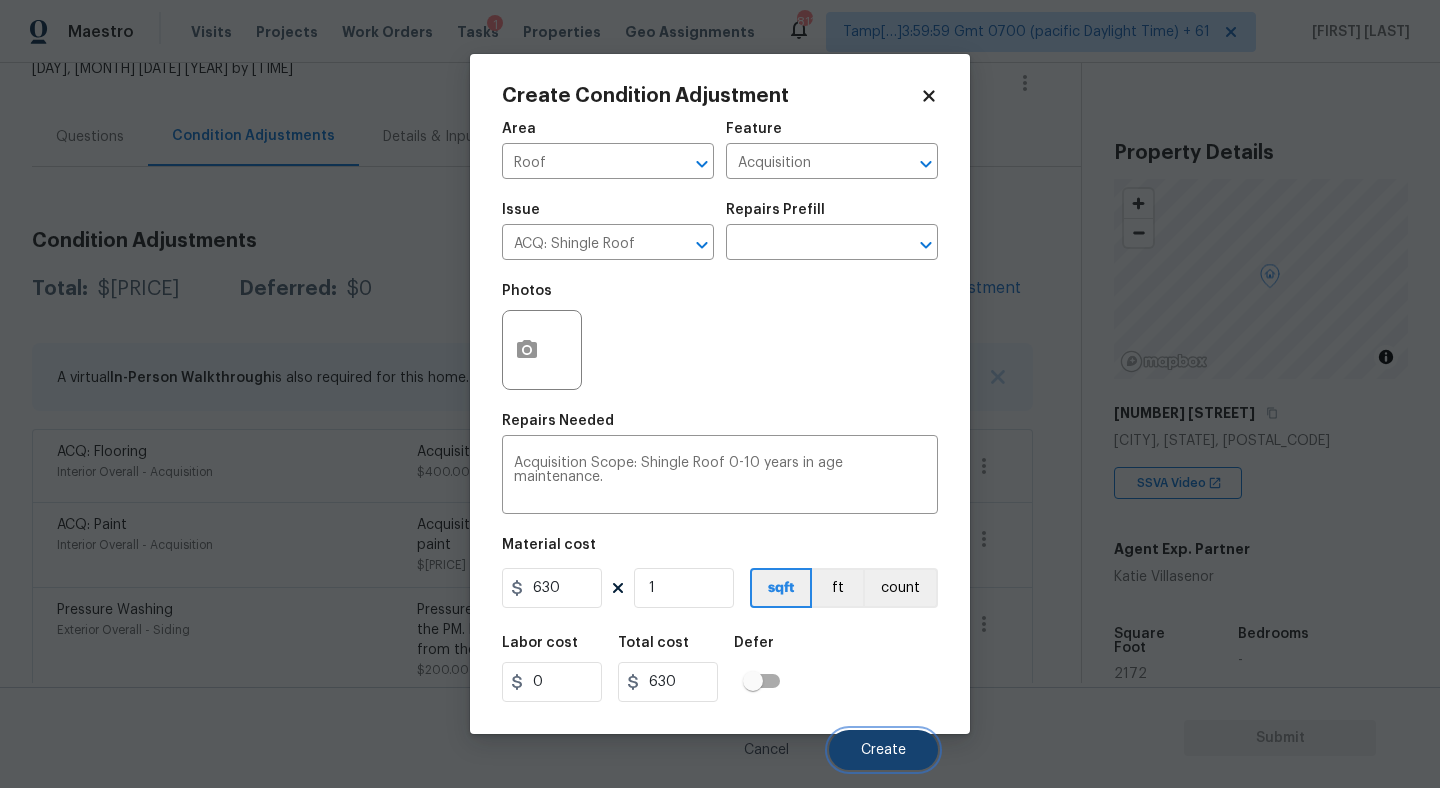 click on "Create" at bounding box center [883, 750] 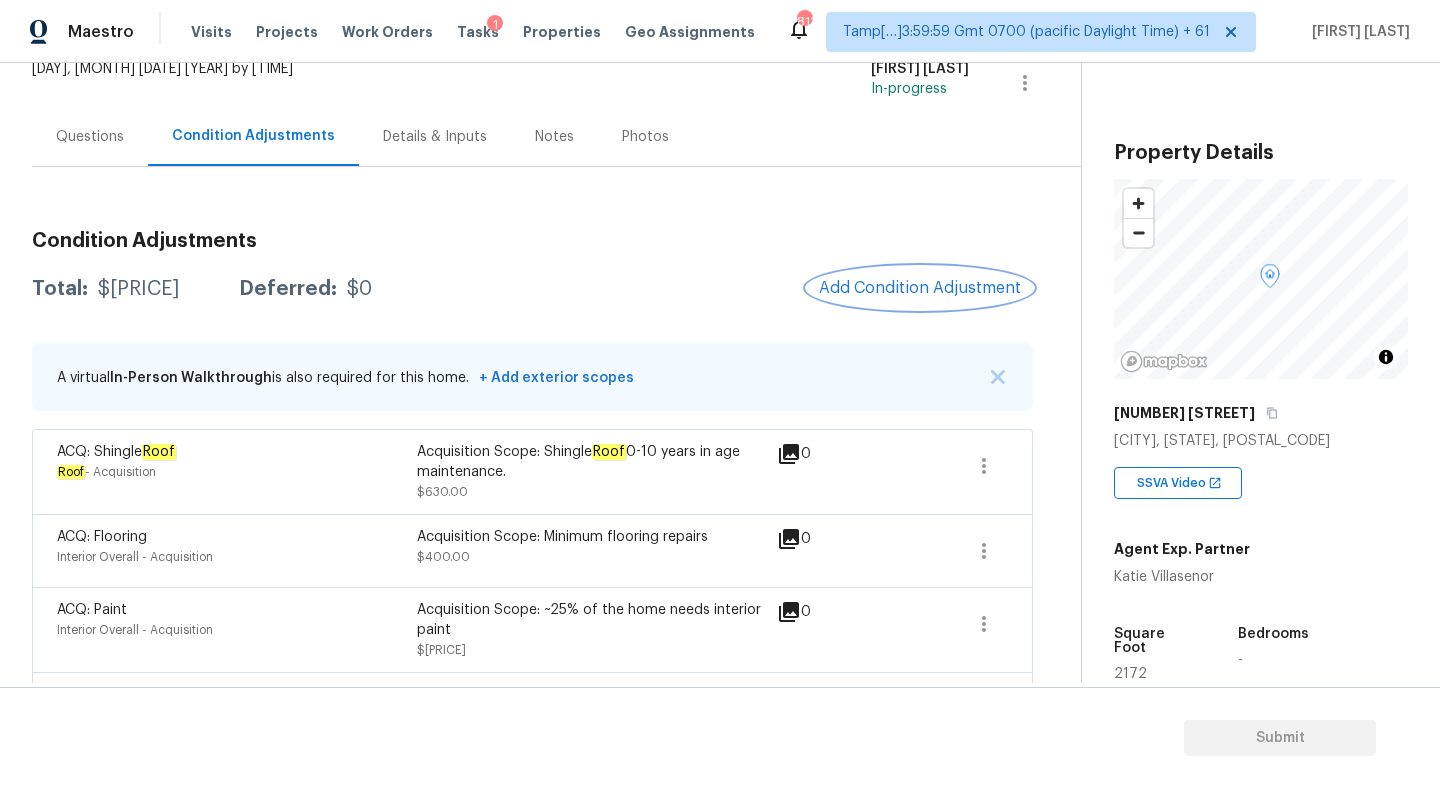 click on "Add Condition Adjustment" at bounding box center (920, 288) 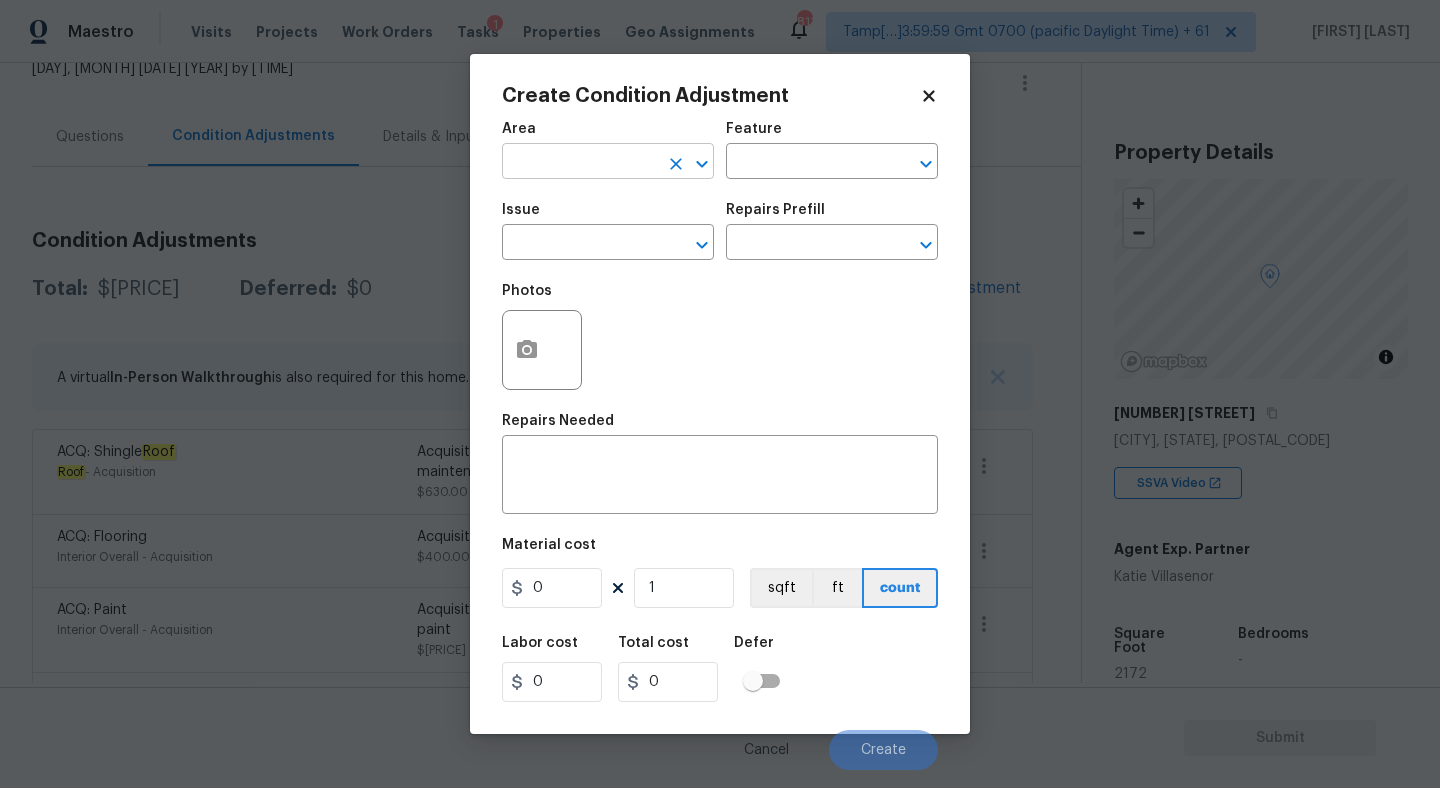 click at bounding box center (580, 163) 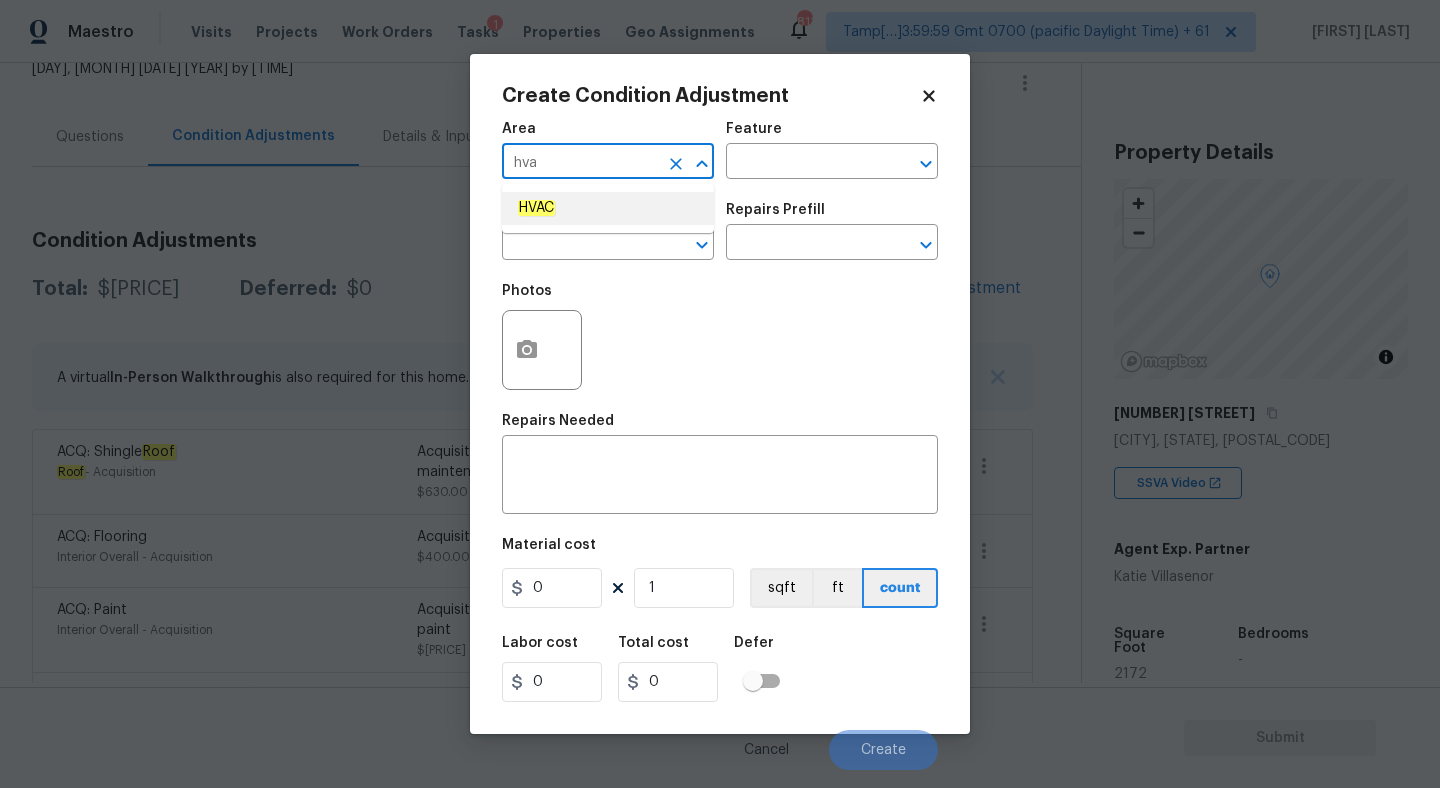 click on "HVAC" at bounding box center (608, 208) 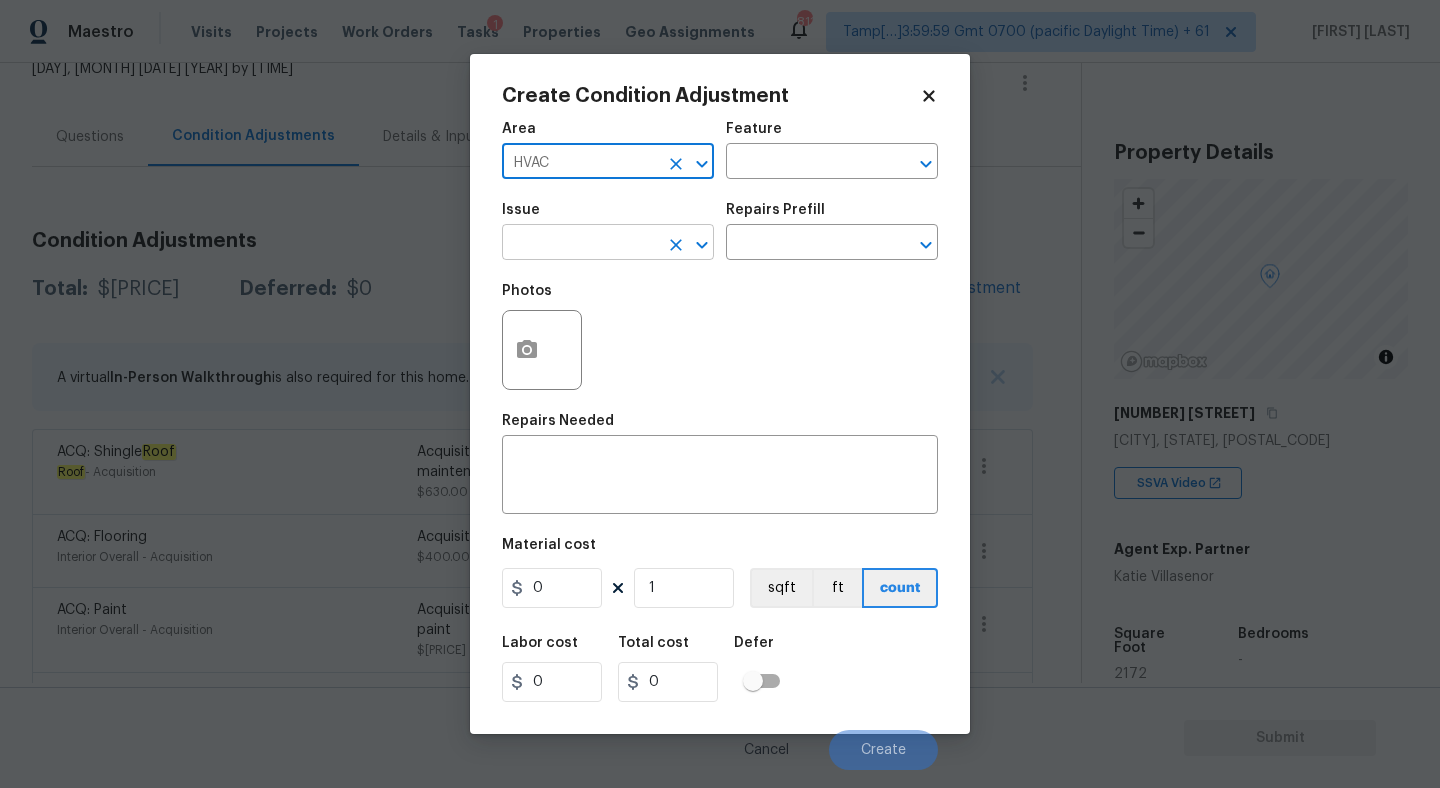 type on "HVAC" 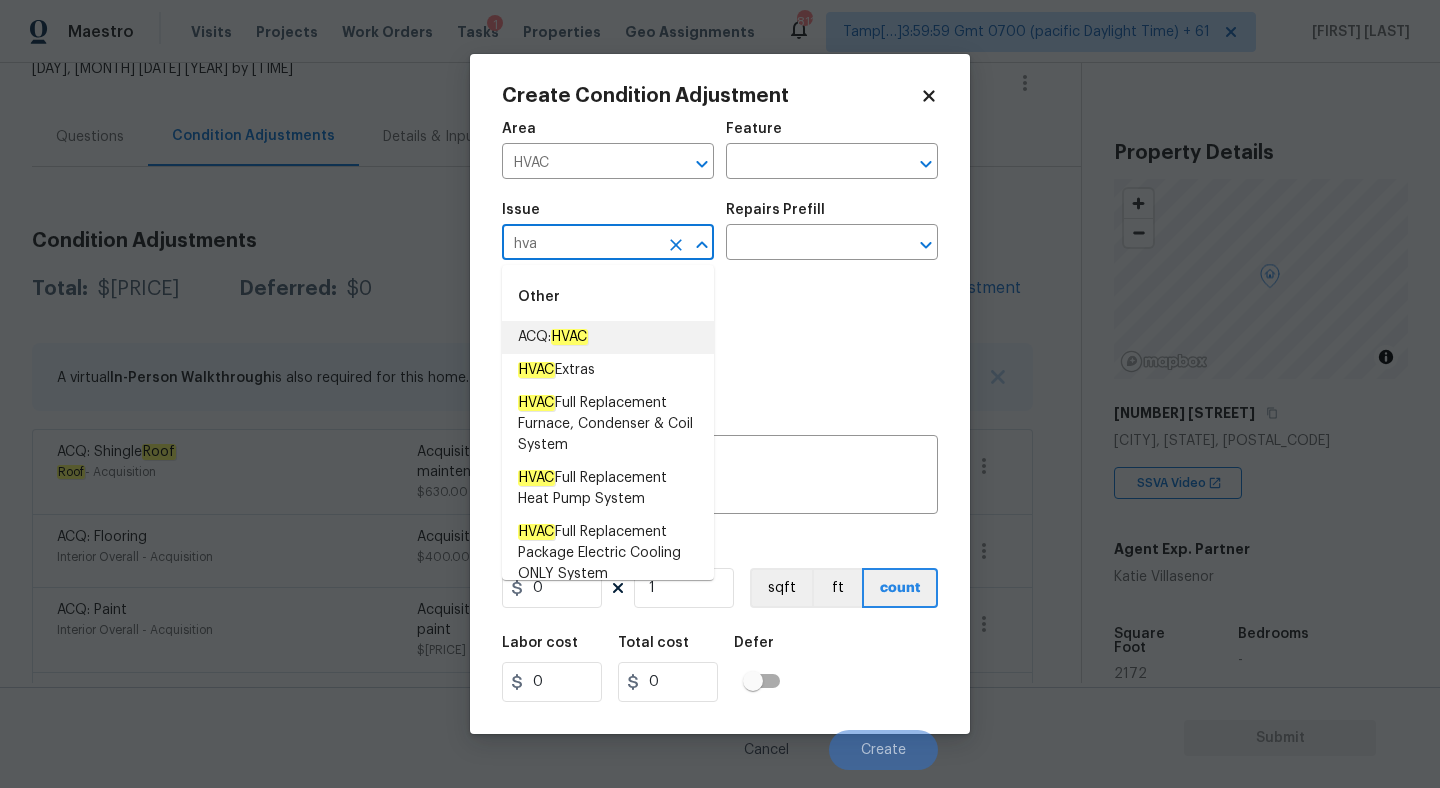 click on "ACQ:  HVAC" at bounding box center [608, 337] 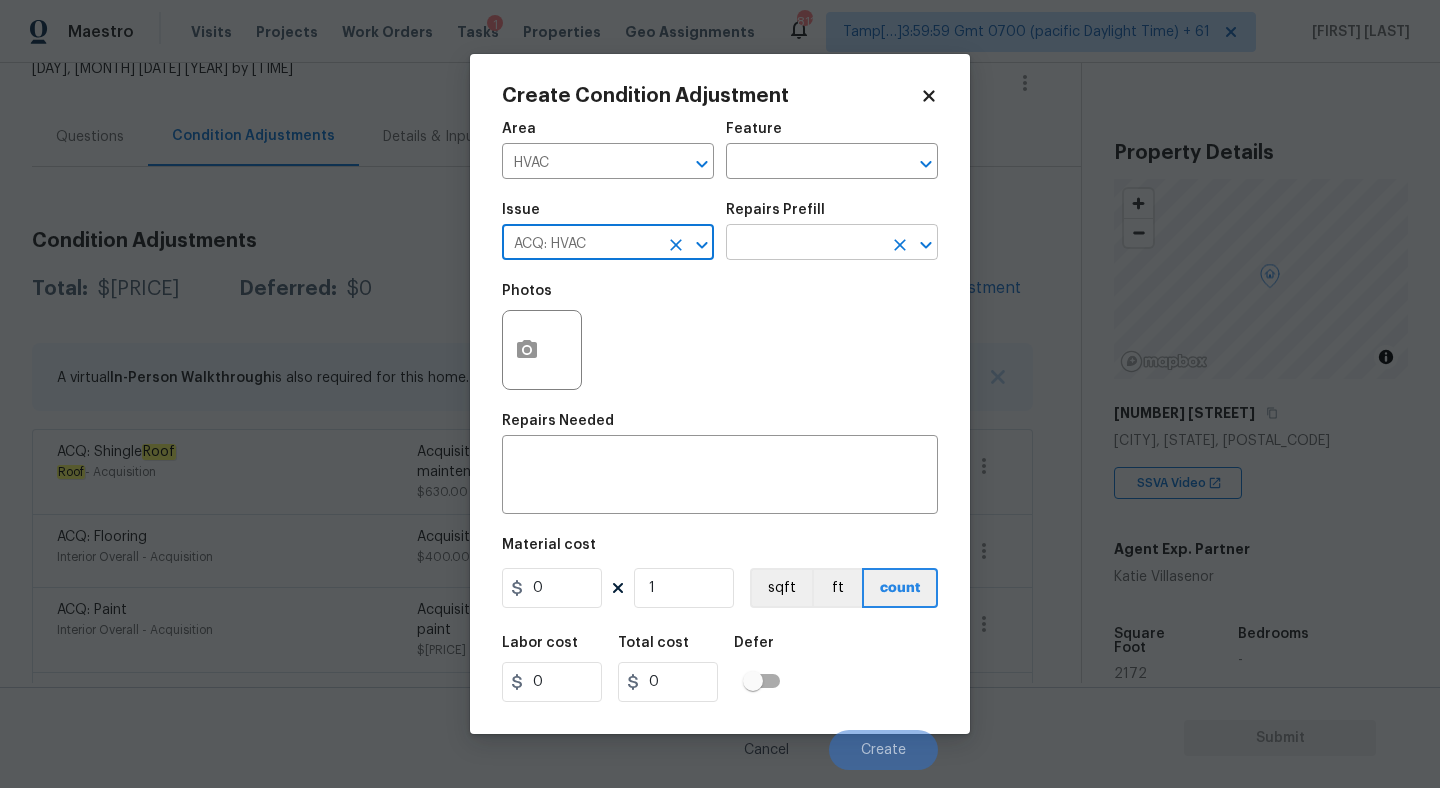 type on "ACQ: HVAC" 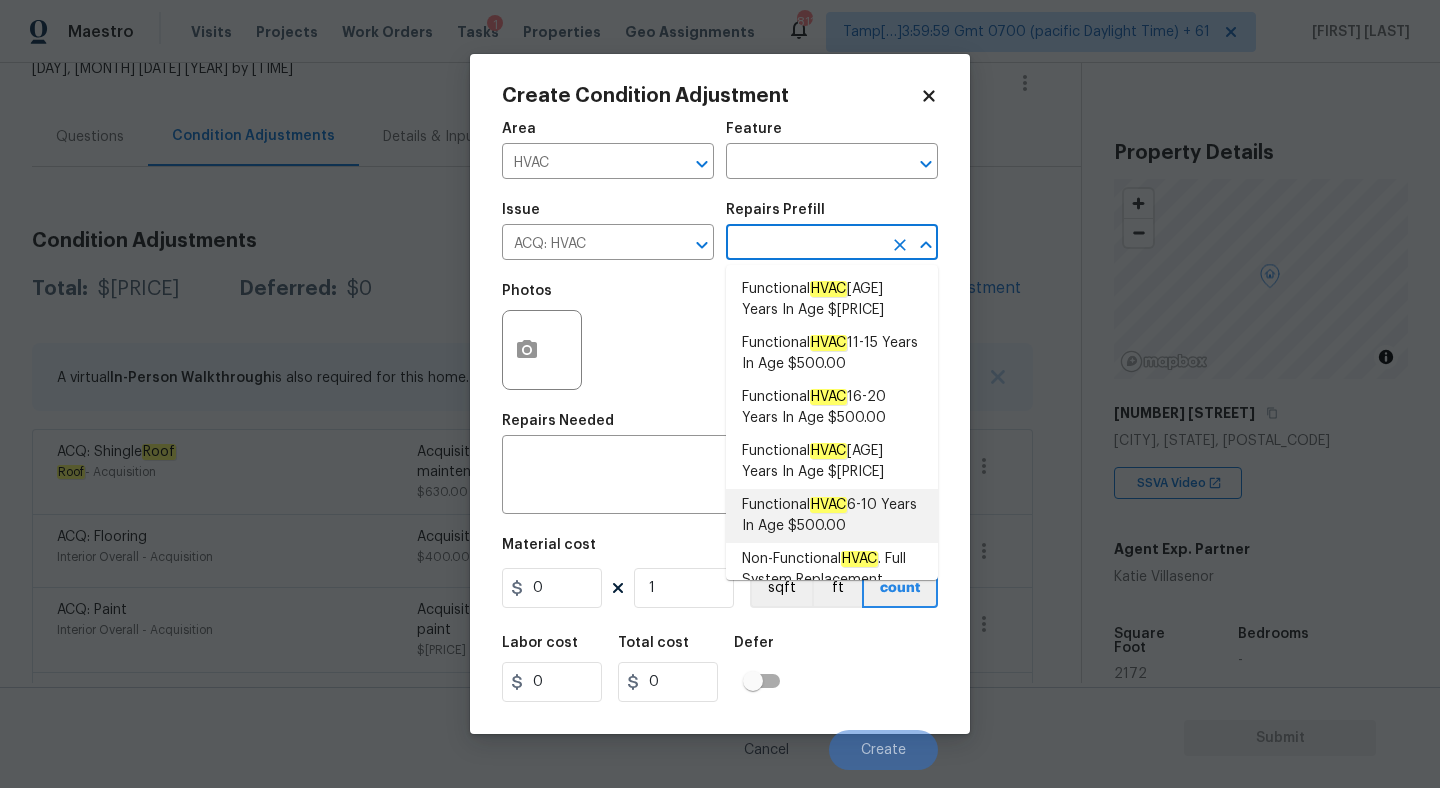 click on "HVAC" at bounding box center (828, 505) 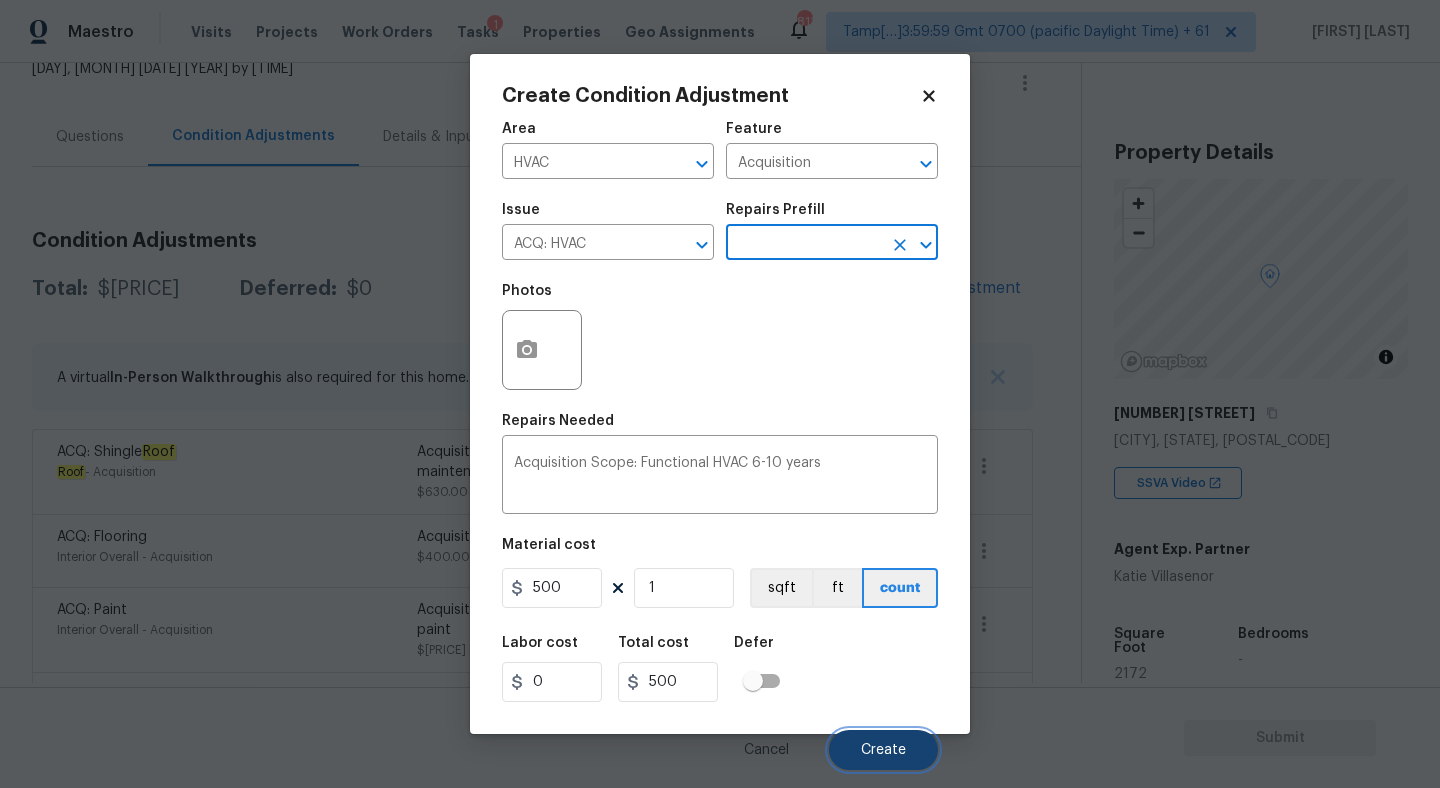 click on "Create" at bounding box center (883, 750) 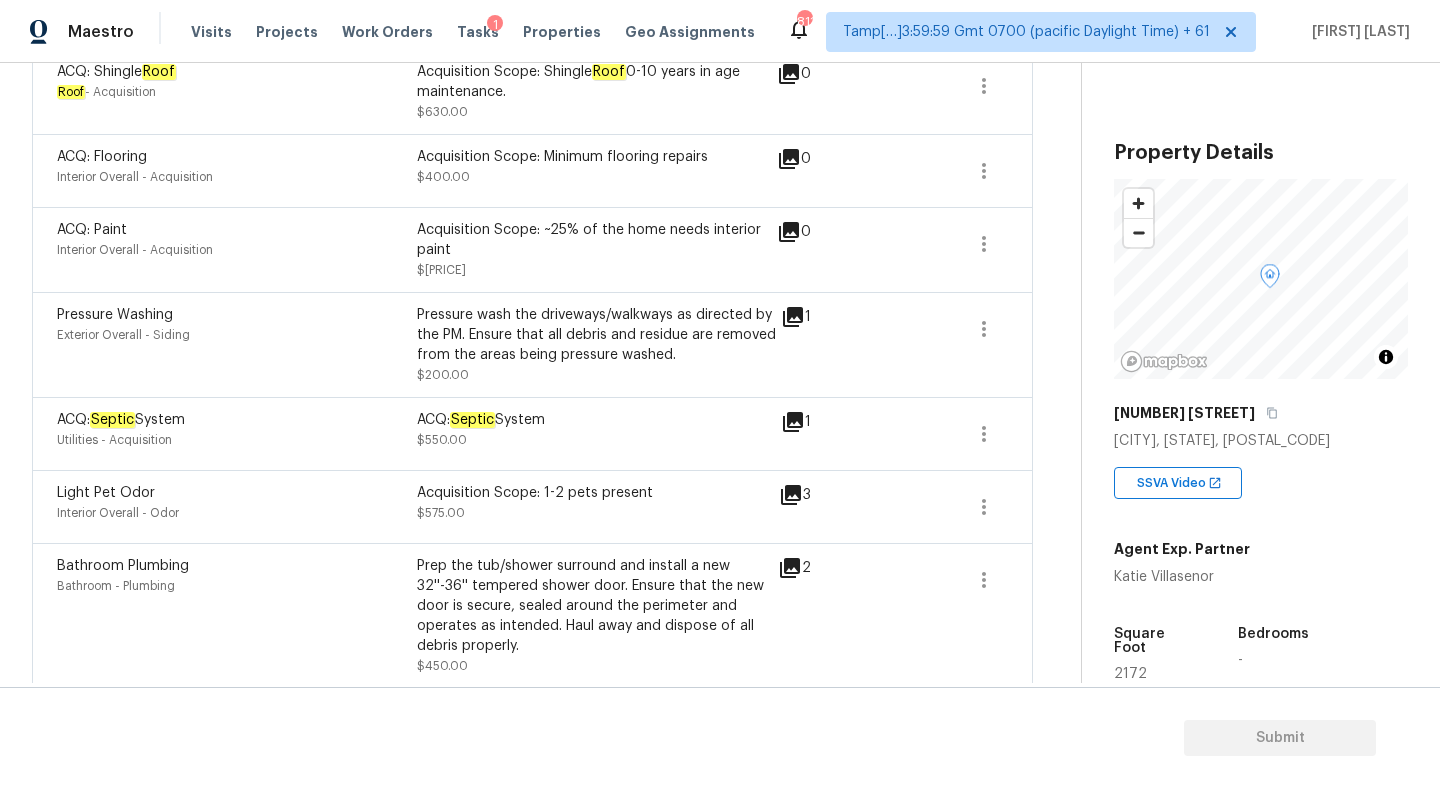 scroll, scrollTop: 564, scrollLeft: 0, axis: vertical 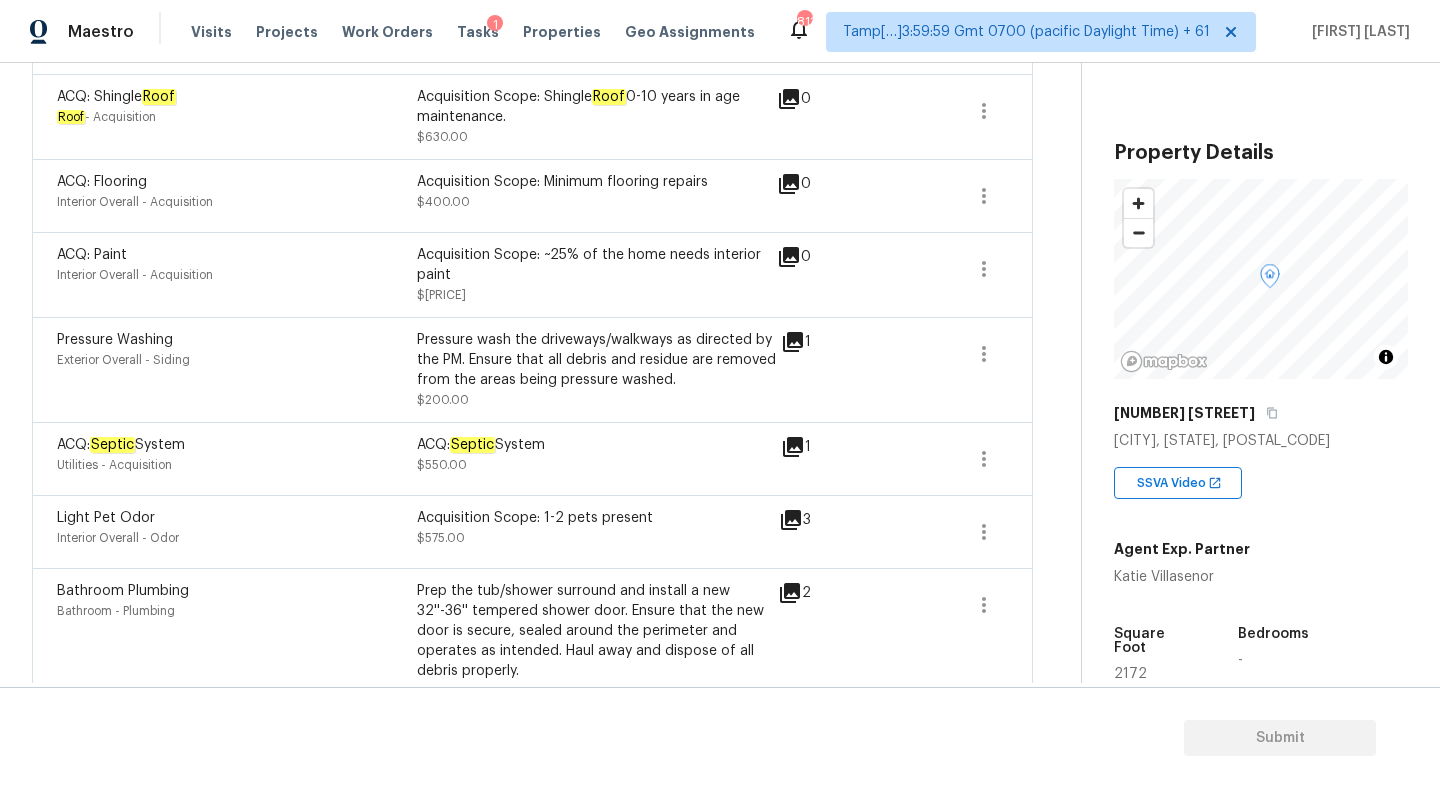 click on "Pressure wash the driveways/walkways as directed by the PM. Ensure that all debris and residue are removed from the areas being pressure washed." at bounding box center (597, 360) 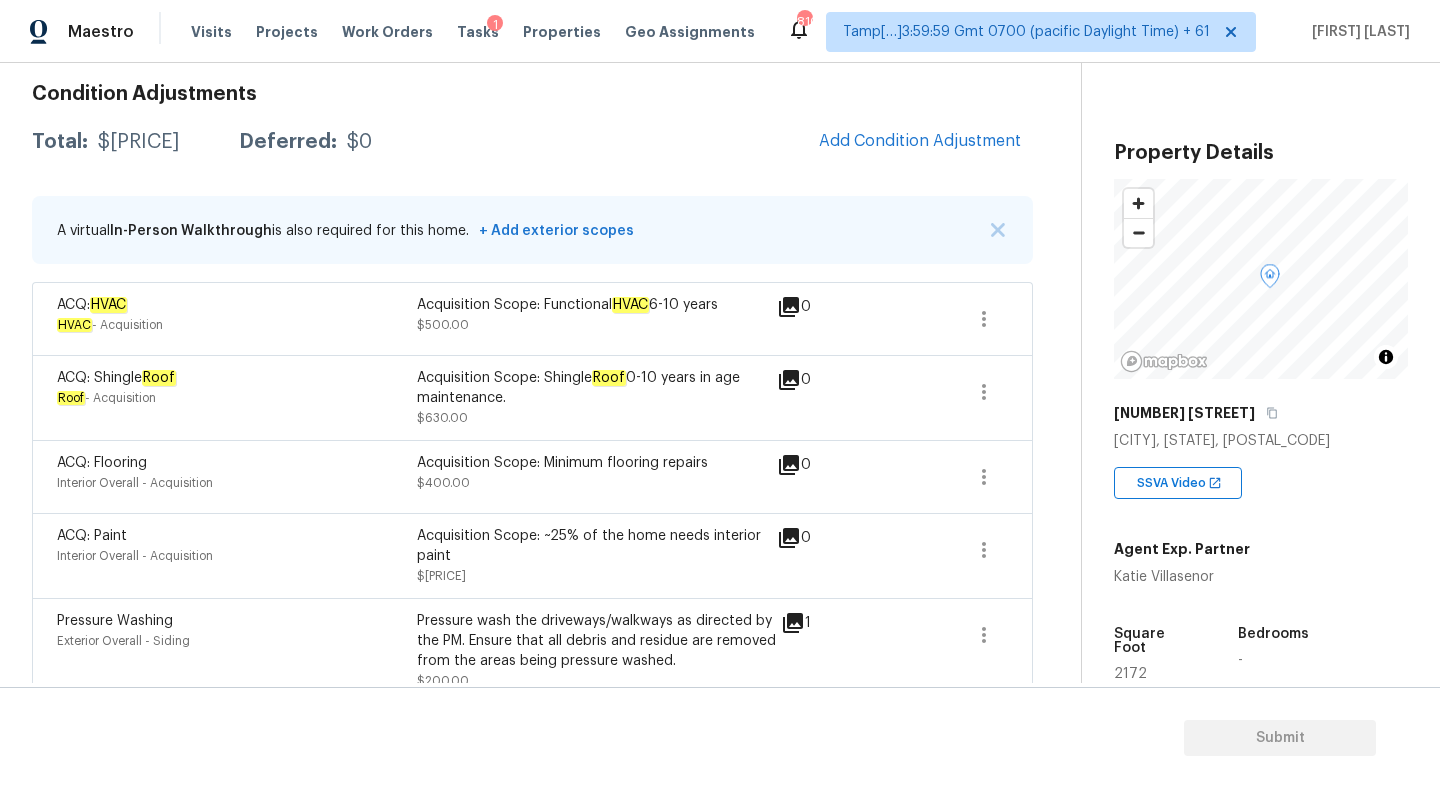 scroll, scrollTop: 254, scrollLeft: 0, axis: vertical 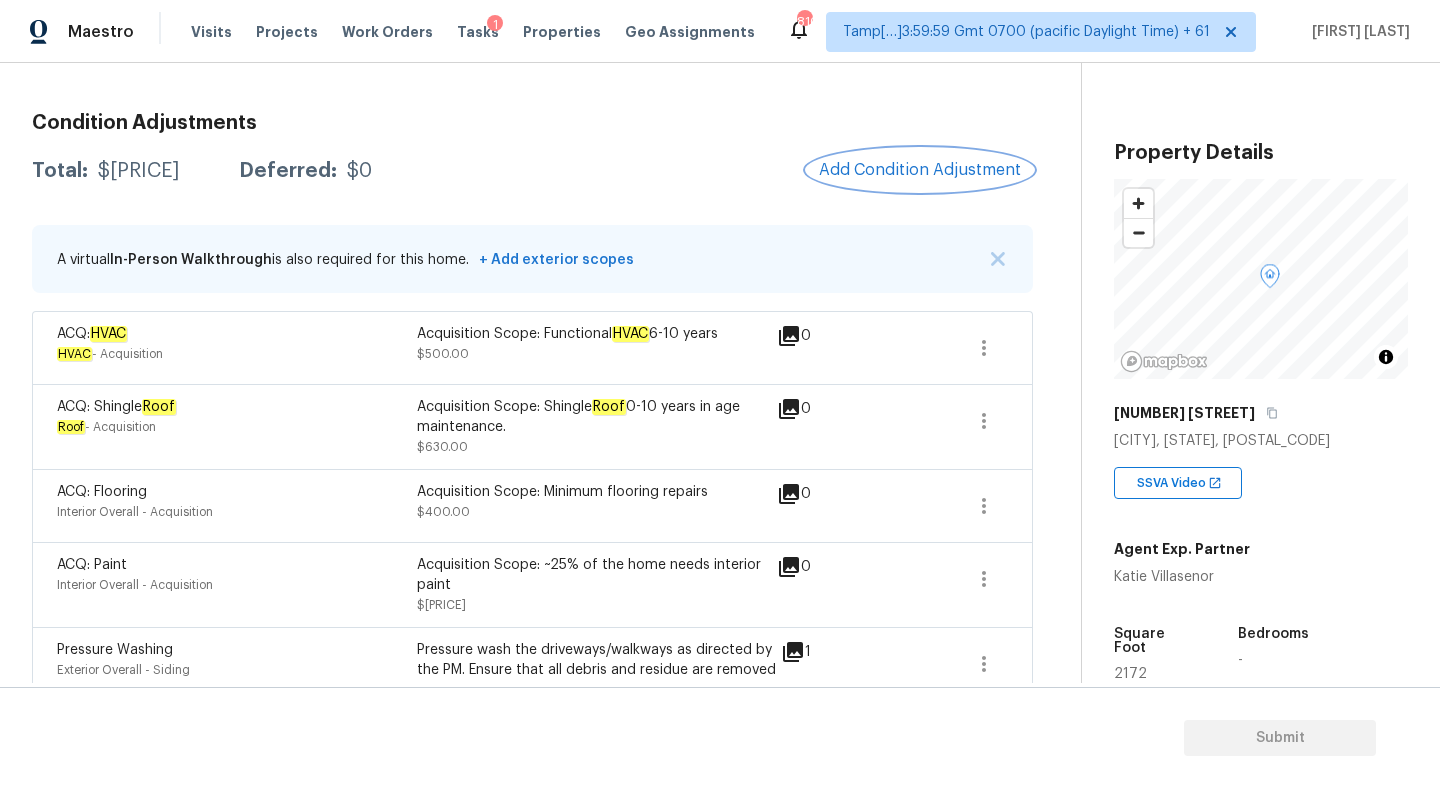 click on "Add Condition Adjustment" at bounding box center [920, 170] 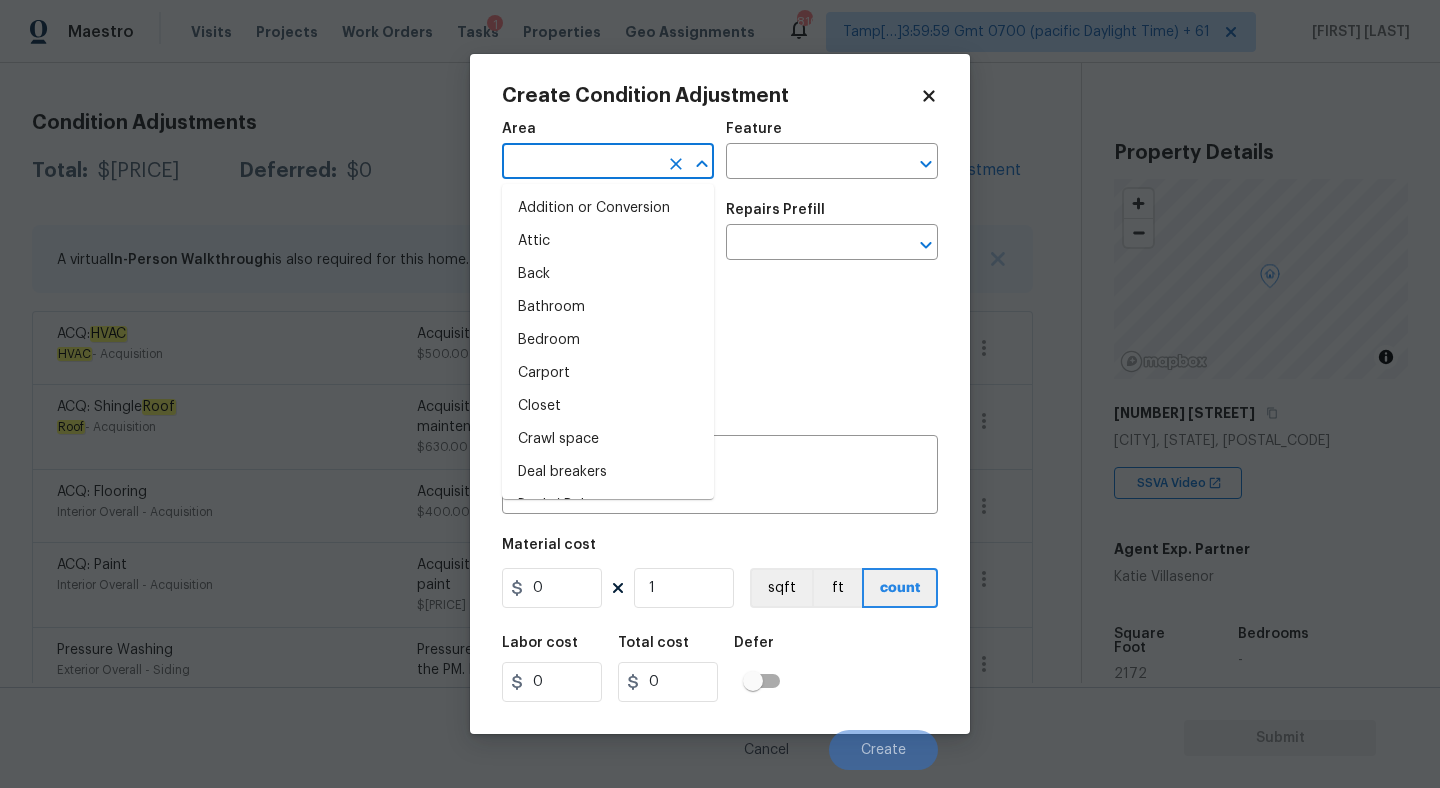 click at bounding box center [580, 163] 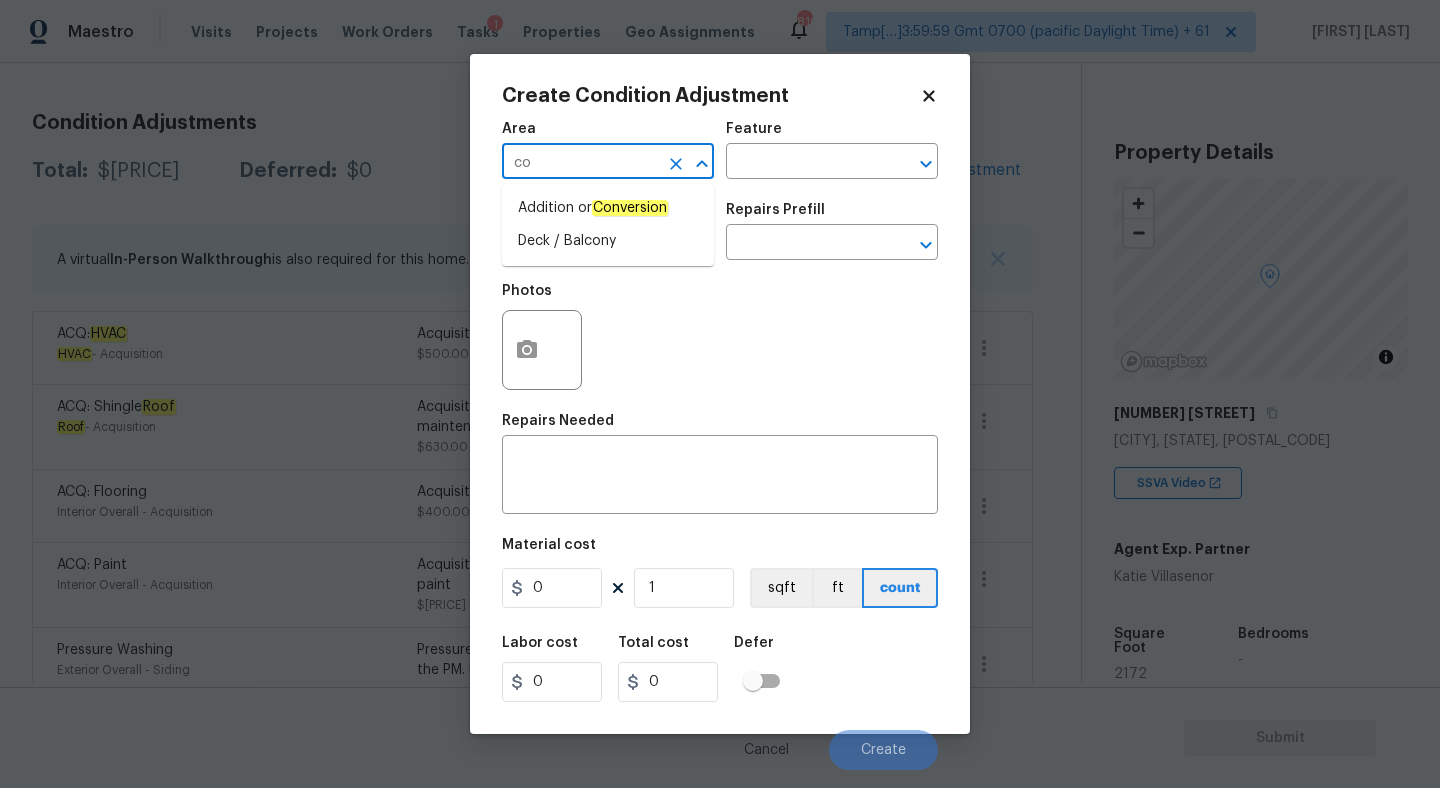 type on "c" 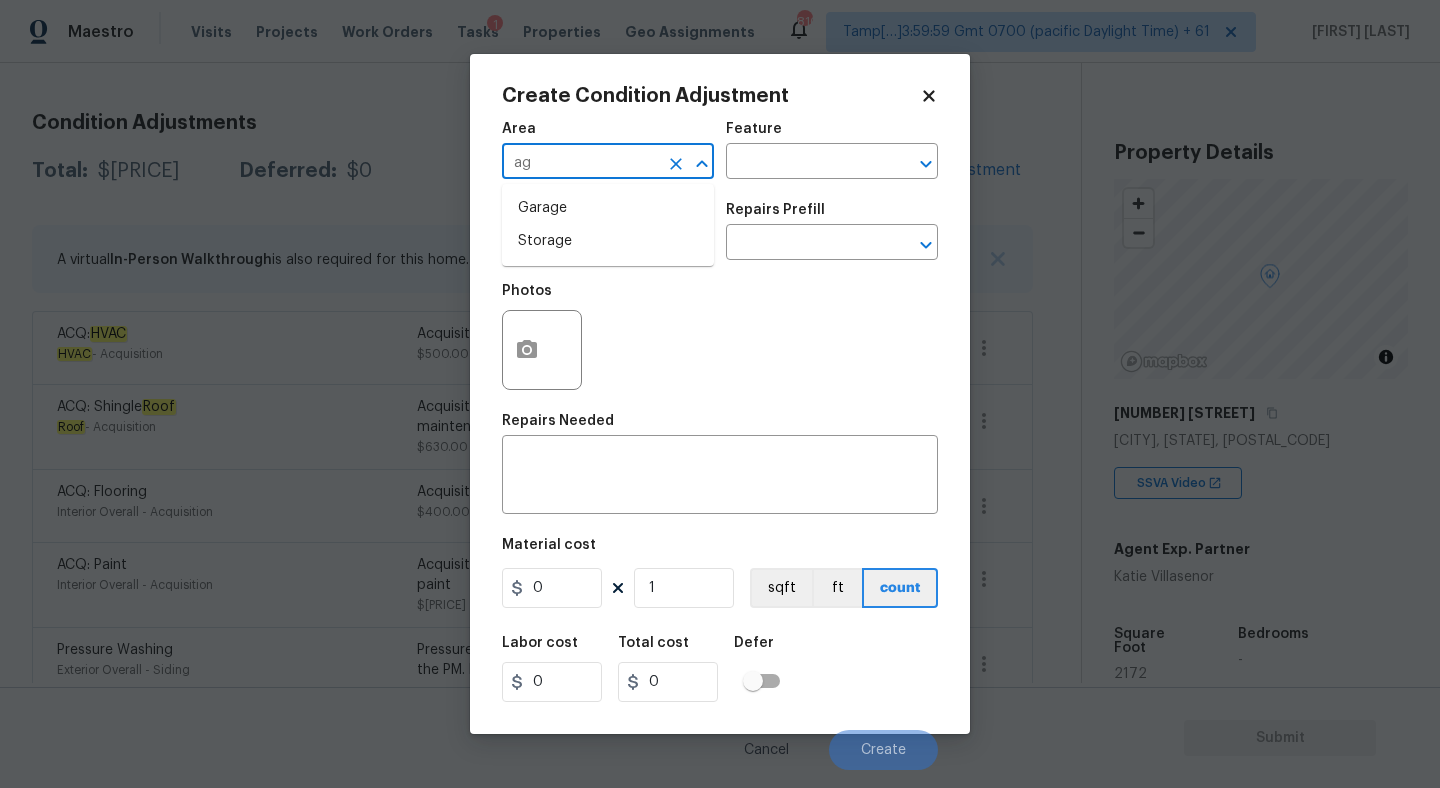 type on "a" 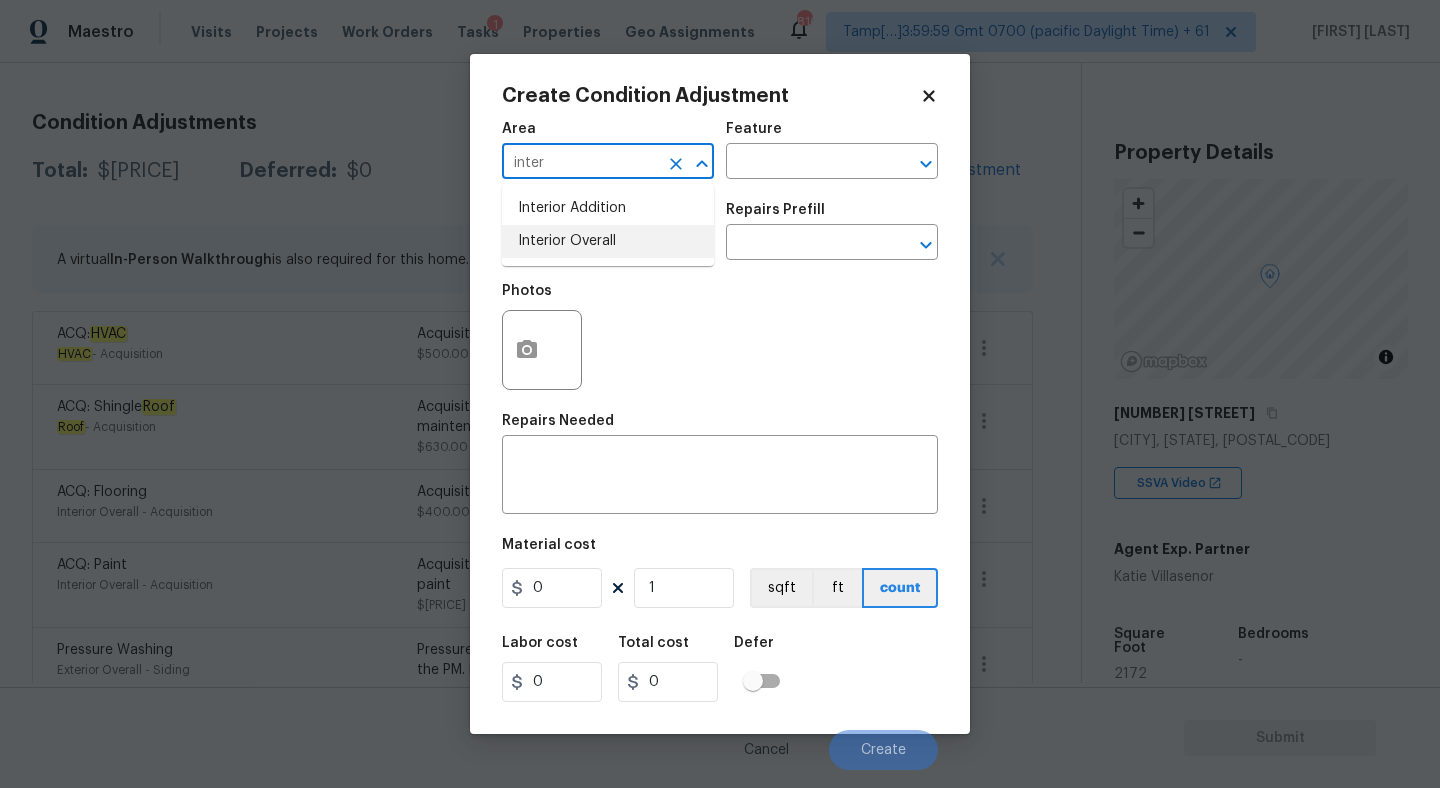 click on "Interior Overall" at bounding box center [608, 241] 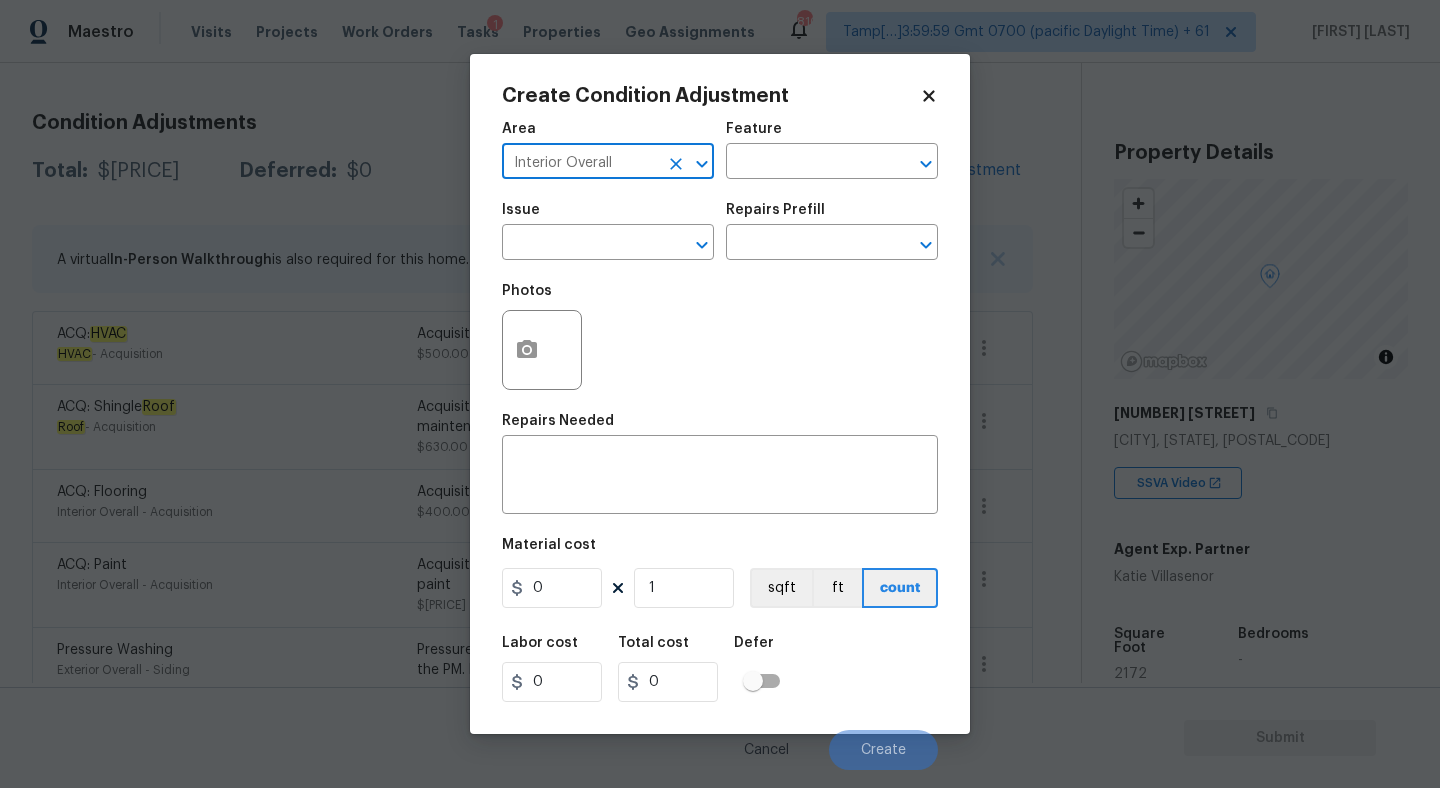 type on "Interior Overall" 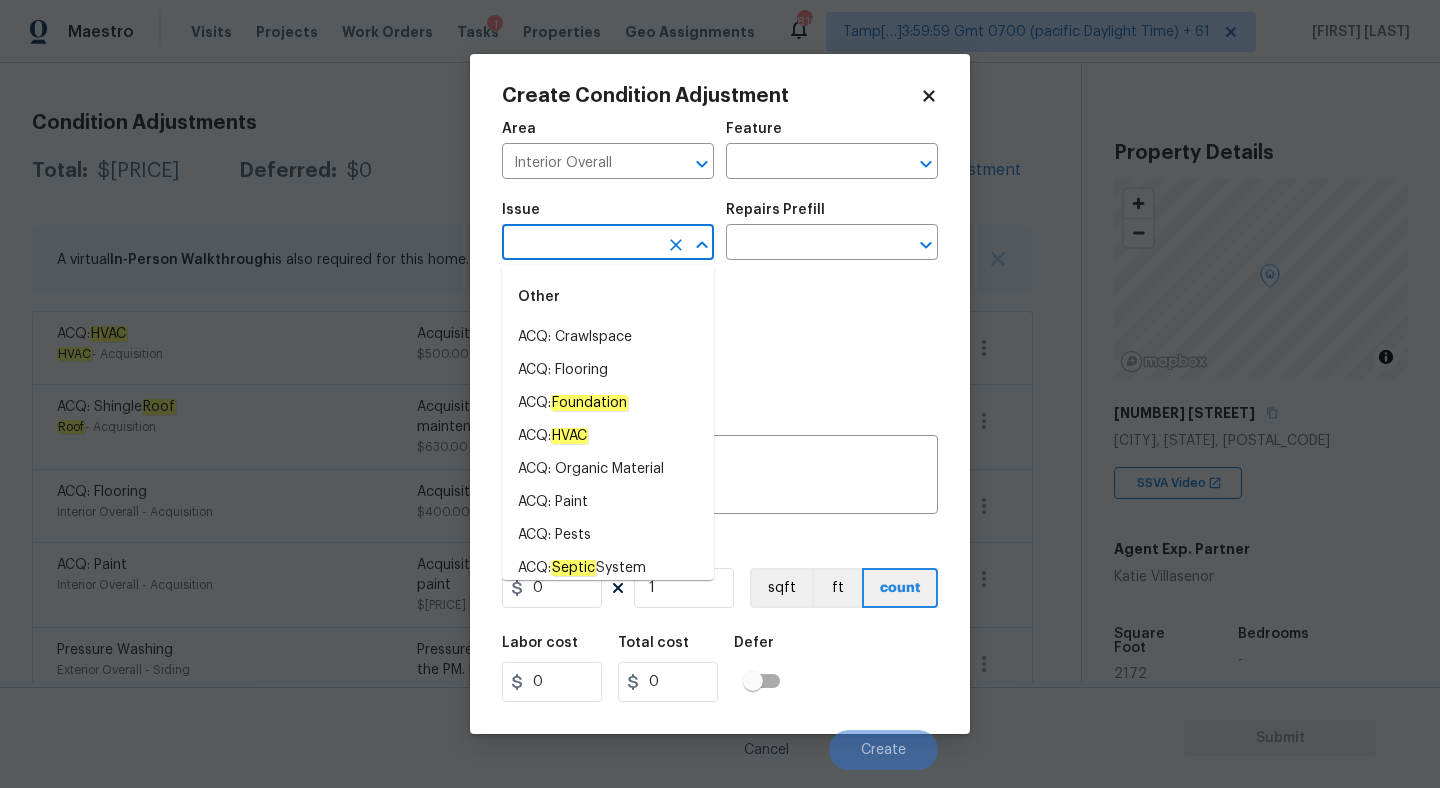 click at bounding box center [580, 244] 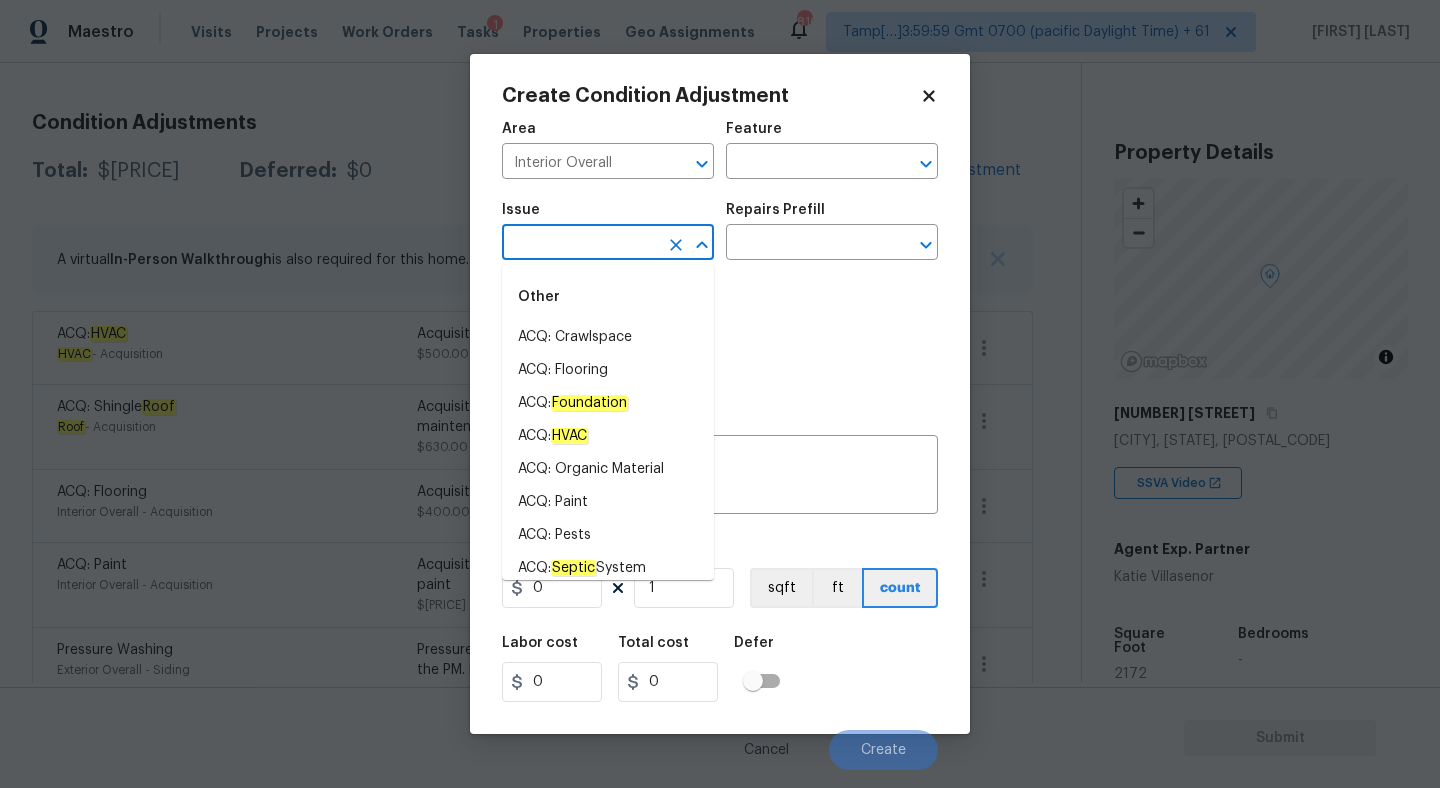 type on "a" 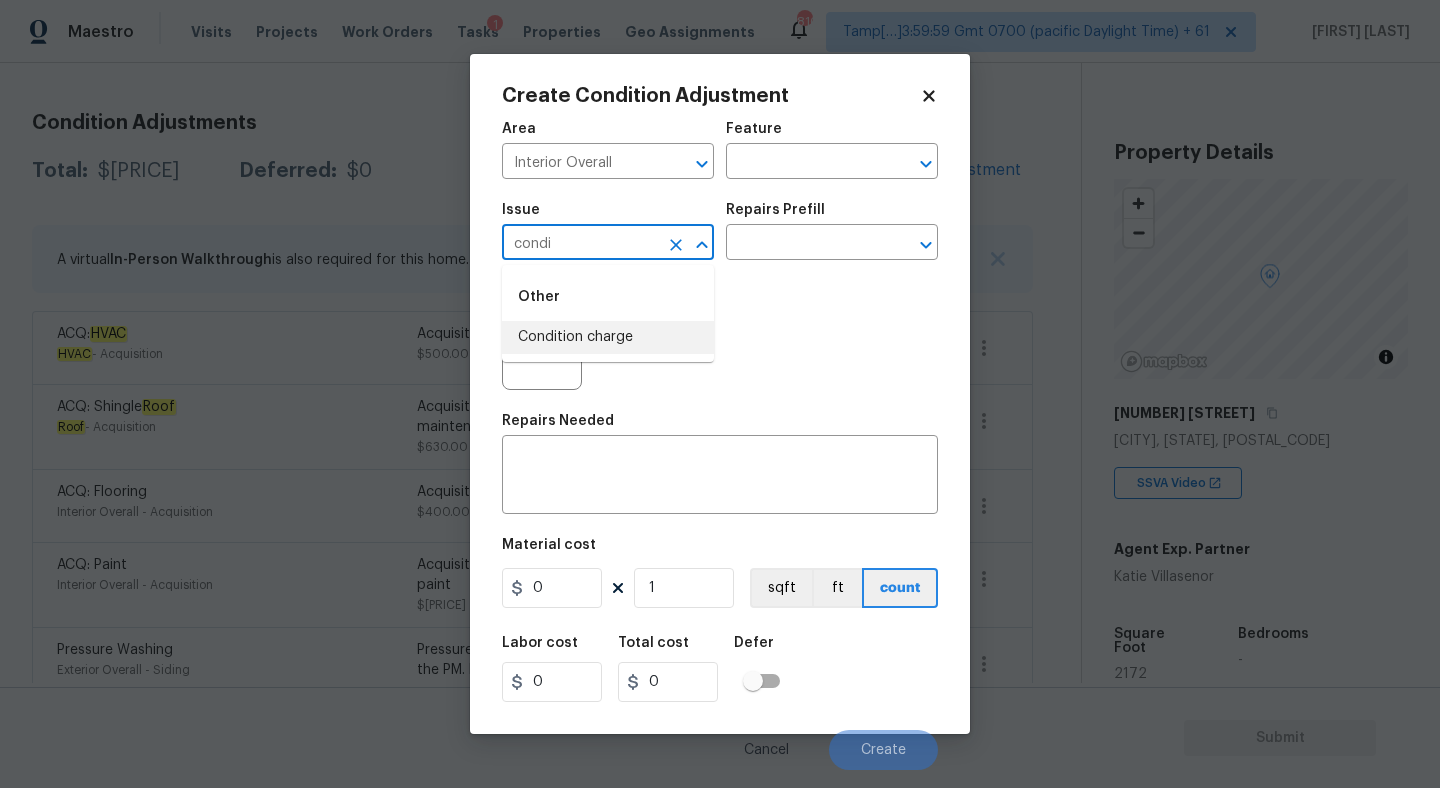 click on "Condition charge" at bounding box center [608, 337] 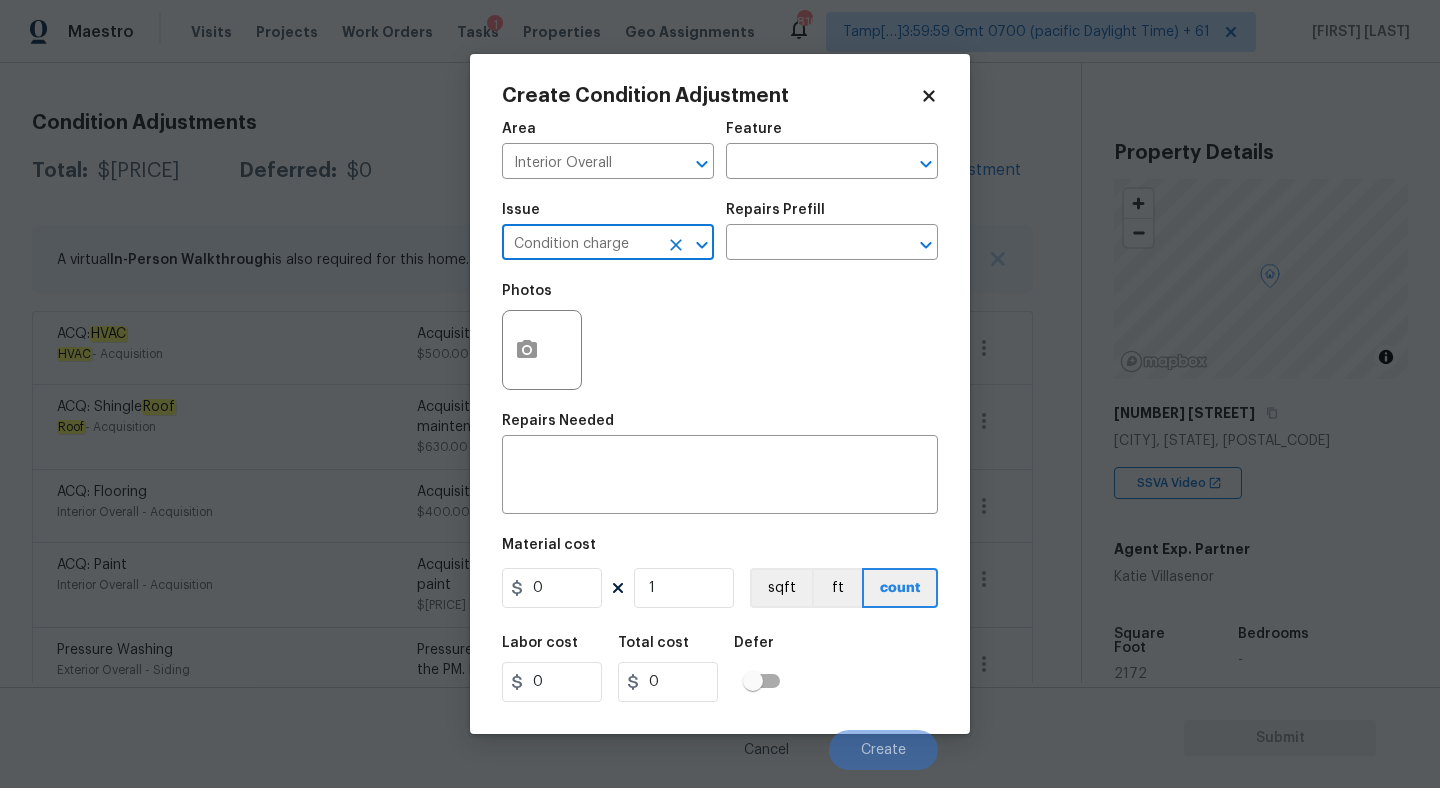 type on "Condition charge" 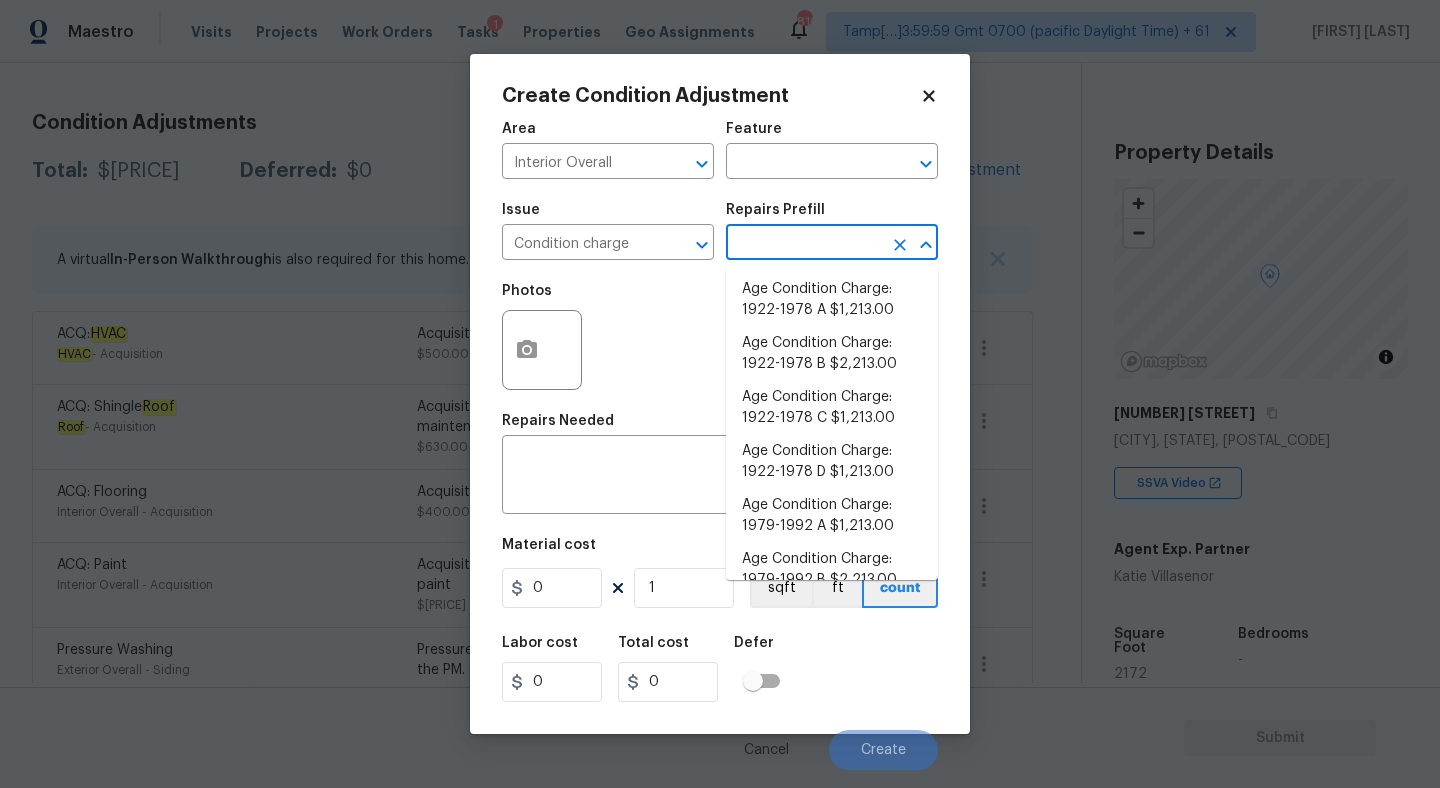 click at bounding box center (804, 244) 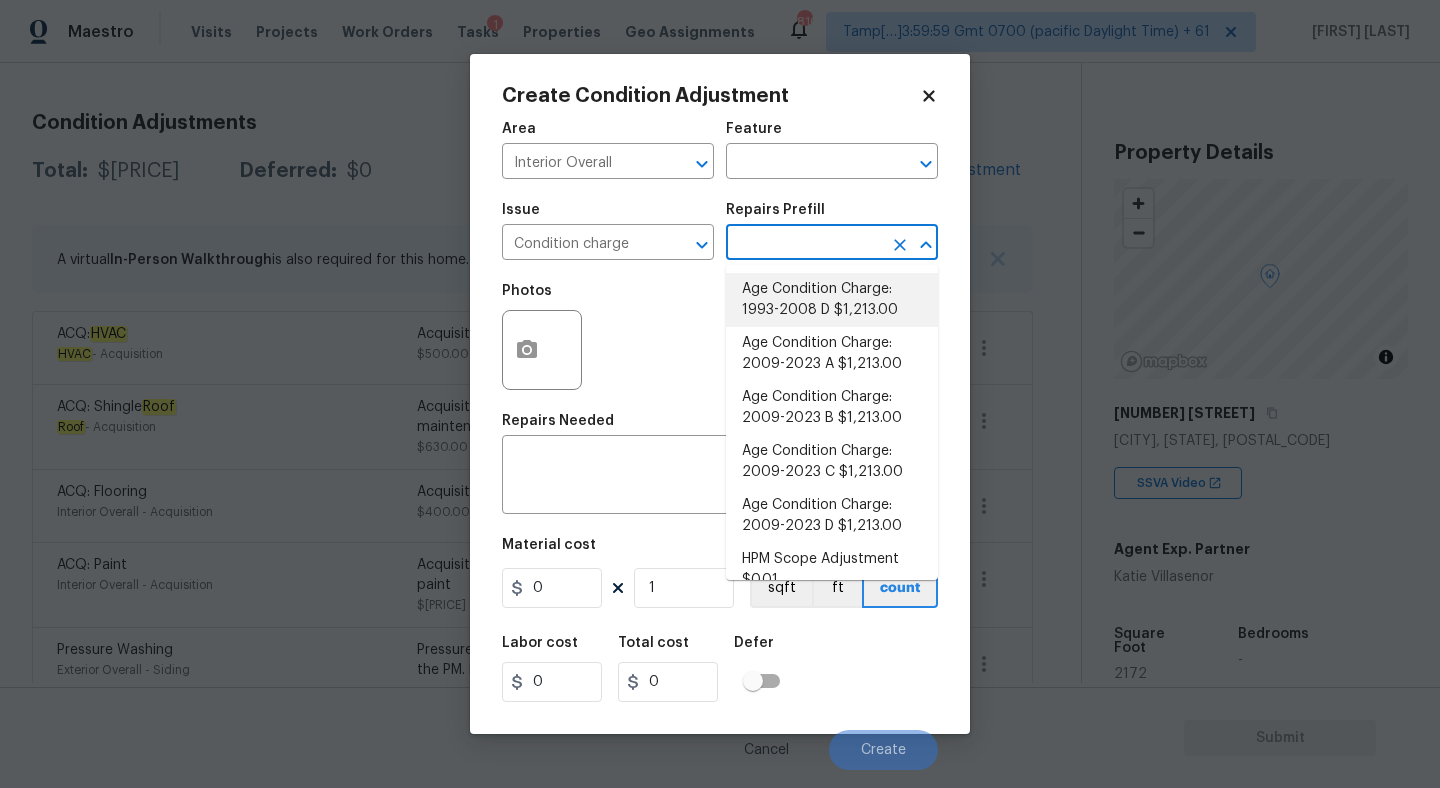 scroll, scrollTop: 611, scrollLeft: 0, axis: vertical 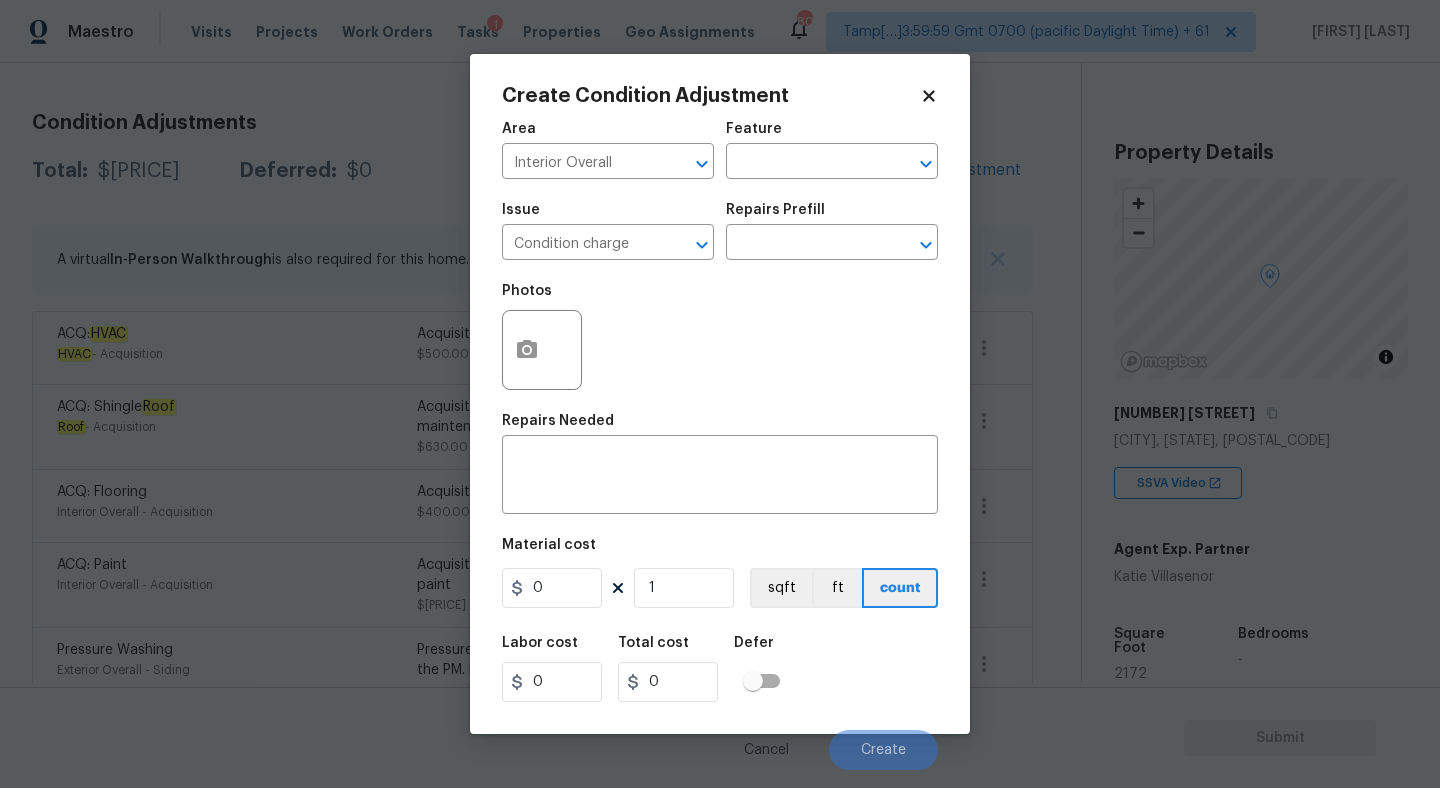 click 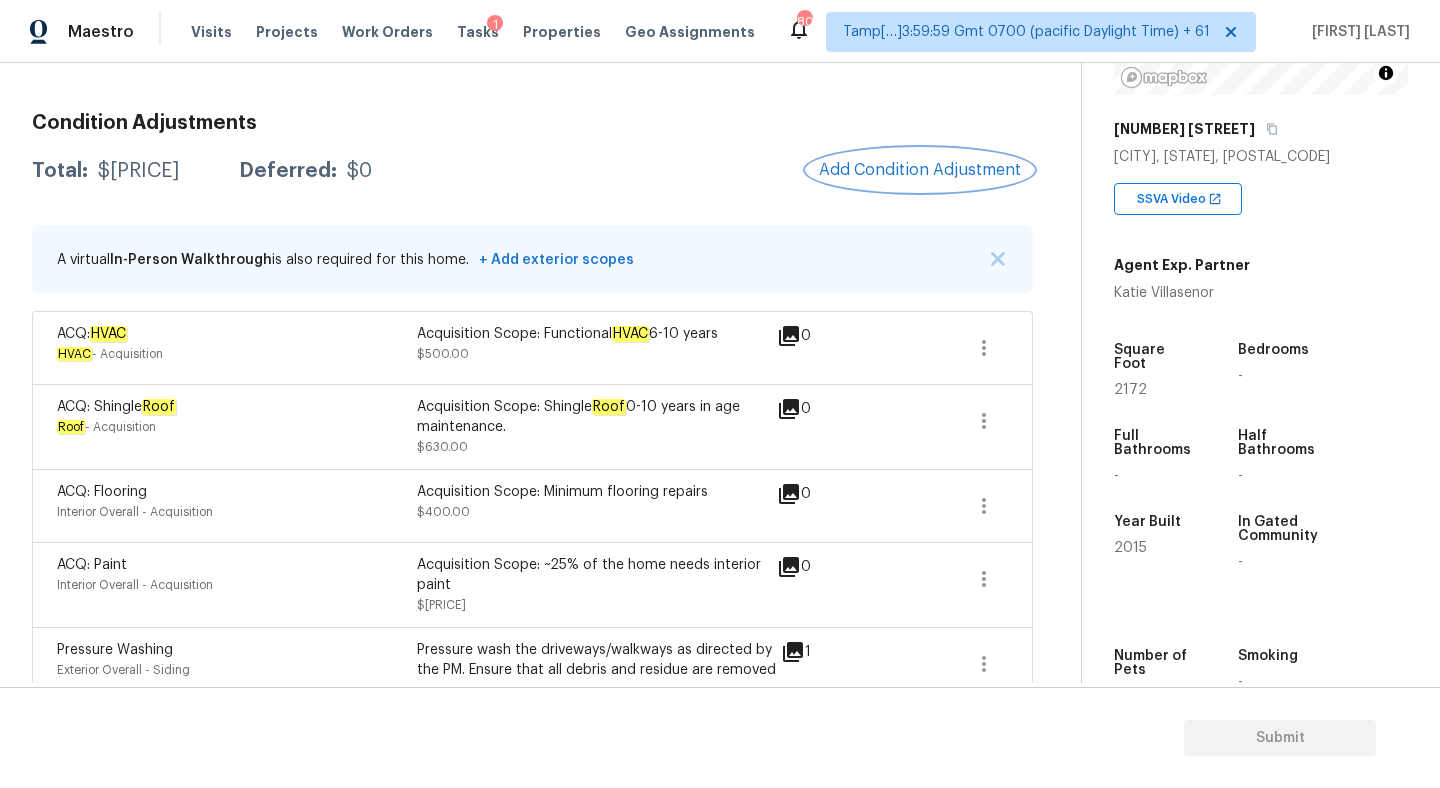 scroll, scrollTop: 416, scrollLeft: 0, axis: vertical 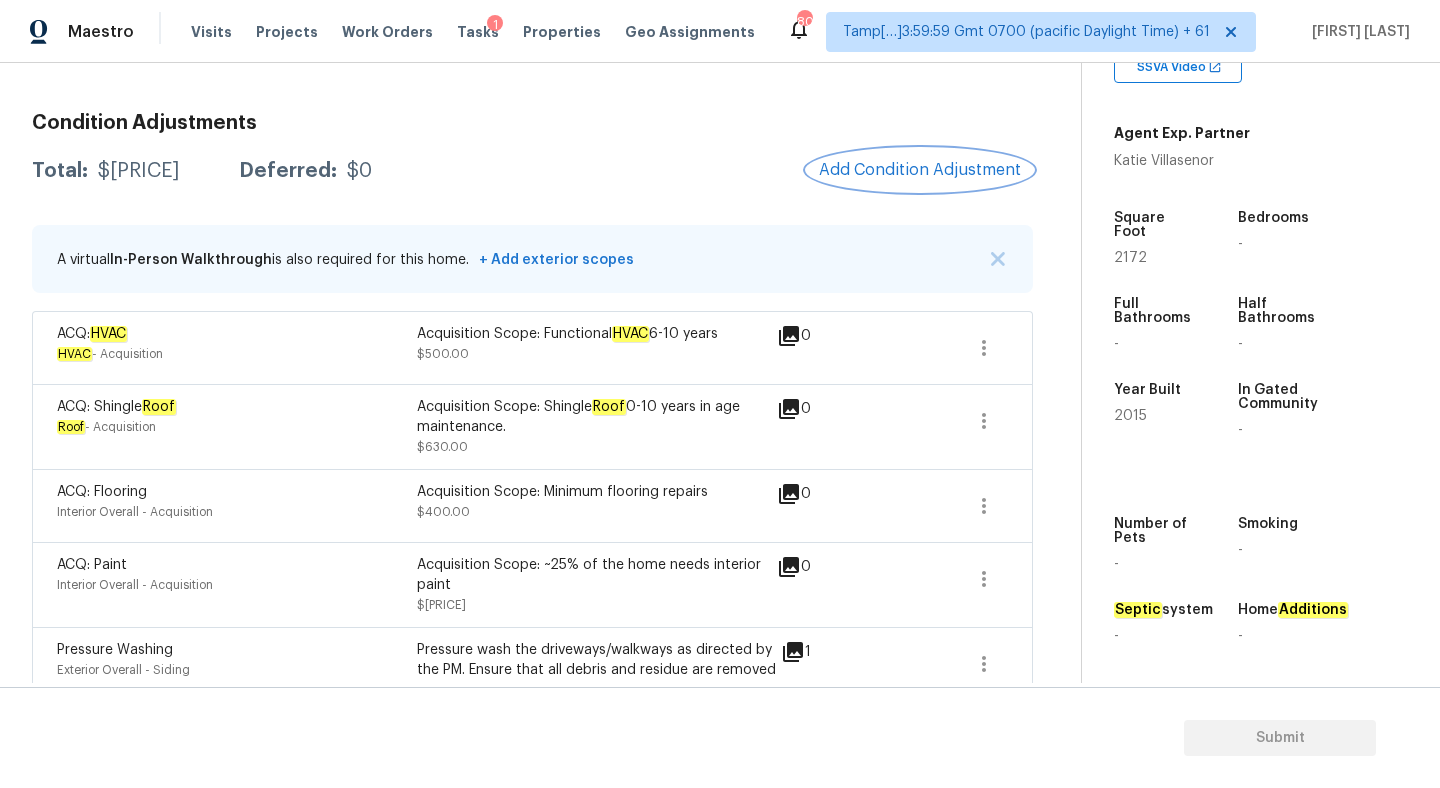 click on "Add Condition Adjustment" at bounding box center (920, 170) 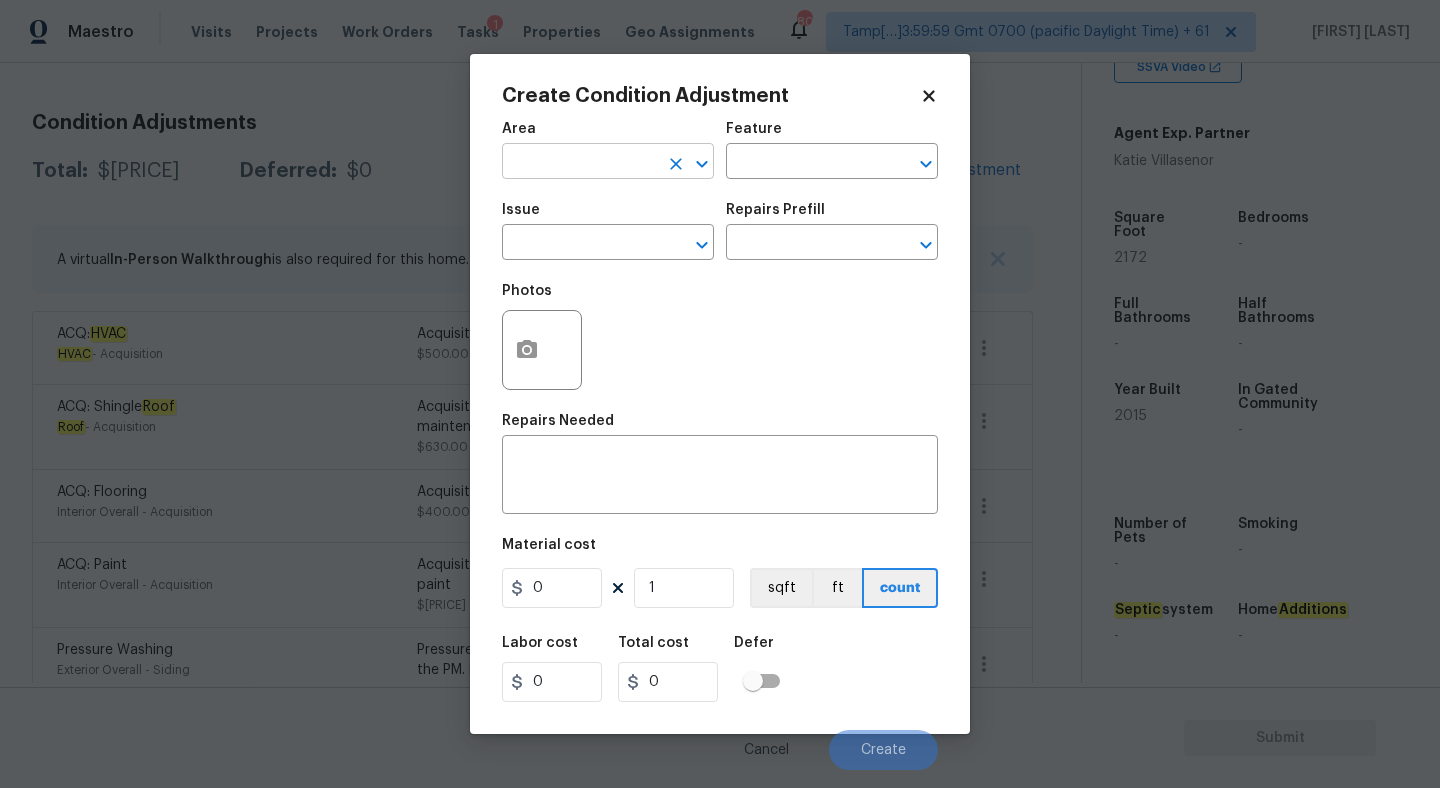 click at bounding box center (580, 163) 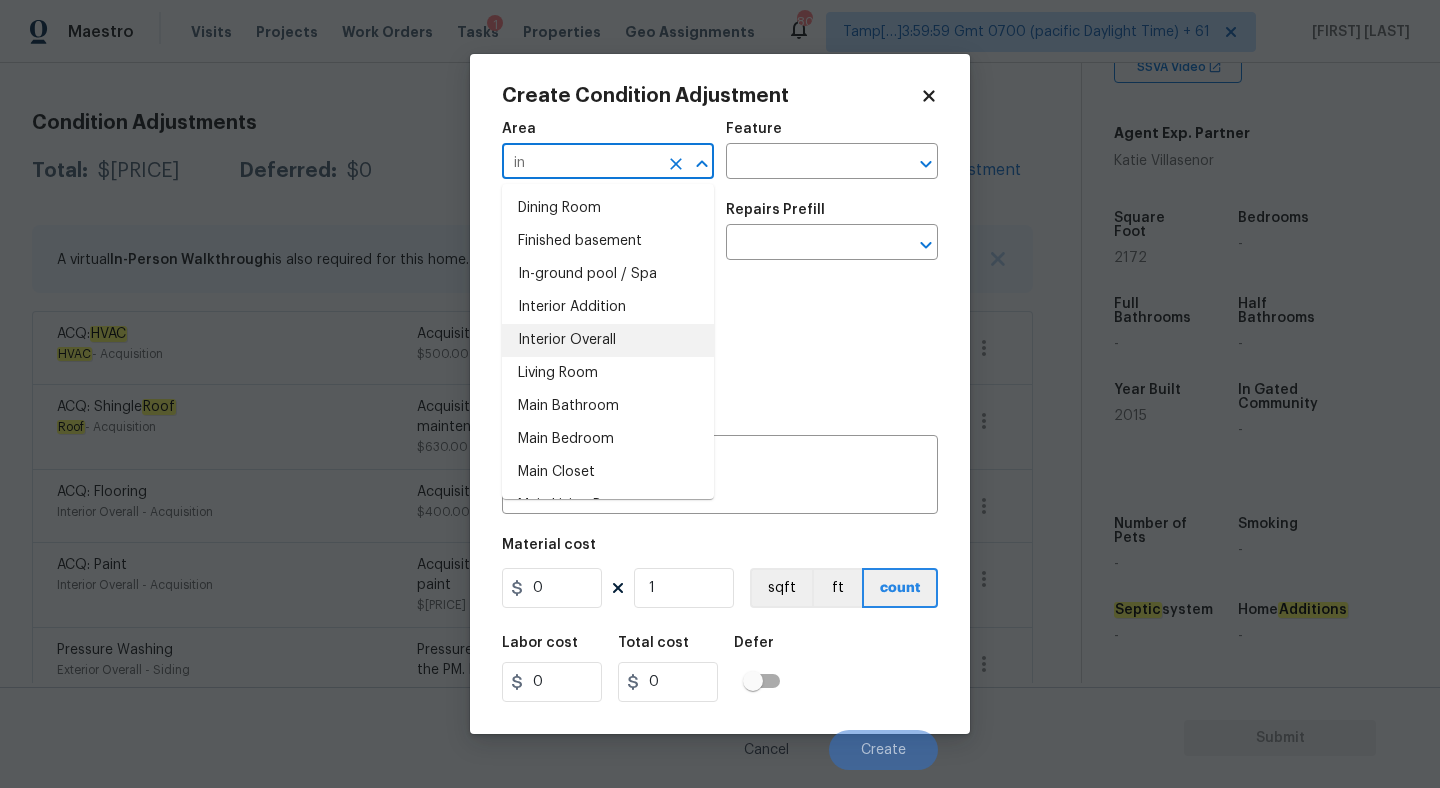 click on "Interior Overall" at bounding box center (608, 340) 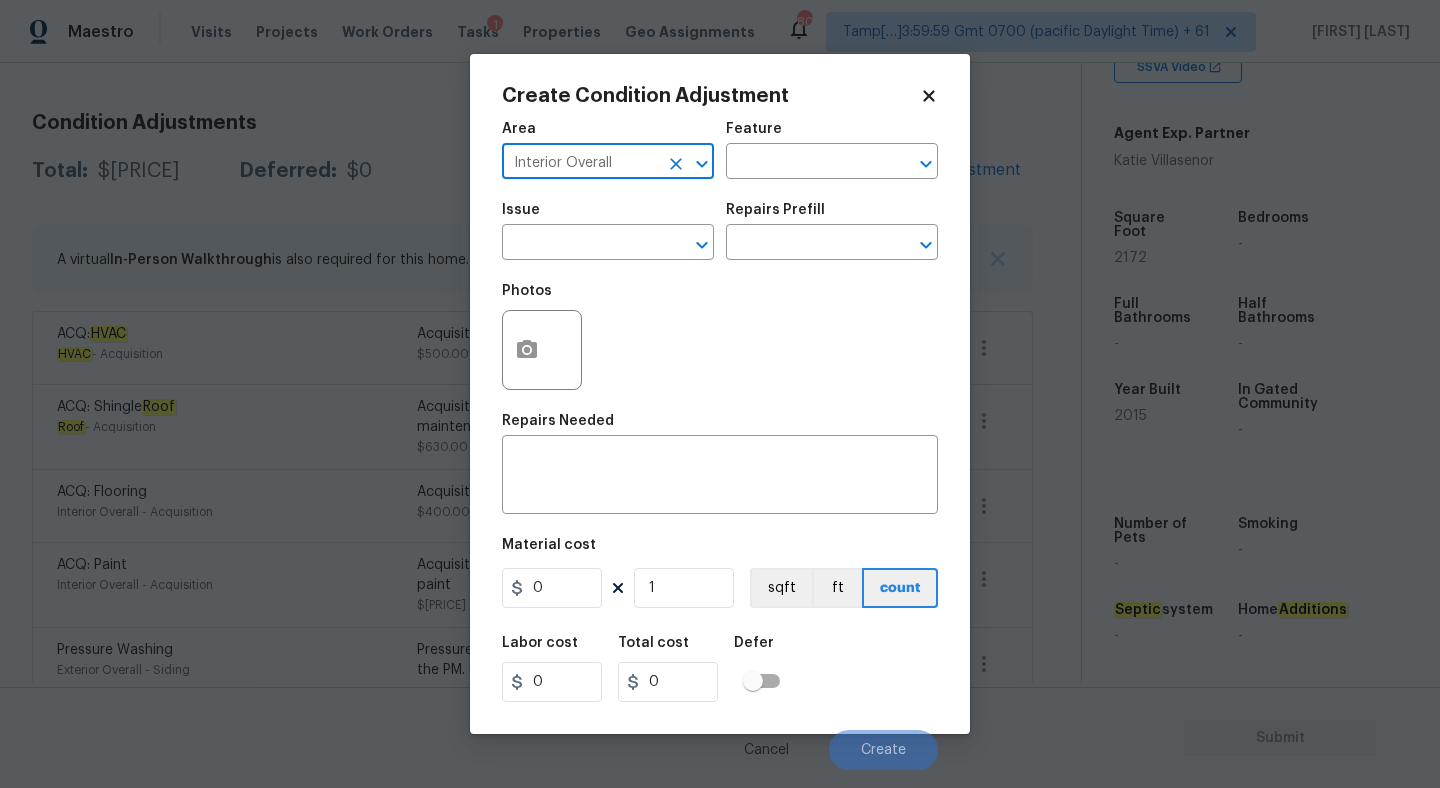 type on "Interior Overall" 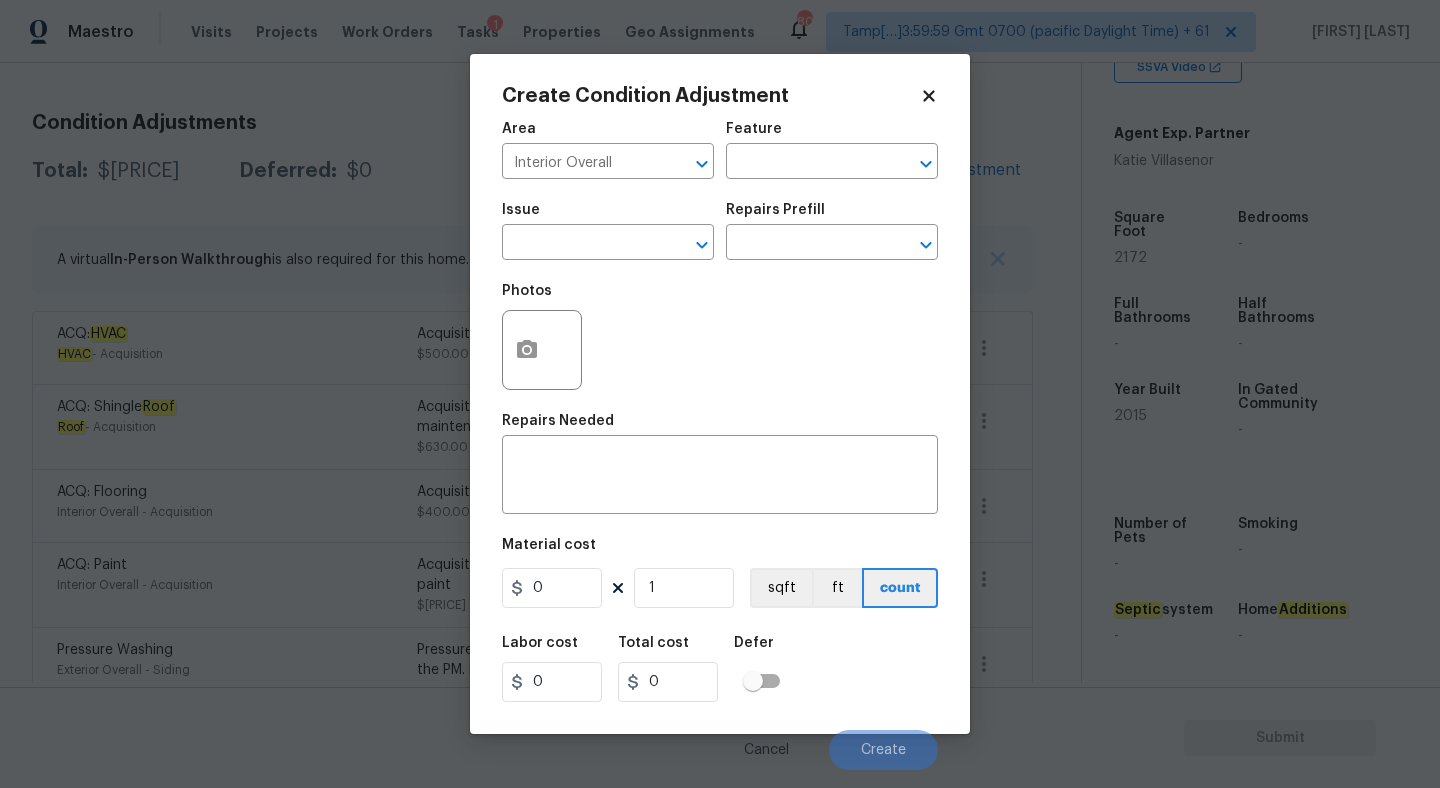 click on "Issue ​" at bounding box center (608, 231) 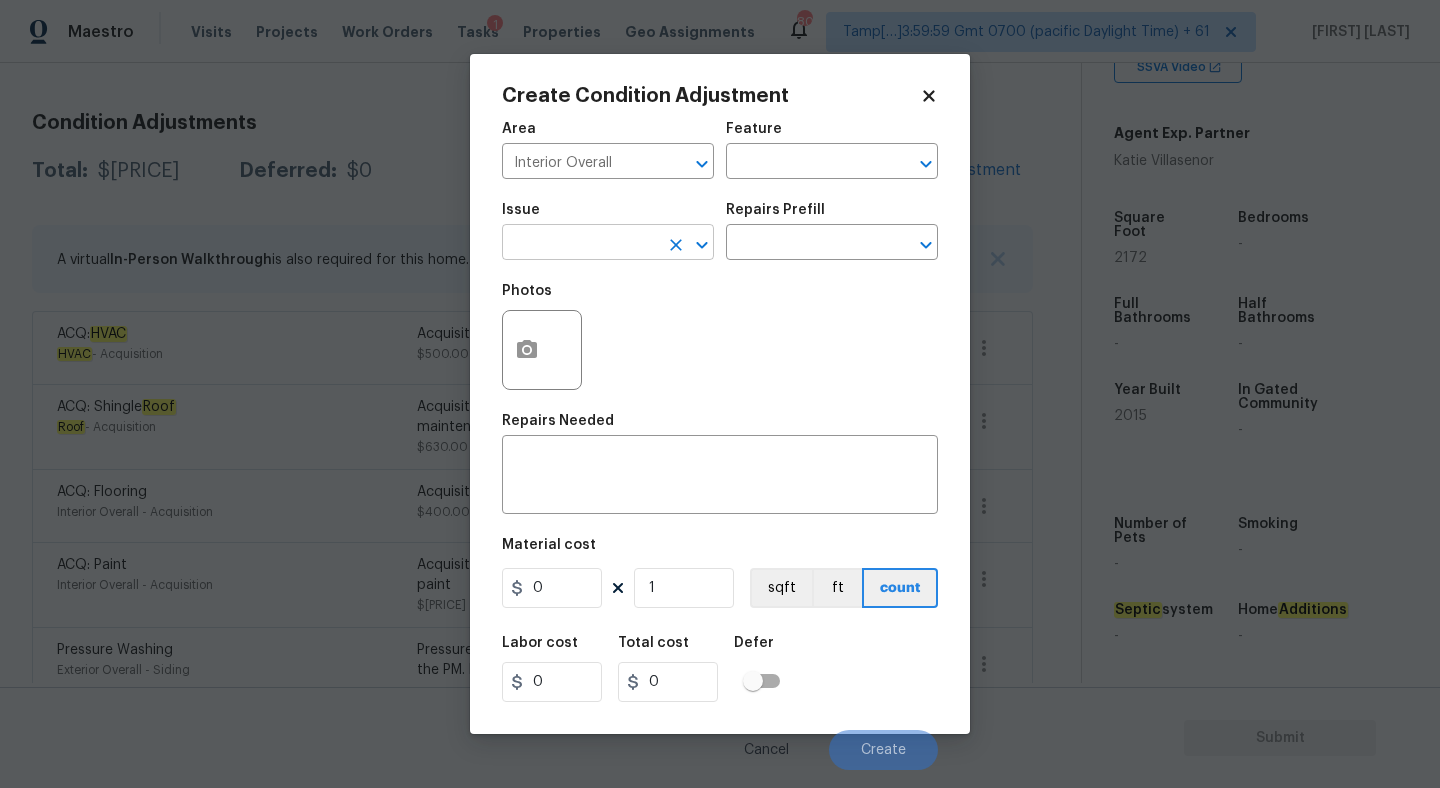 click at bounding box center [580, 244] 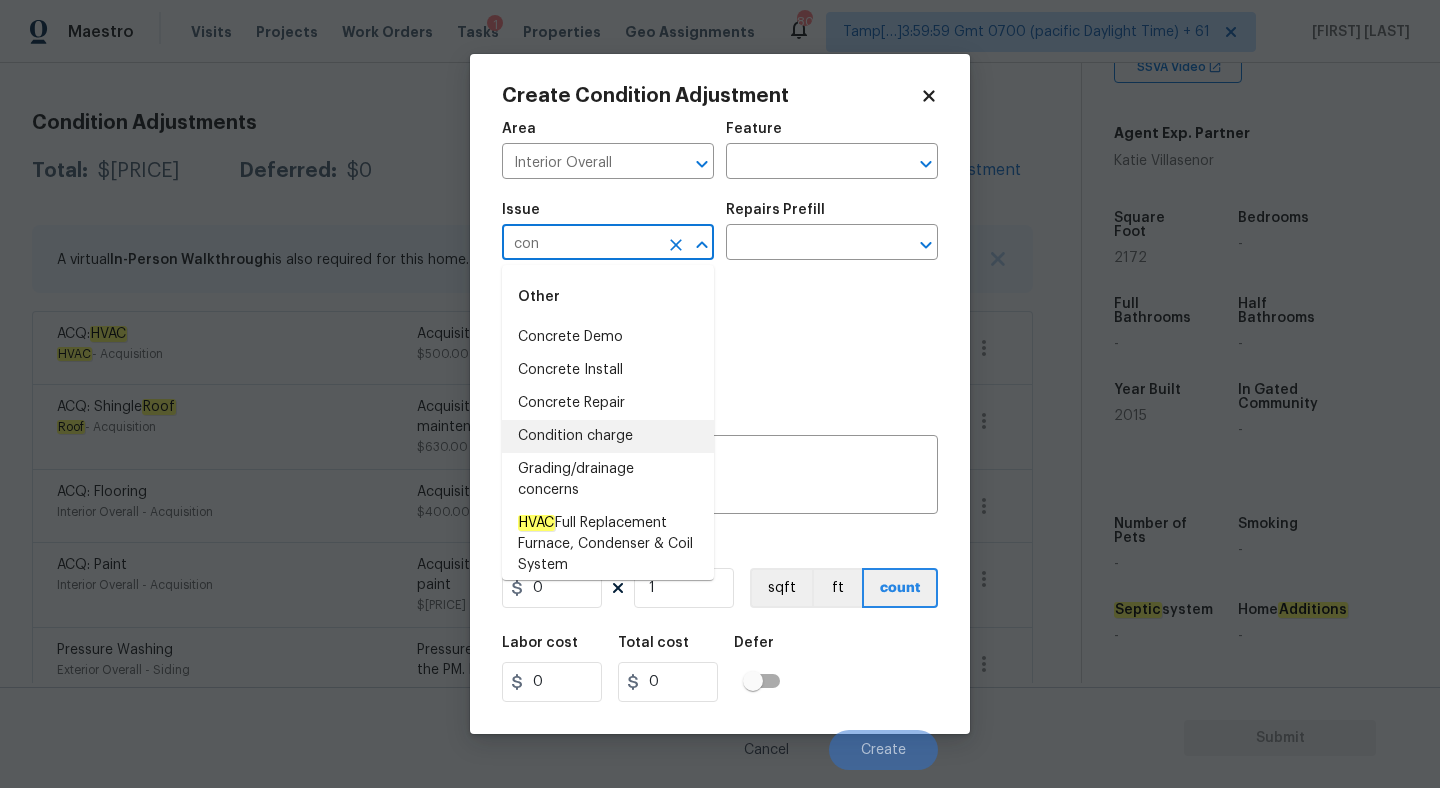 click on "Condition charge" at bounding box center (608, 436) 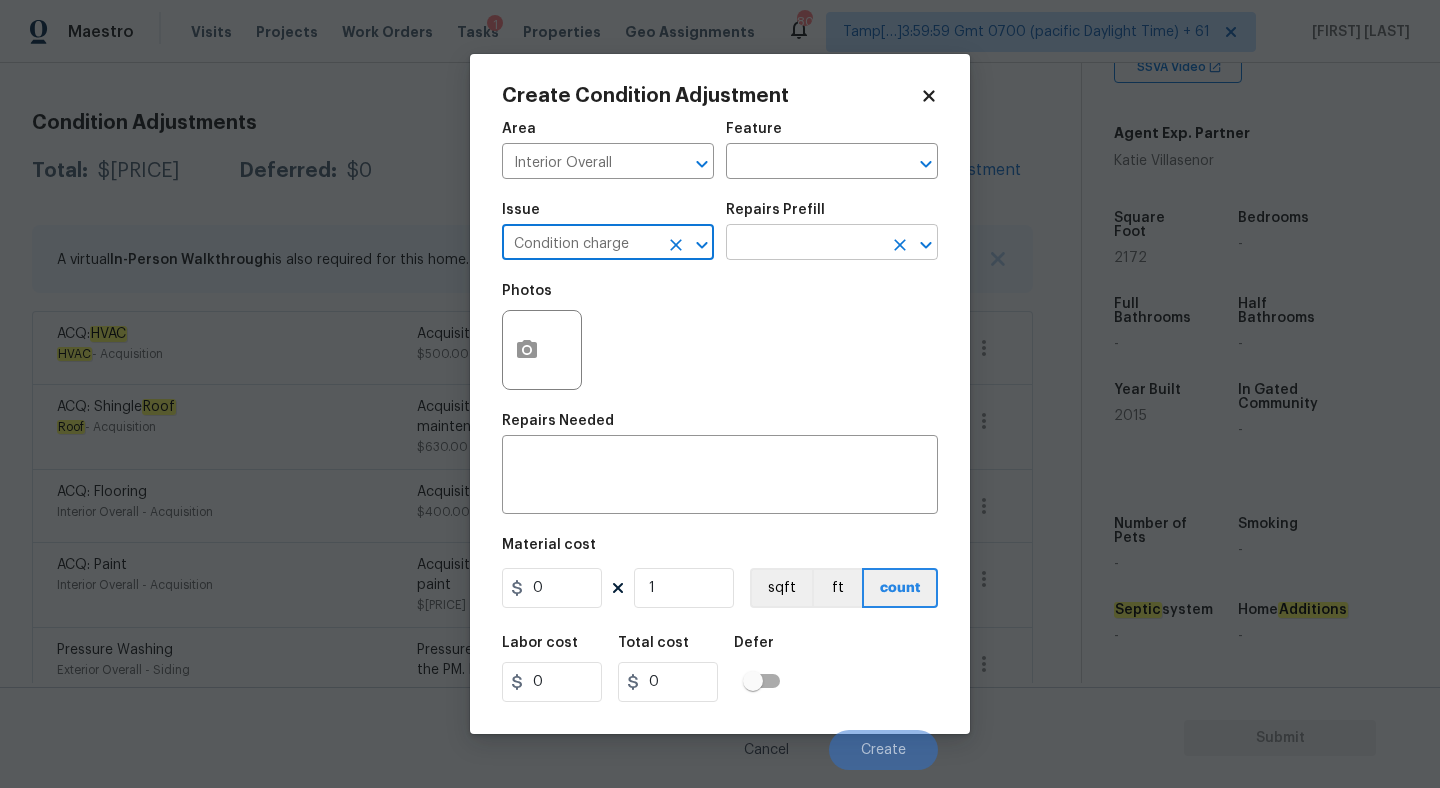 type on "Condition charge" 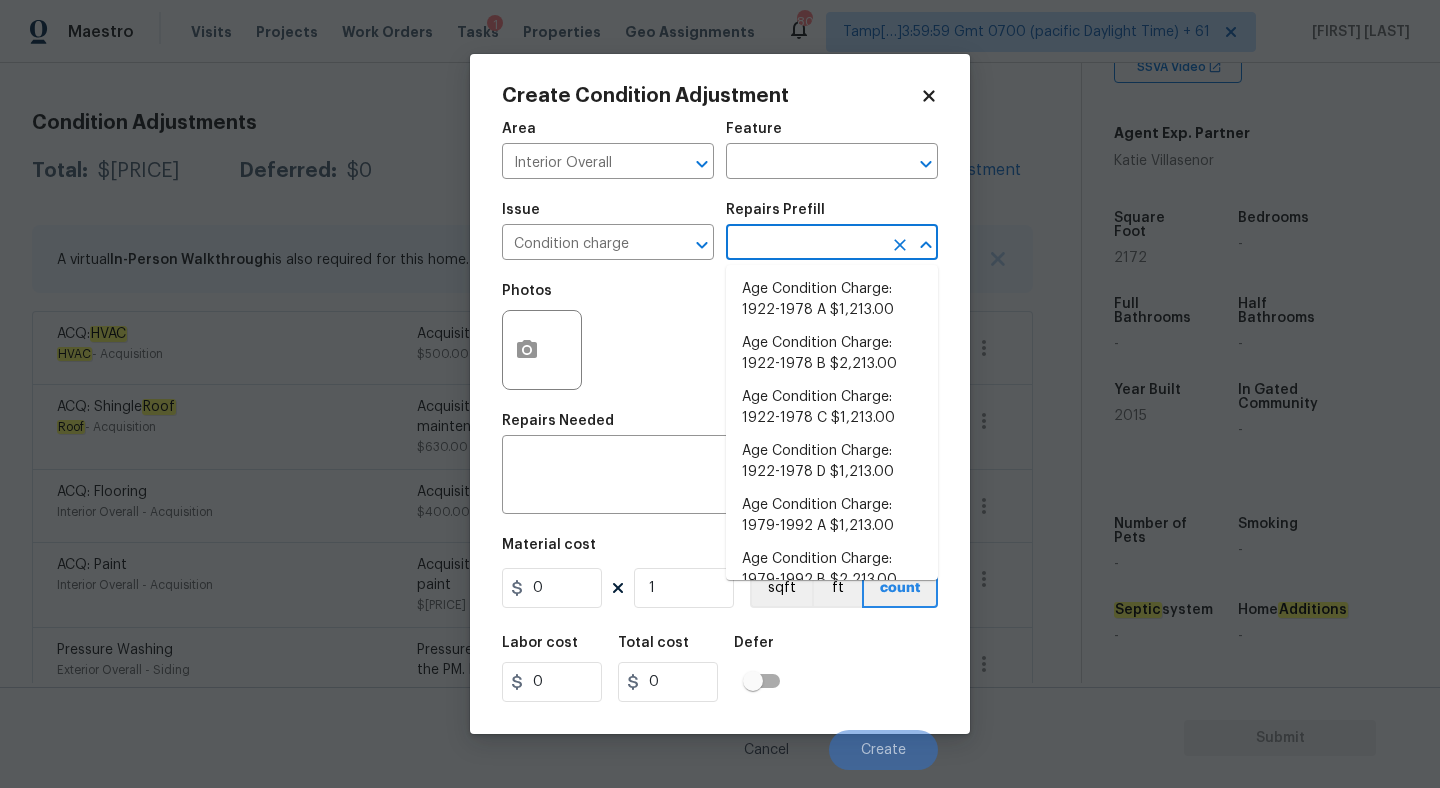click at bounding box center [804, 244] 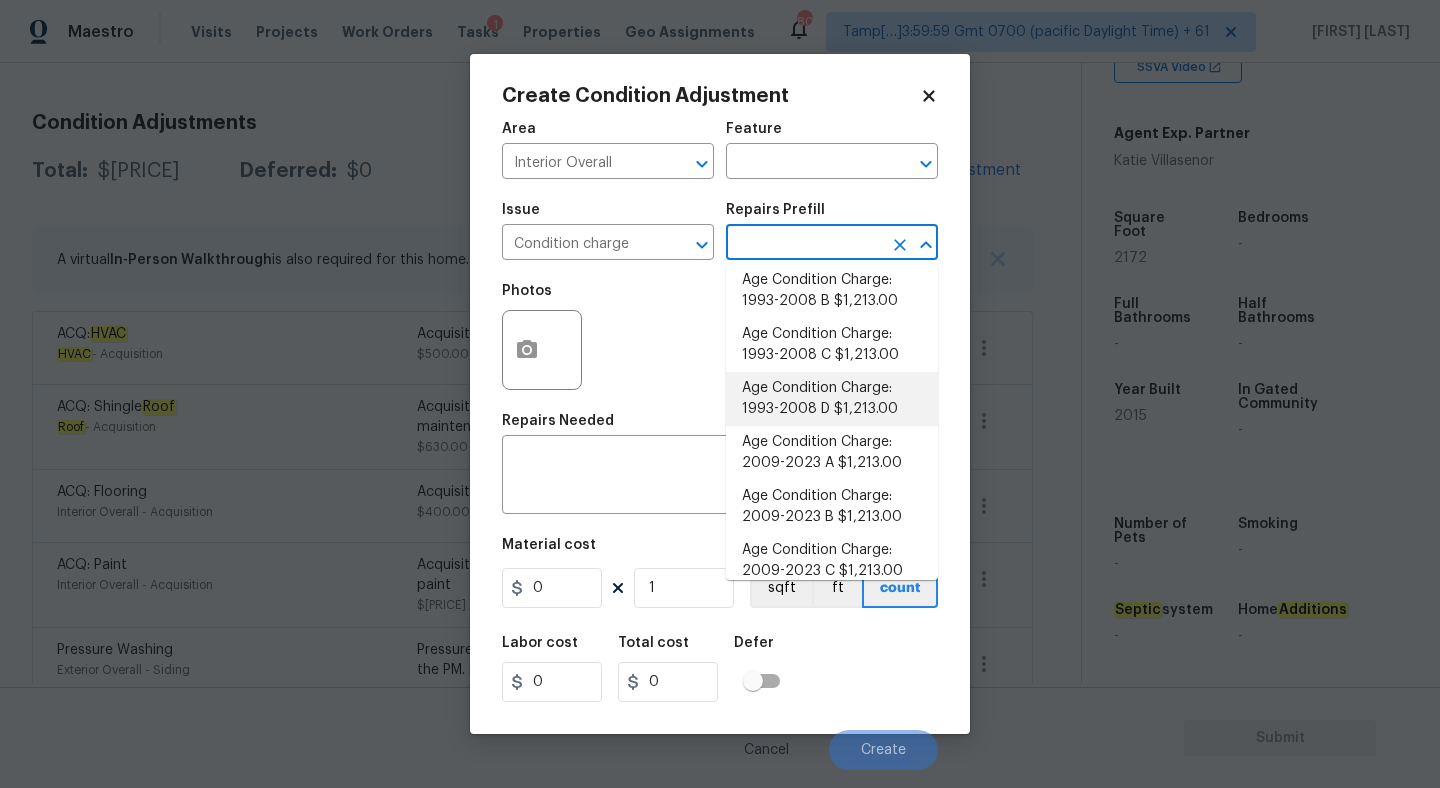 scroll, scrollTop: 449, scrollLeft: 0, axis: vertical 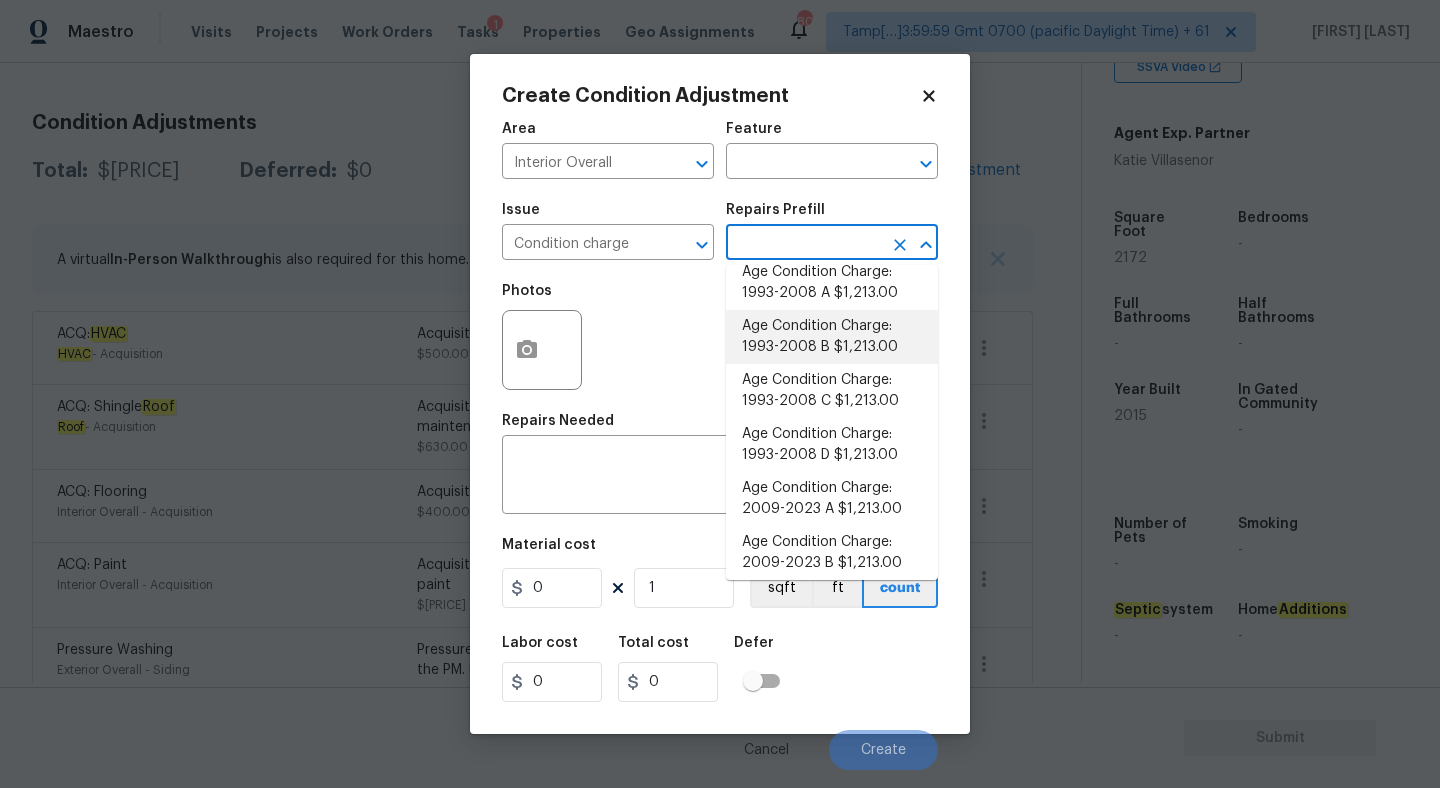 click on "Age Condition Charge: 1993-2008 B	 $1,213.00" at bounding box center (832, 337) 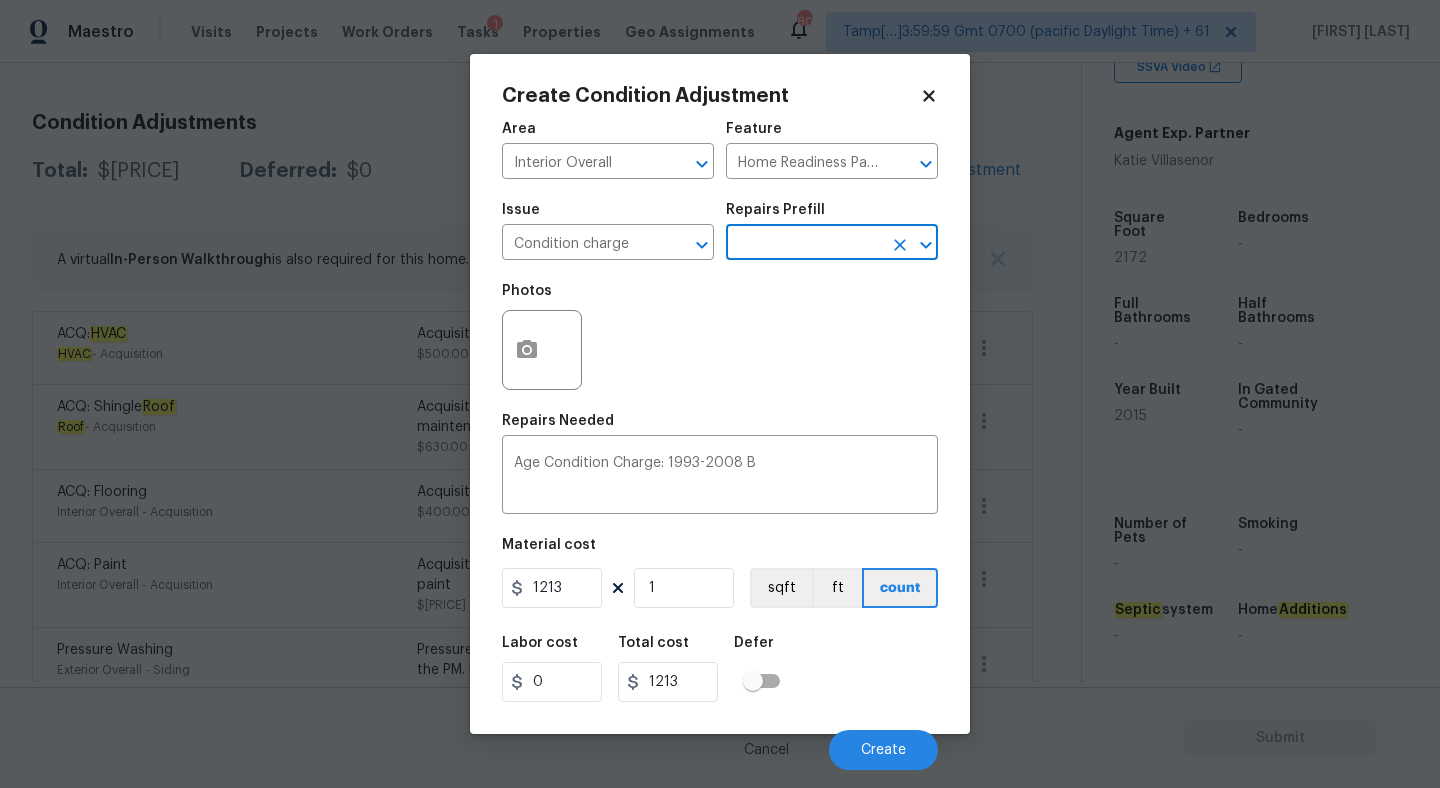 click at bounding box center [804, 244] 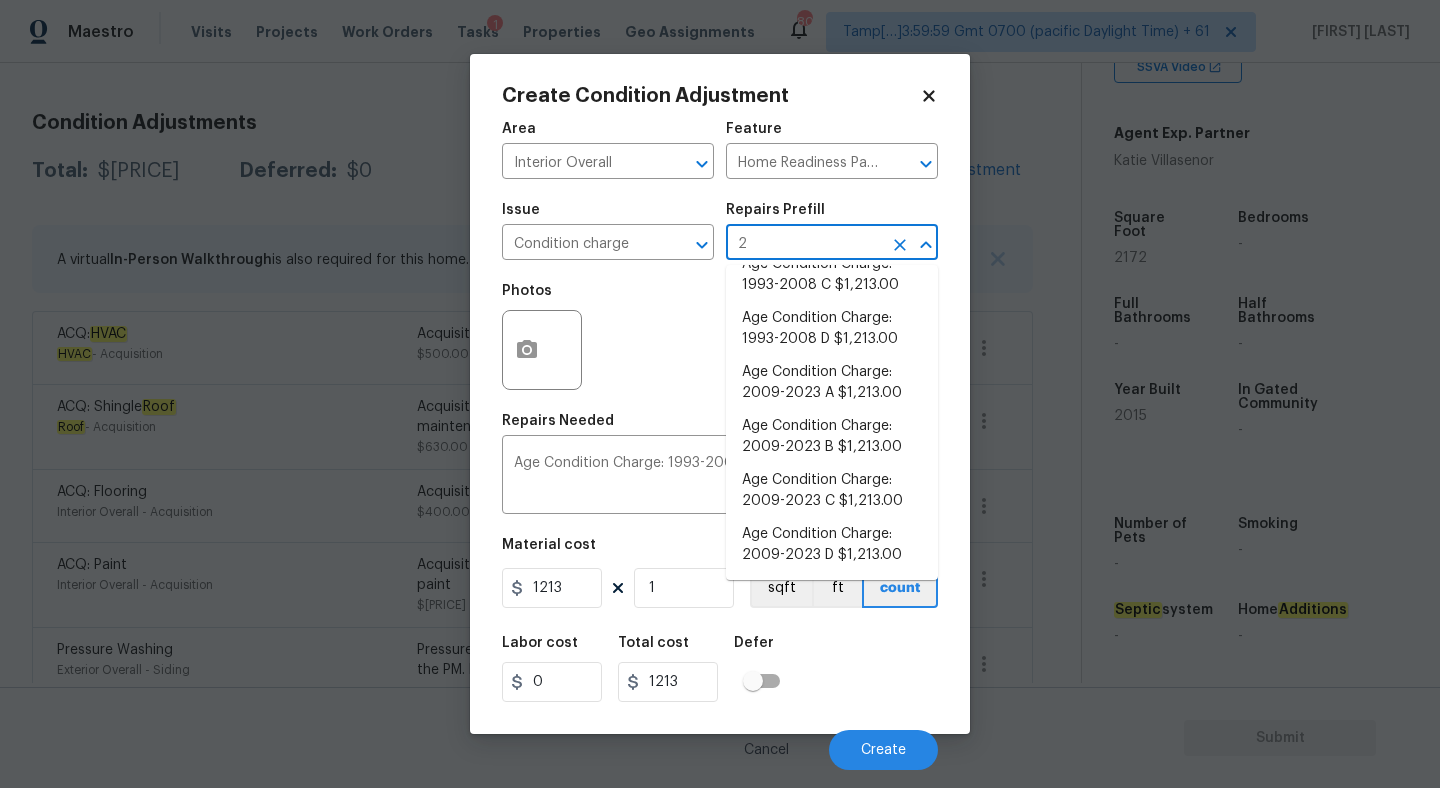 scroll, scrollTop: 0, scrollLeft: 0, axis: both 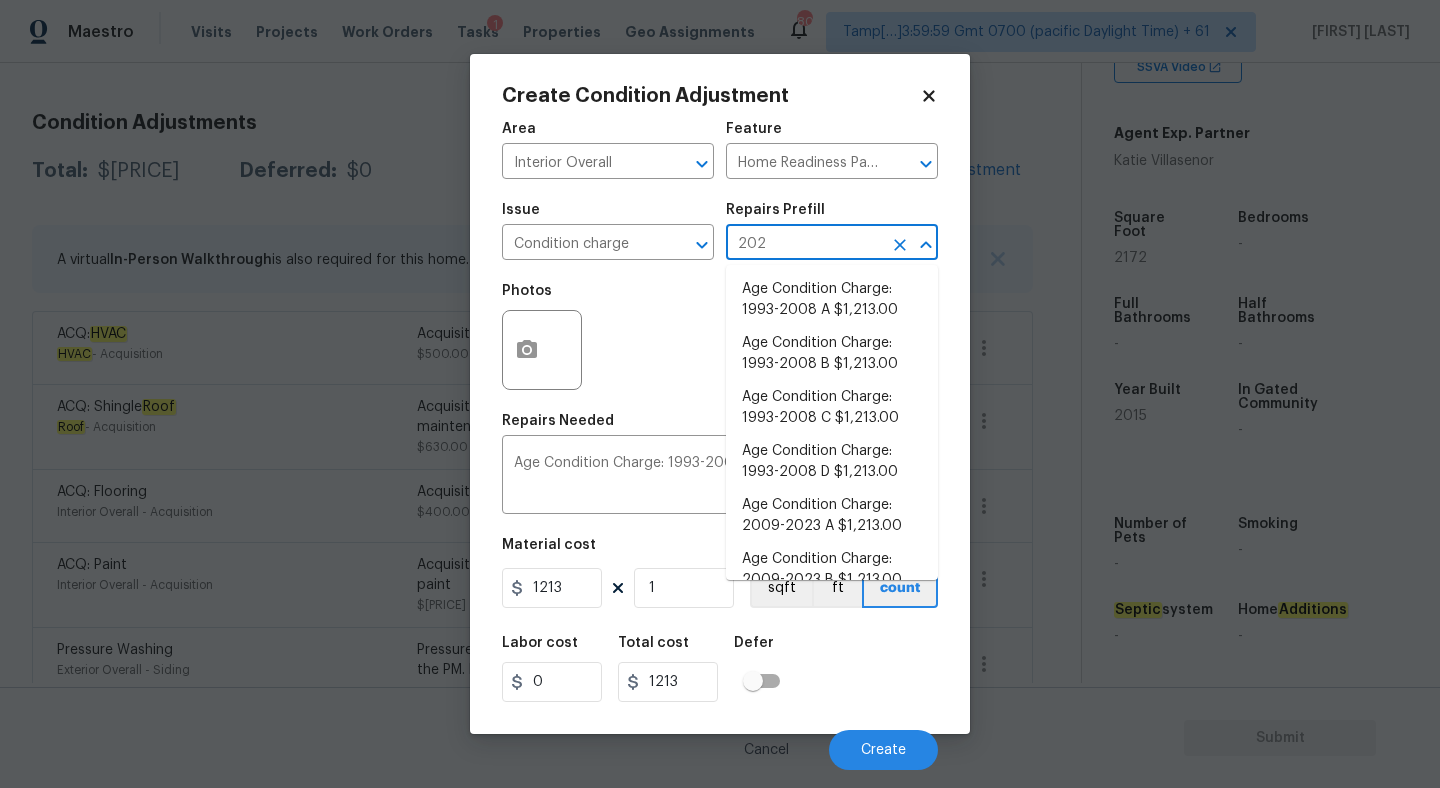 type on "2023" 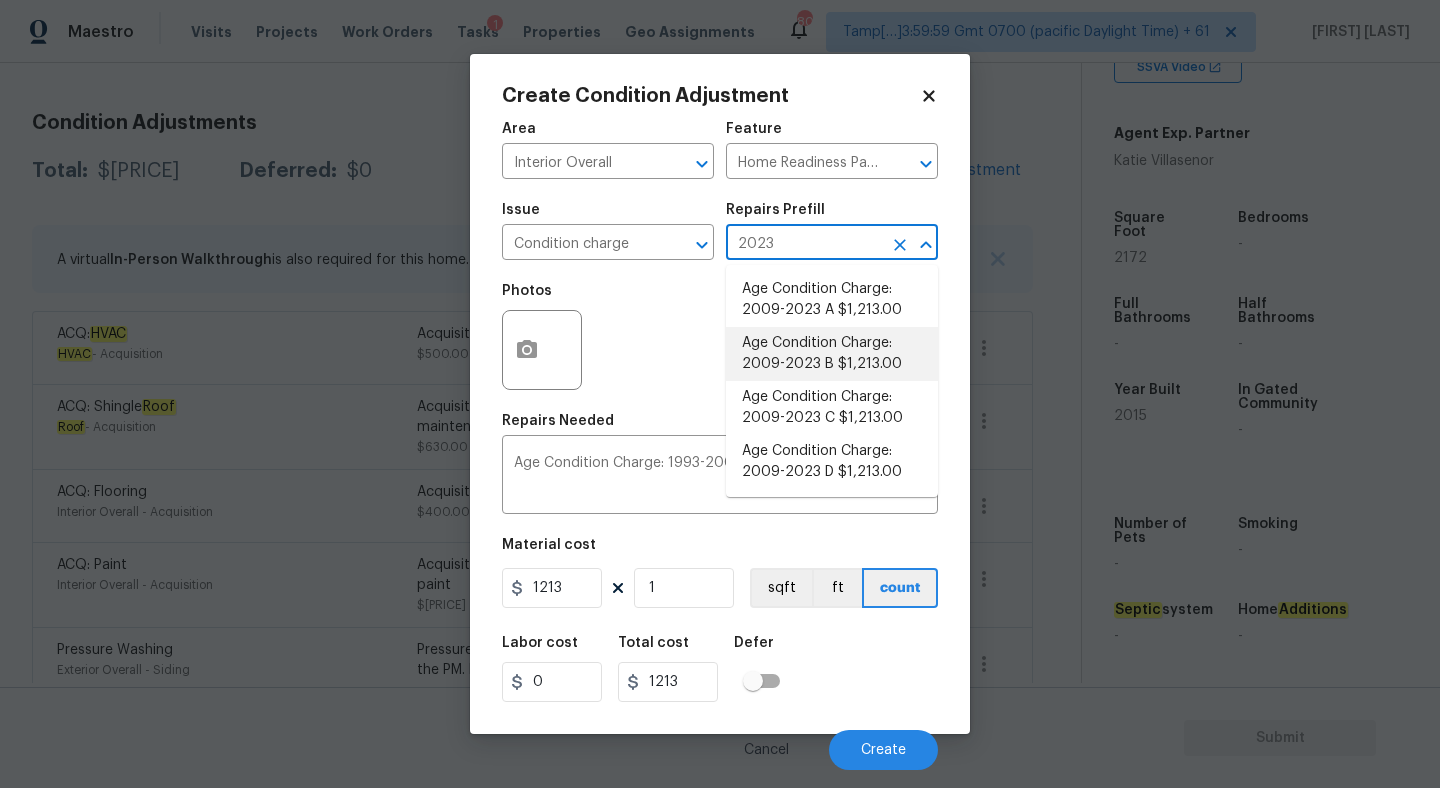 click on "Age Condition Charge: 2009-2023 B	 $1,213.00" at bounding box center (832, 354) 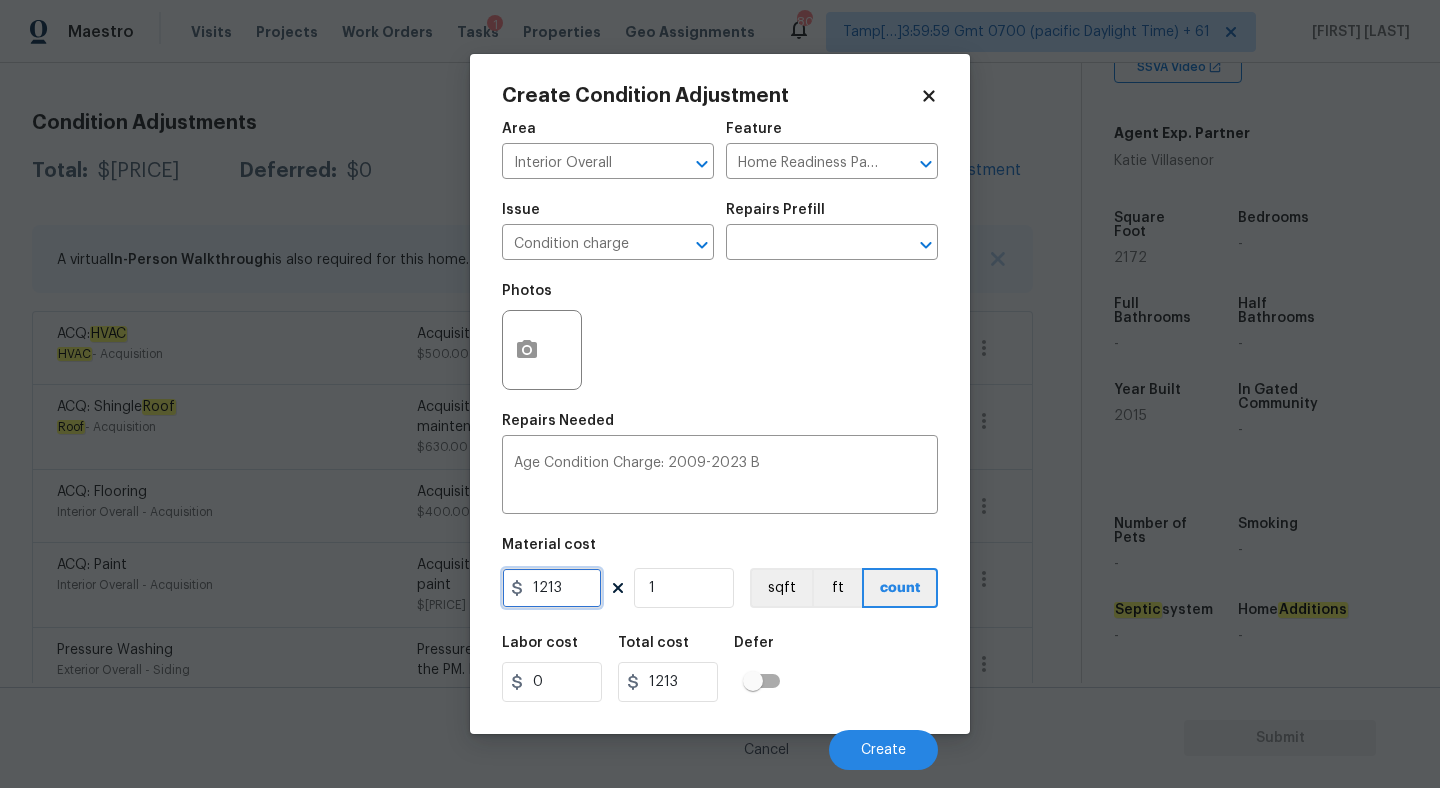click on "1213" at bounding box center [552, 588] 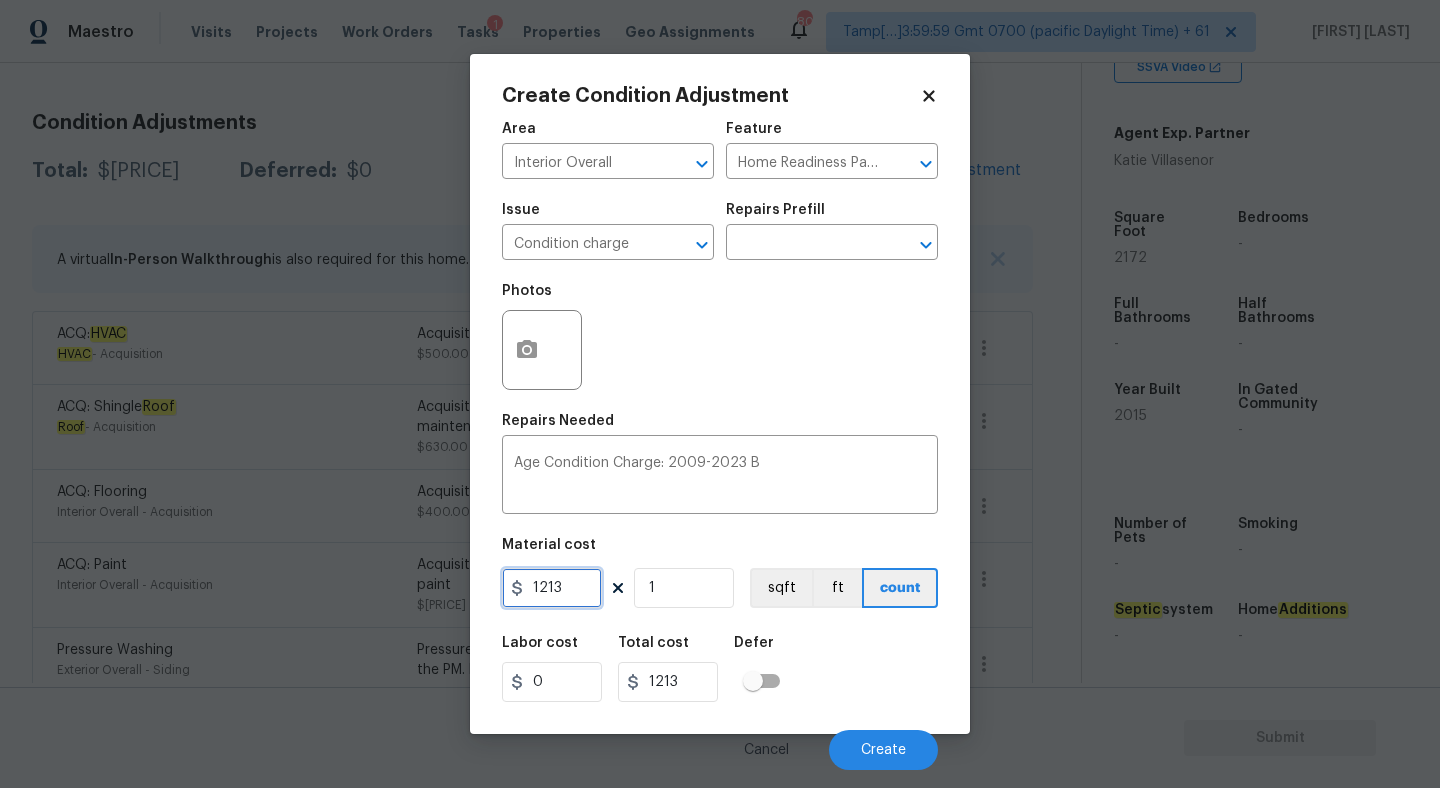 click on "1213" at bounding box center [552, 588] 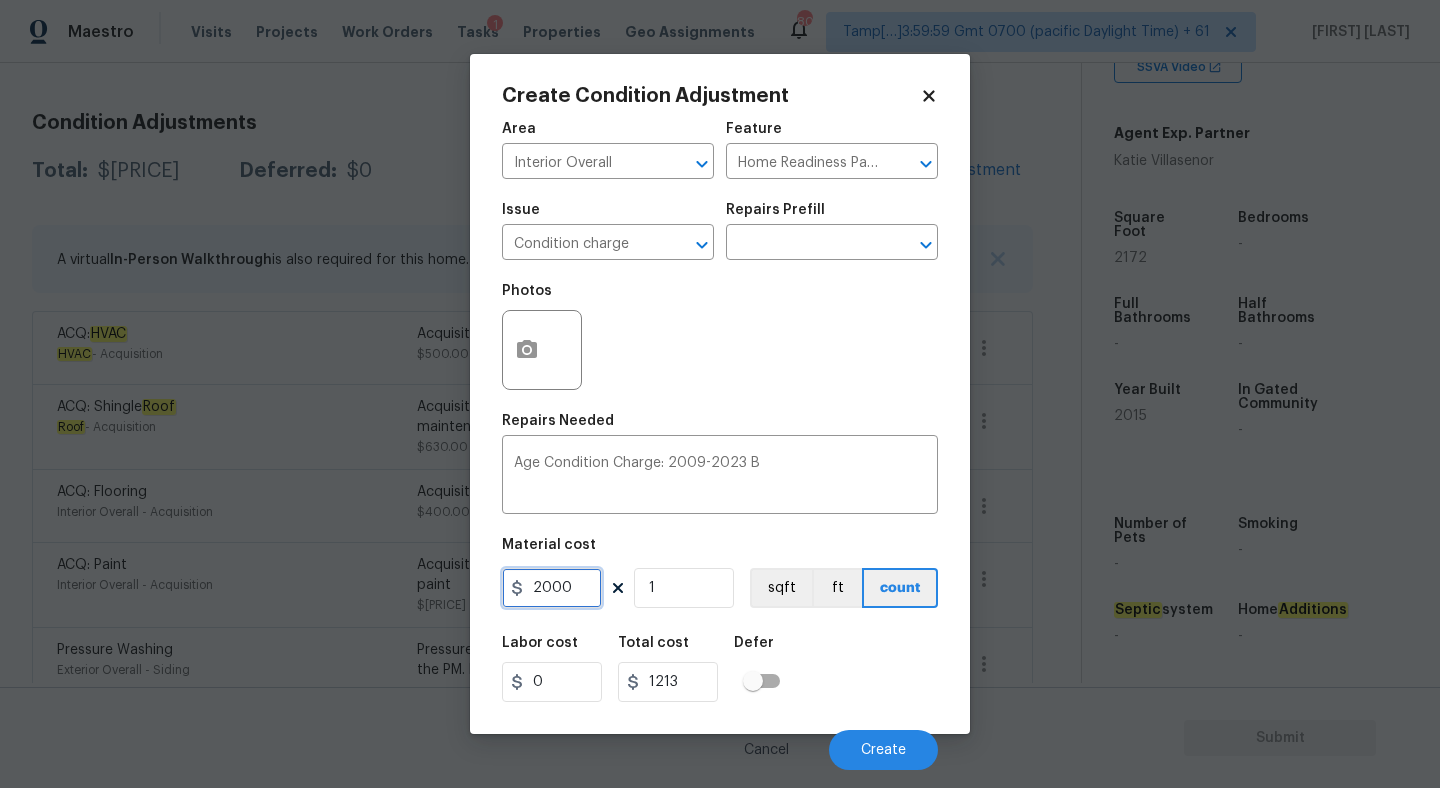 type on "2000" 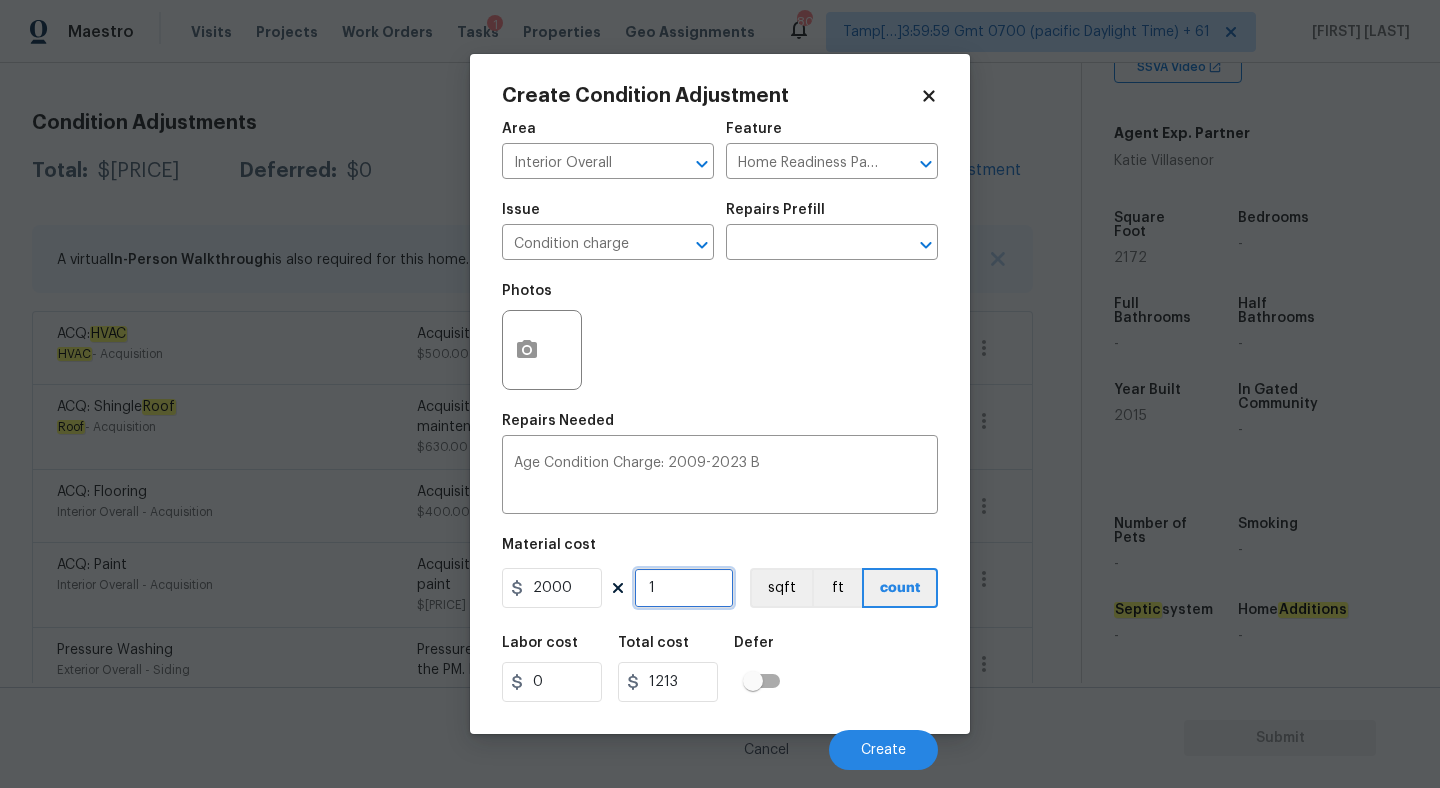 type on "2000" 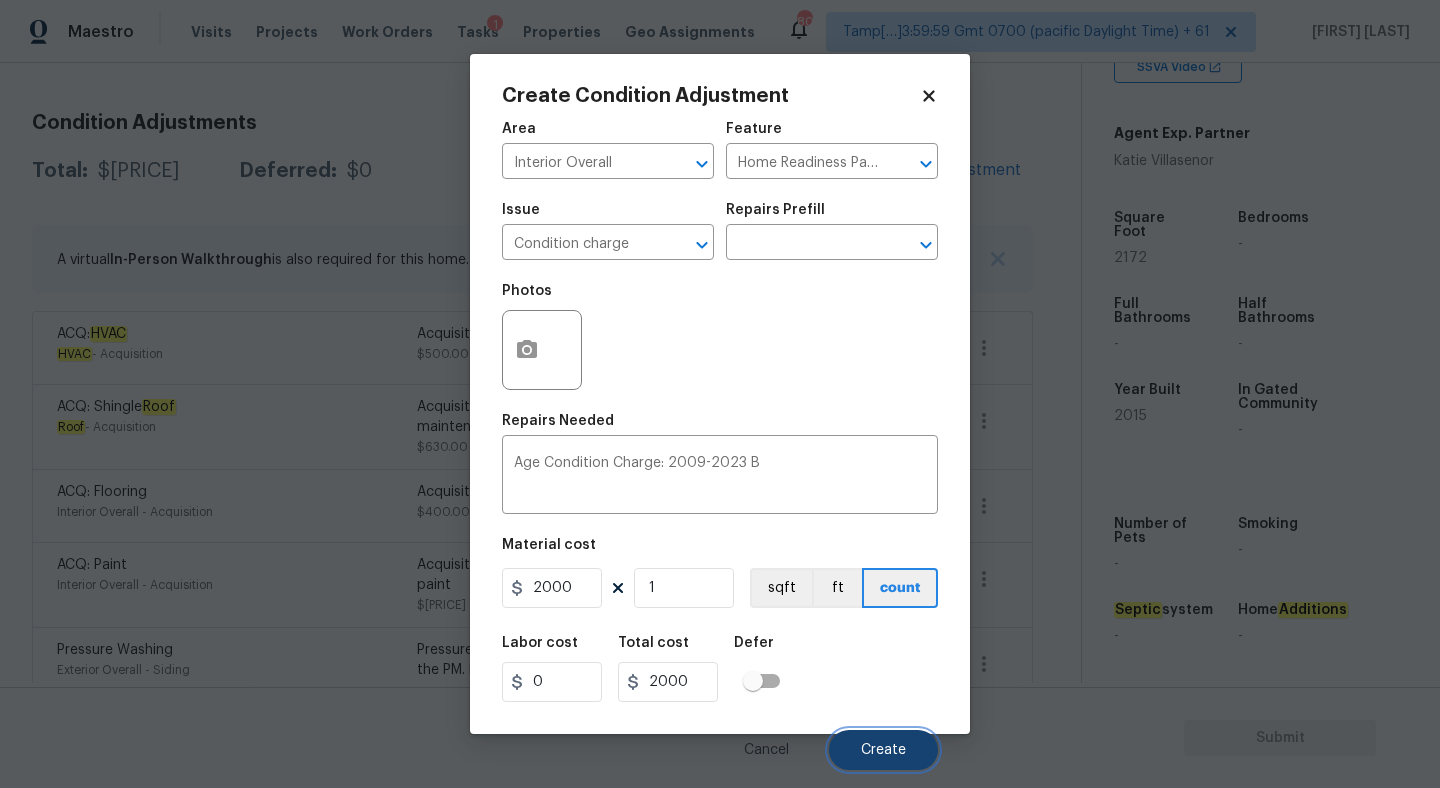 click on "Create" at bounding box center [883, 750] 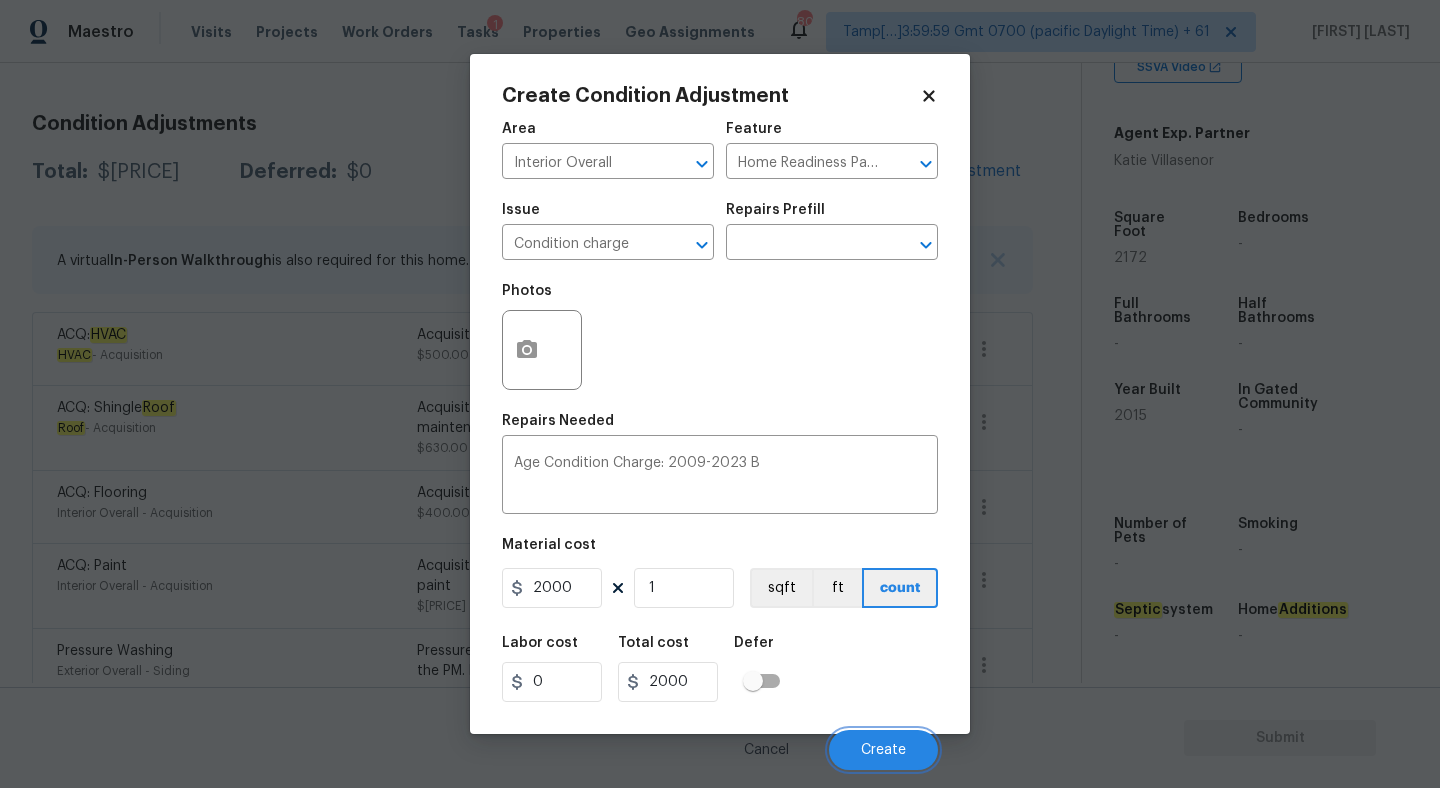 scroll, scrollTop: 254, scrollLeft: 0, axis: vertical 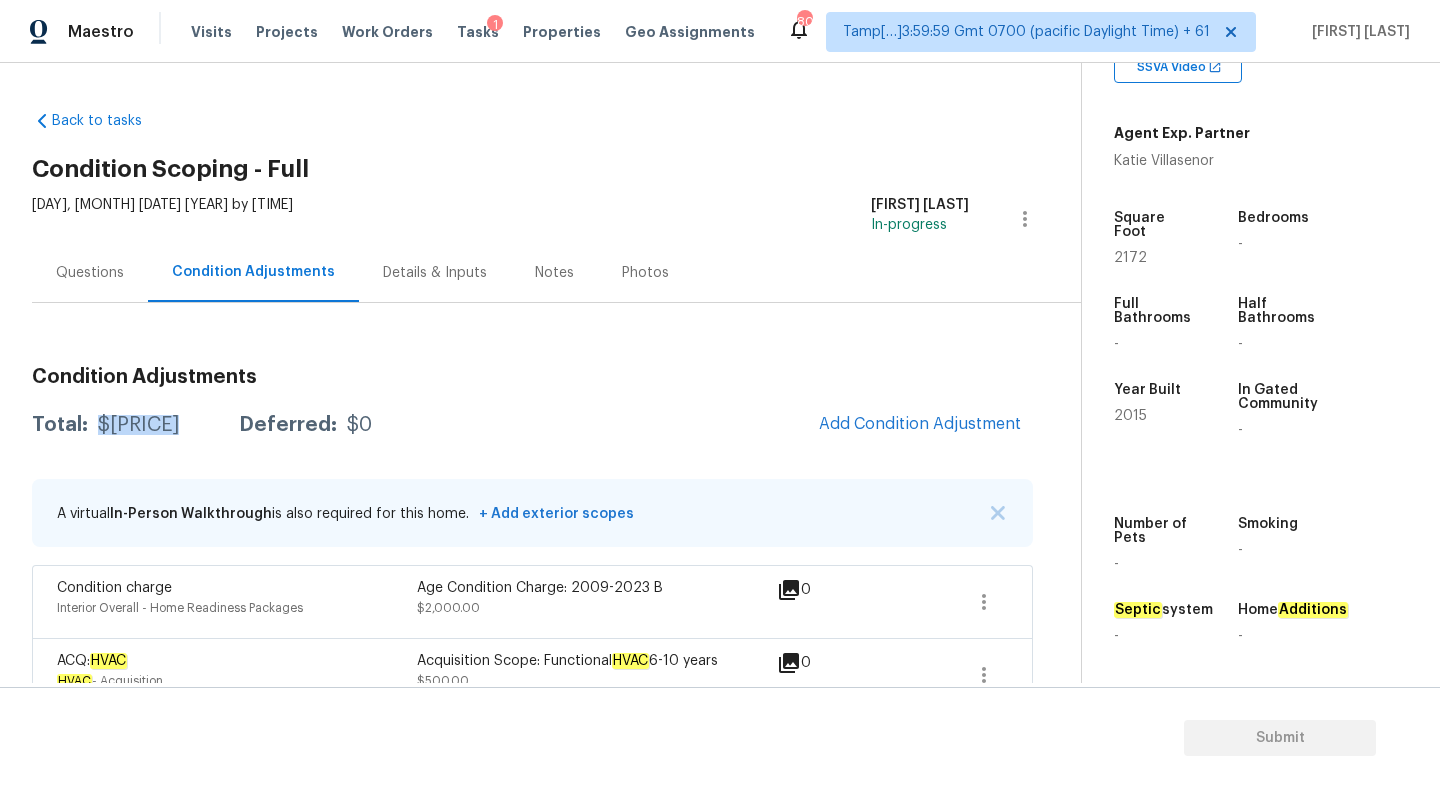 drag, startPoint x: 93, startPoint y: 421, endPoint x: 191, endPoint y: 425, distance: 98.0816 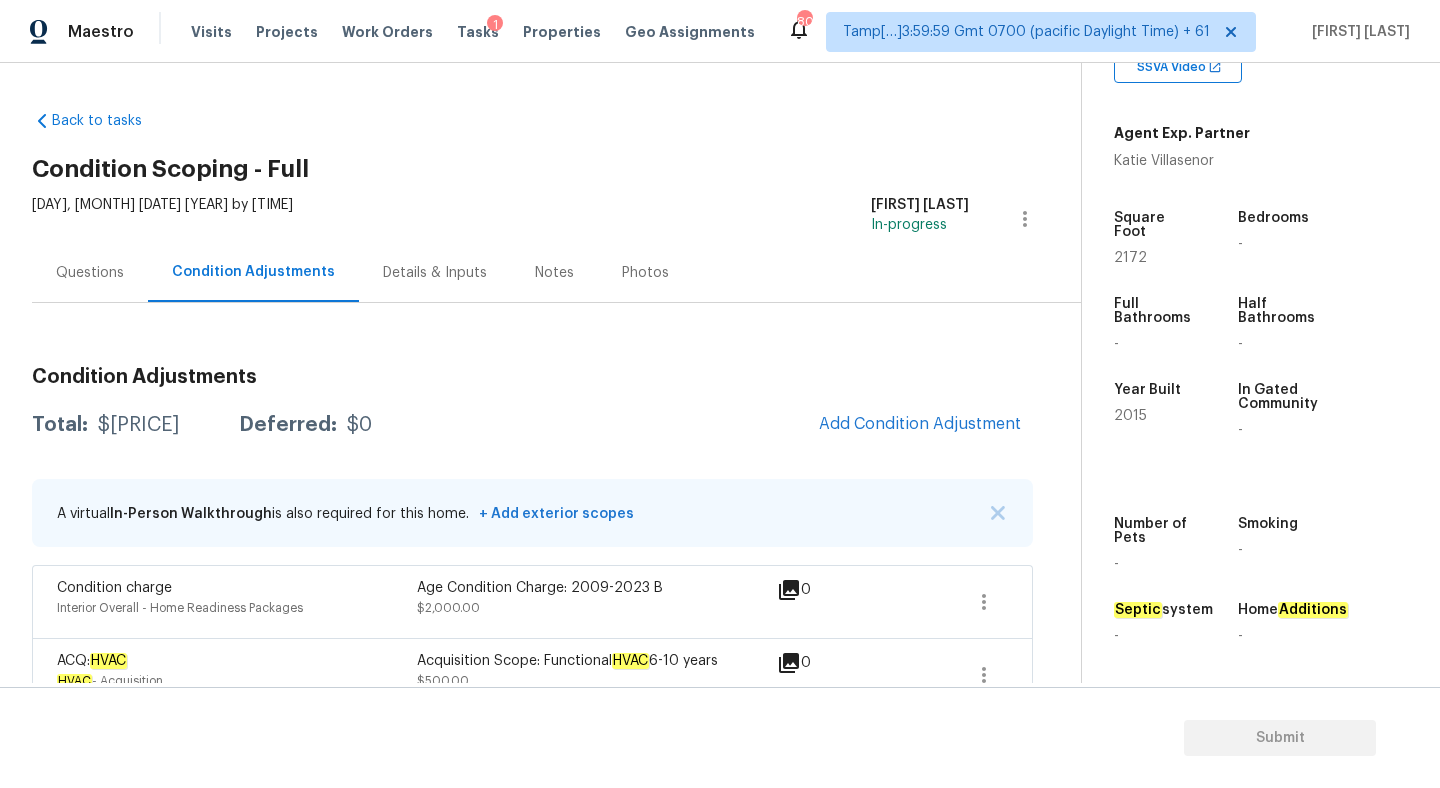 click on "Questions" at bounding box center (90, 273) 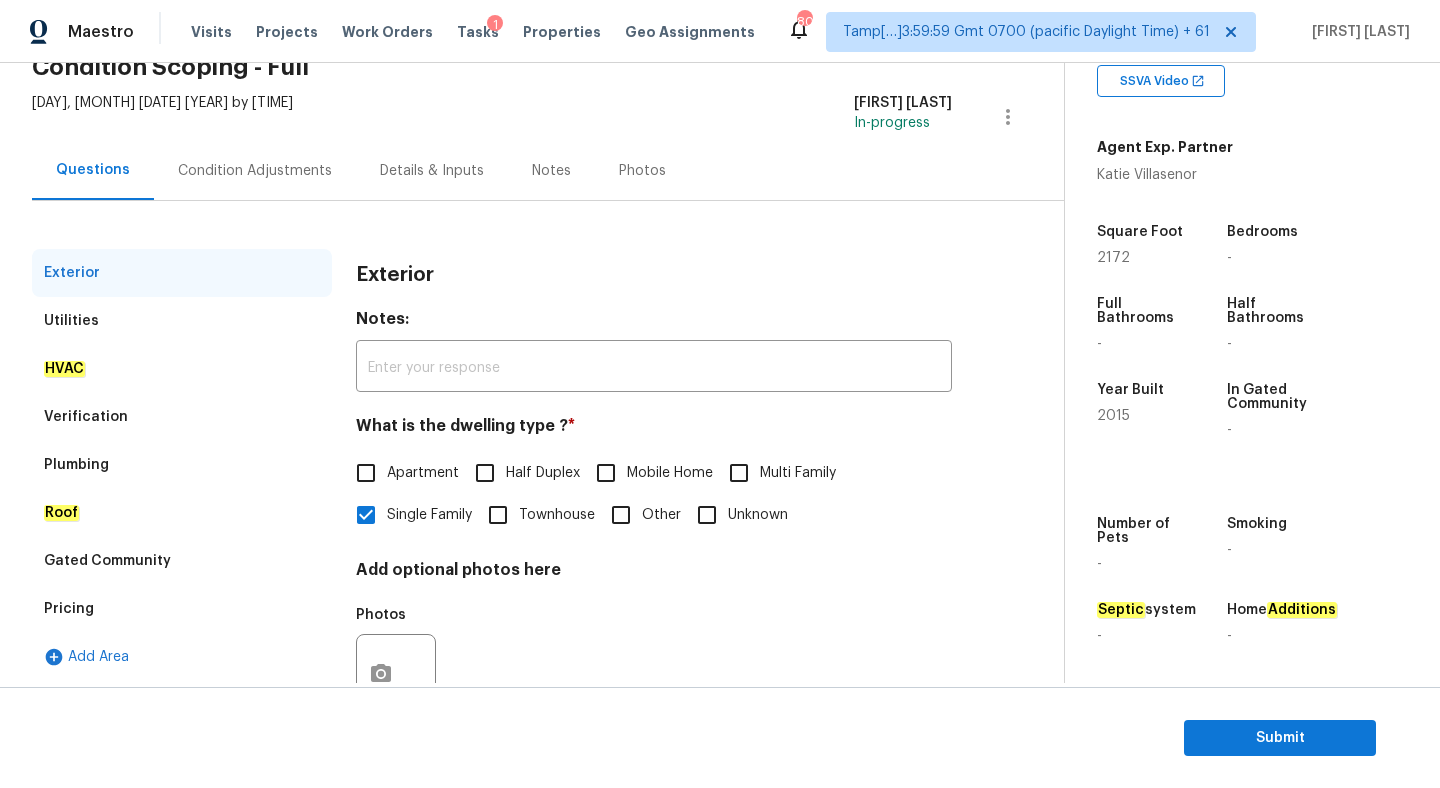 scroll, scrollTop: 175, scrollLeft: 0, axis: vertical 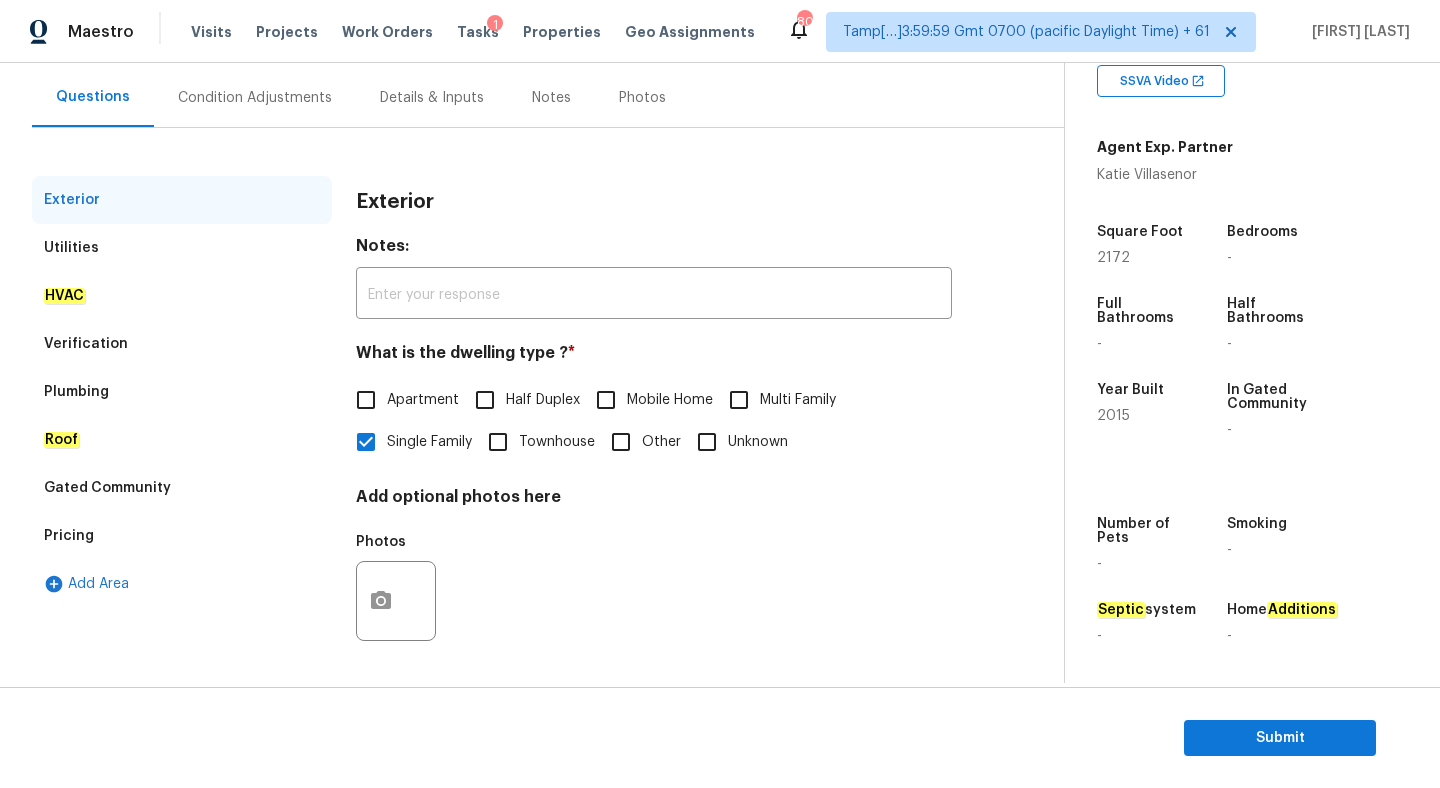 click on "Verification" at bounding box center (182, 344) 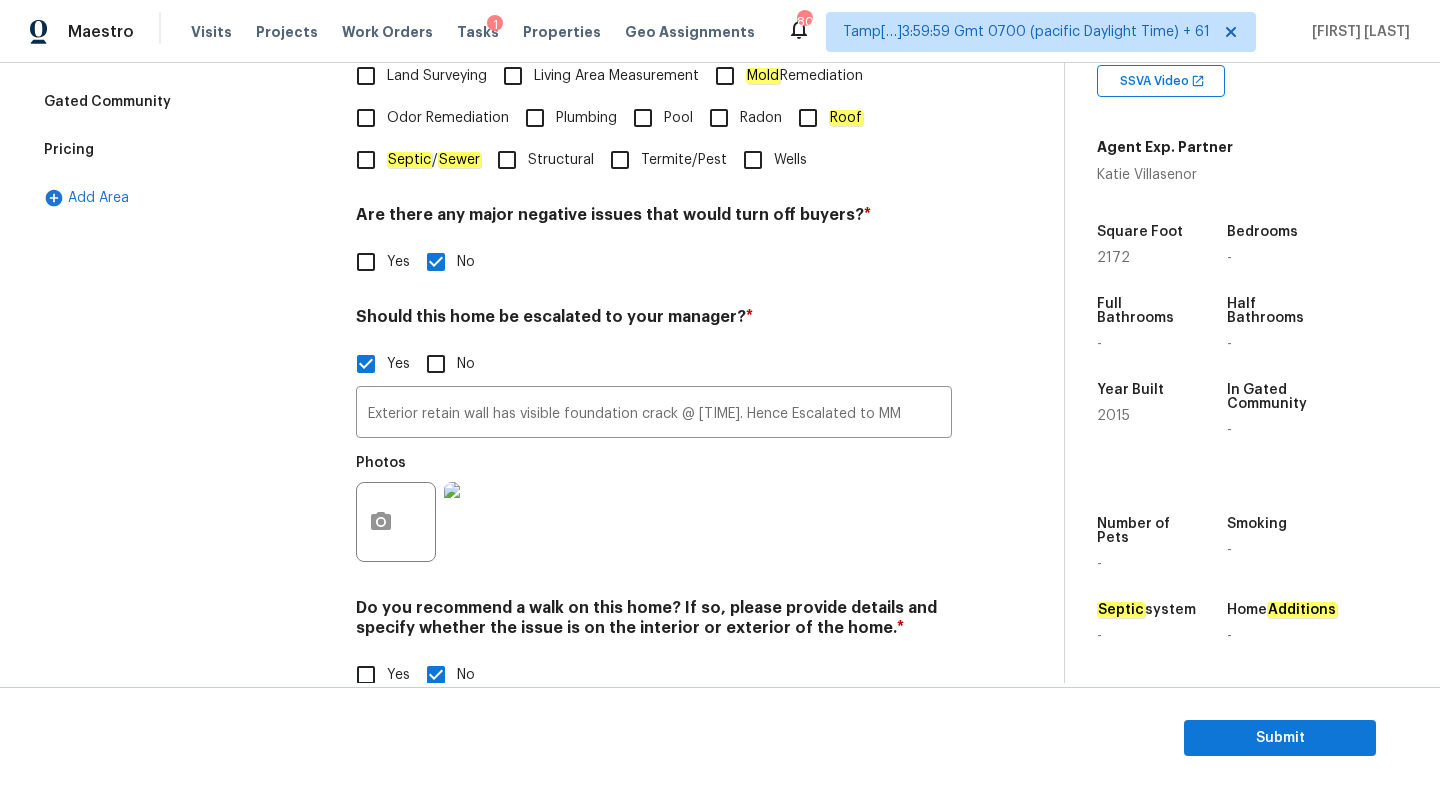 scroll, scrollTop: 605, scrollLeft: 0, axis: vertical 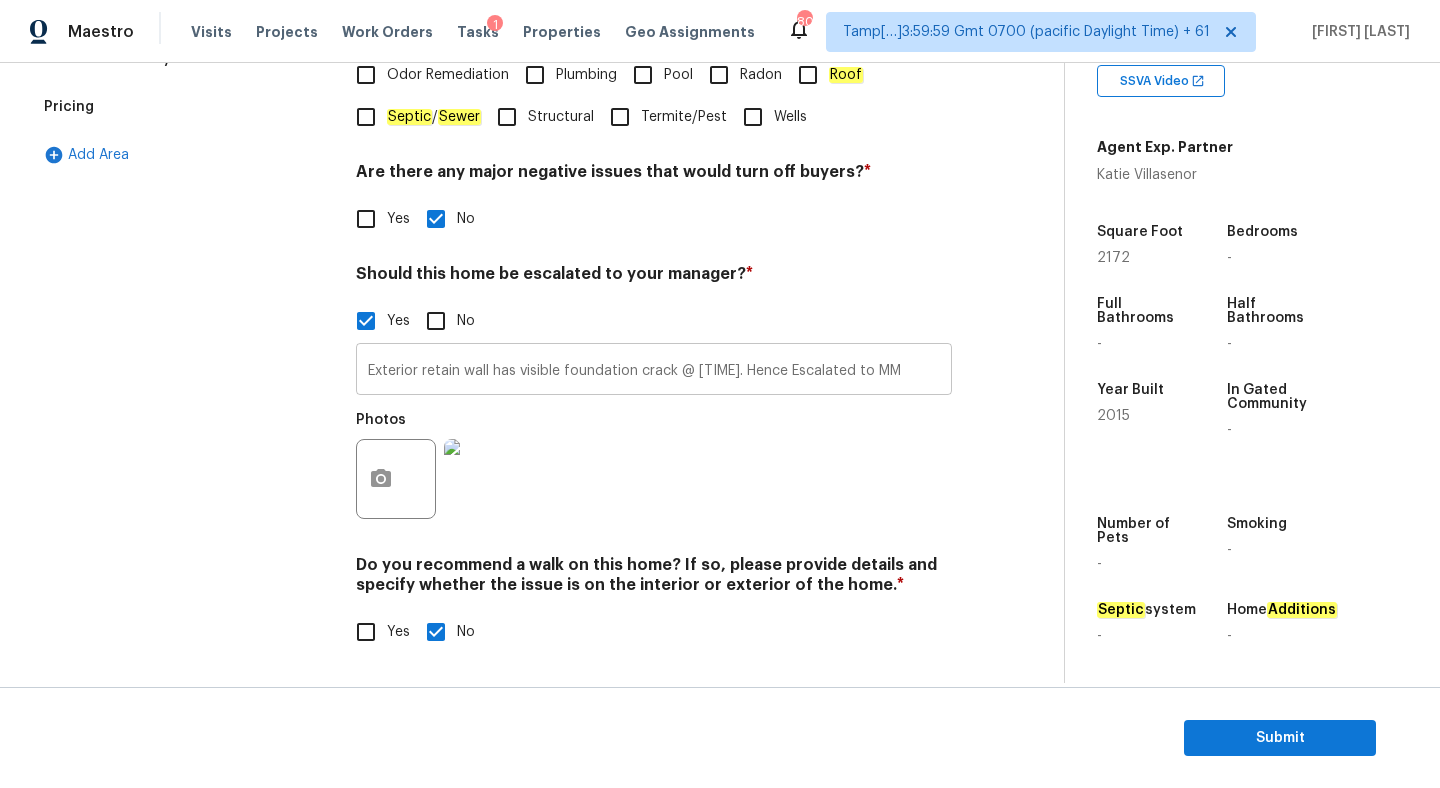 click on "Exterior retain wall has visible foundation crack @ 03:51. Hence Escalated to MM" at bounding box center [654, 371] 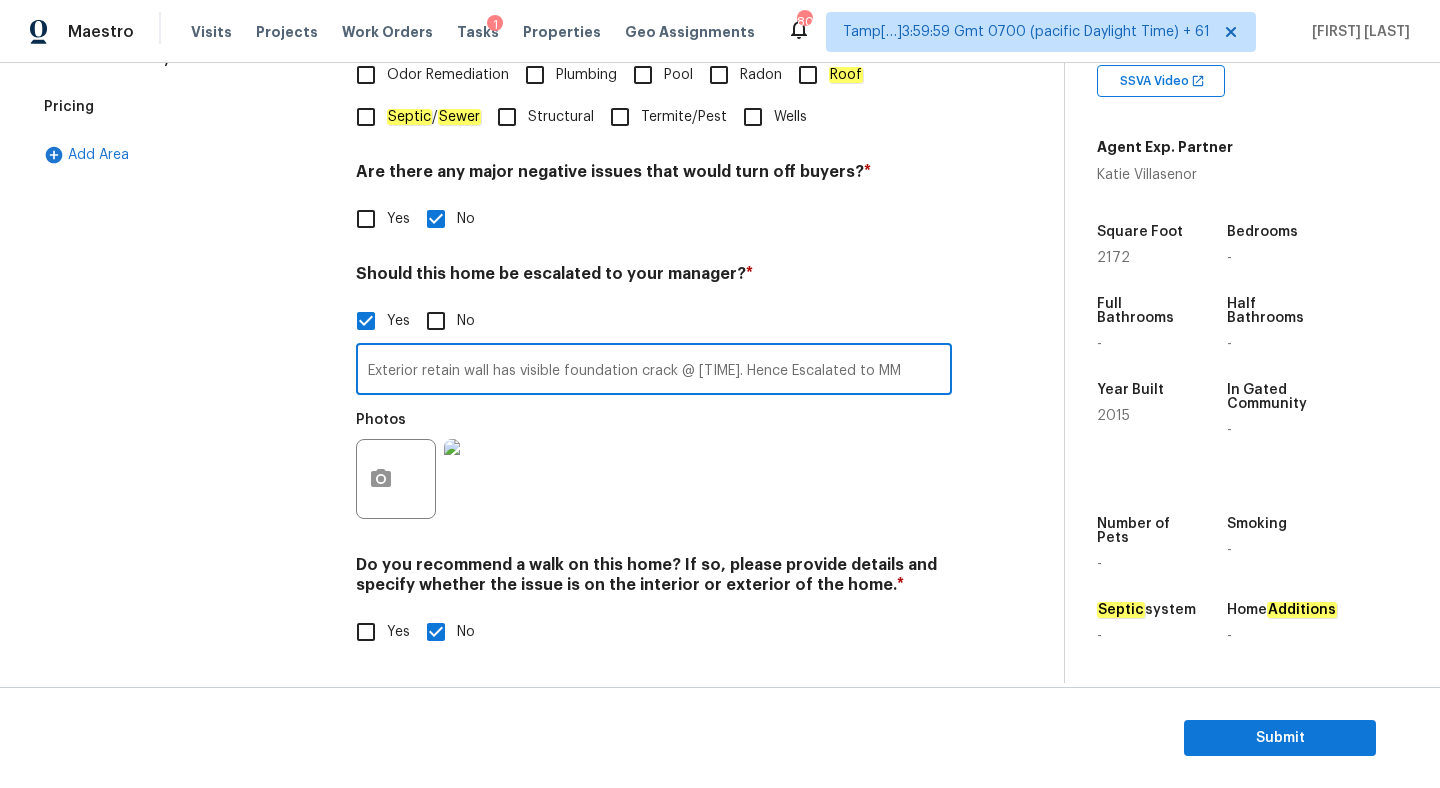 click on "Exterior retain wall has visible foundation crack @ 03:51. Hence Escalated to MM" at bounding box center (654, 371) 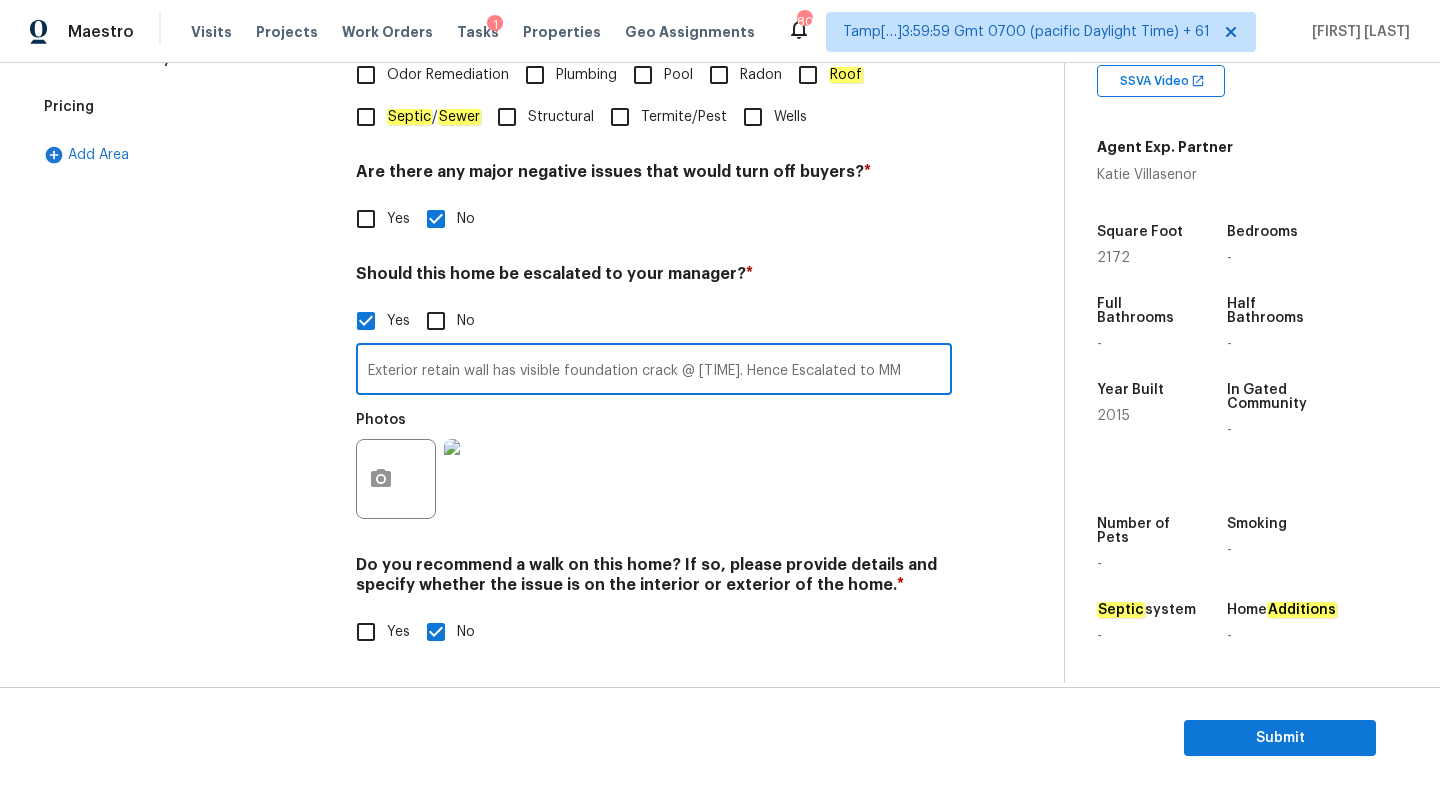 click on "Exterior retain wall has visible foundation crack @ 03:51. Hence Escalated to MM" at bounding box center [654, 371] 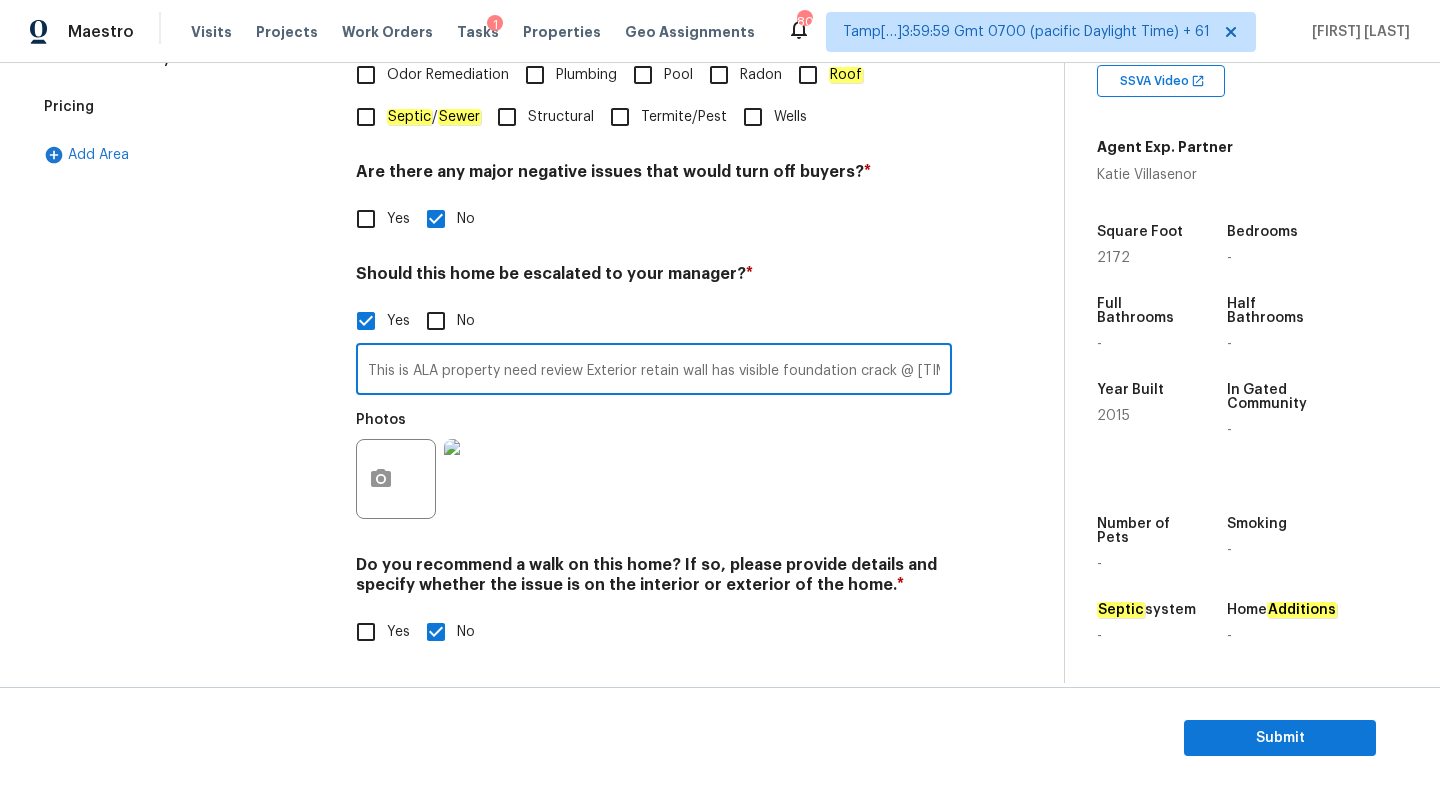 click on "This is ALA property need review Exterior retain wall has visible foundation crack @ 03:51. Hence Escalated to MM" at bounding box center (654, 371) 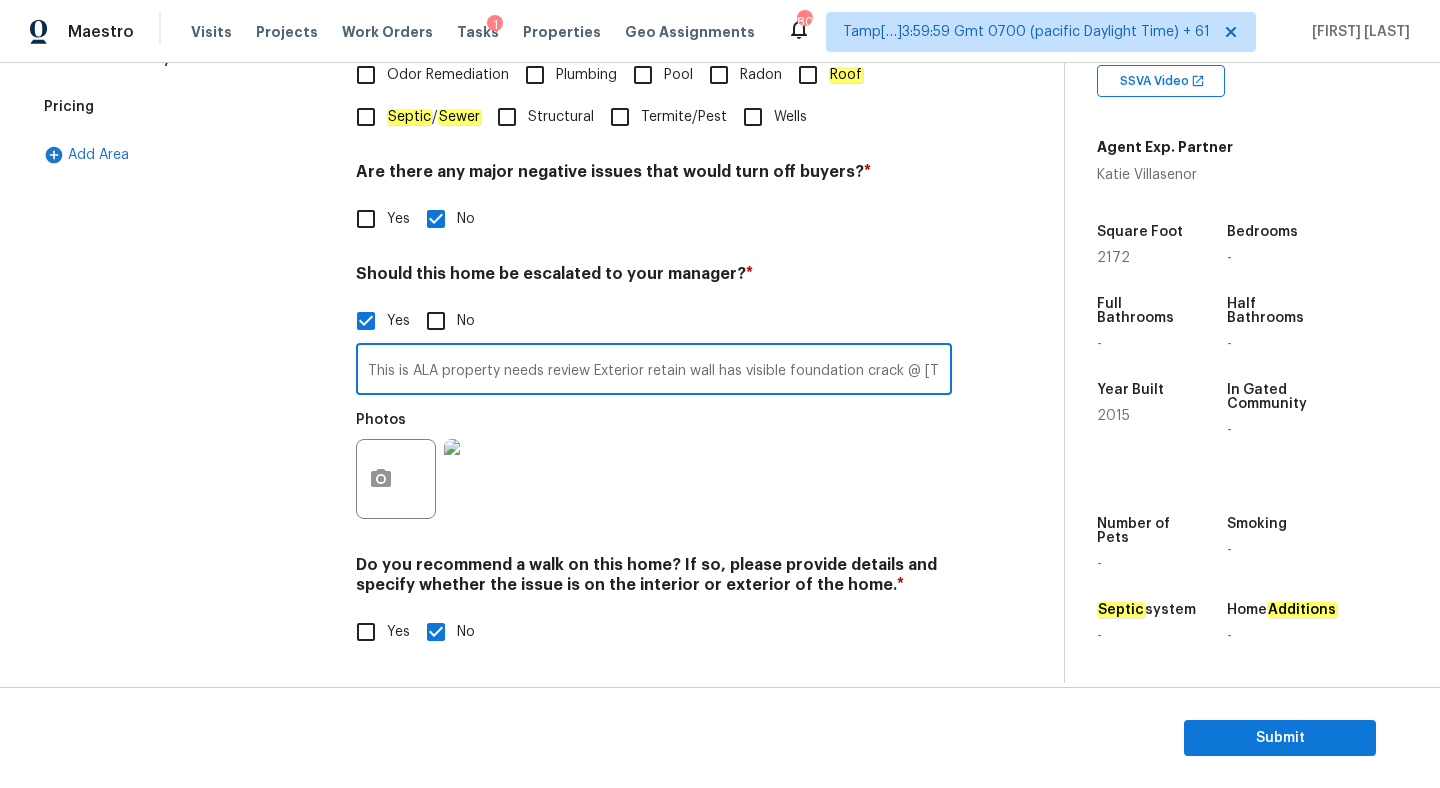 click on "This is ALA property needs review Exterior retain wall has visible foundation crack @ 03:51. Hence Escalated to MM" at bounding box center (654, 371) 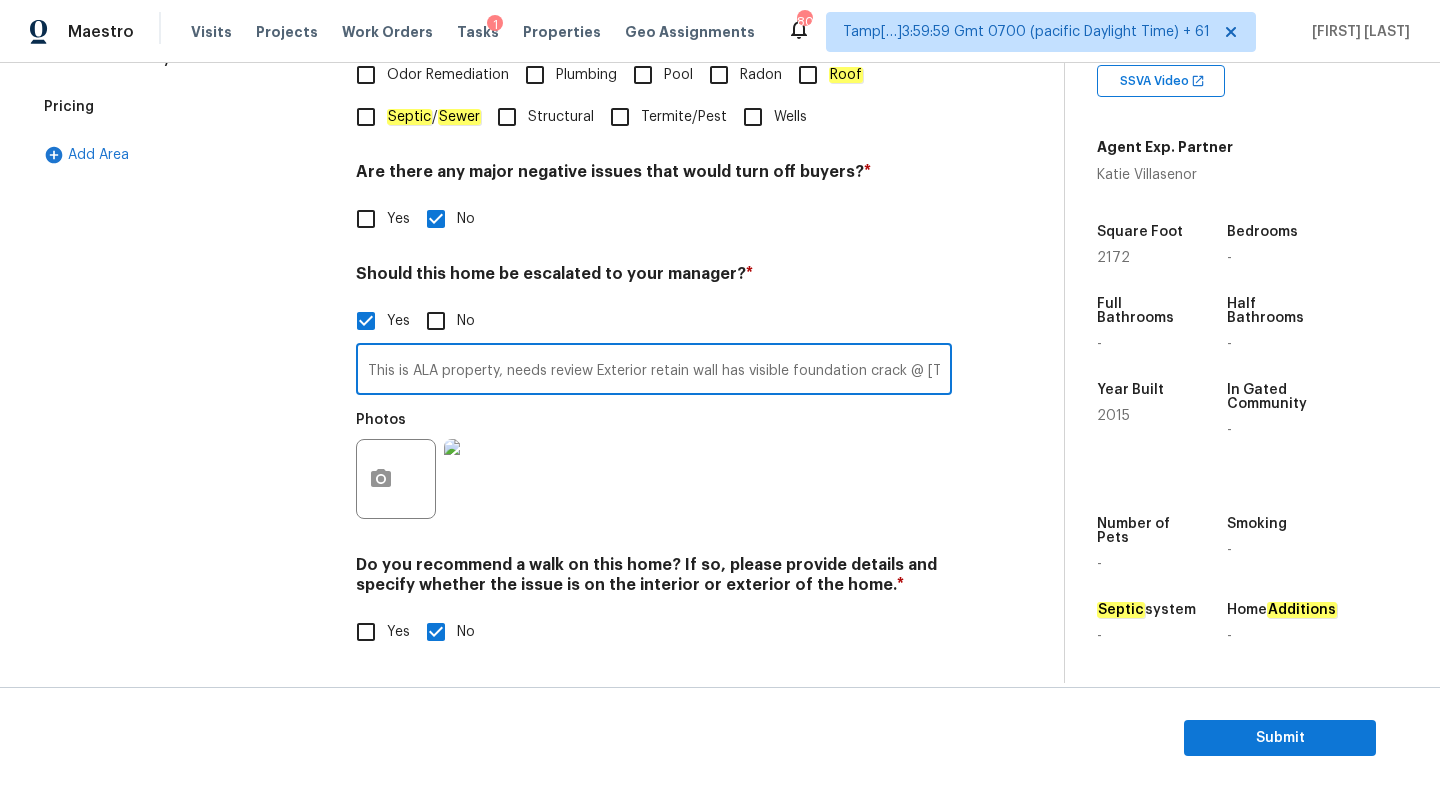 click on "Yes No" at bounding box center [654, 632] 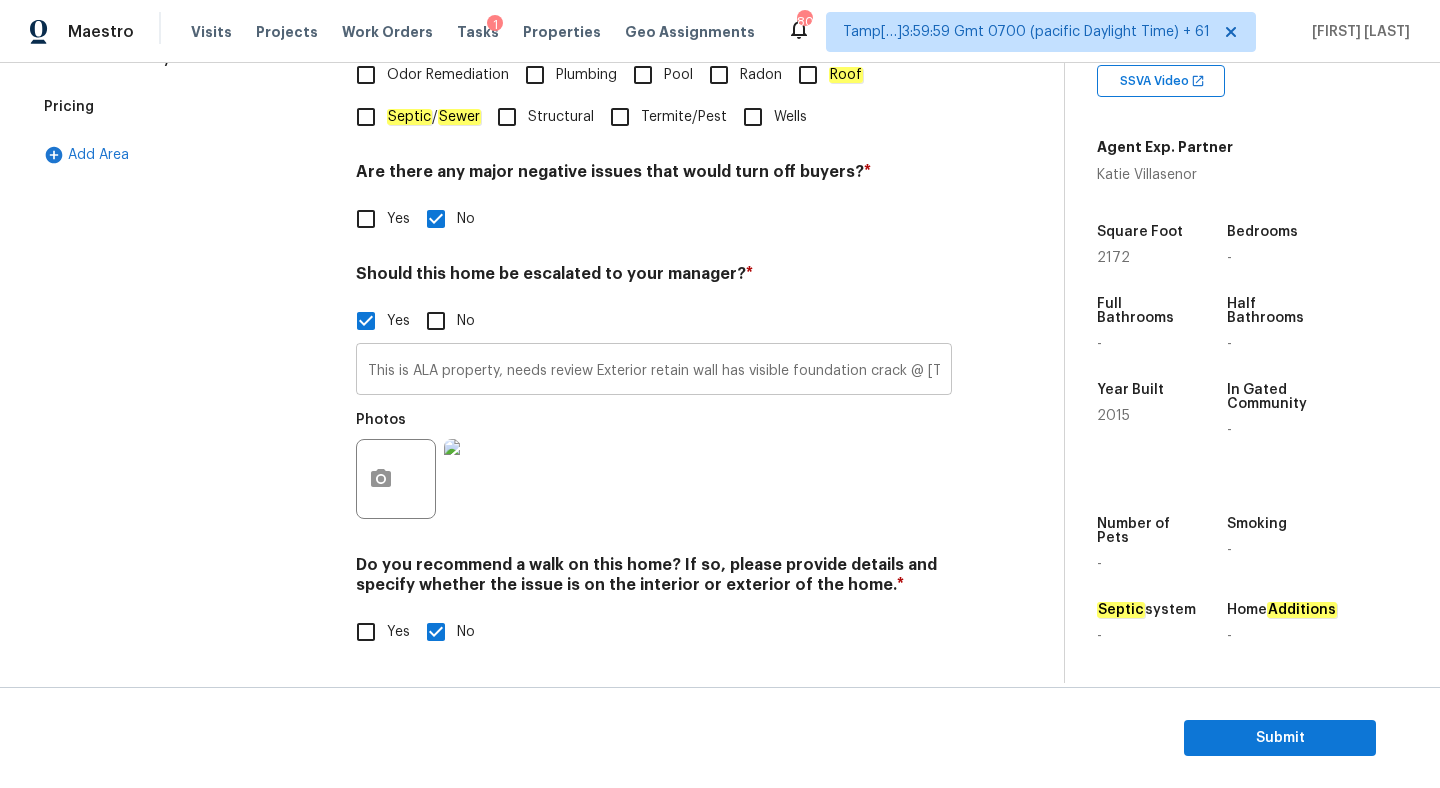 click on "This is ALA property, needs review Exterior retain wall has visible foundation crack @ 03:51. Hence Escalated to MM" at bounding box center [654, 371] 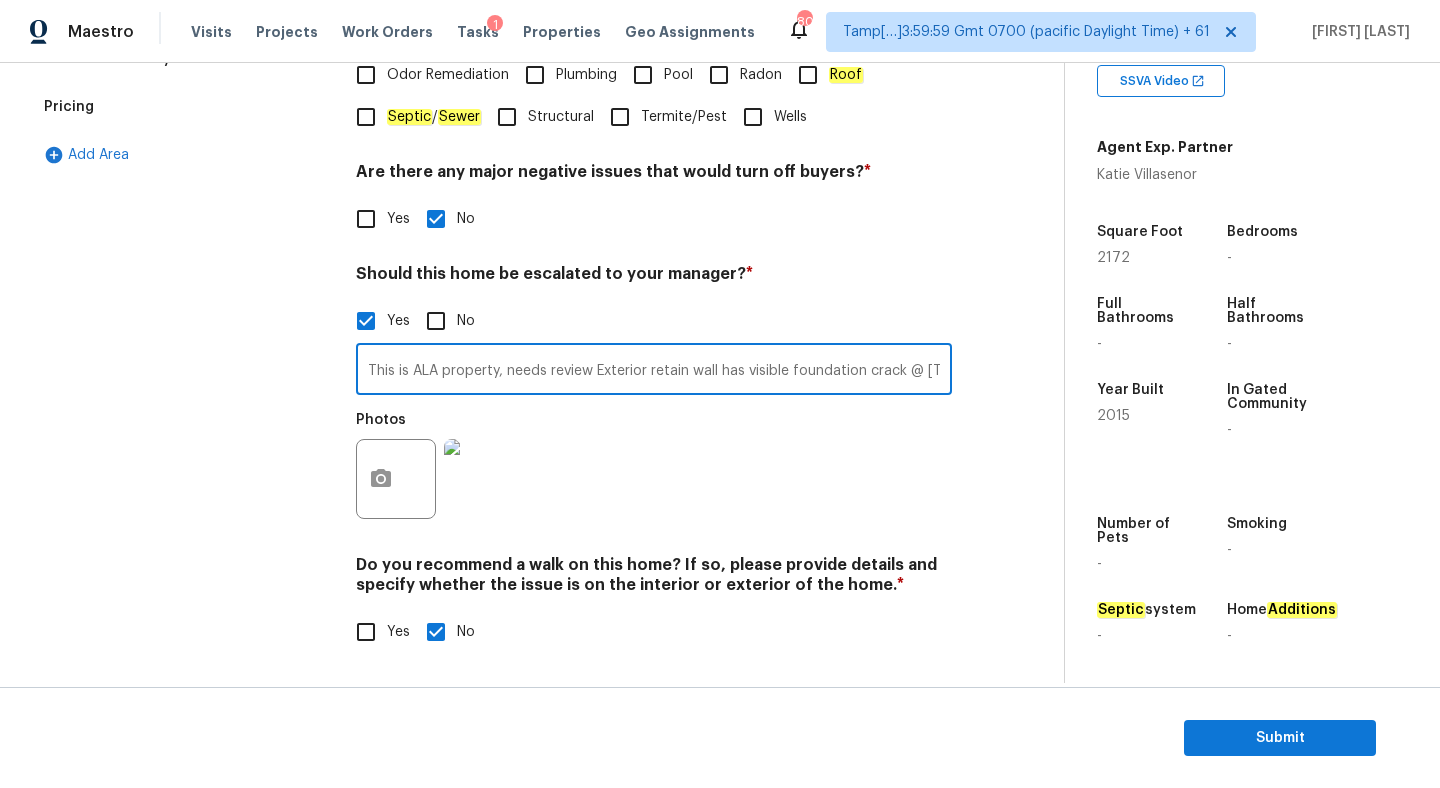 click on "This is ALA property, needs review Exterior retain wall has visible foundation crack @ 03:51. Hence Escalated to MM" at bounding box center [654, 371] 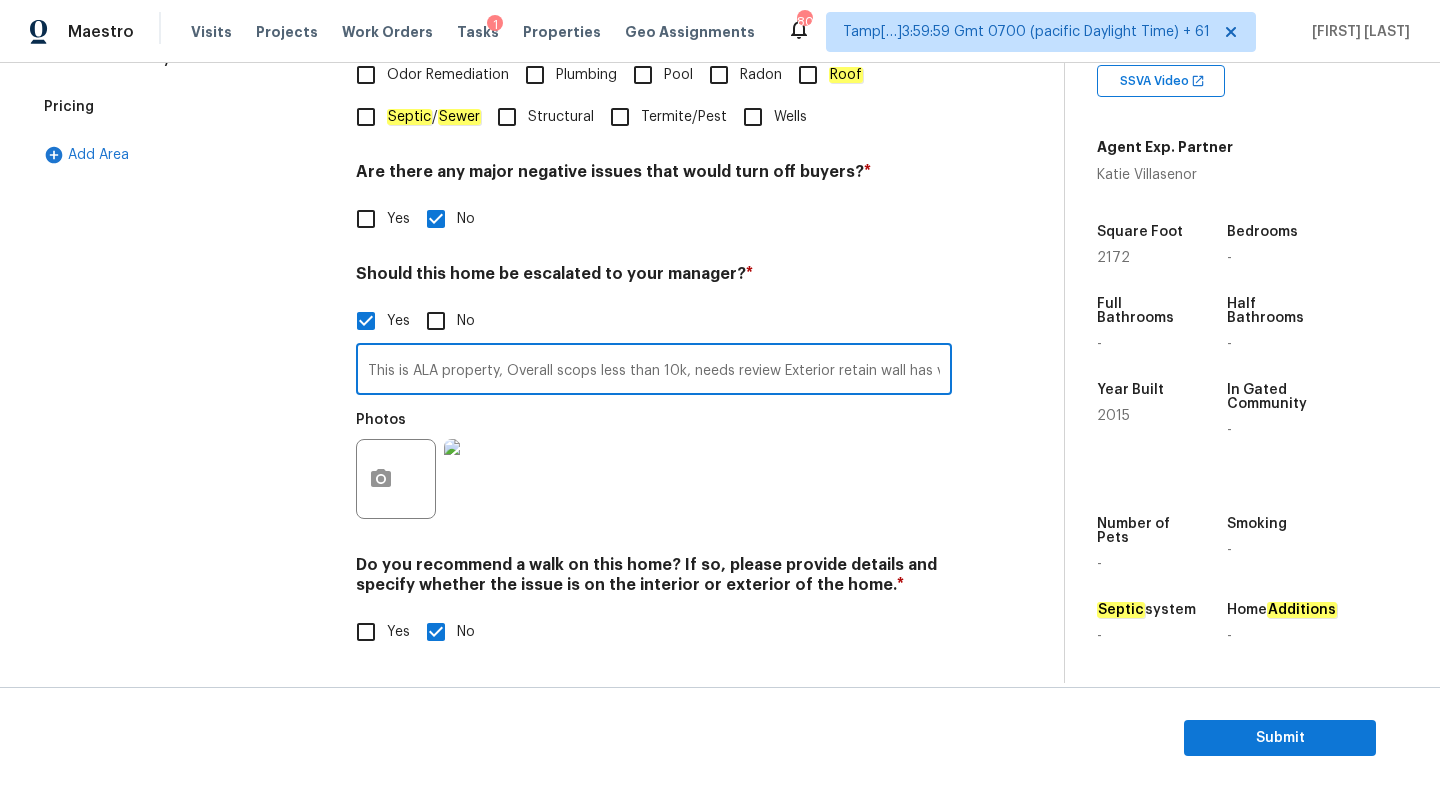 click on "This is ALA property, Overall scops less than 10k, needs review Exterior retain wall has visible foundation crack @ 03:51. Hence Escalated to MM" at bounding box center (654, 371) 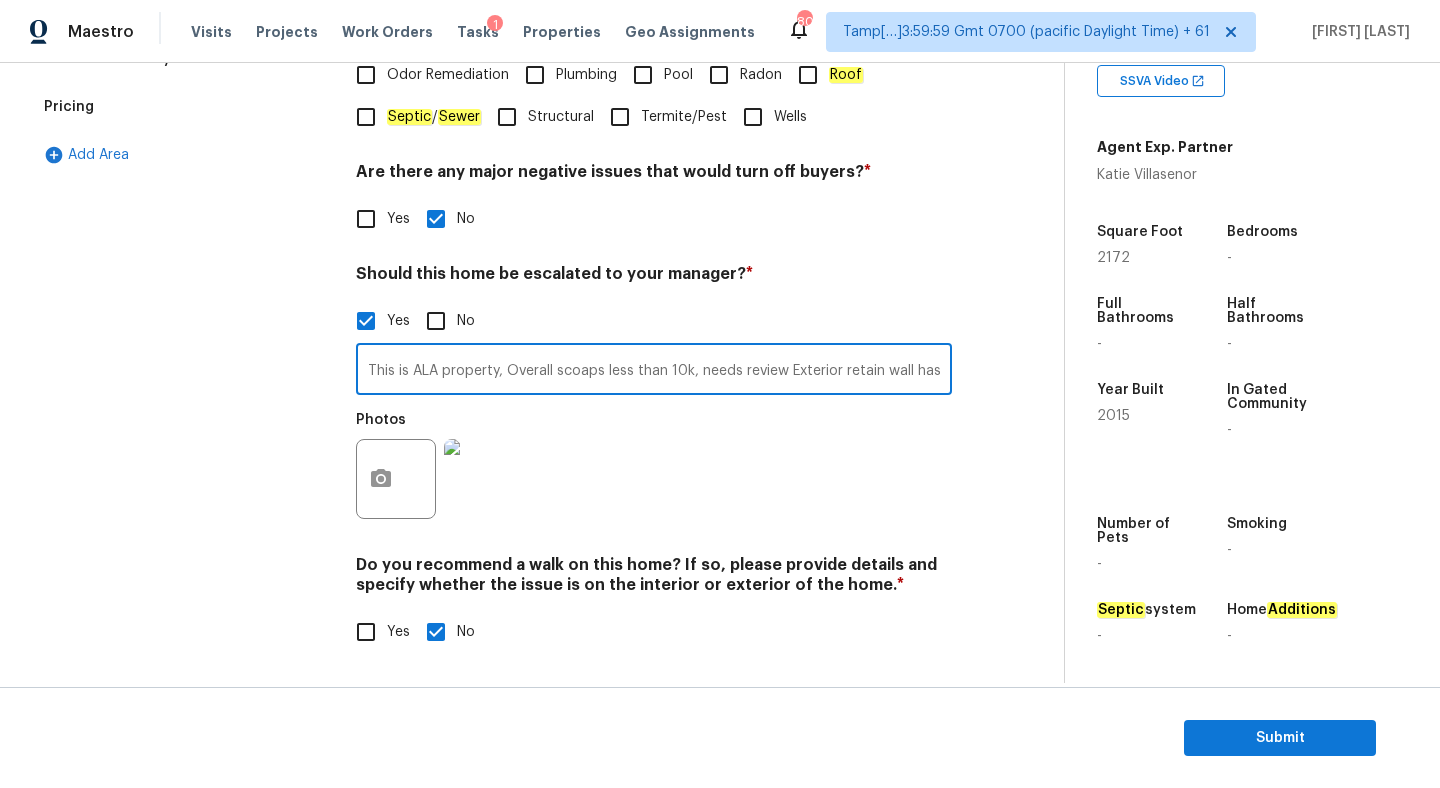 type on "This is ALA property, Overall scoaps less than 10k, needs review Exterior retain wall has visible foundation crack @ 03:51. Hence Escalated to MM" 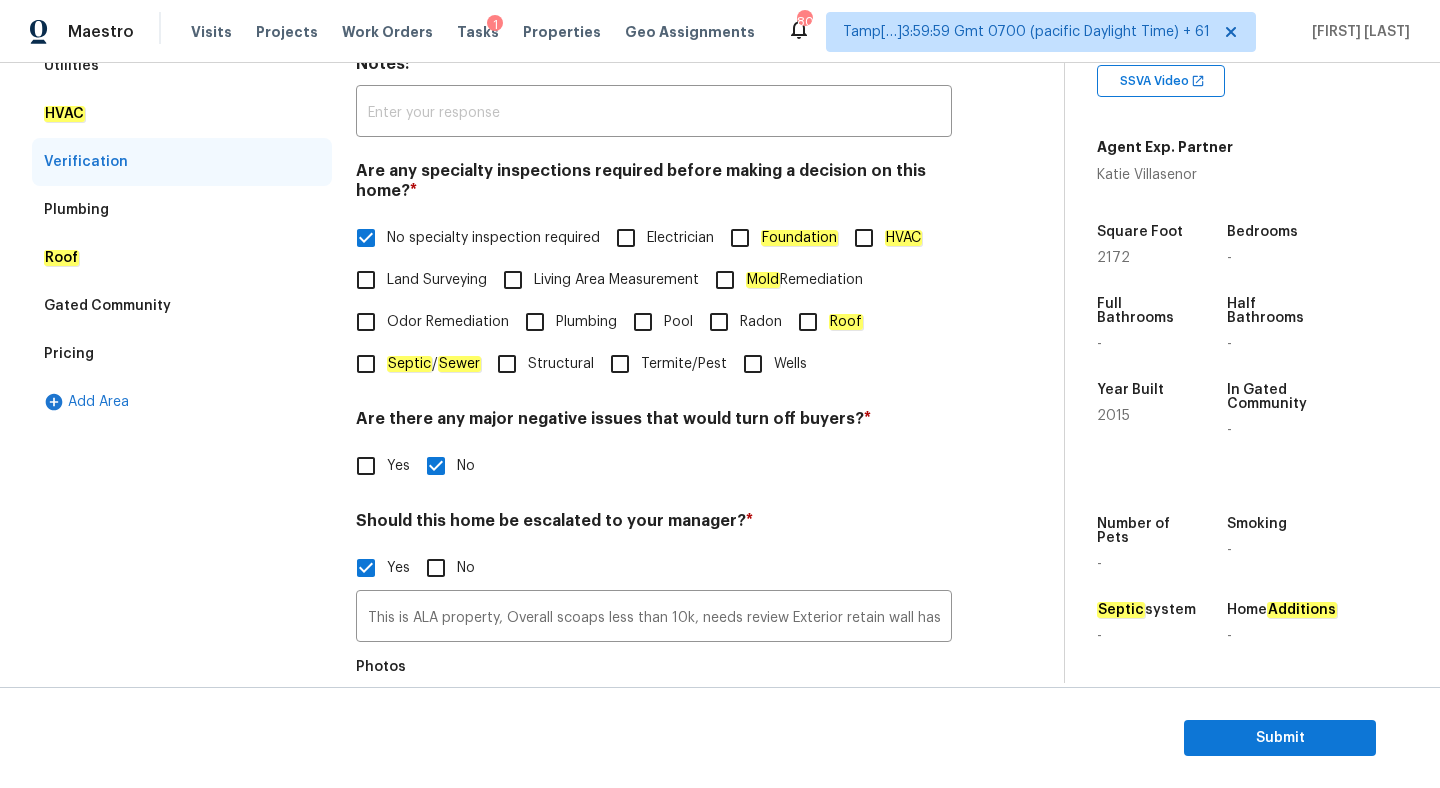 scroll, scrollTop: 605, scrollLeft: 0, axis: vertical 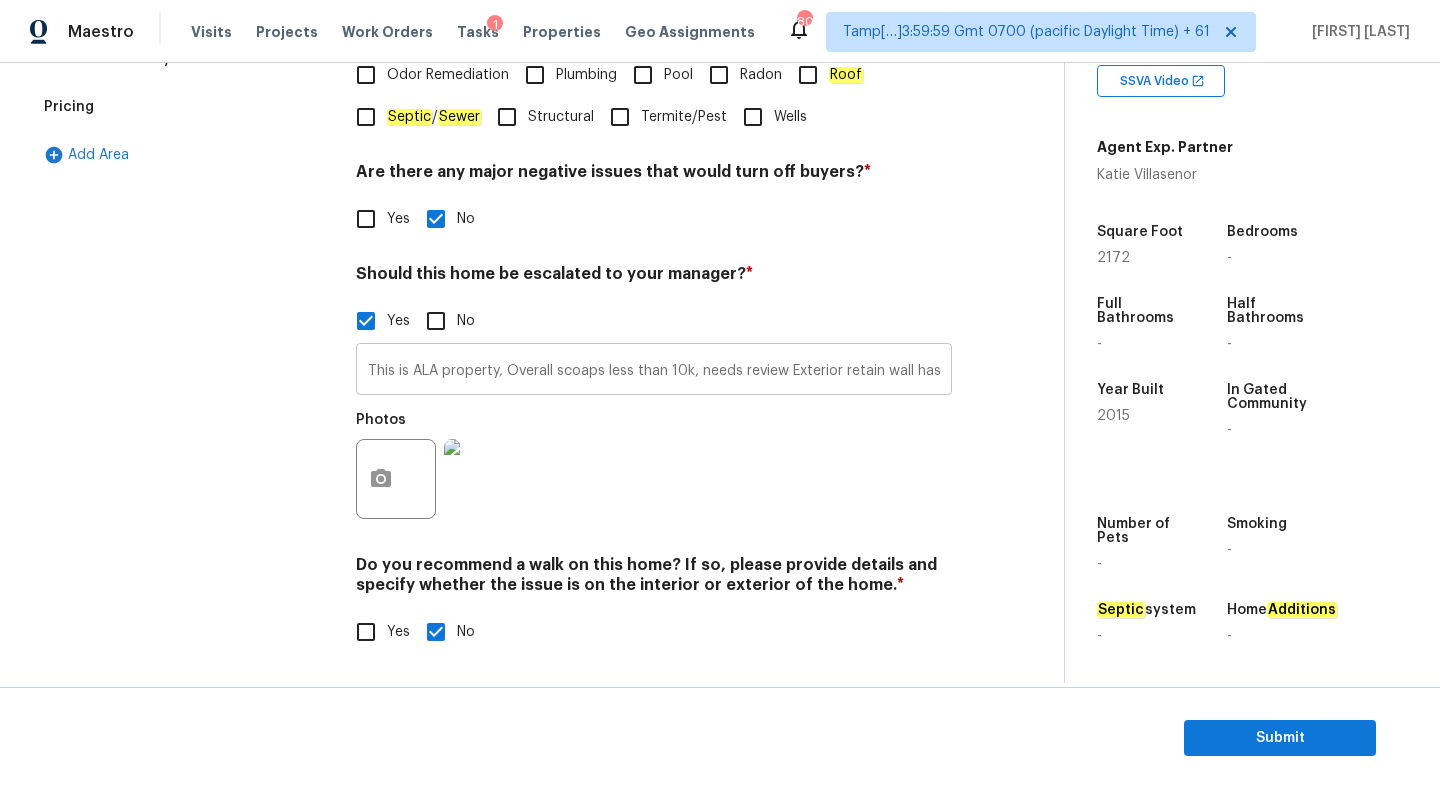 click on "This is ALA property, Overall scoaps less than 10k, needs review Exterior retain wall has visible foundation crack @ 03:51. Hence Escalated to MM" at bounding box center [654, 371] 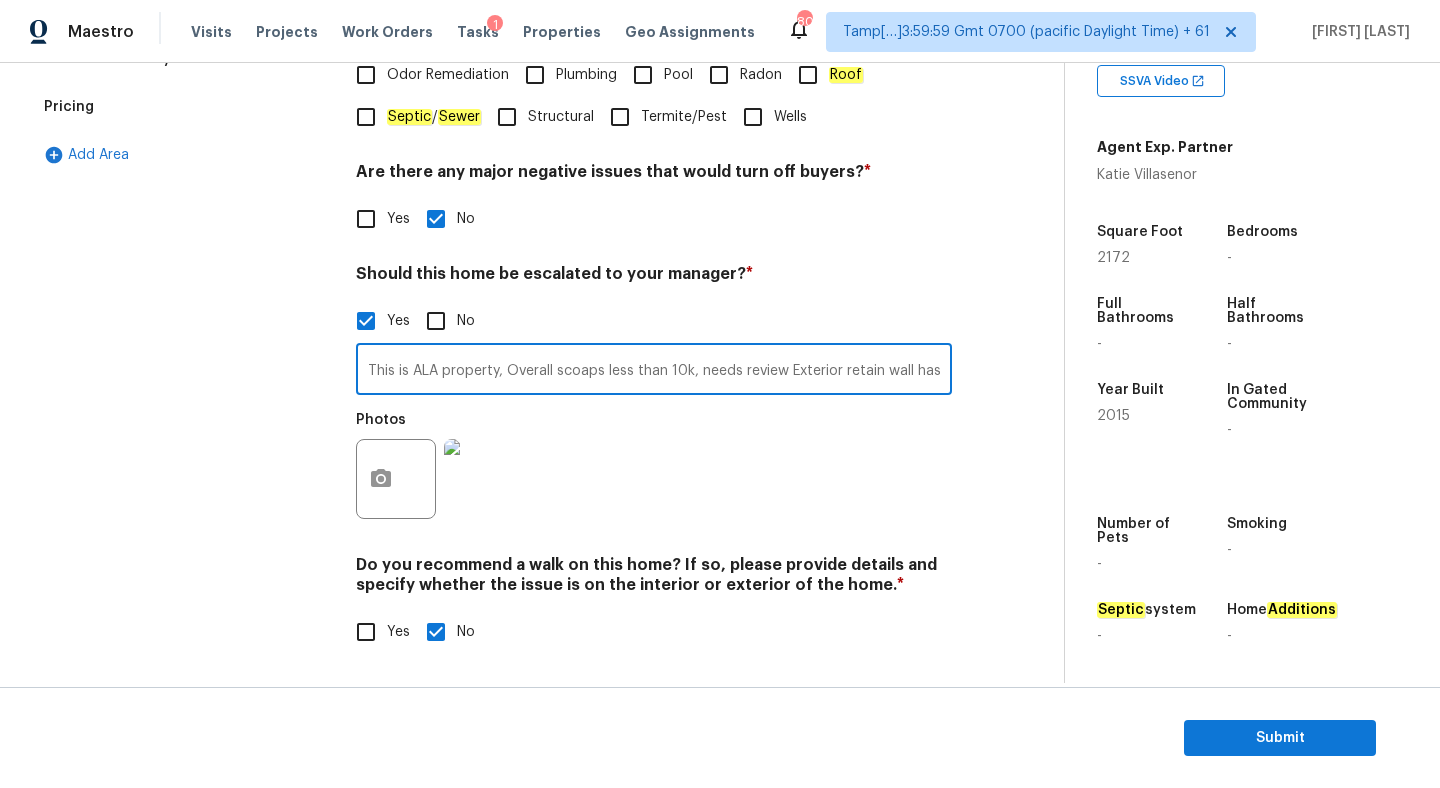 click on "This is ALA property, Overall scoaps less than 10k, needs review Exterior retain wall has visible foundation crack @ 03:51. Hence Escalated to MM" at bounding box center [654, 371] 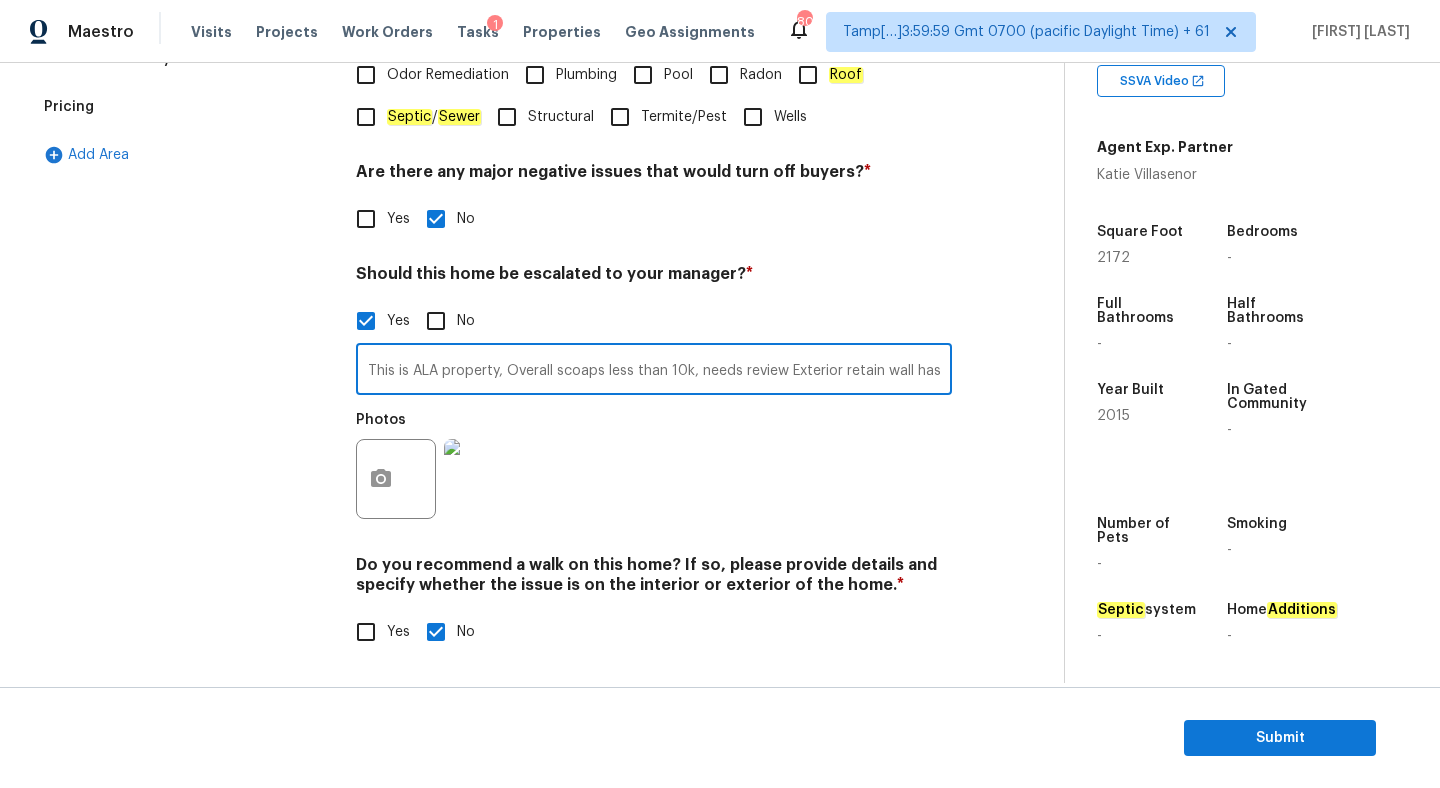 scroll, scrollTop: 0, scrollLeft: 0, axis: both 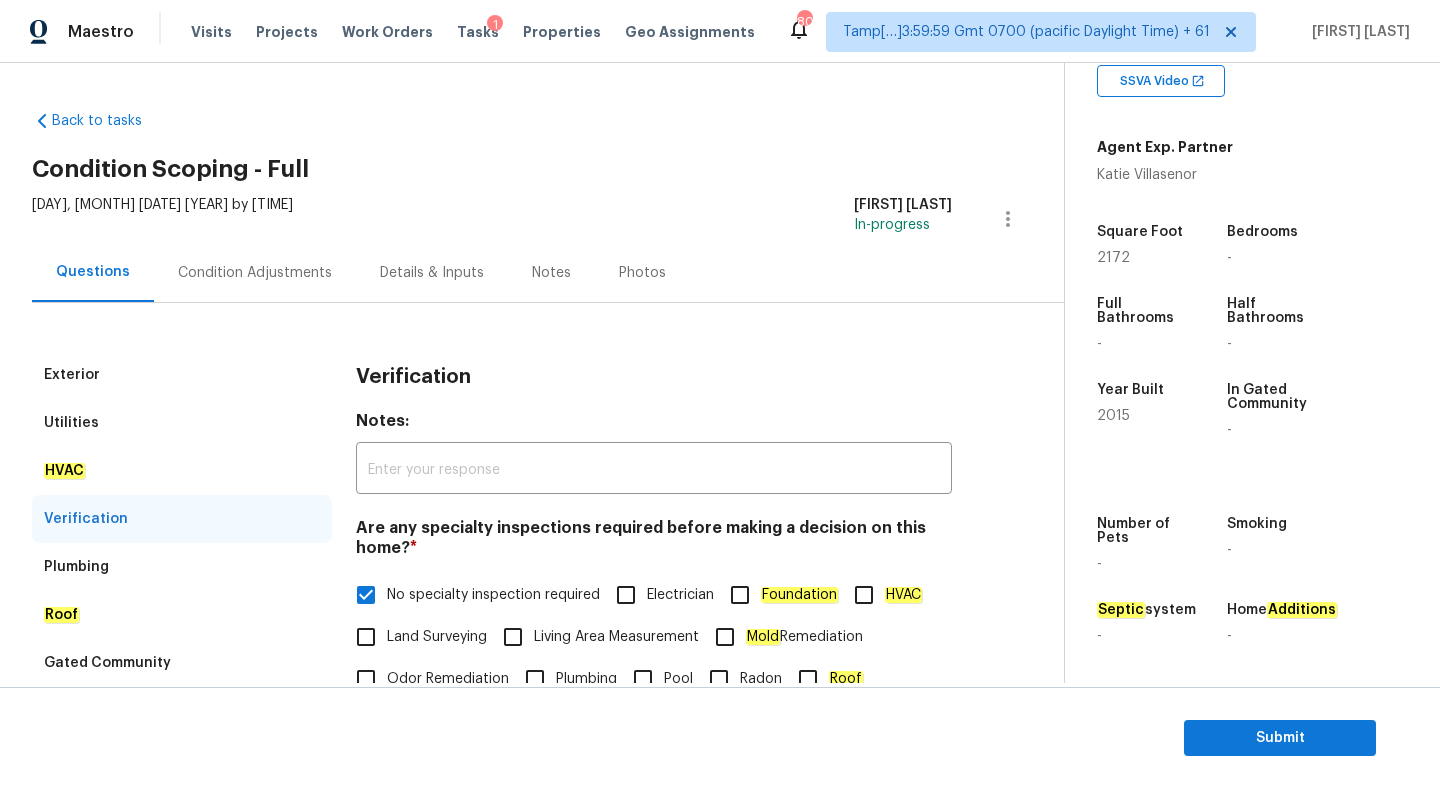 click on "Condition Adjustments" at bounding box center [255, 272] 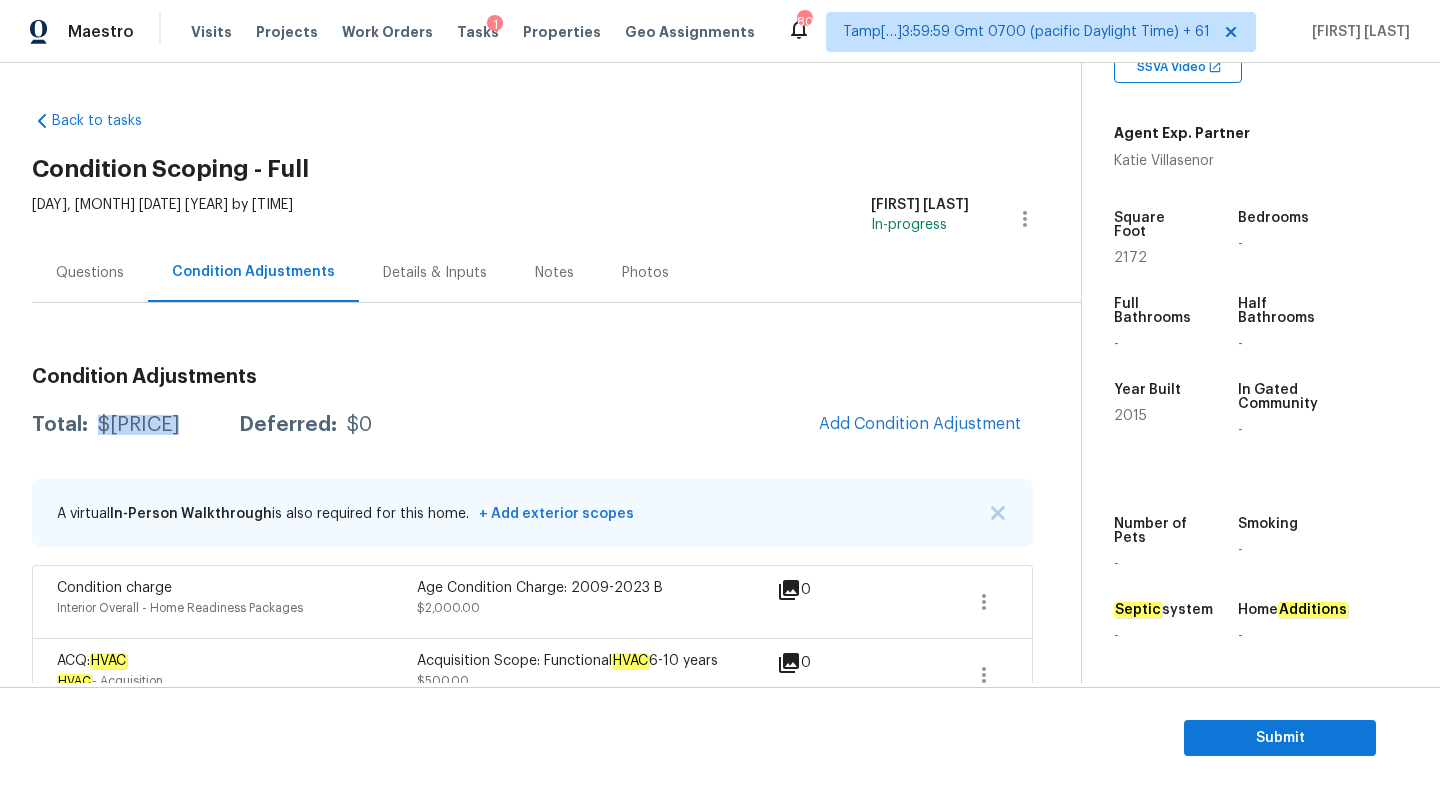 drag, startPoint x: 98, startPoint y: 421, endPoint x: 185, endPoint y: 425, distance: 87.0919 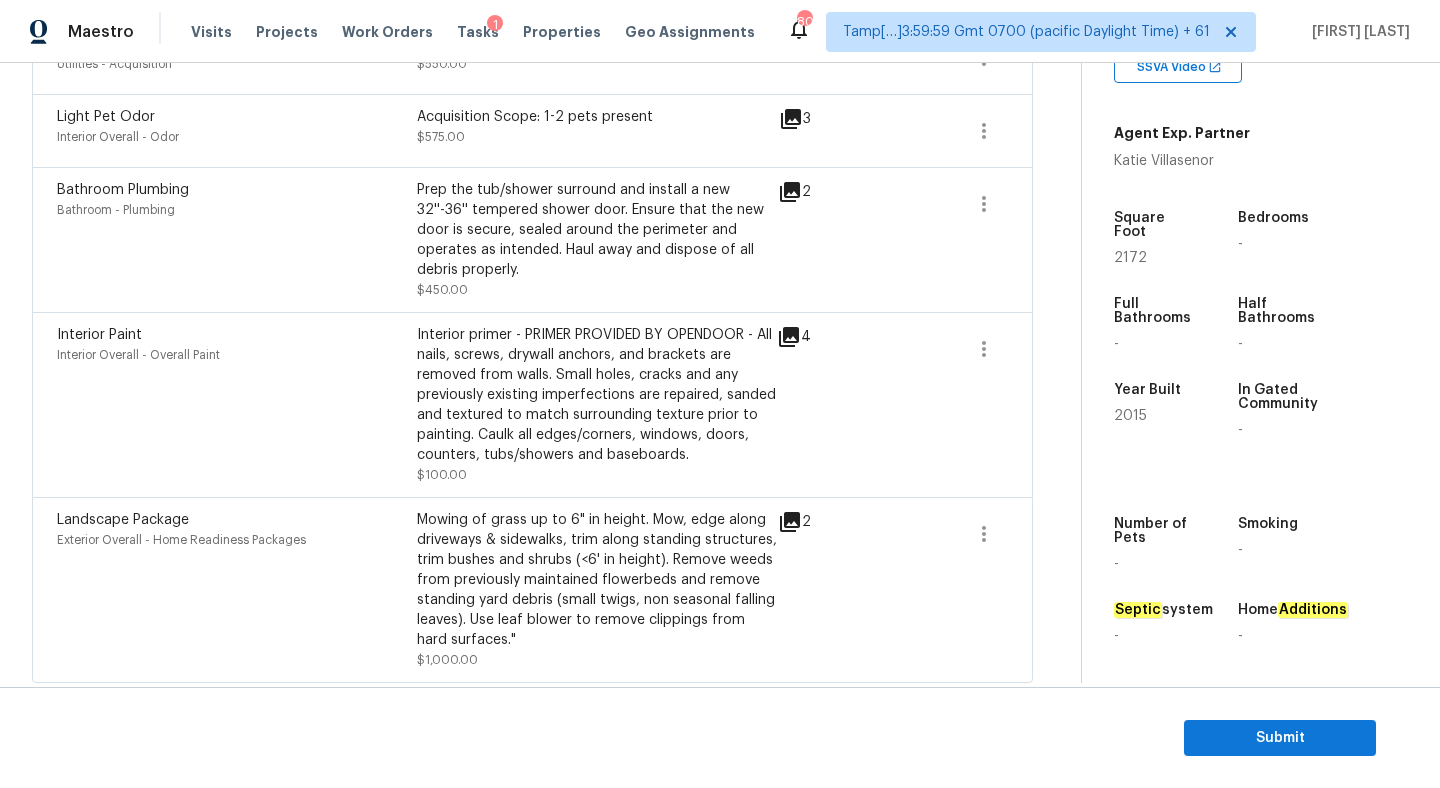 scroll, scrollTop: 1047, scrollLeft: 0, axis: vertical 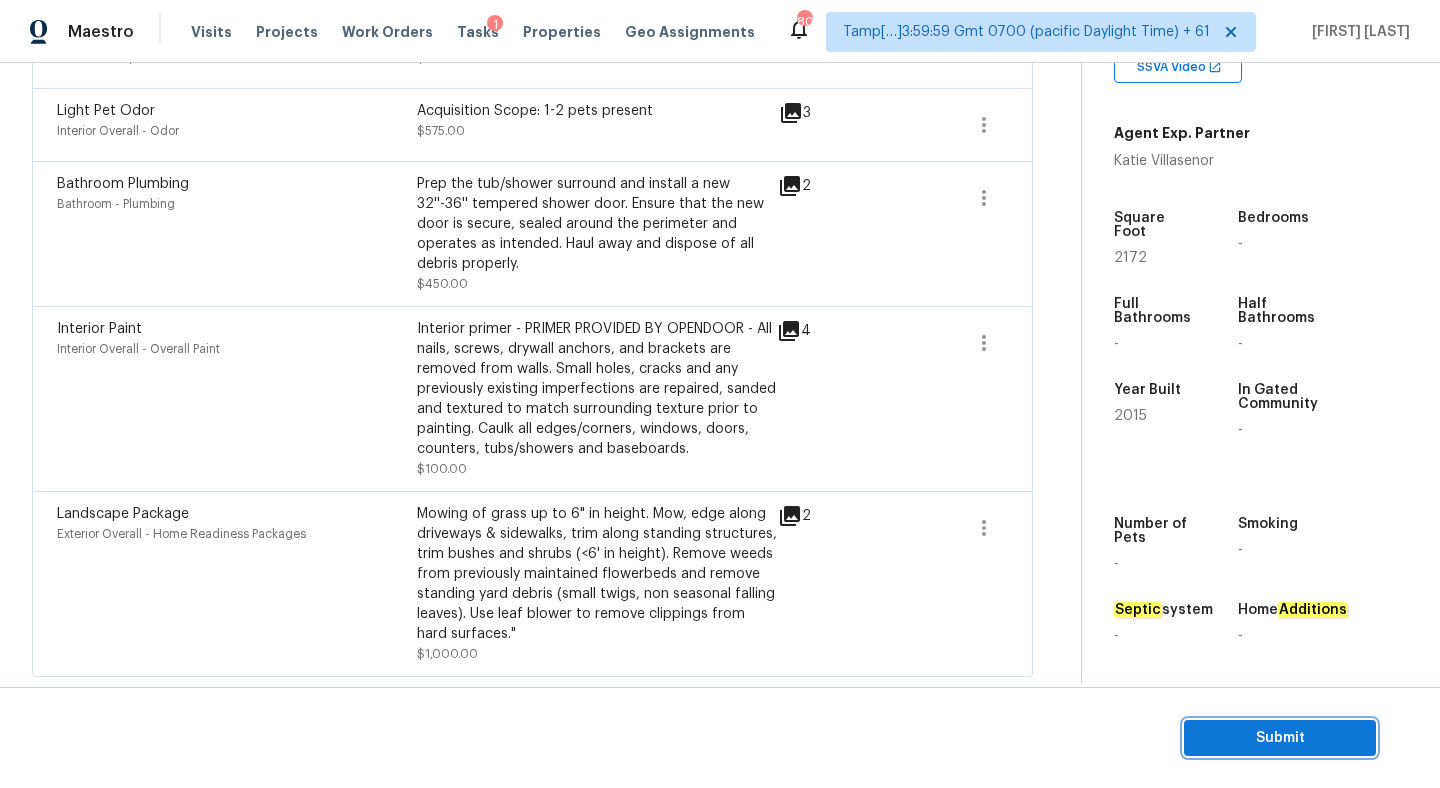 click on "Submit" at bounding box center (1280, 738) 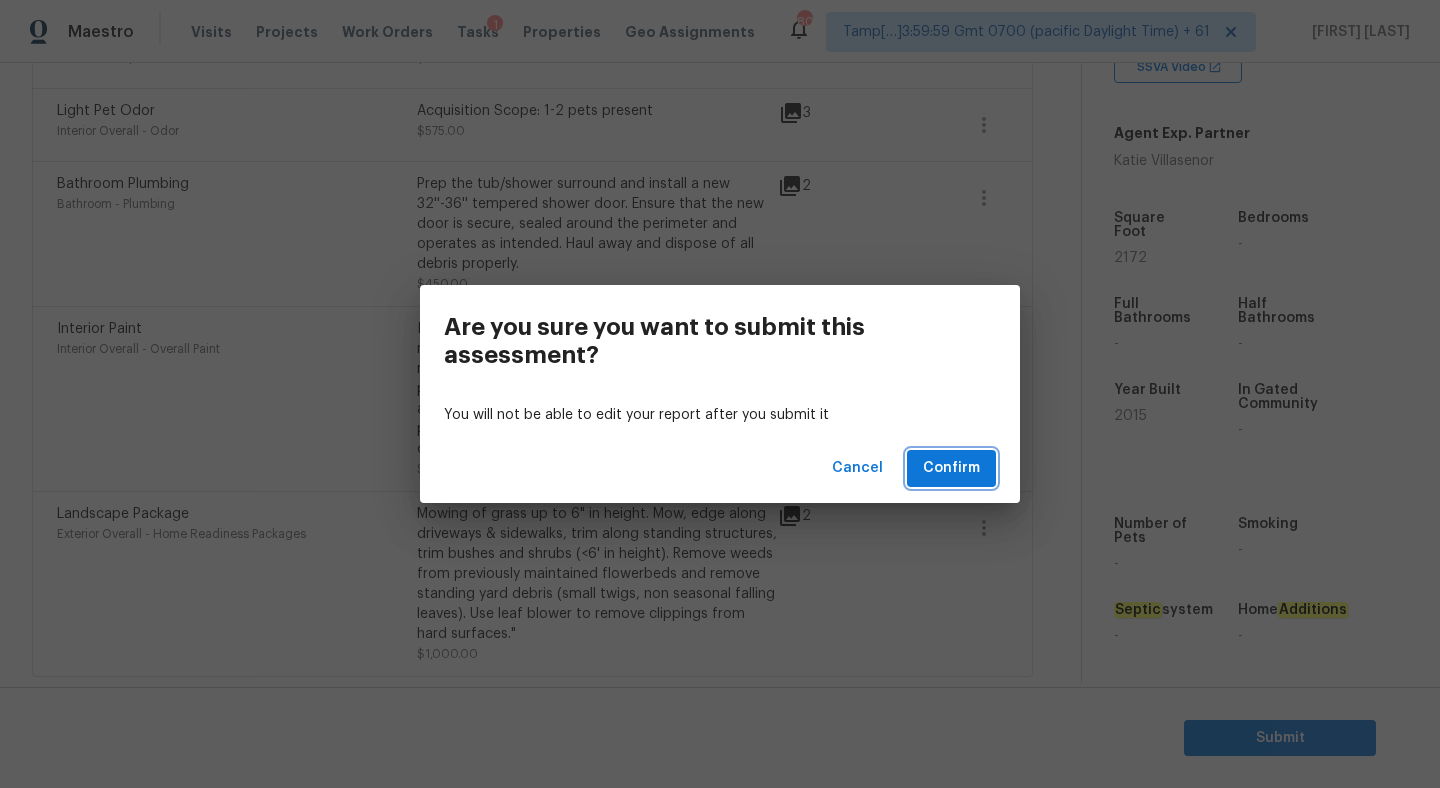 click on "Confirm" at bounding box center [951, 468] 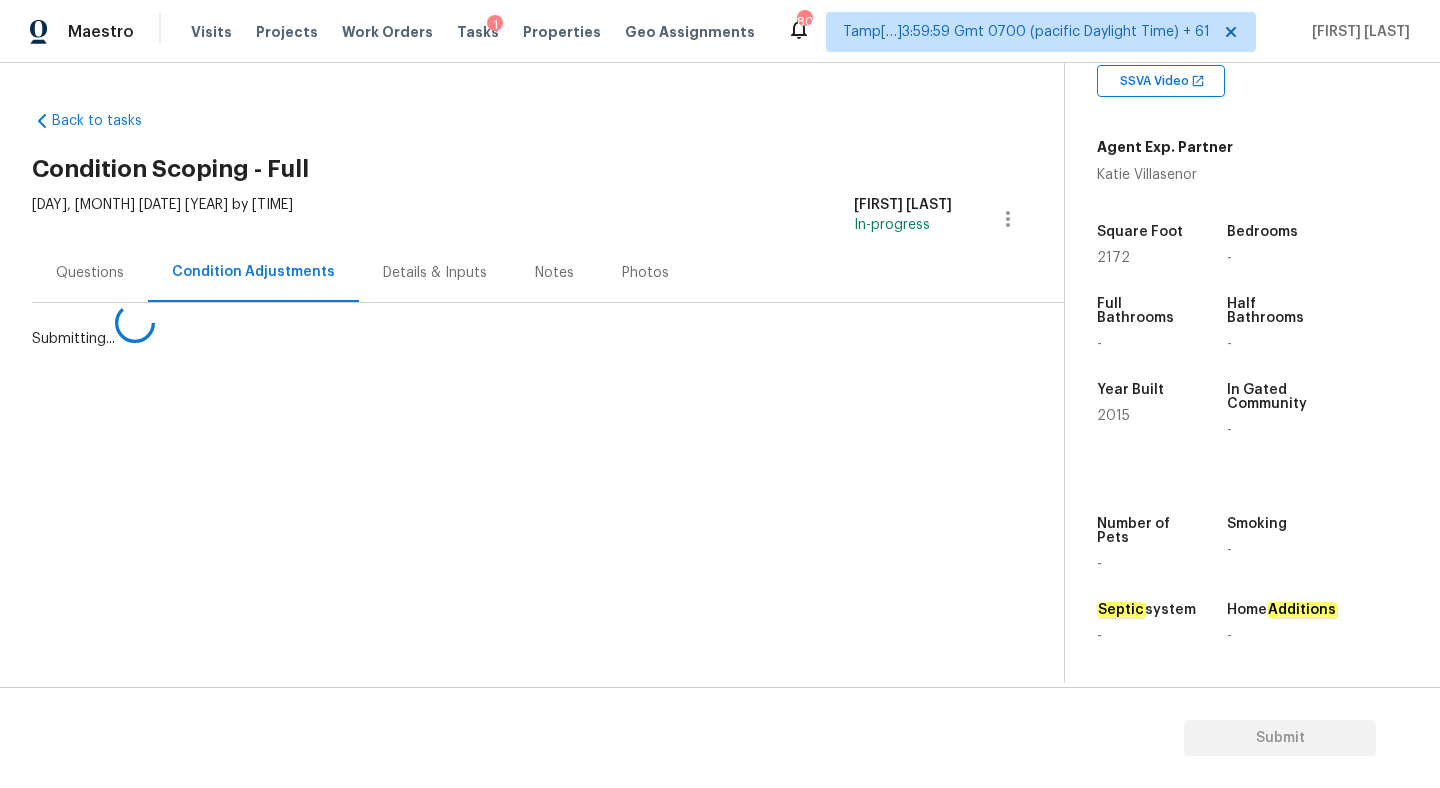 scroll, scrollTop: 0, scrollLeft: 0, axis: both 